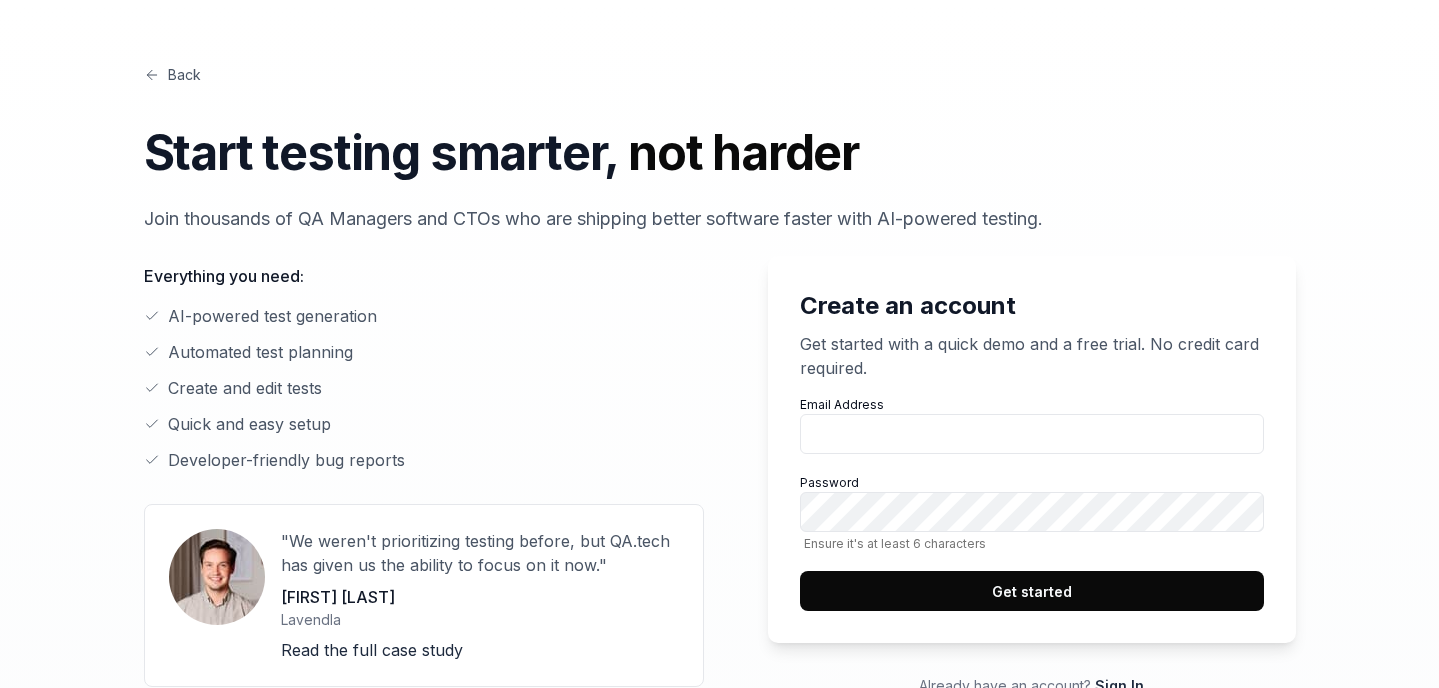 scroll, scrollTop: 0, scrollLeft: 0, axis: both 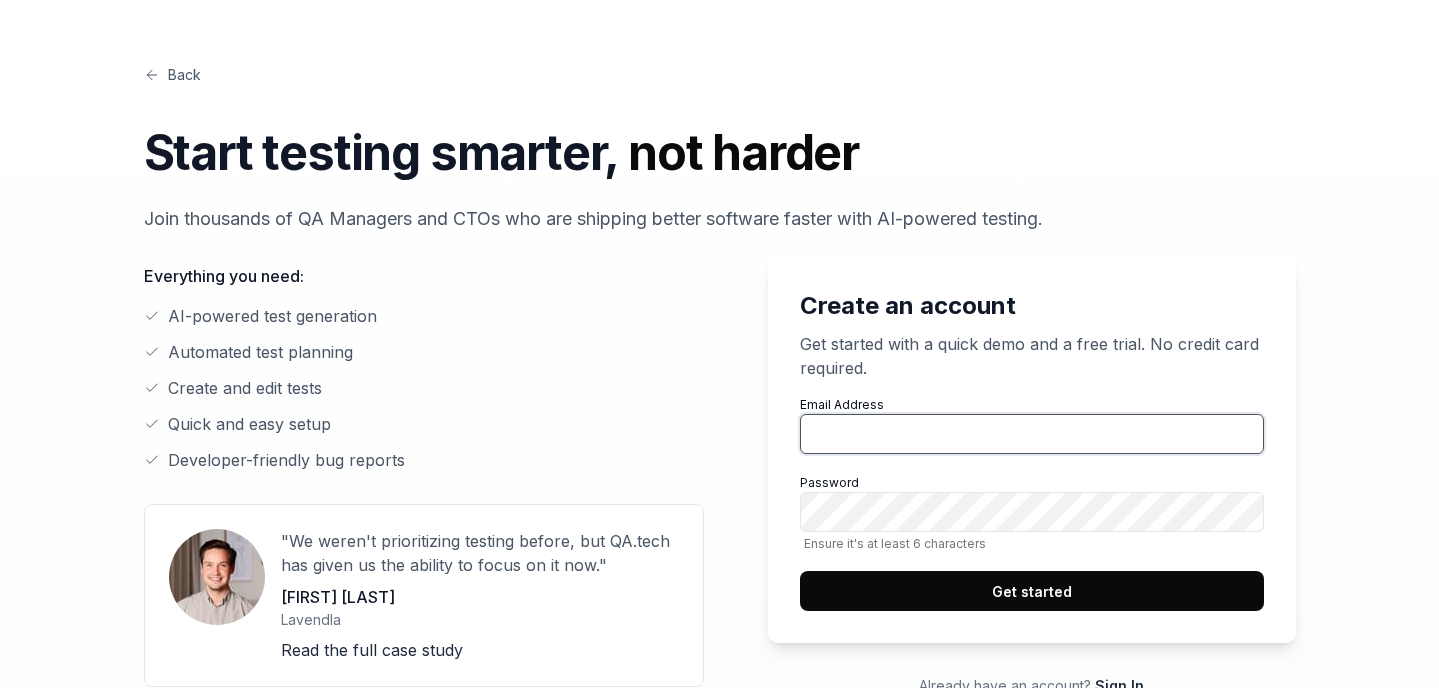 click on "Email Address" at bounding box center [1032, 434] 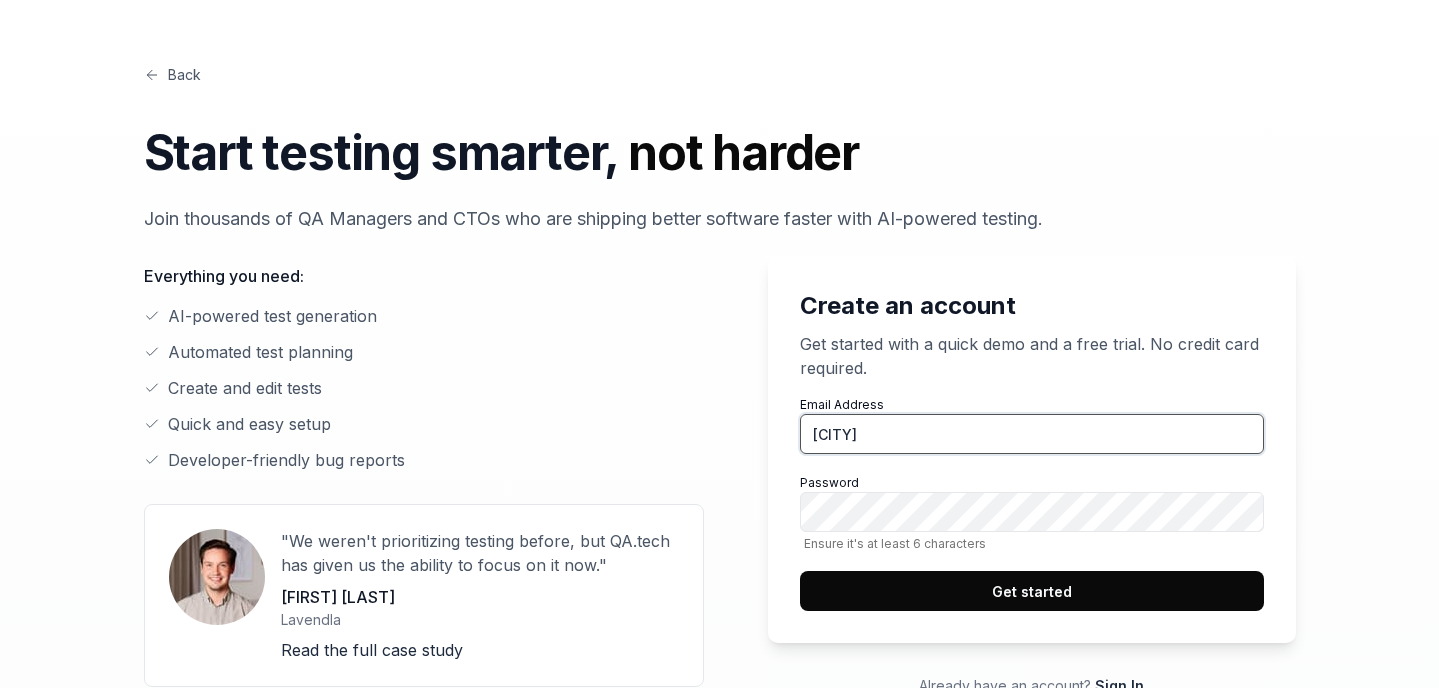 type on "[USERNAME]@[DOMAIN]" 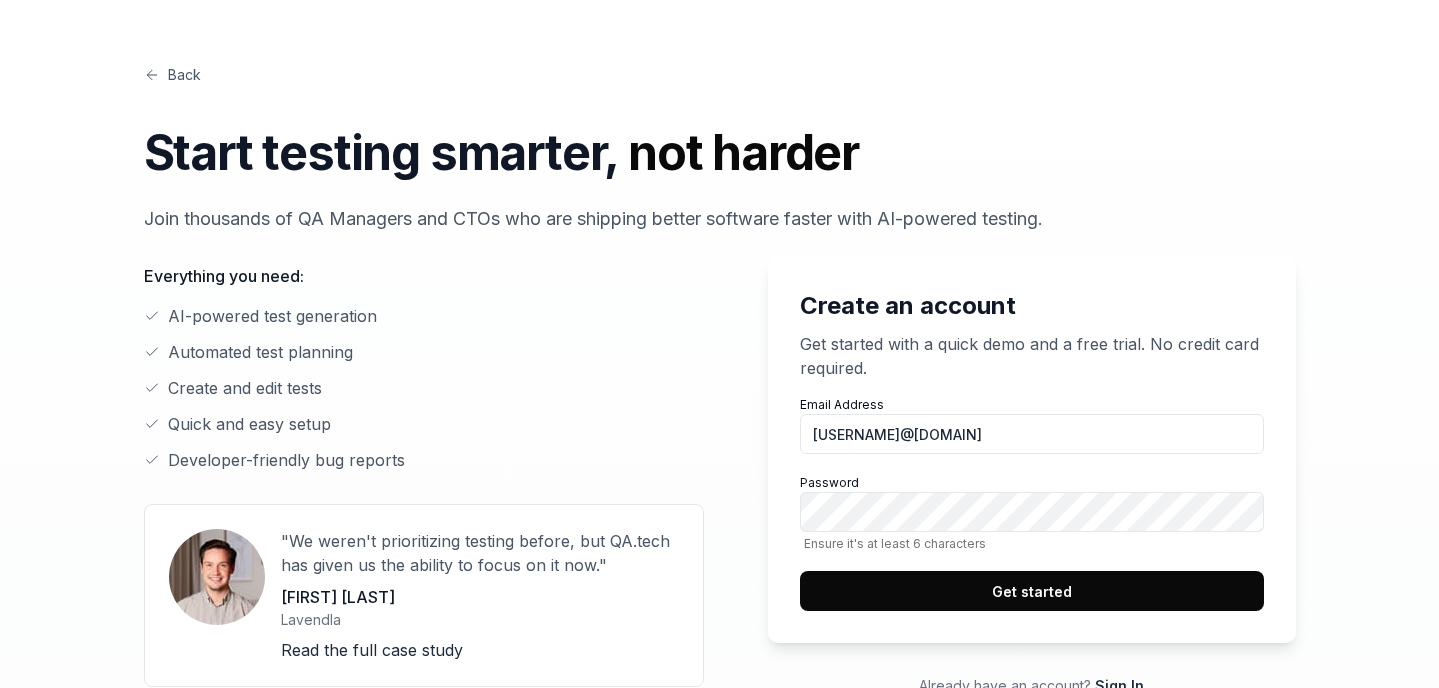 click on "Get started" at bounding box center (1032, 591) 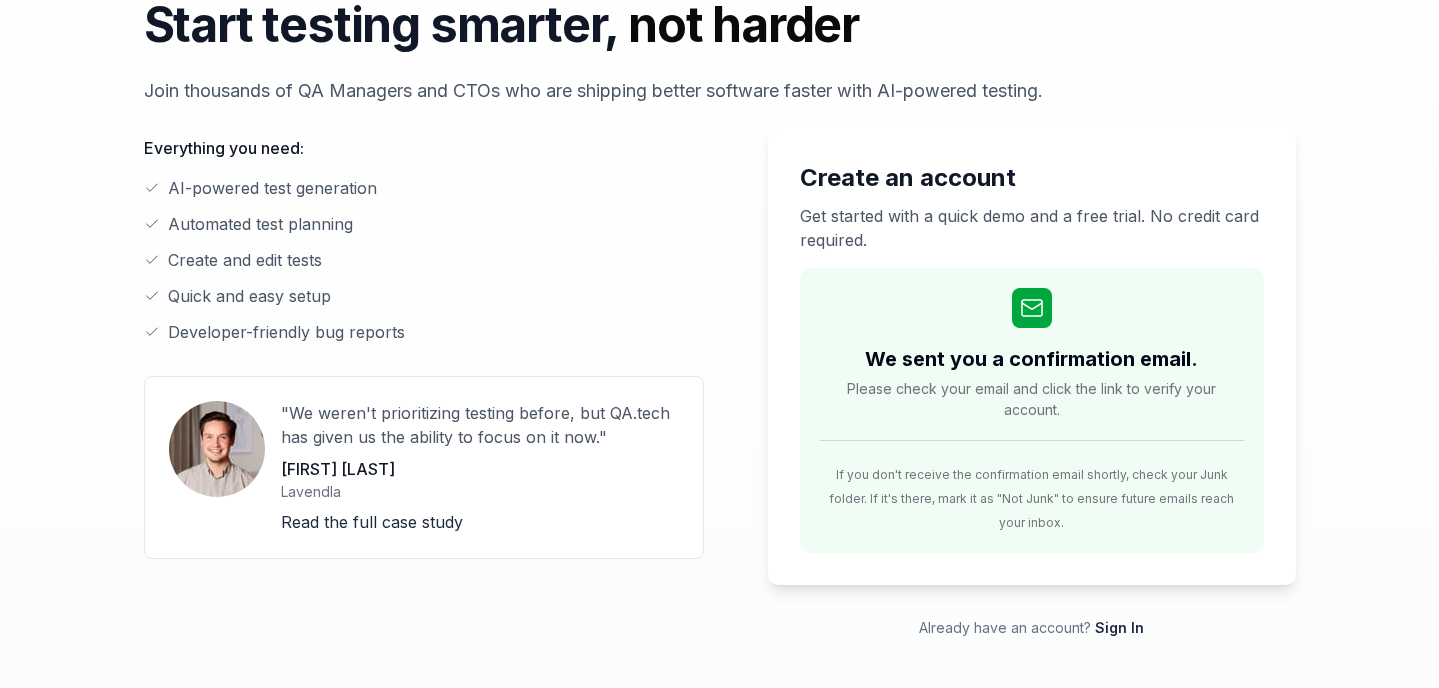 scroll, scrollTop: 0, scrollLeft: 0, axis: both 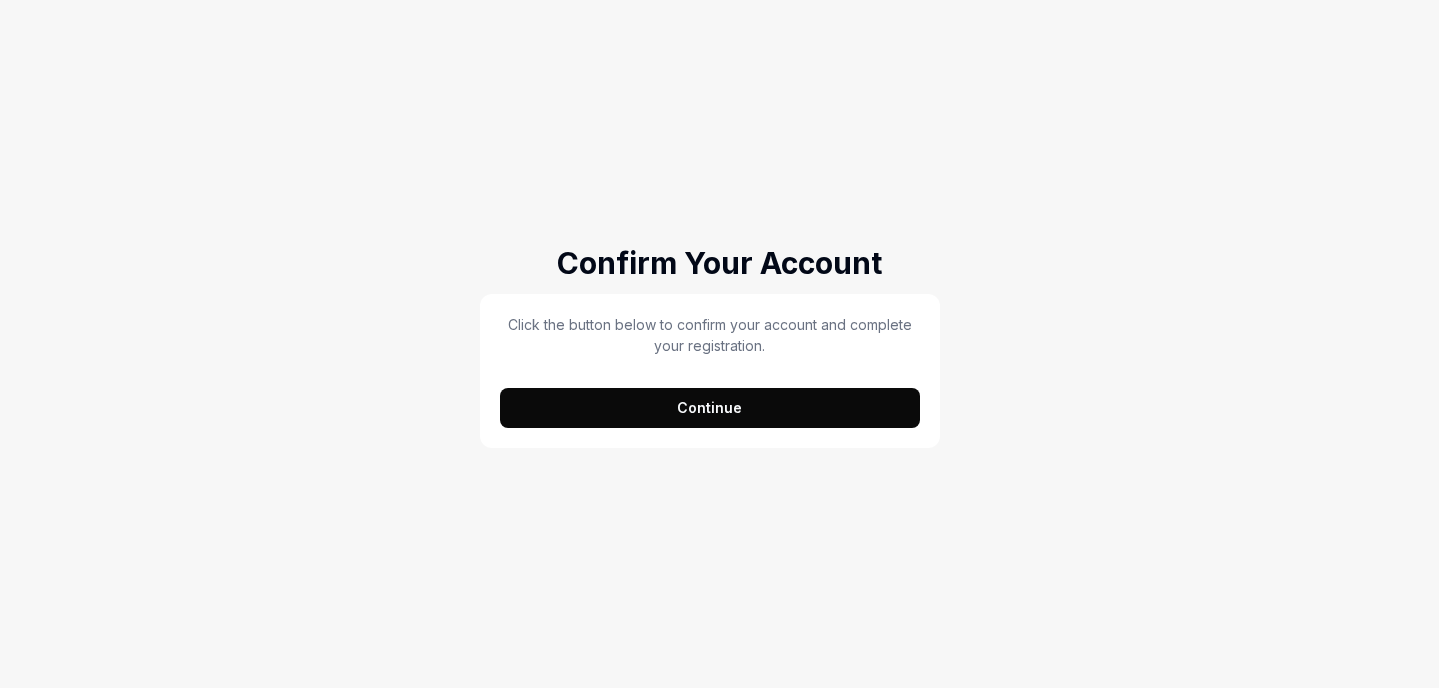 click on "Continue" at bounding box center (710, 408) 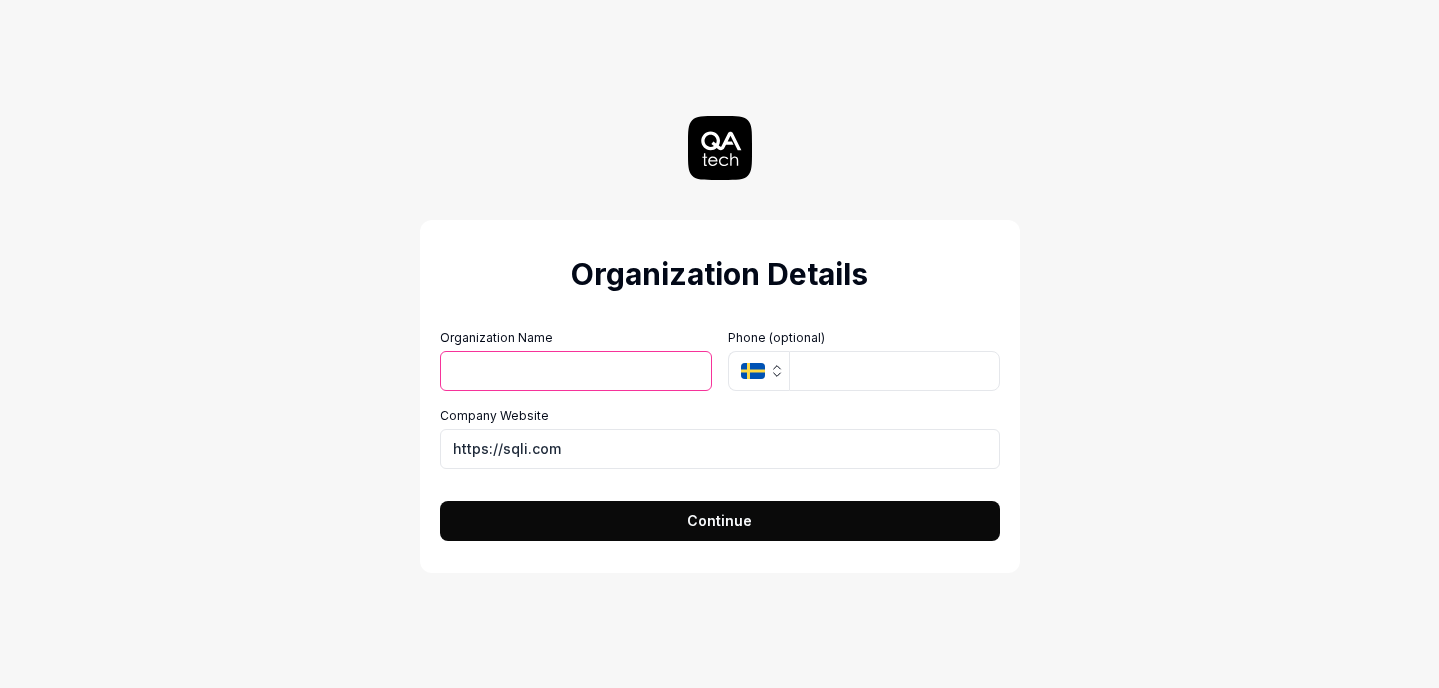 click on "Organization Name" at bounding box center [576, 371] 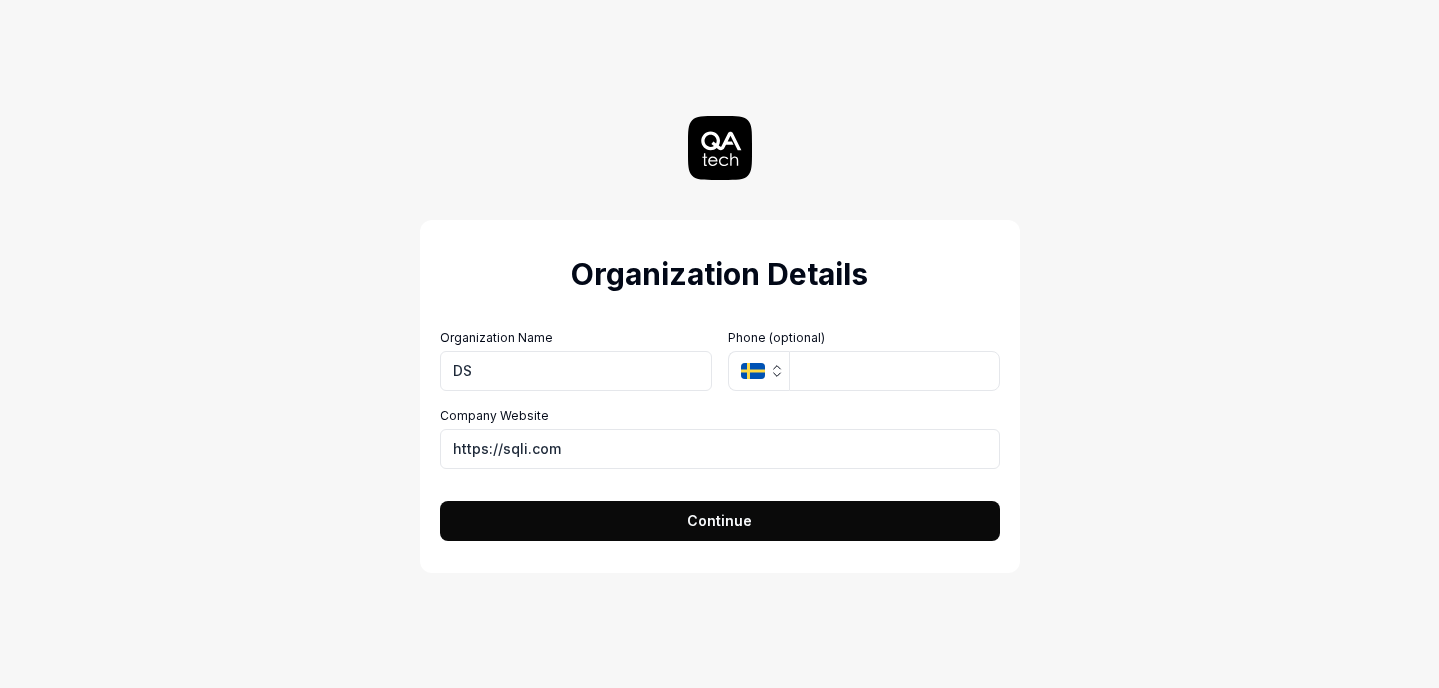 type on "D" 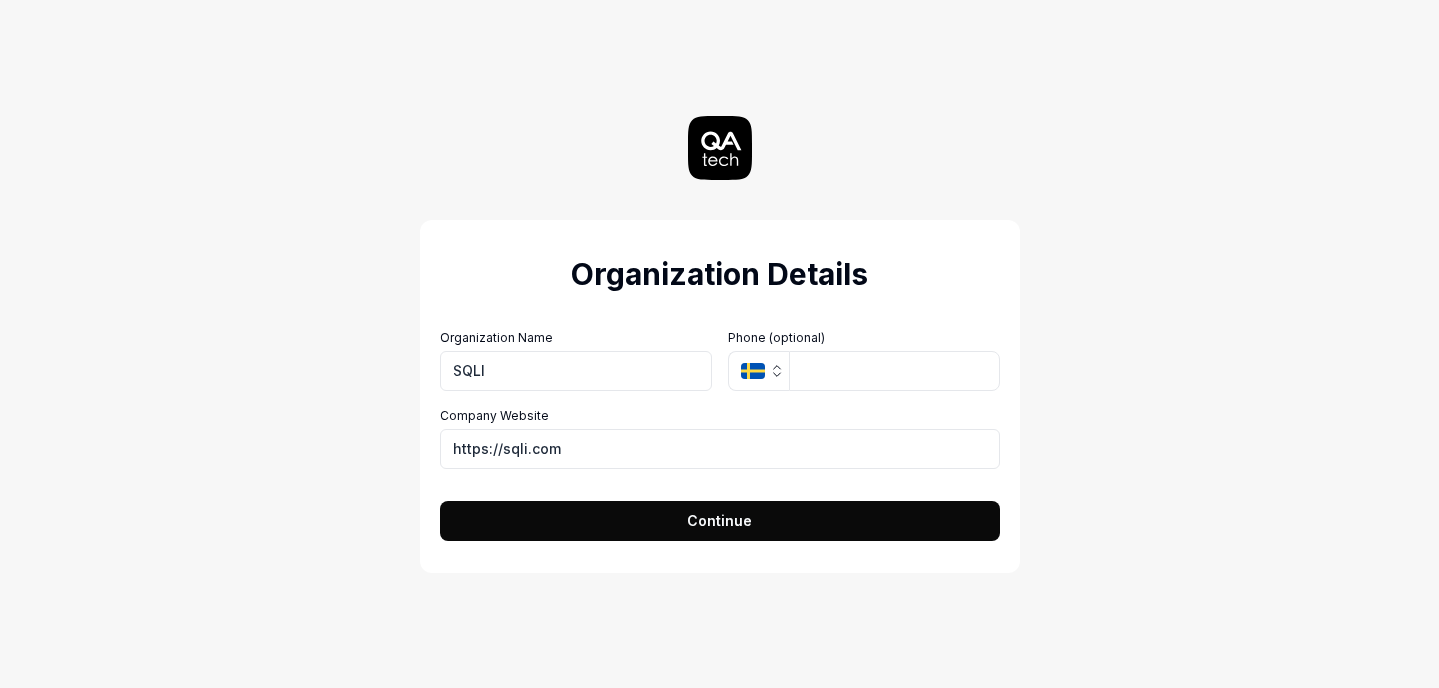 type on "SQLI" 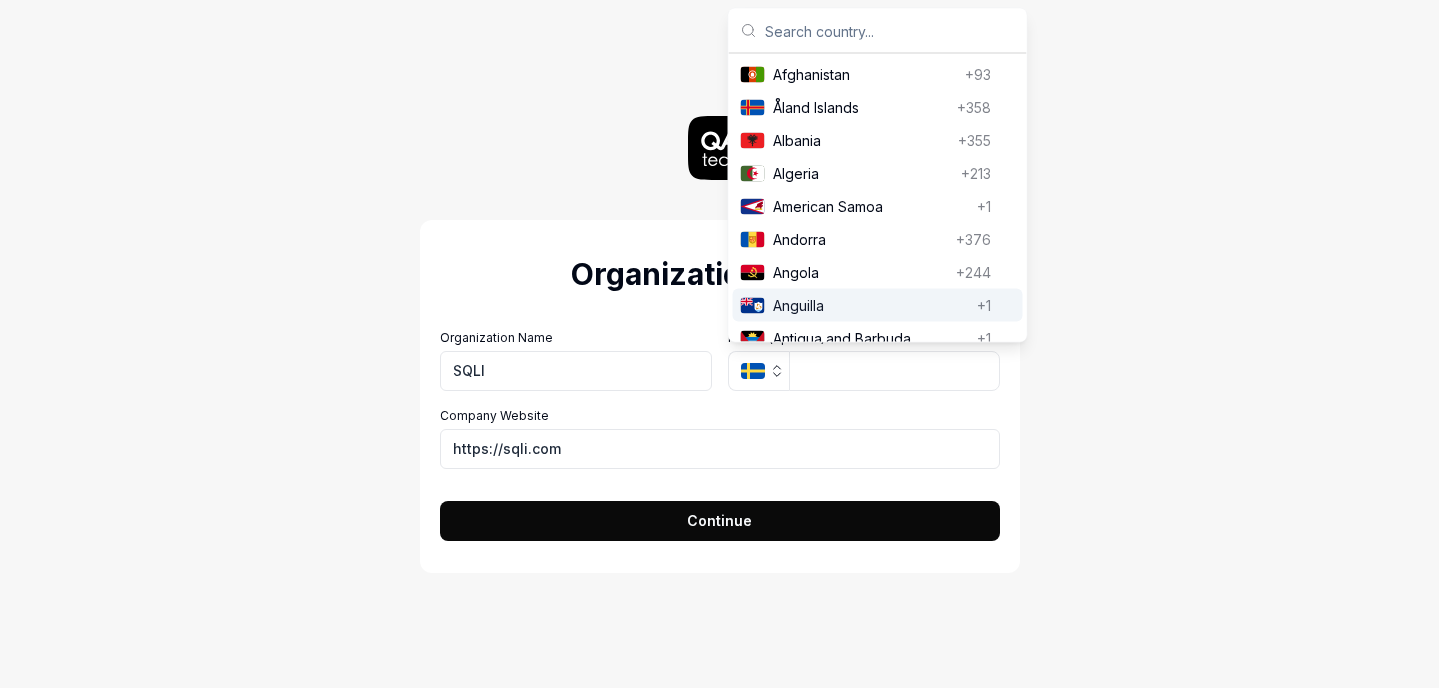 click on "Organization Details Organization Name SQLI Organization Logo (Square minimum 256x256px) Click to upload   or drag and drop SVG, PNG, JPG or GIF Phone (optional) SE Company Website https://sqli.com Continue" at bounding box center (720, 344) 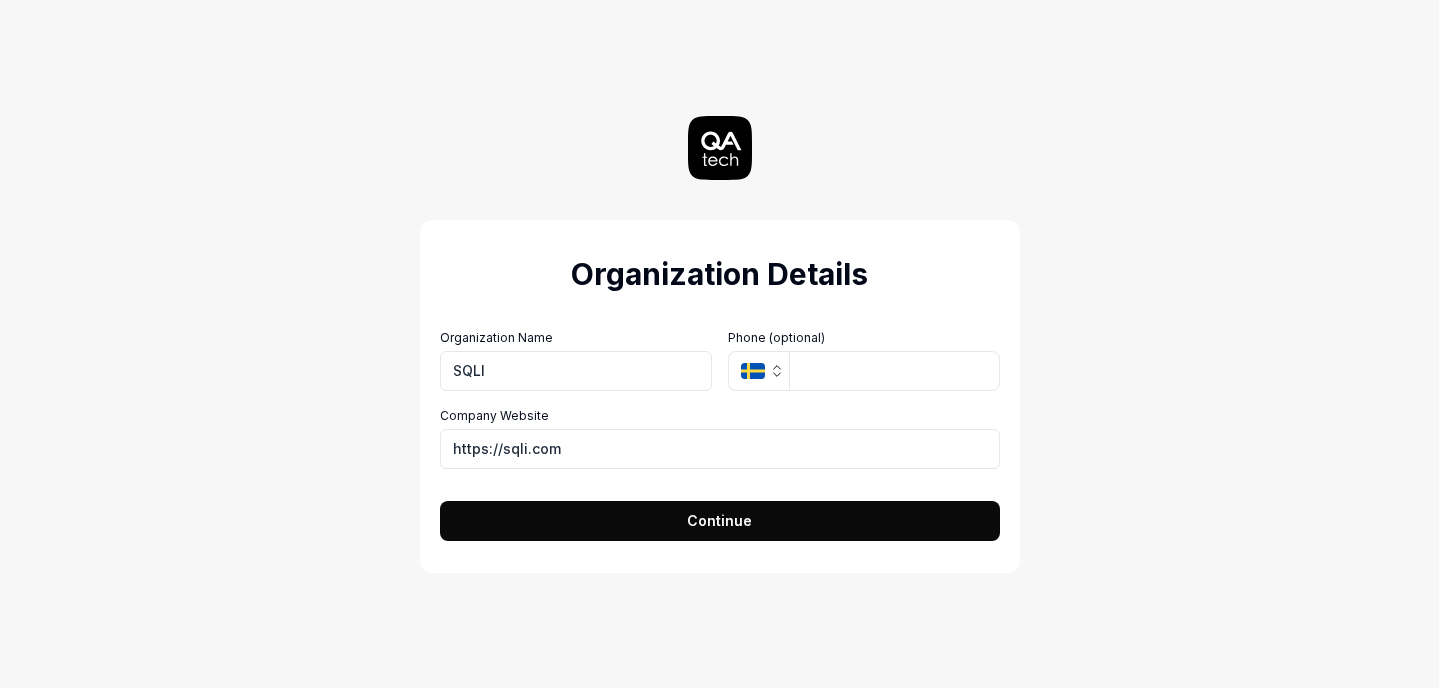 click on "Continue" at bounding box center (720, 521) 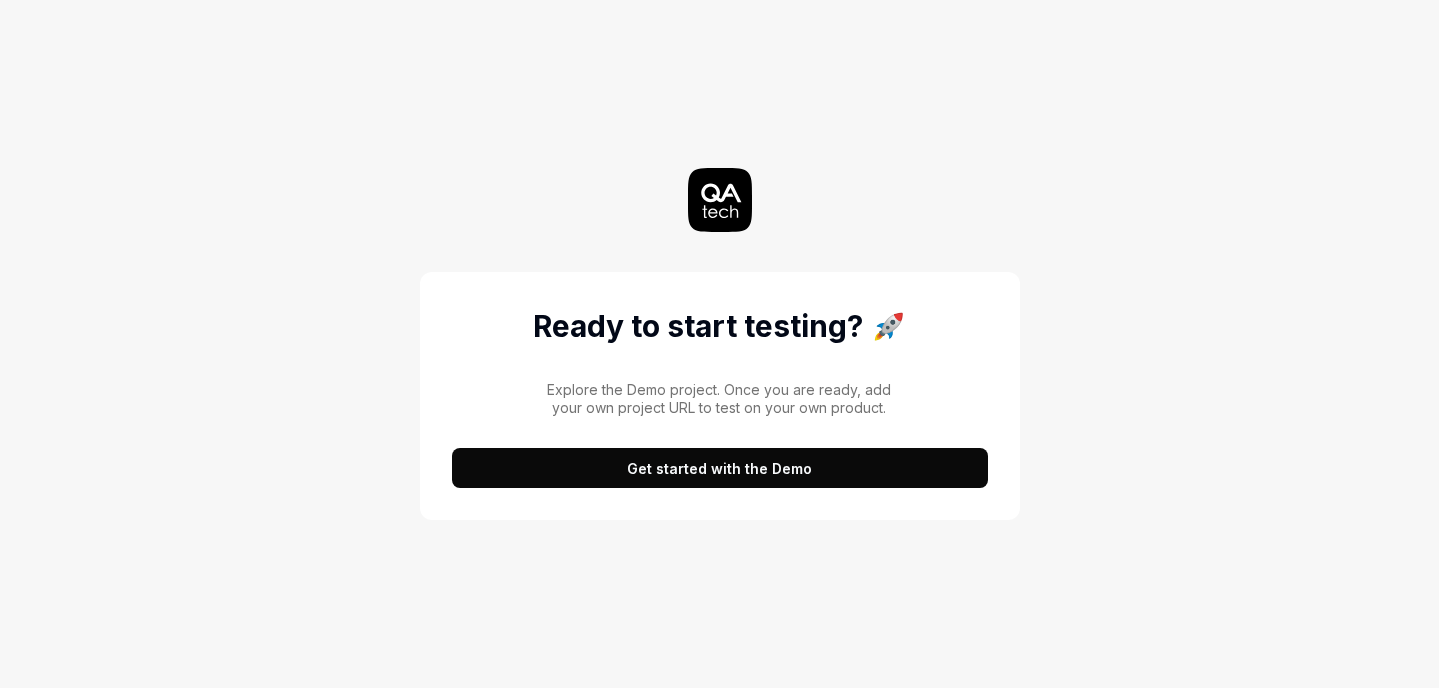 click on "Get started with the Demo" at bounding box center (720, 468) 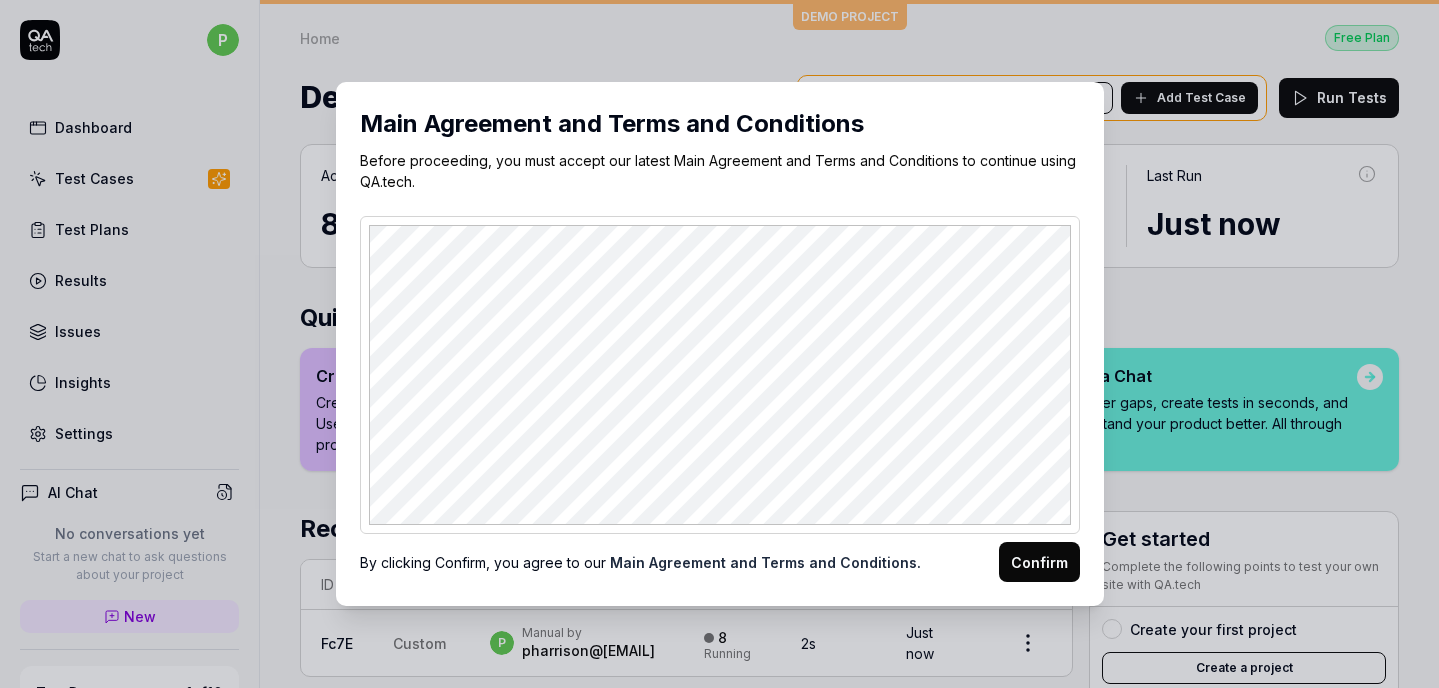 scroll, scrollTop: 0, scrollLeft: 0, axis: both 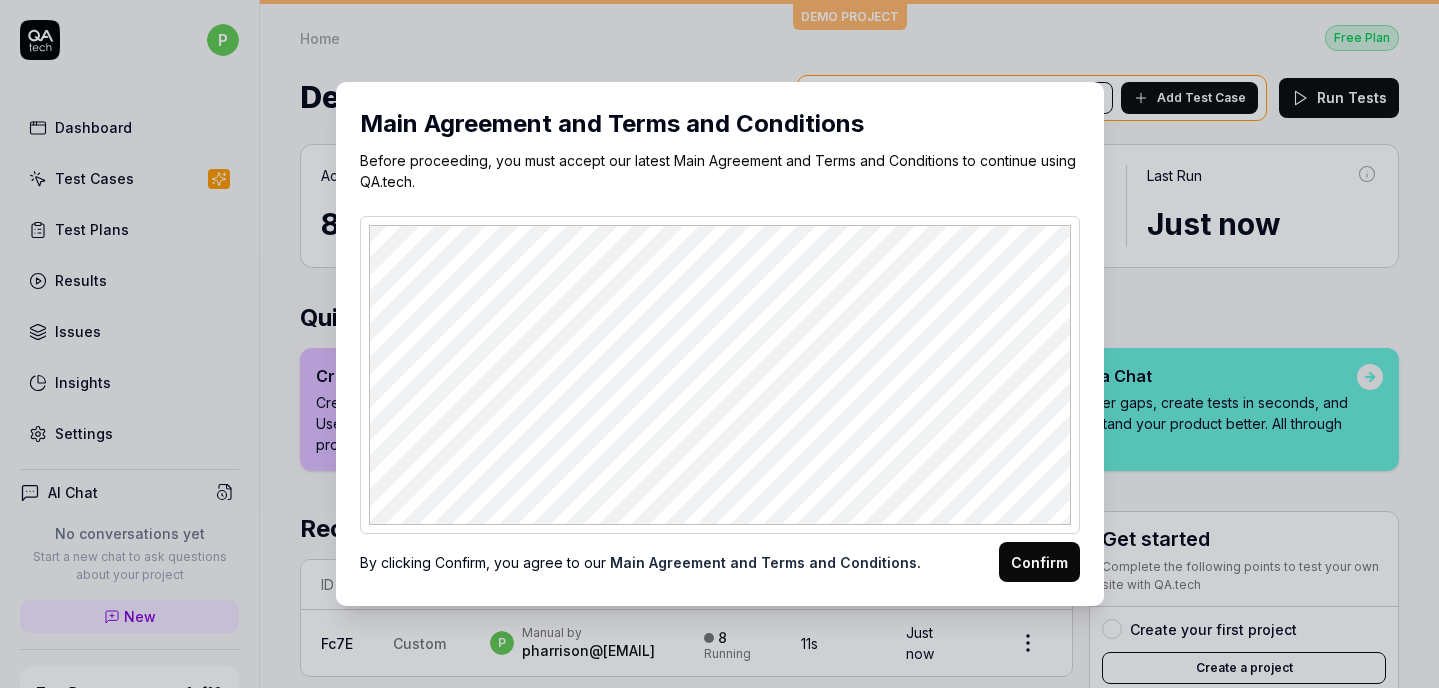 click on "Confirm" at bounding box center [1039, 562] 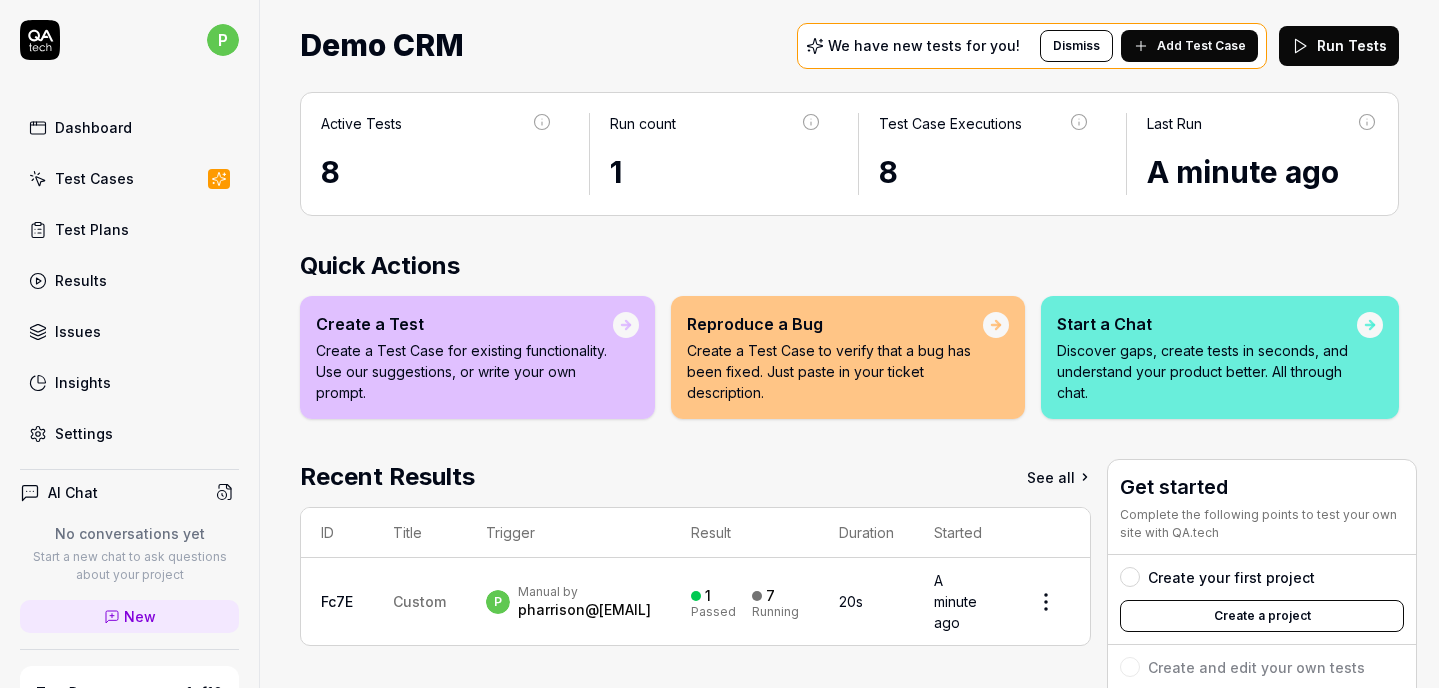 scroll, scrollTop: 0, scrollLeft: 0, axis: both 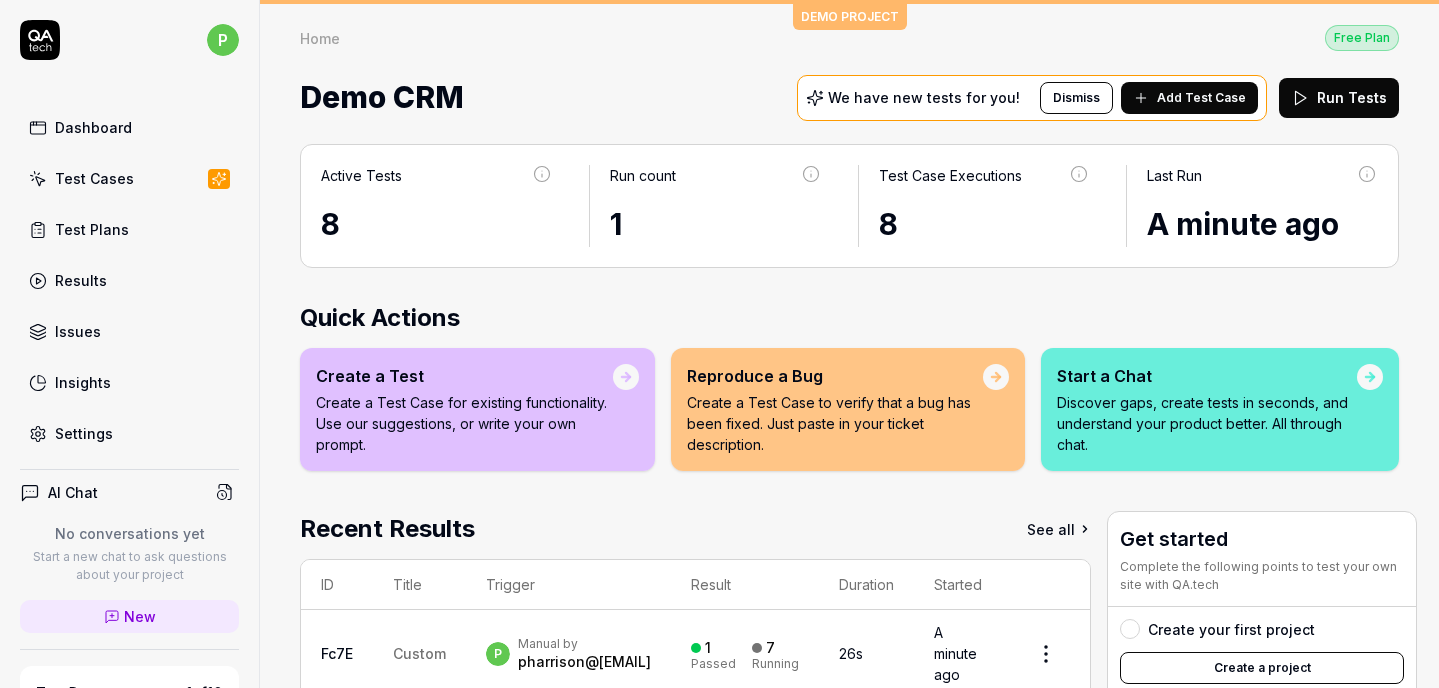 click on "Create a Test Case for existing functionality. Use our suggestions, or write your own prompt." at bounding box center (464, 423) 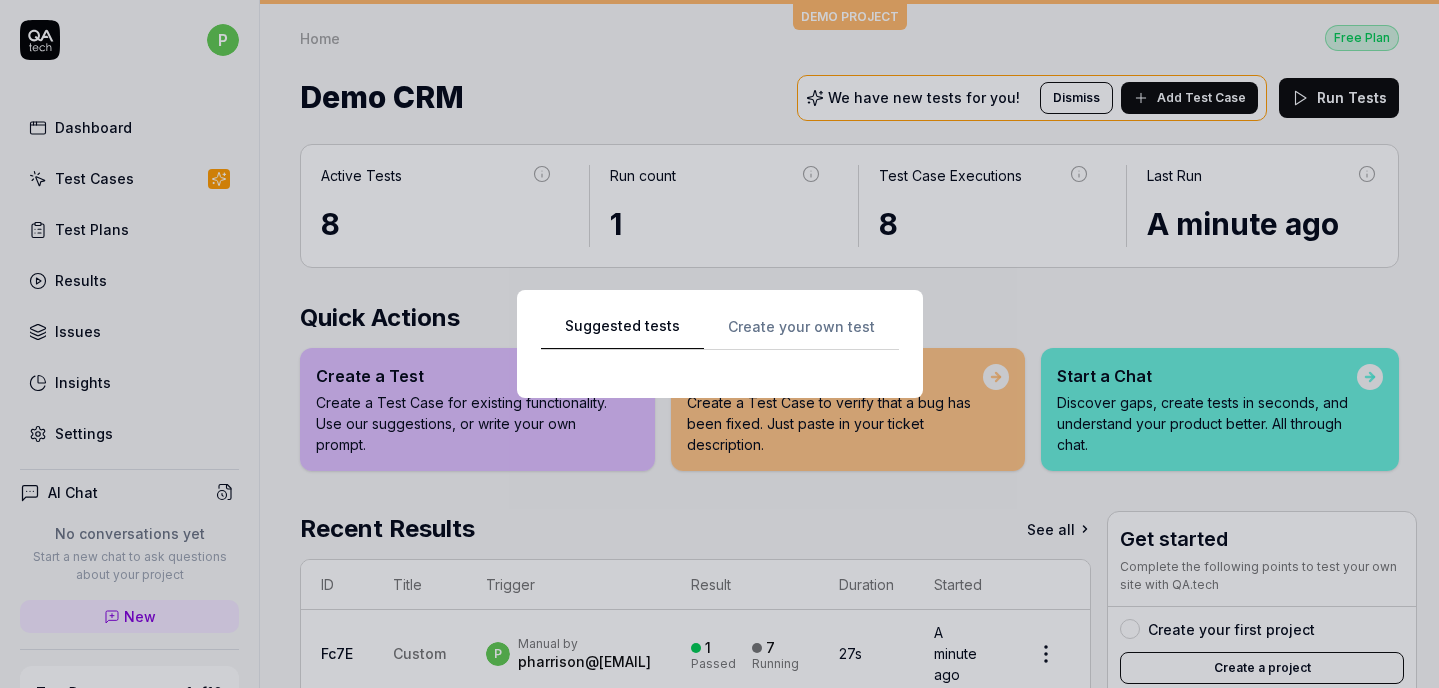 scroll, scrollTop: 0, scrollLeft: 0, axis: both 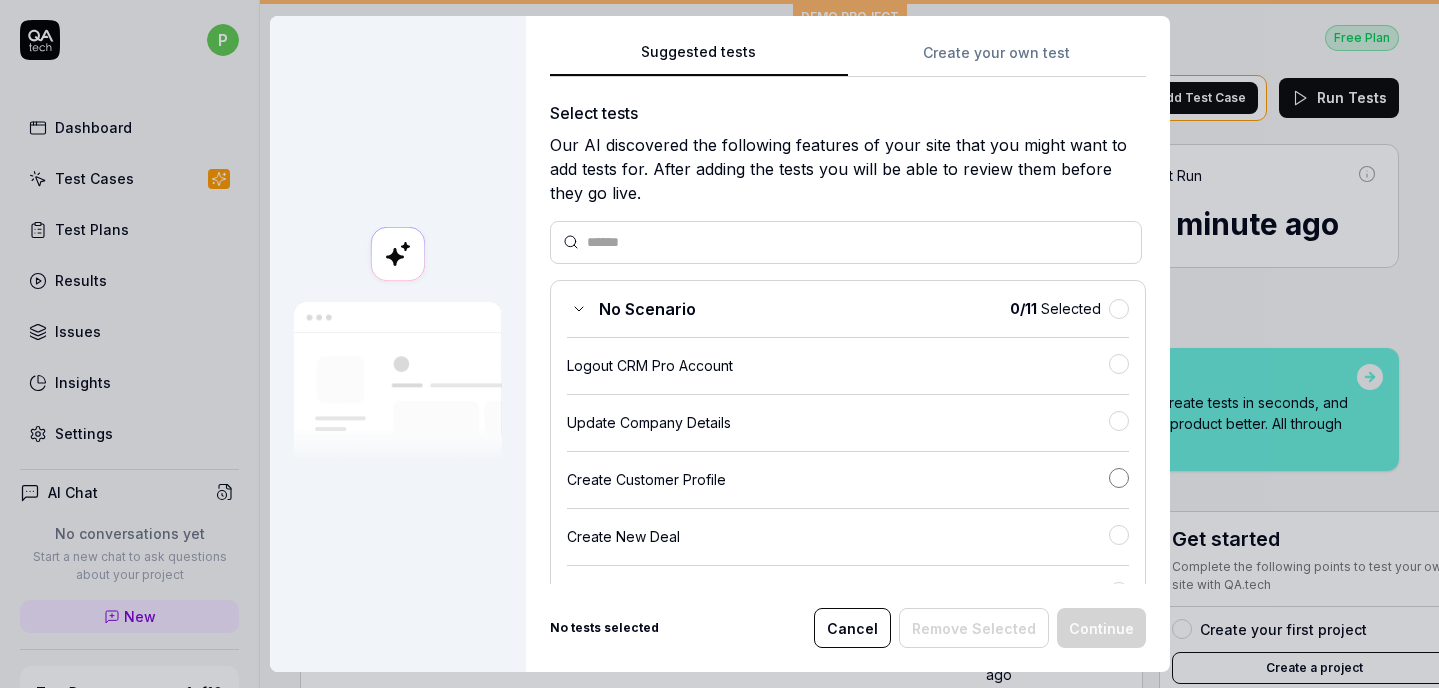 click at bounding box center [1119, 478] 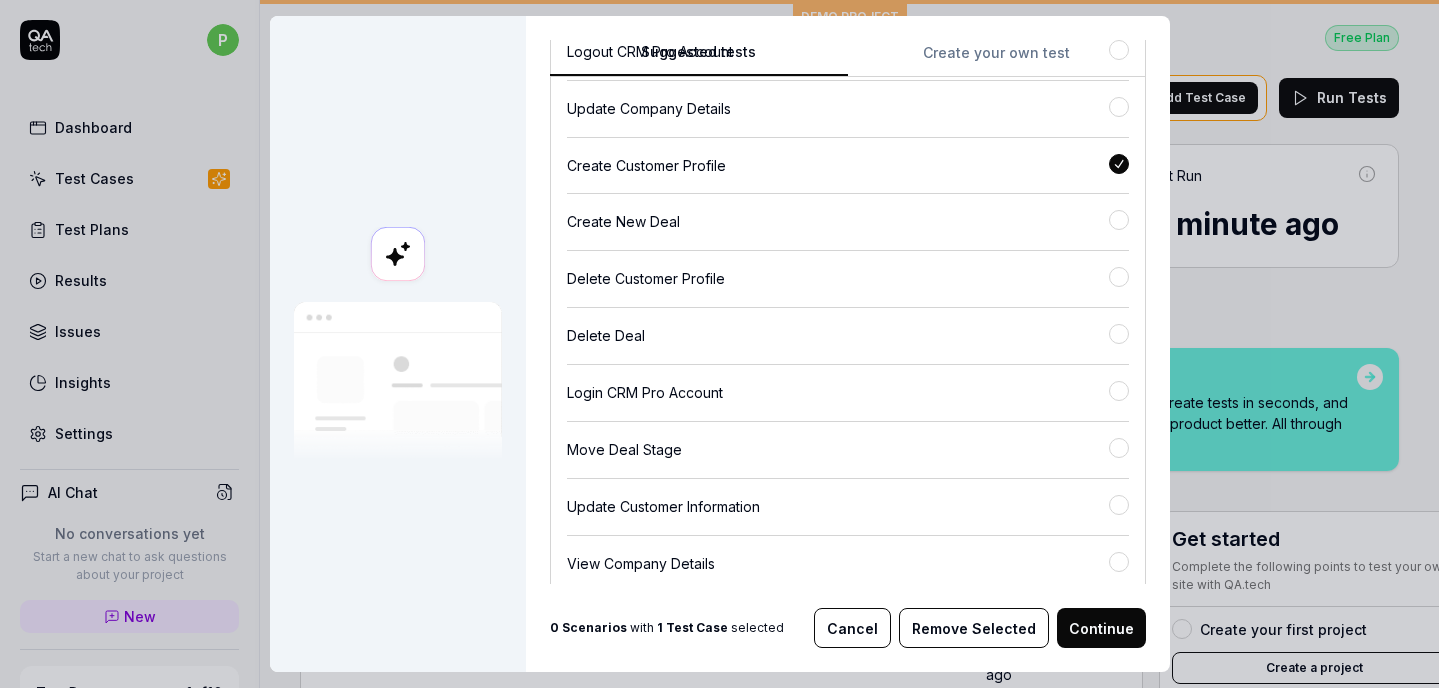 scroll, scrollTop: 318, scrollLeft: 0, axis: vertical 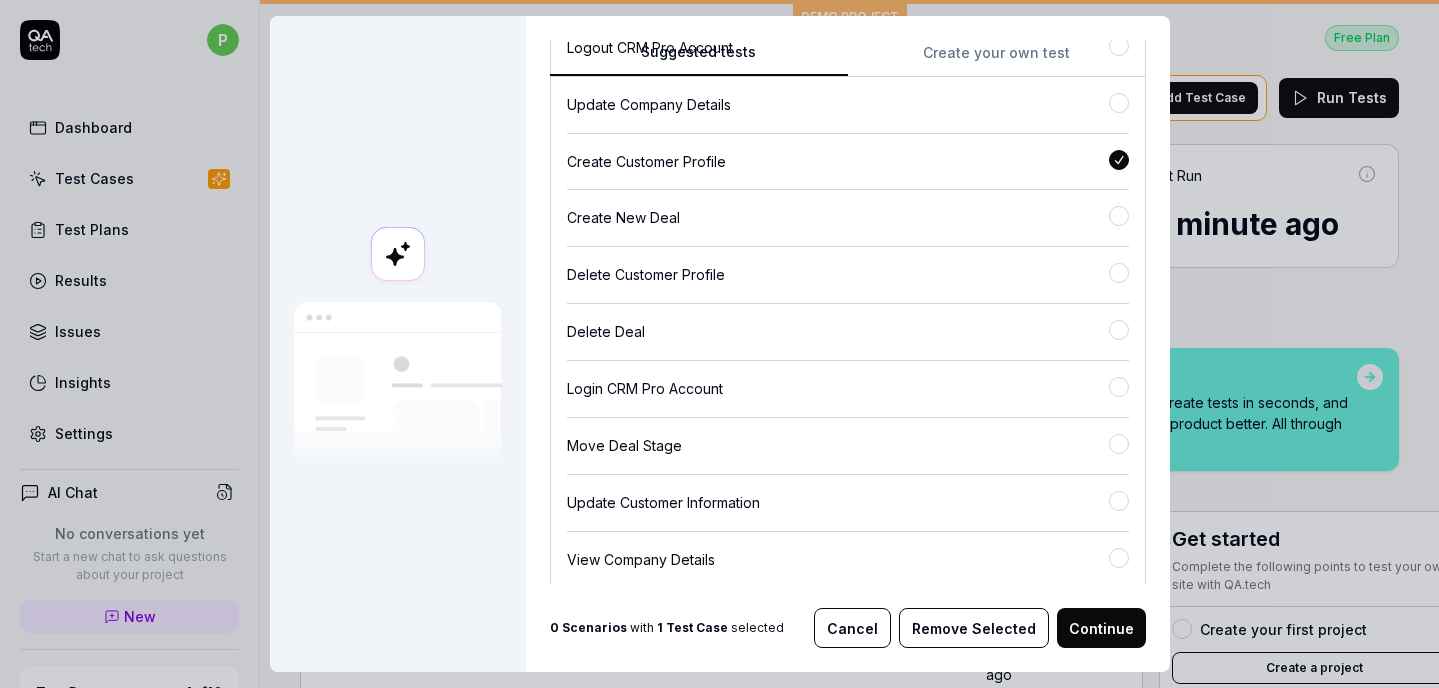 click on "Continue" at bounding box center (1101, 628) 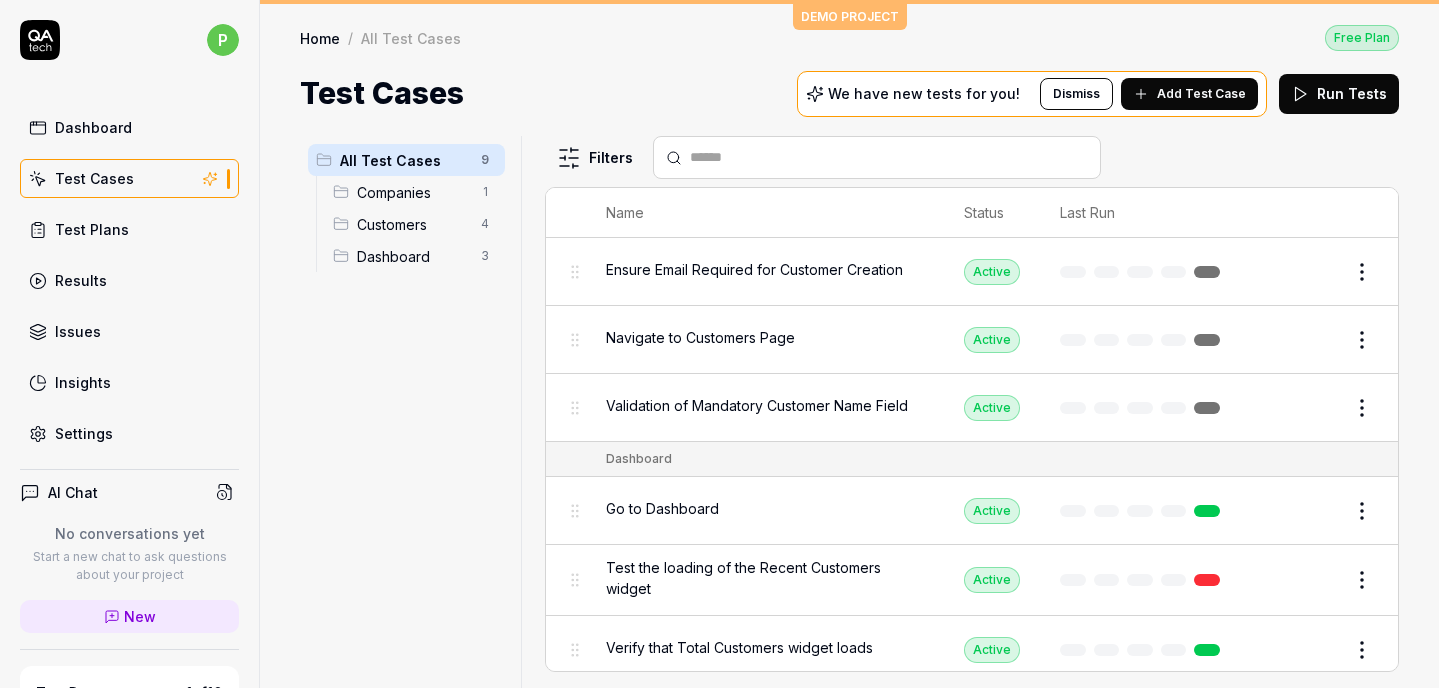 scroll, scrollTop: 0, scrollLeft: 0, axis: both 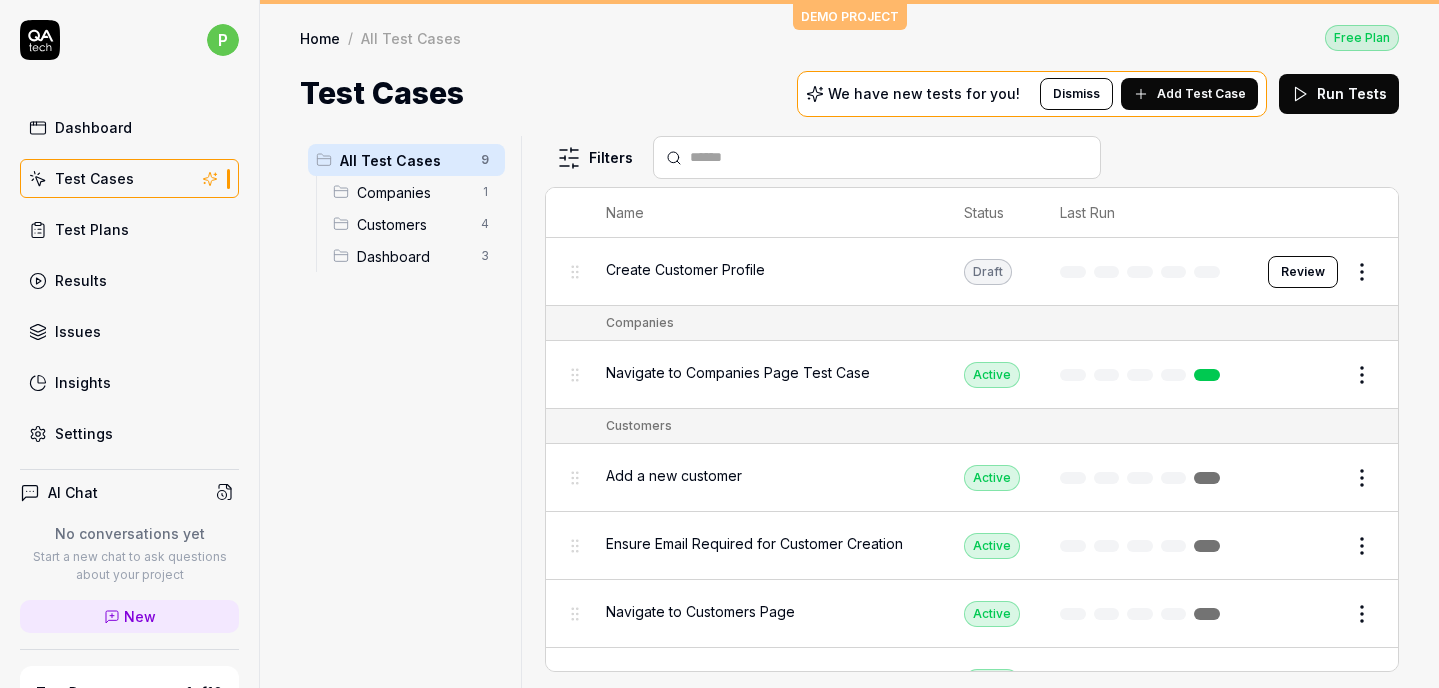 click on "Create Customer Profile" at bounding box center [685, 269] 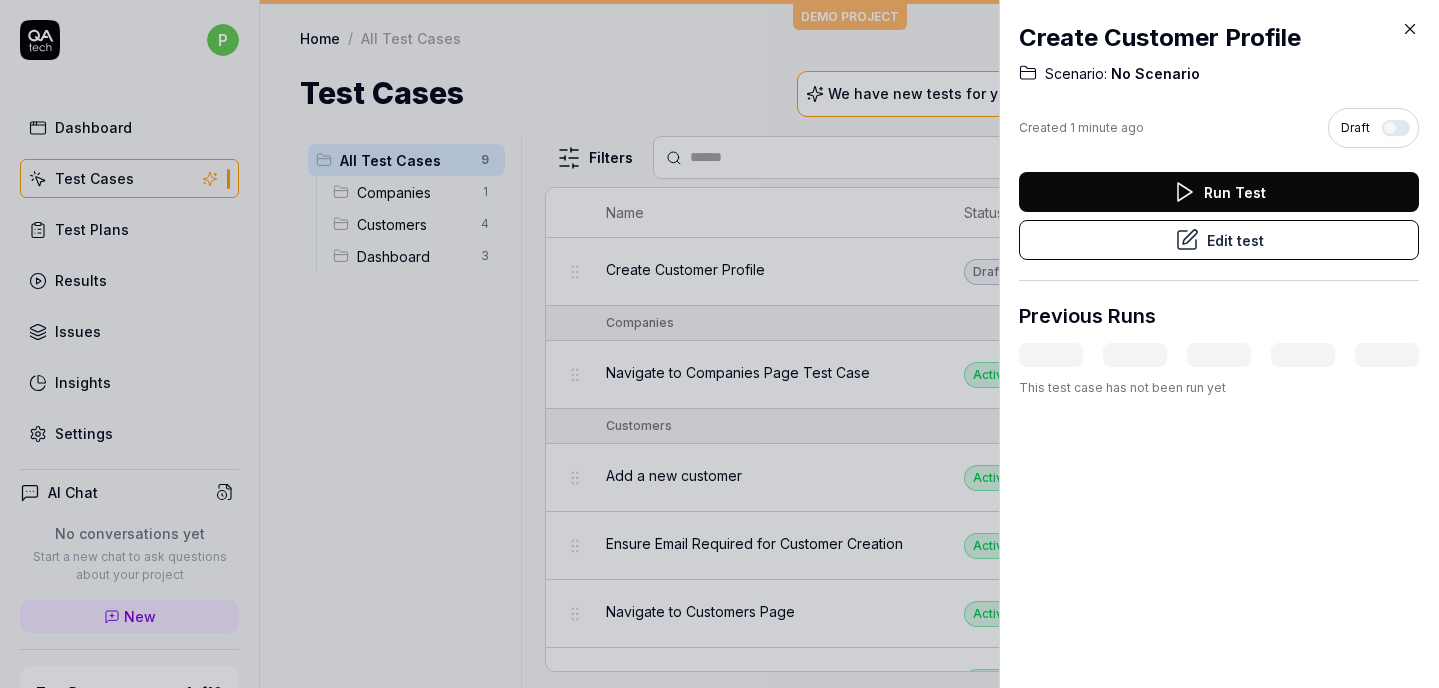 click 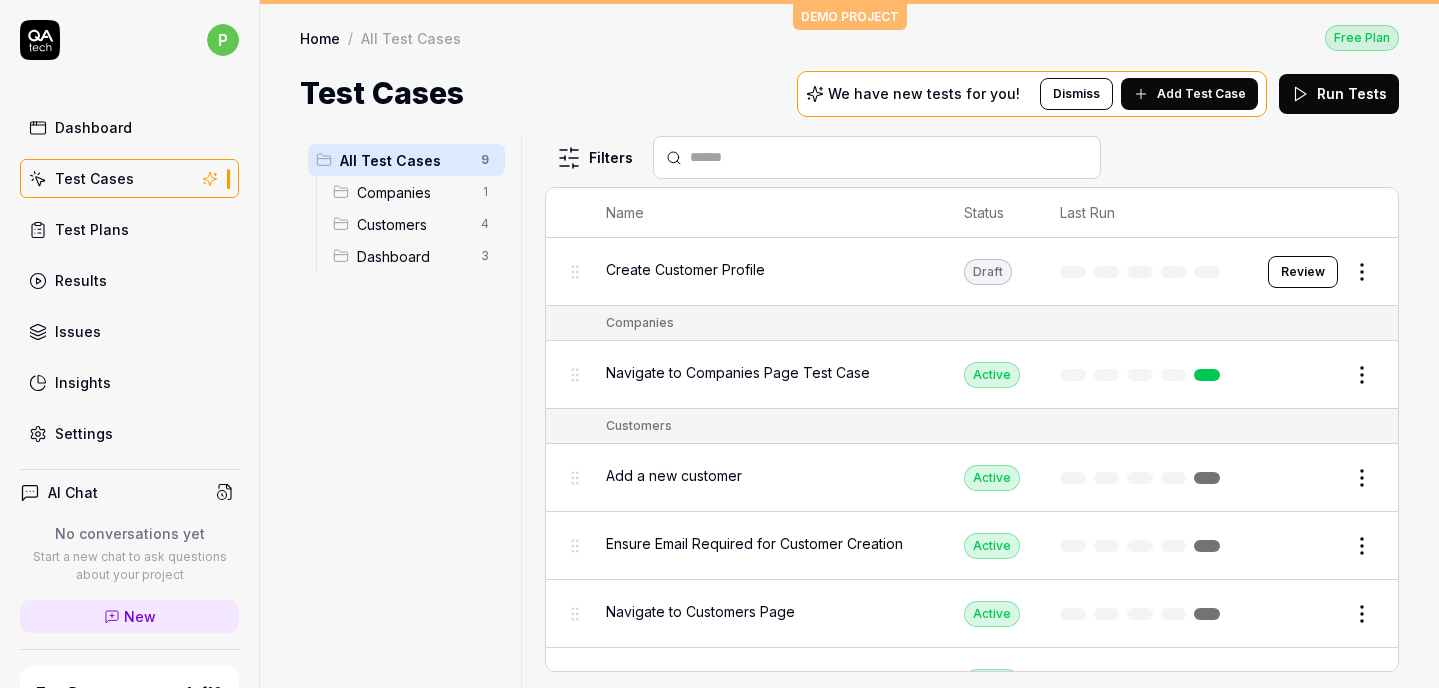 click on "Review" at bounding box center [1303, 272] 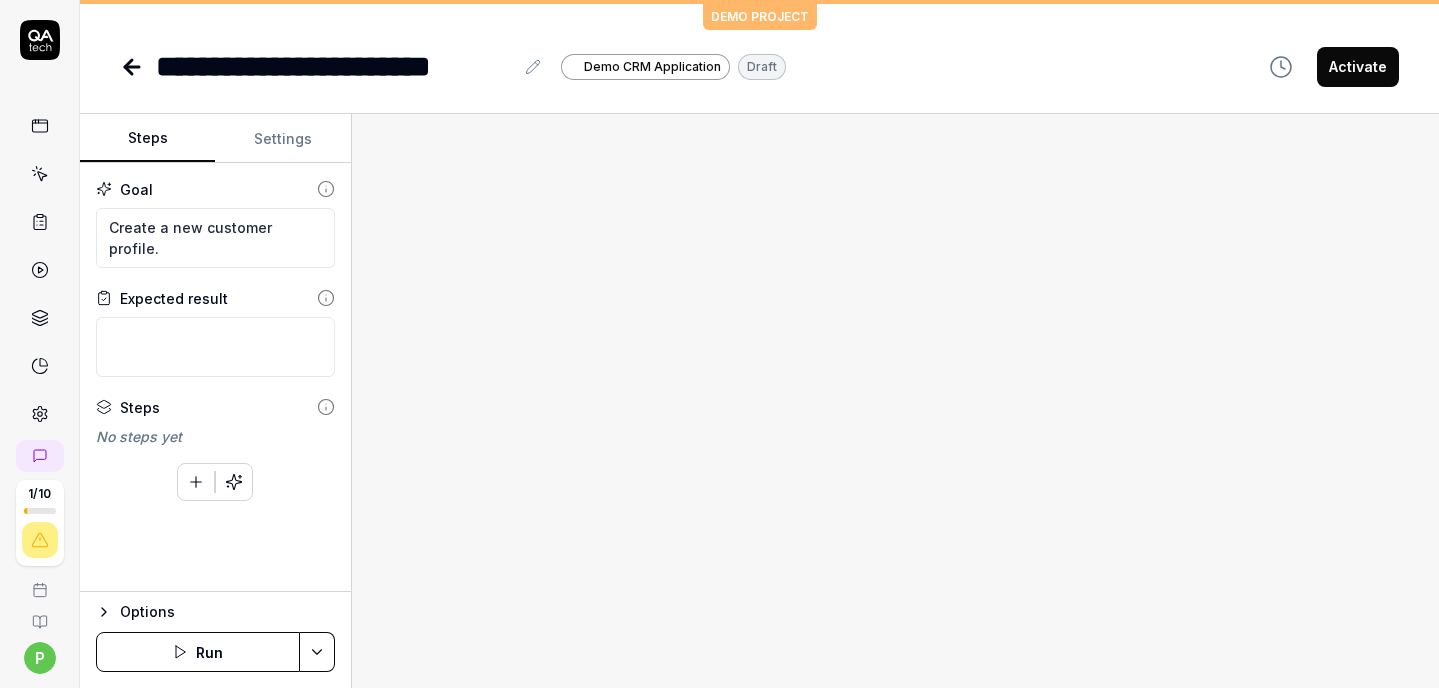 click 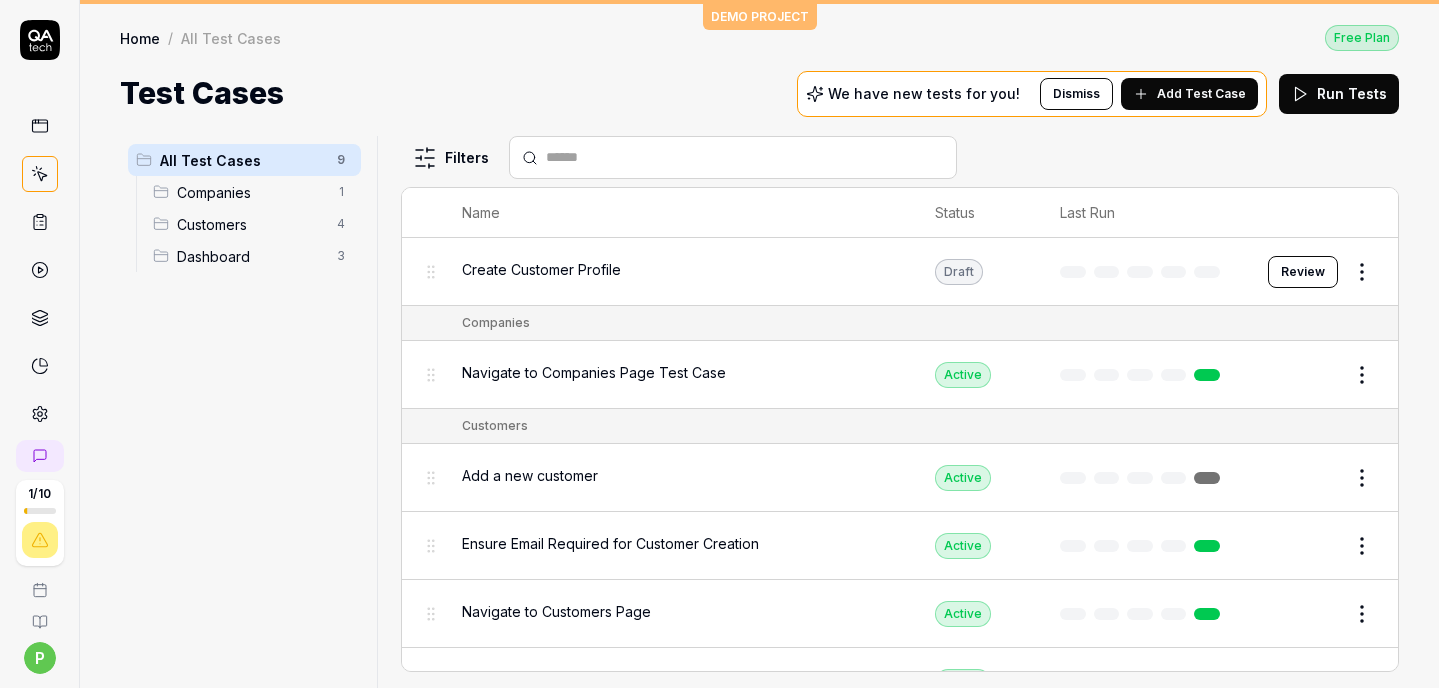 click on "Edit" at bounding box center (1314, 375) 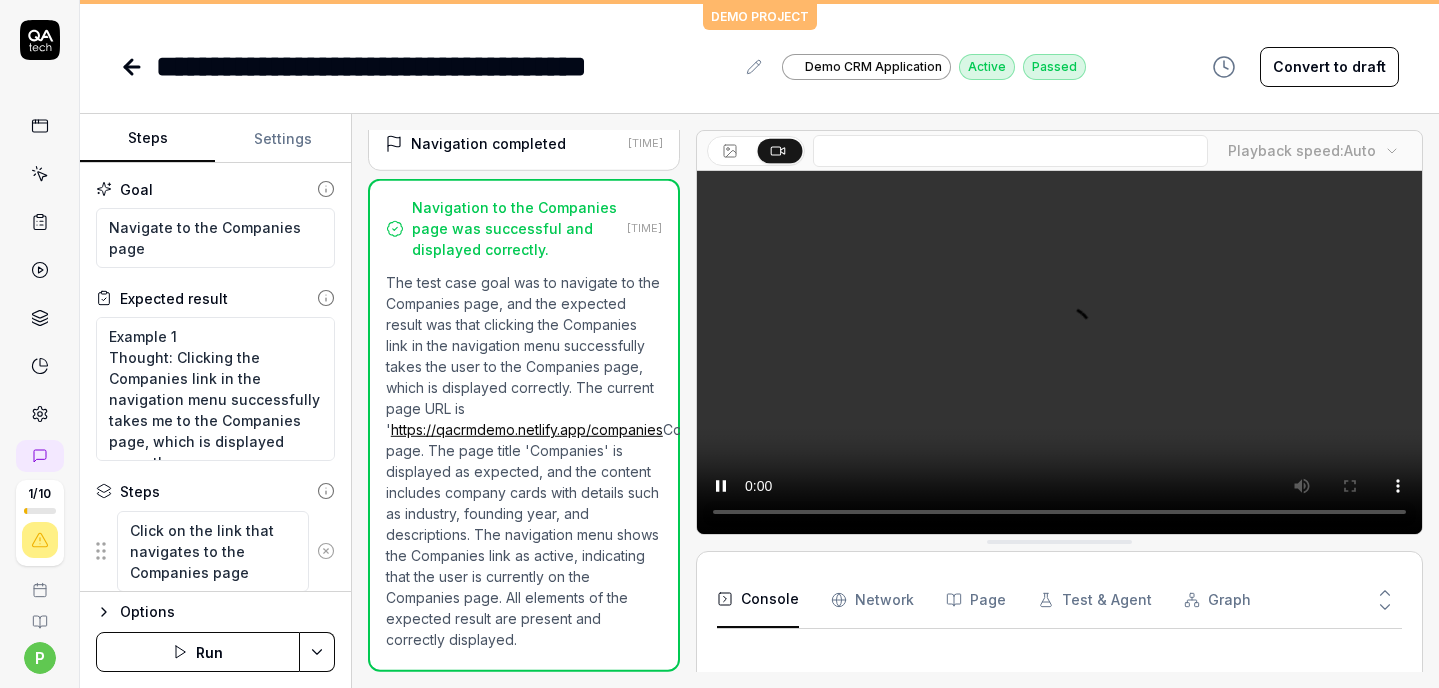 scroll, scrollTop: 212, scrollLeft: 0, axis: vertical 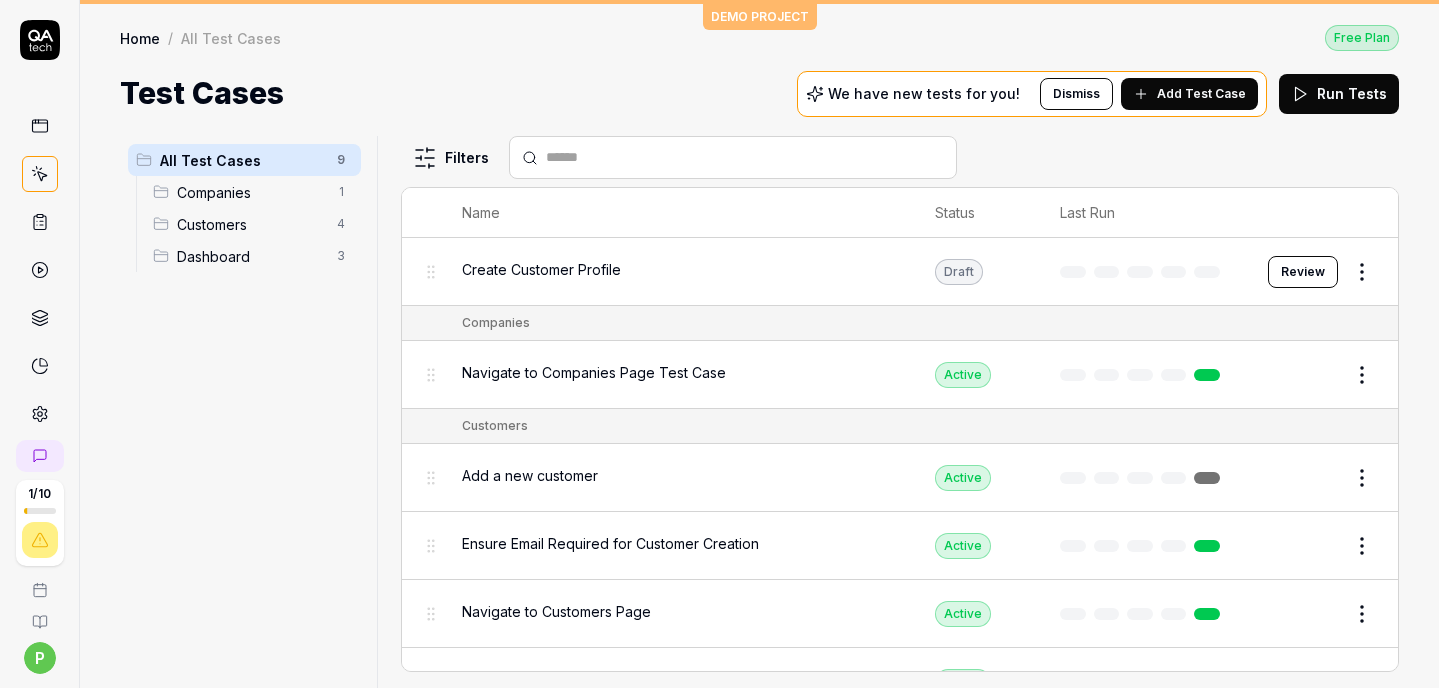 click on "Add a new customer" at bounding box center (530, 475) 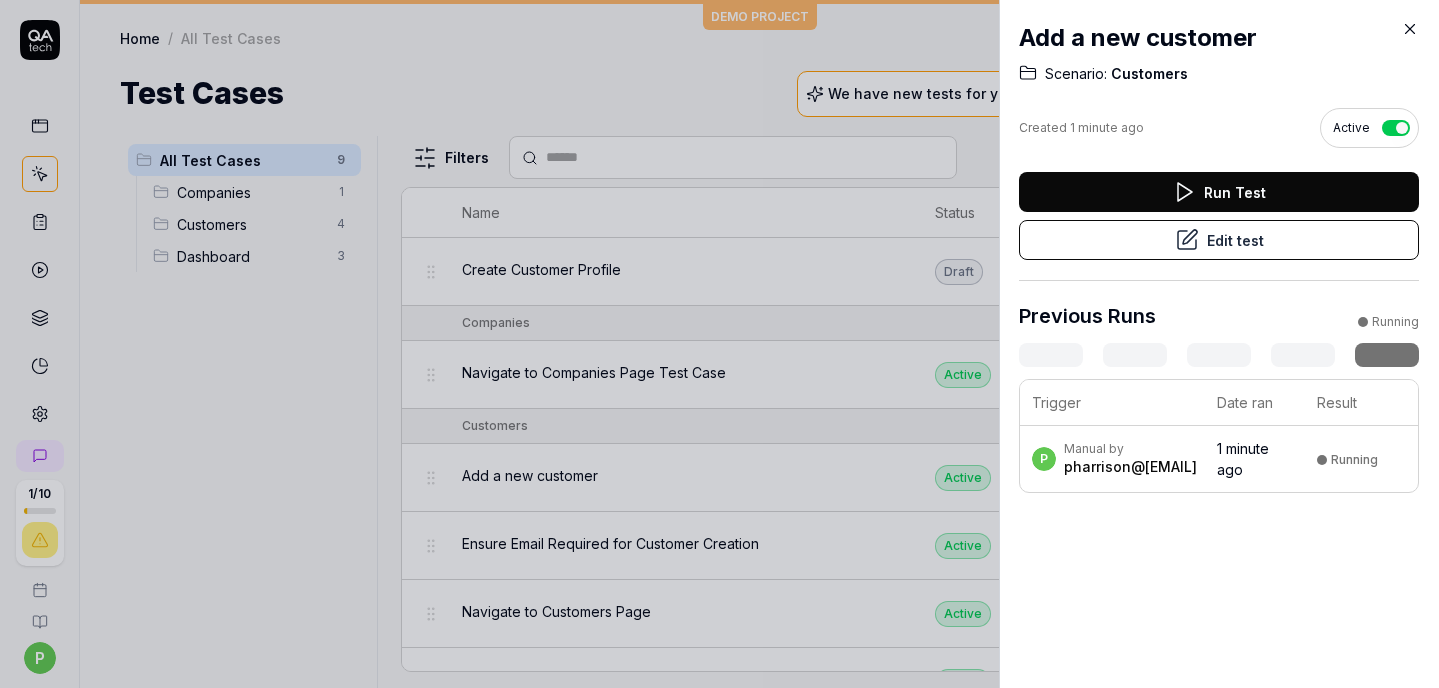 click 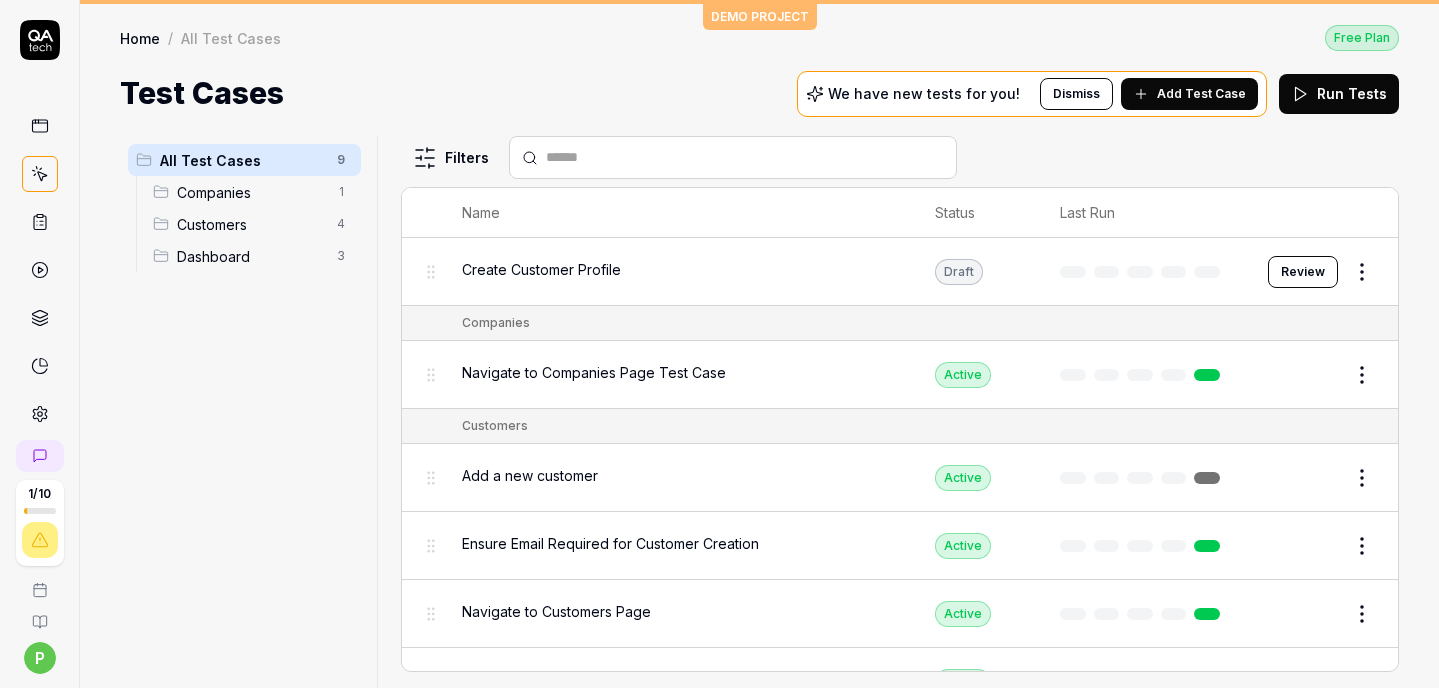 click on "Edit" at bounding box center [1314, 478] 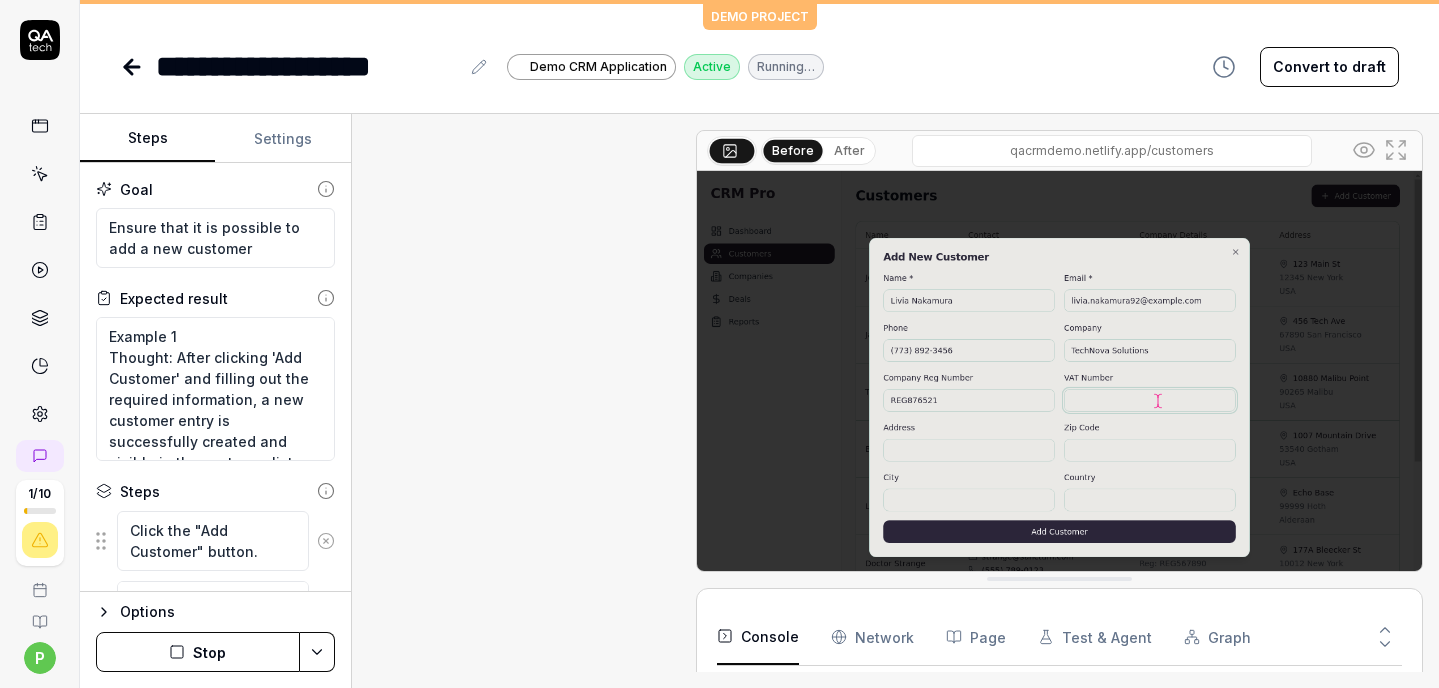scroll, scrollTop: 1038, scrollLeft: 0, axis: vertical 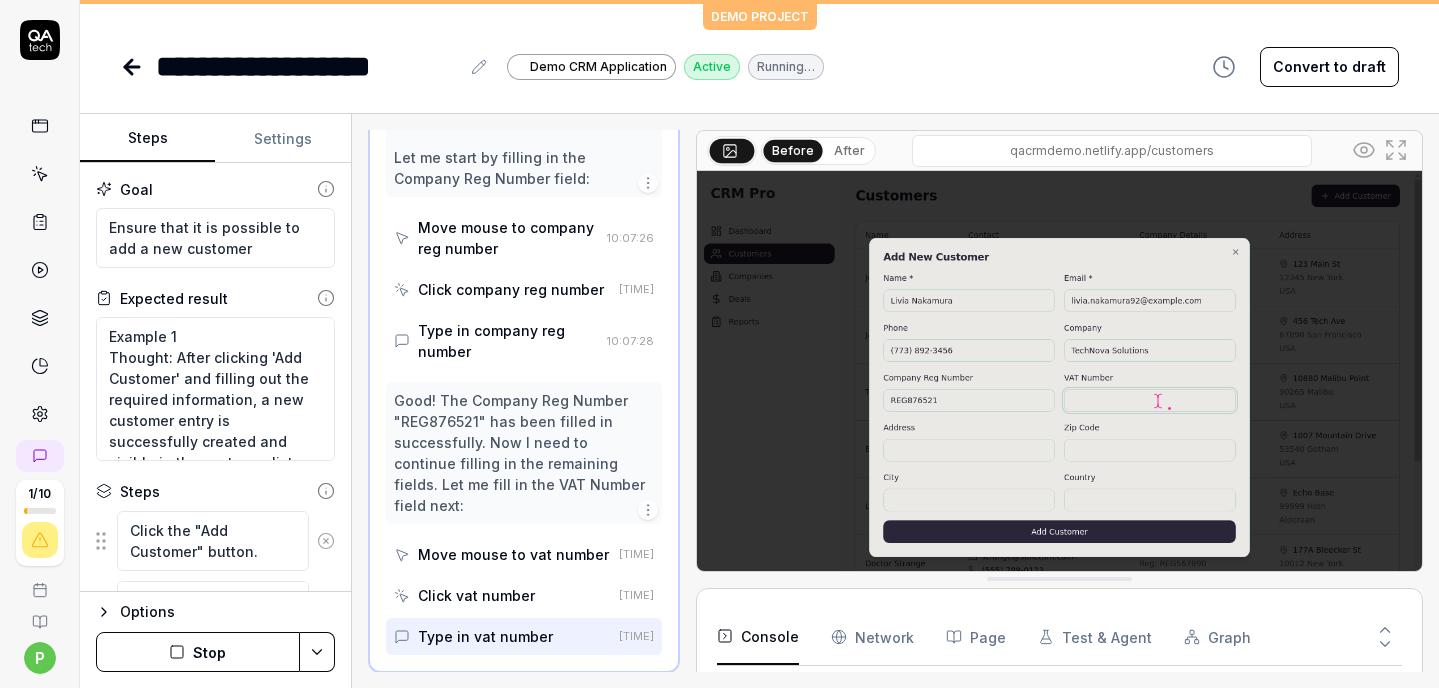 type on "*" 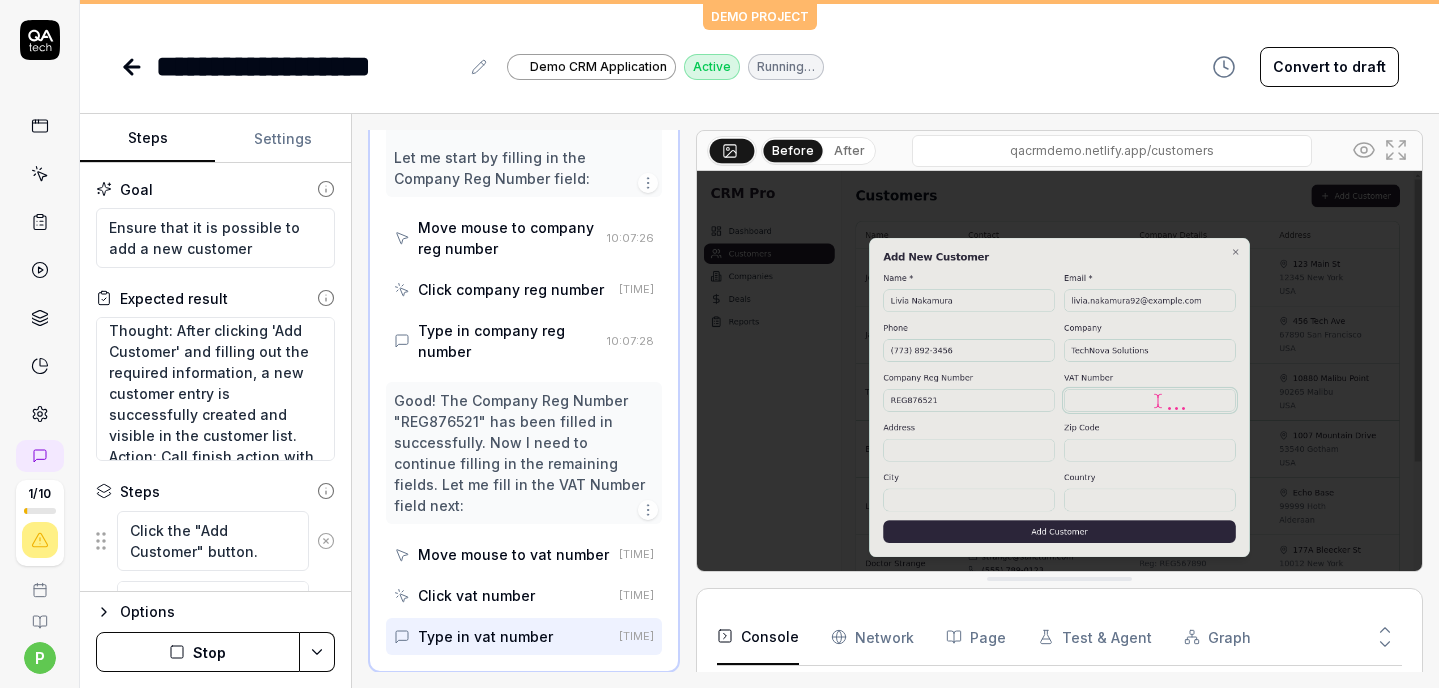 scroll, scrollTop: 84, scrollLeft: 0, axis: vertical 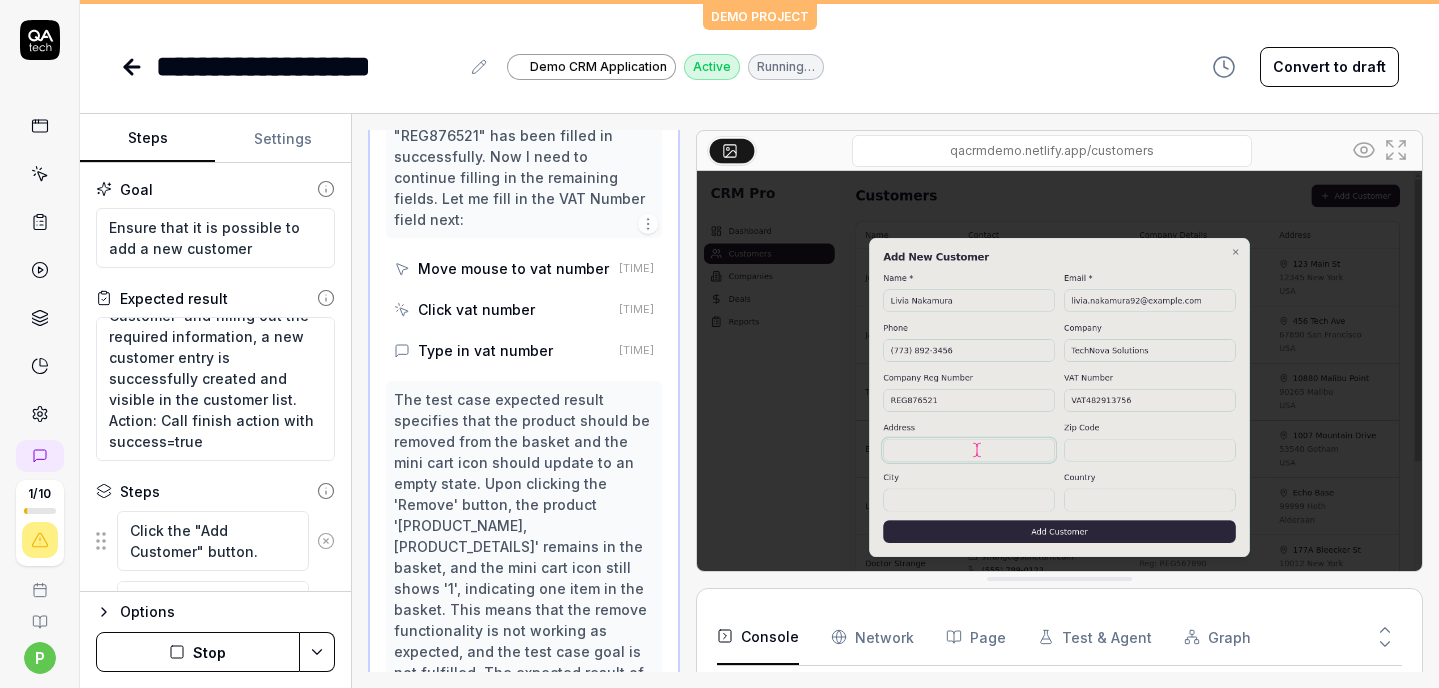 click 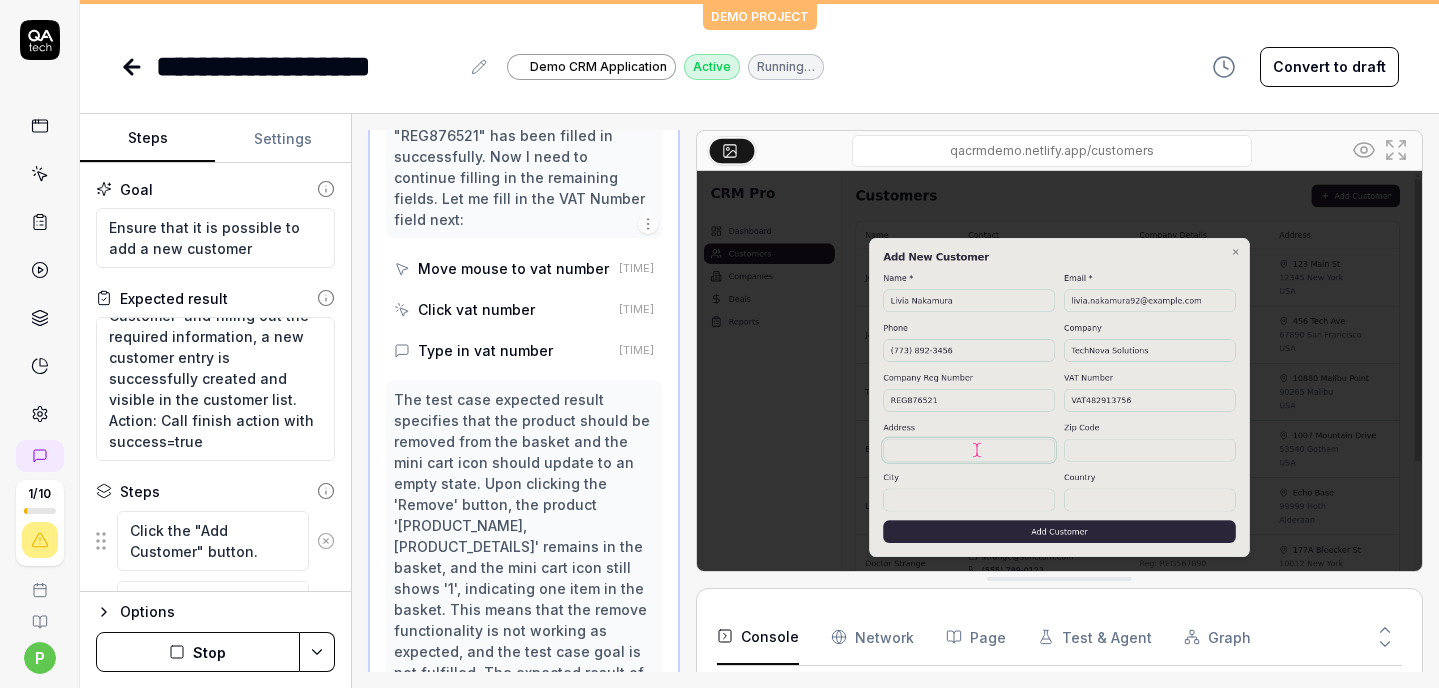 scroll, scrollTop: 1391, scrollLeft: 0, axis: vertical 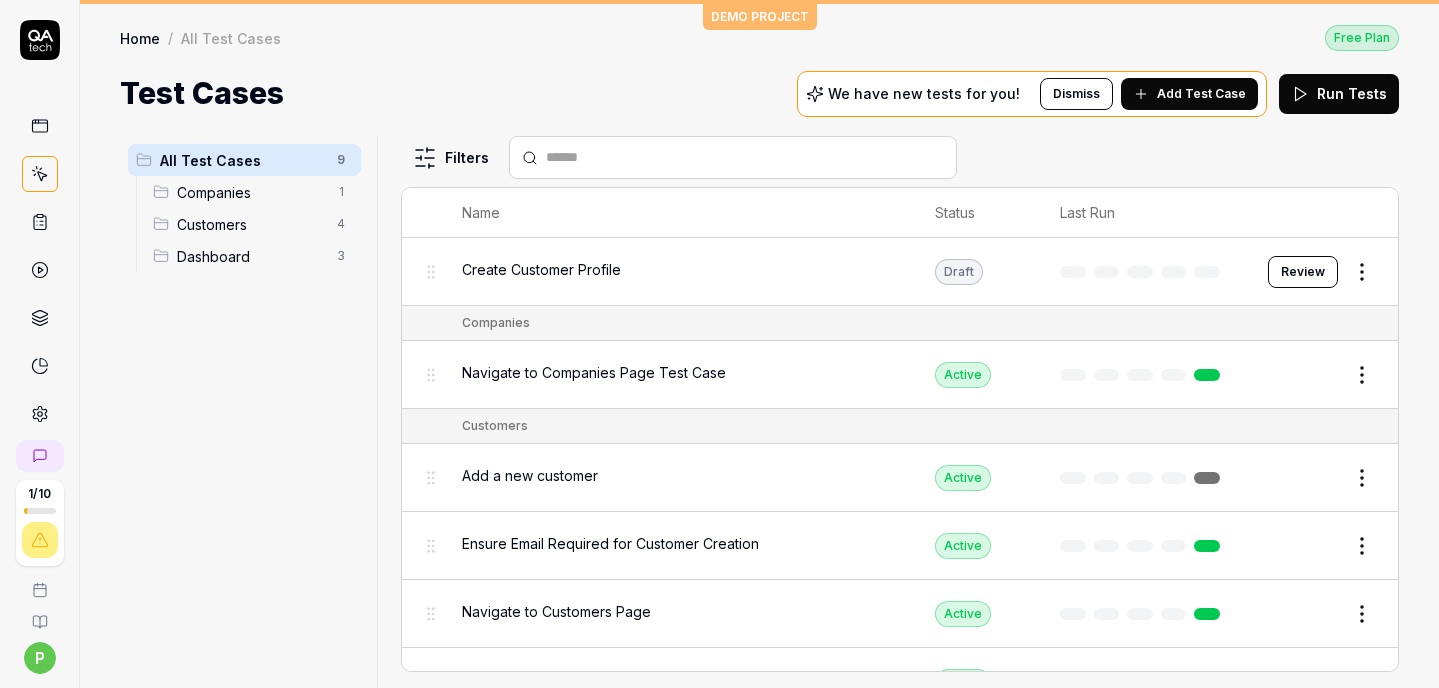 click on "Add Test Case" at bounding box center [1201, 94] 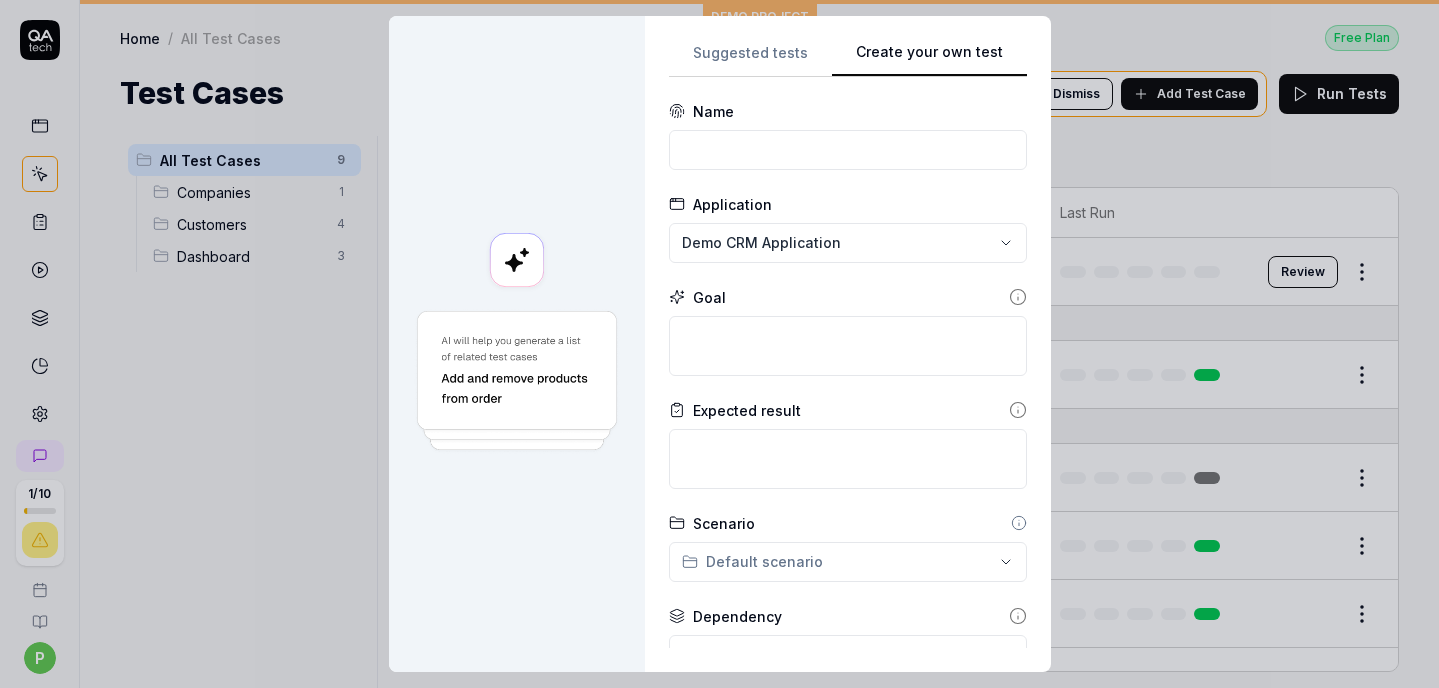 click on "Create your own test" at bounding box center [929, 59] 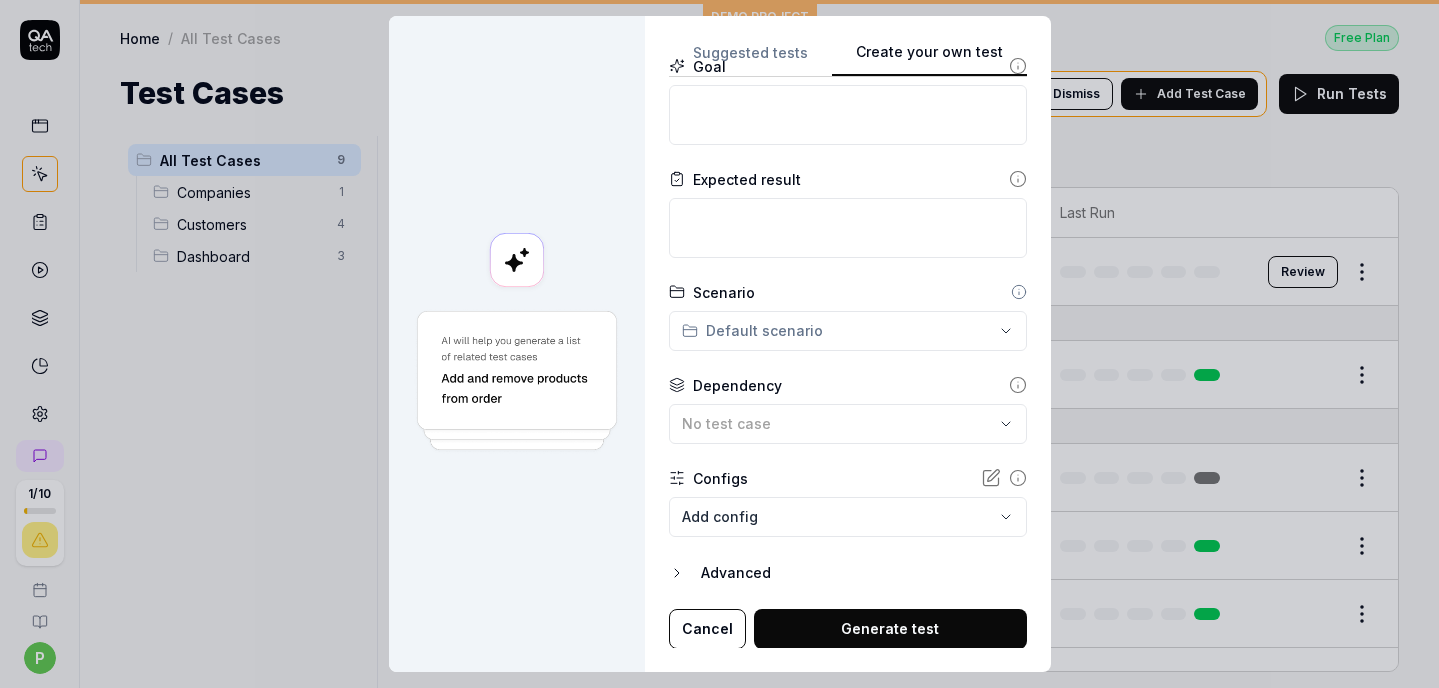 scroll, scrollTop: 0, scrollLeft: 0, axis: both 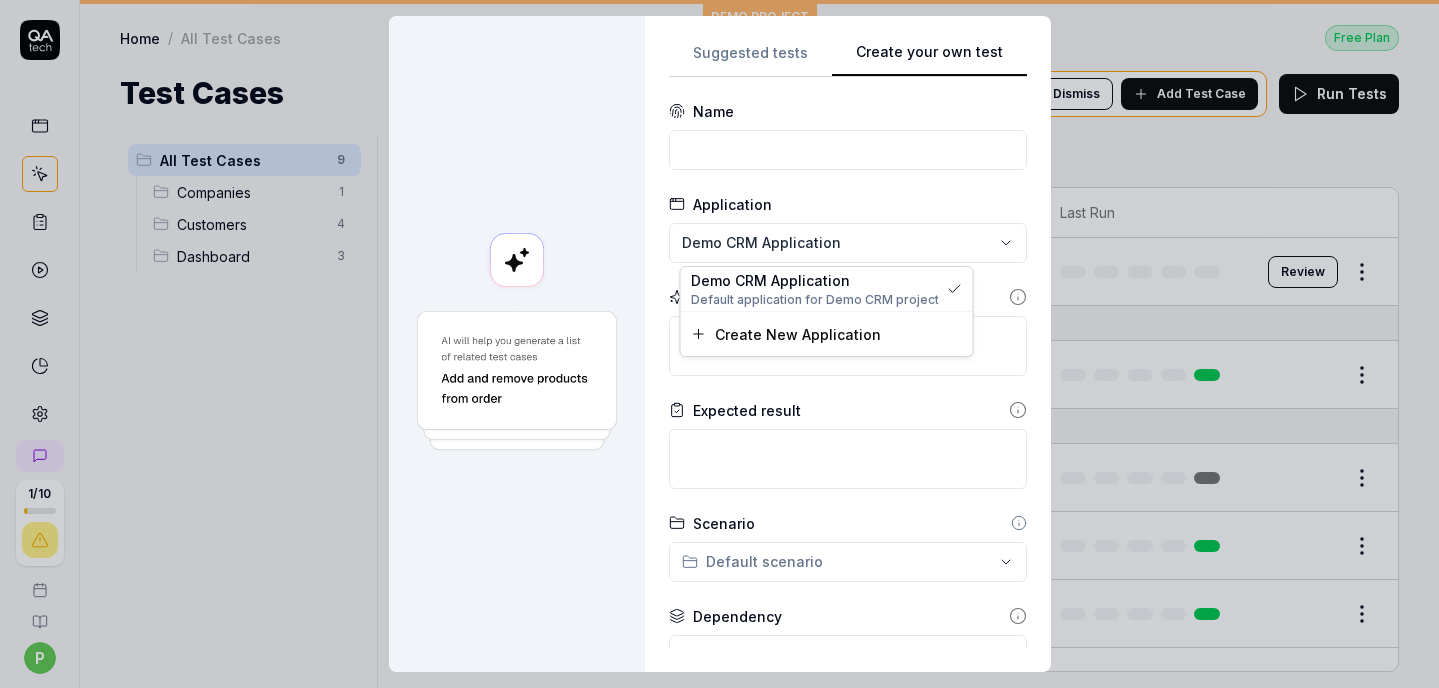 click on "**********" at bounding box center (719, 344) 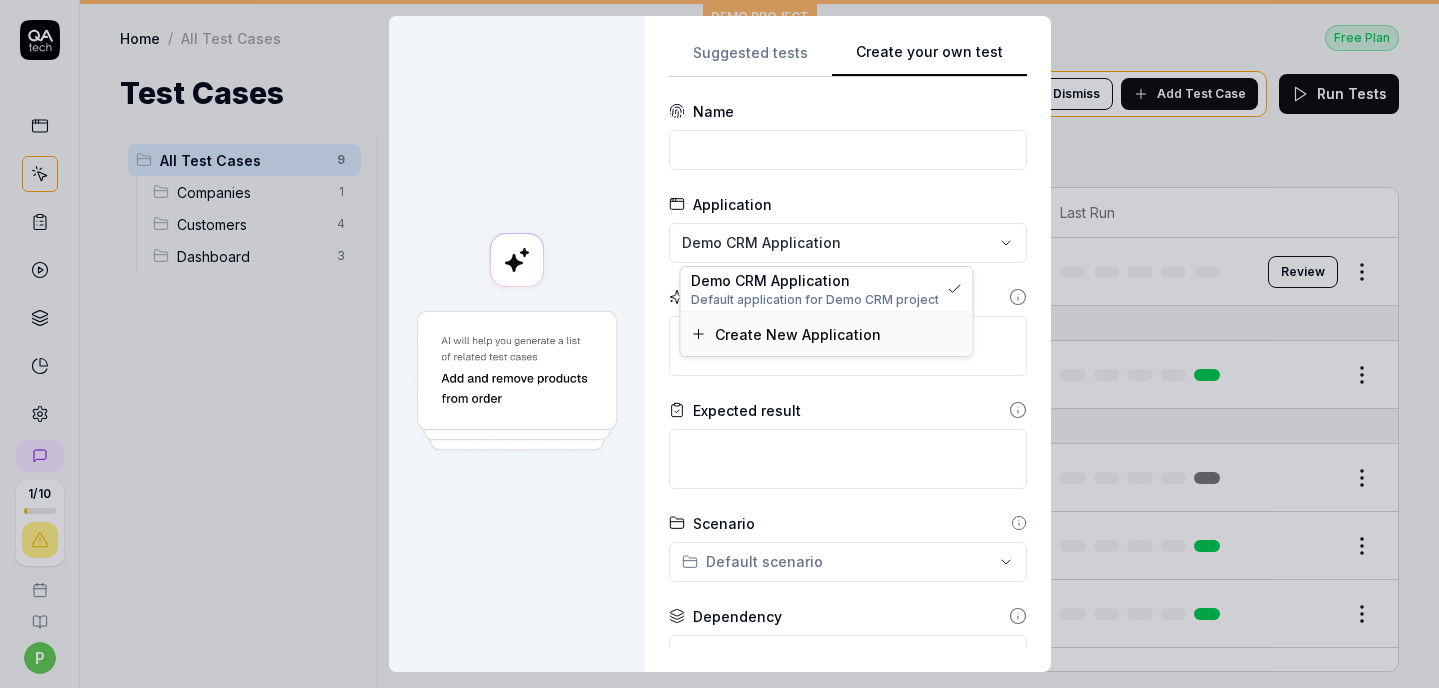 click on "Create New Application" at bounding box center (827, 334) 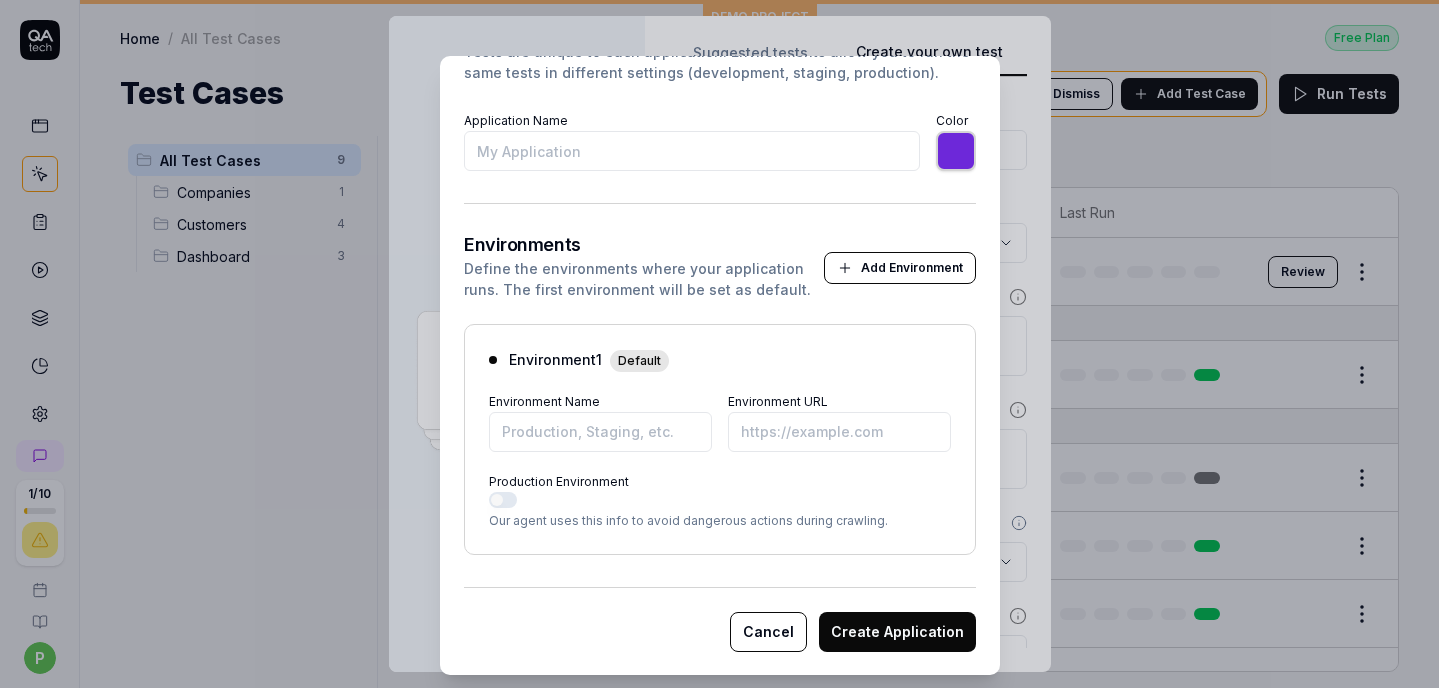 scroll, scrollTop: 0, scrollLeft: 0, axis: both 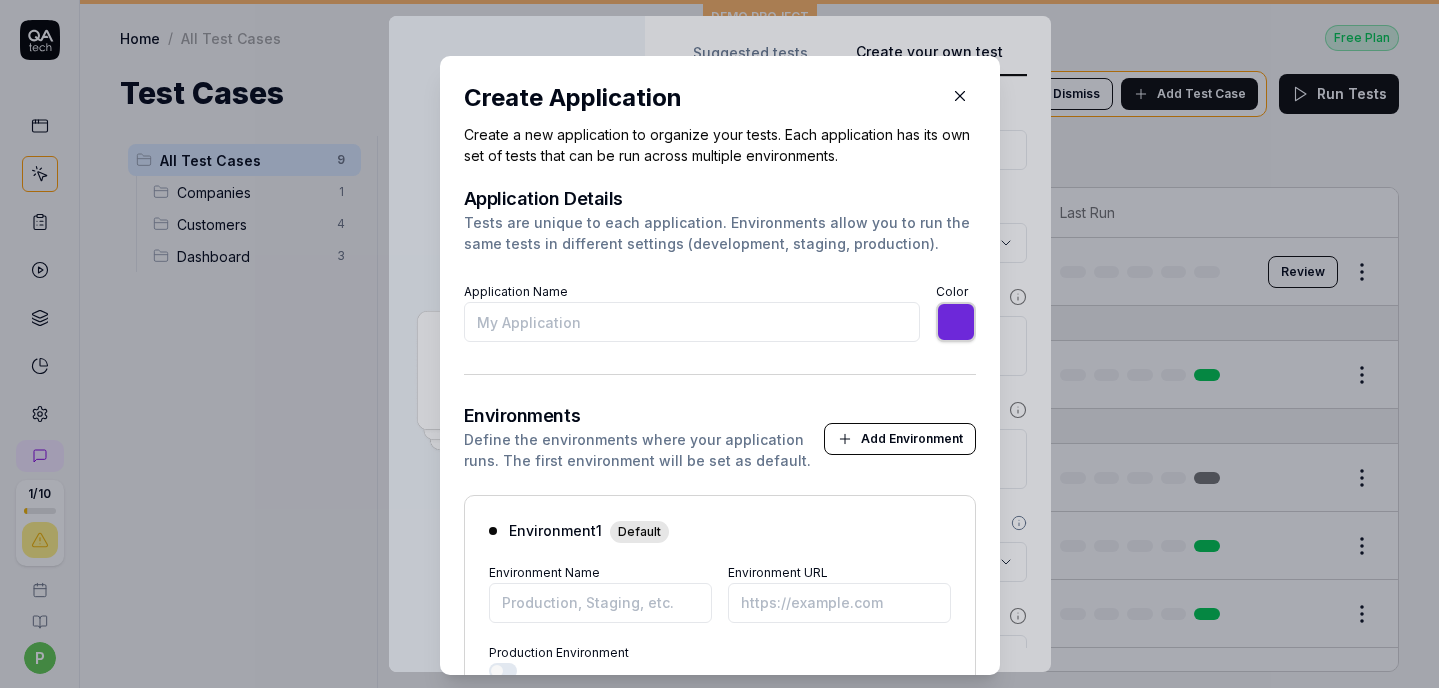 click 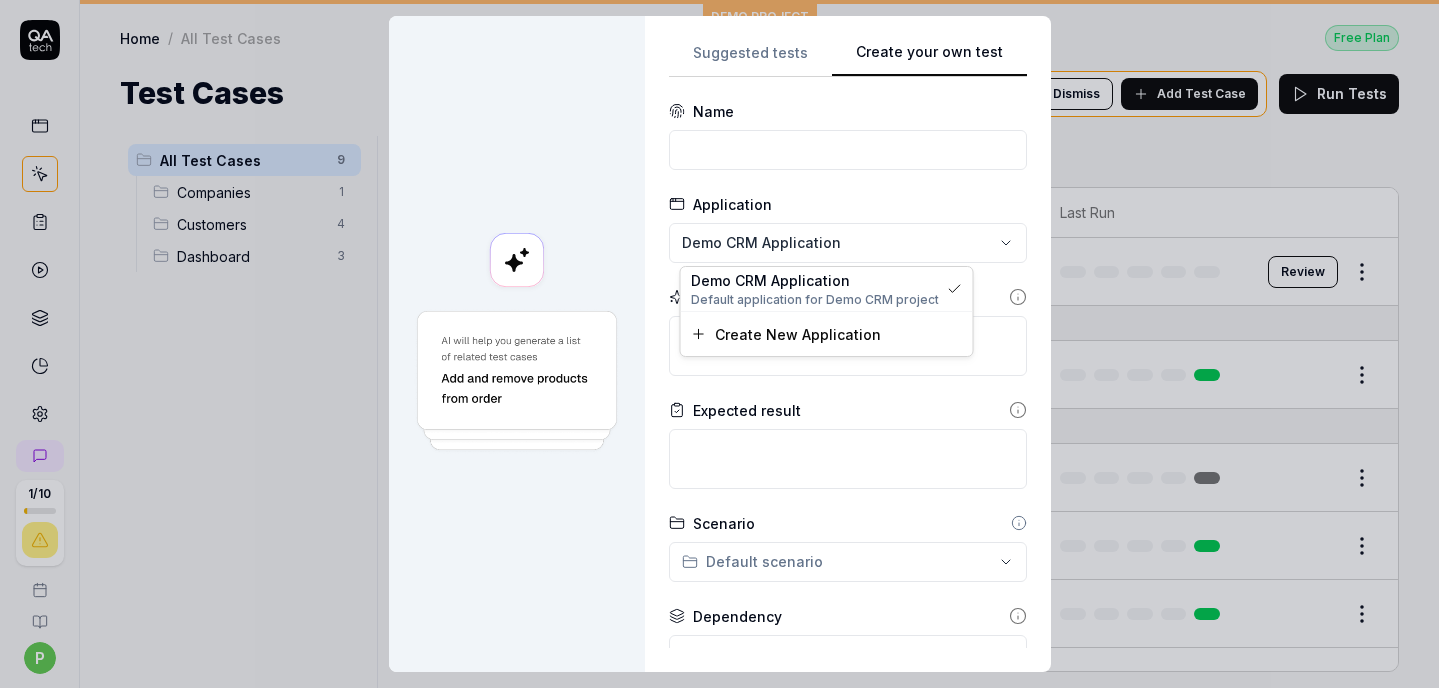 click on "**********" at bounding box center (719, 344) 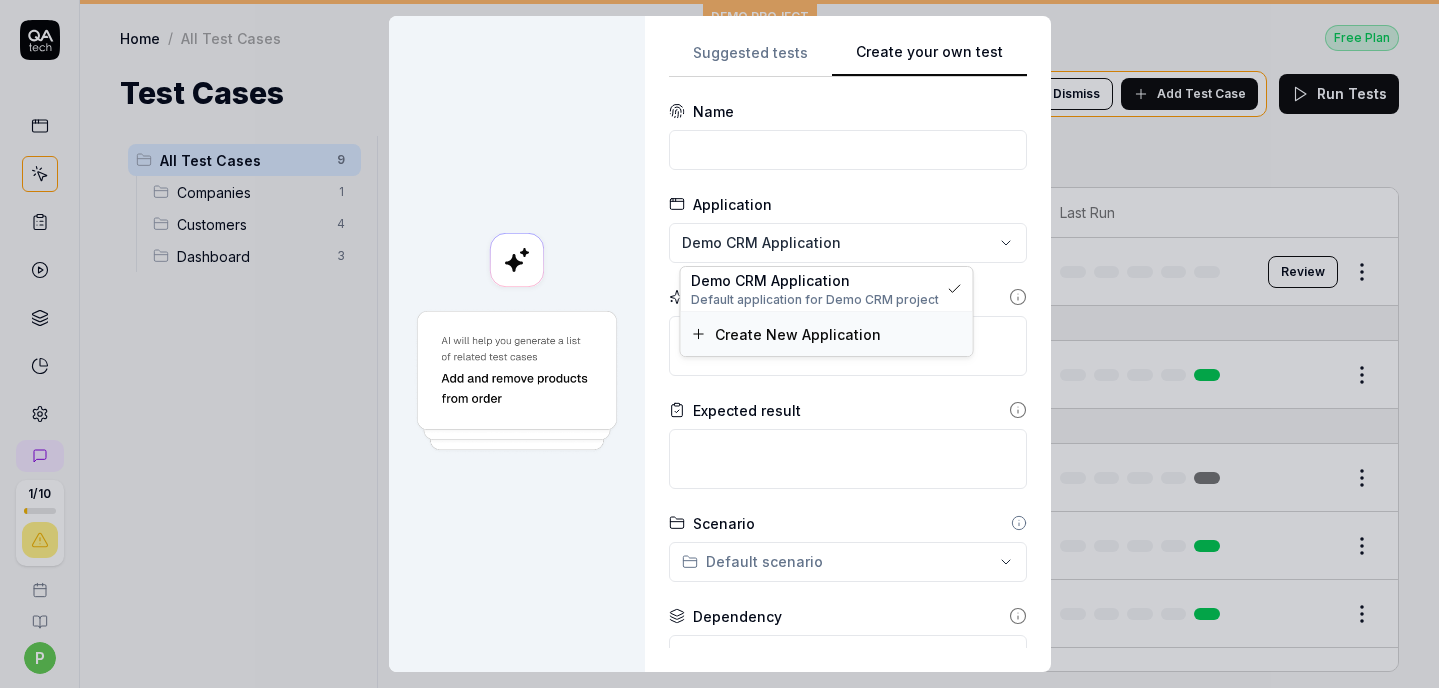 click on "Create New Application" at bounding box center (798, 334) 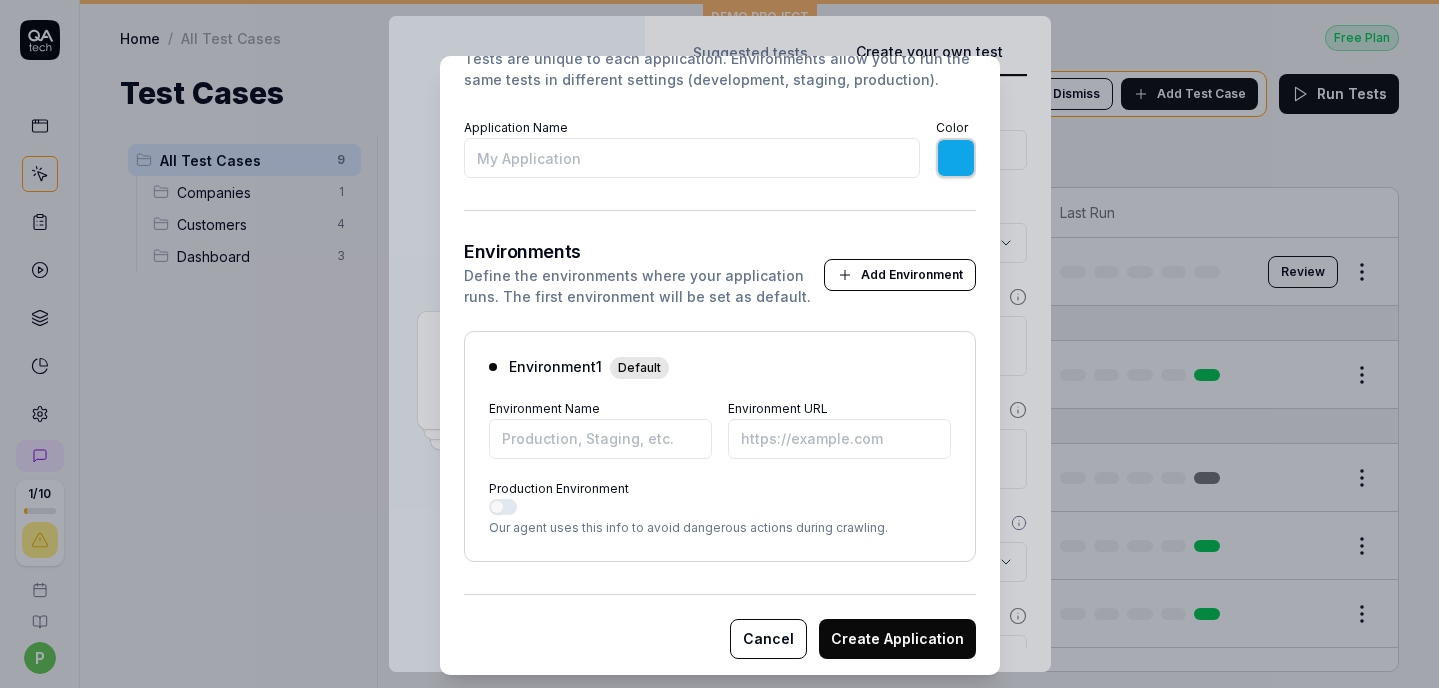 scroll, scrollTop: 171, scrollLeft: 0, axis: vertical 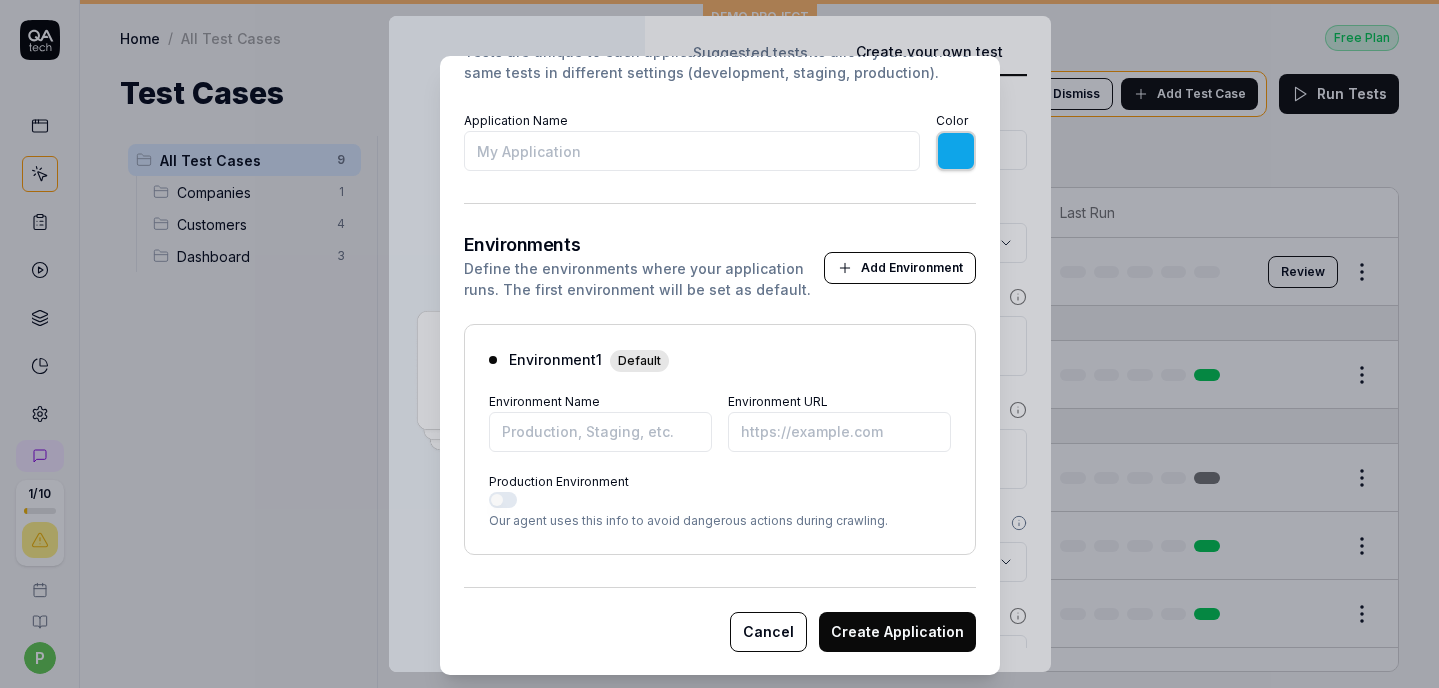 type on "F" 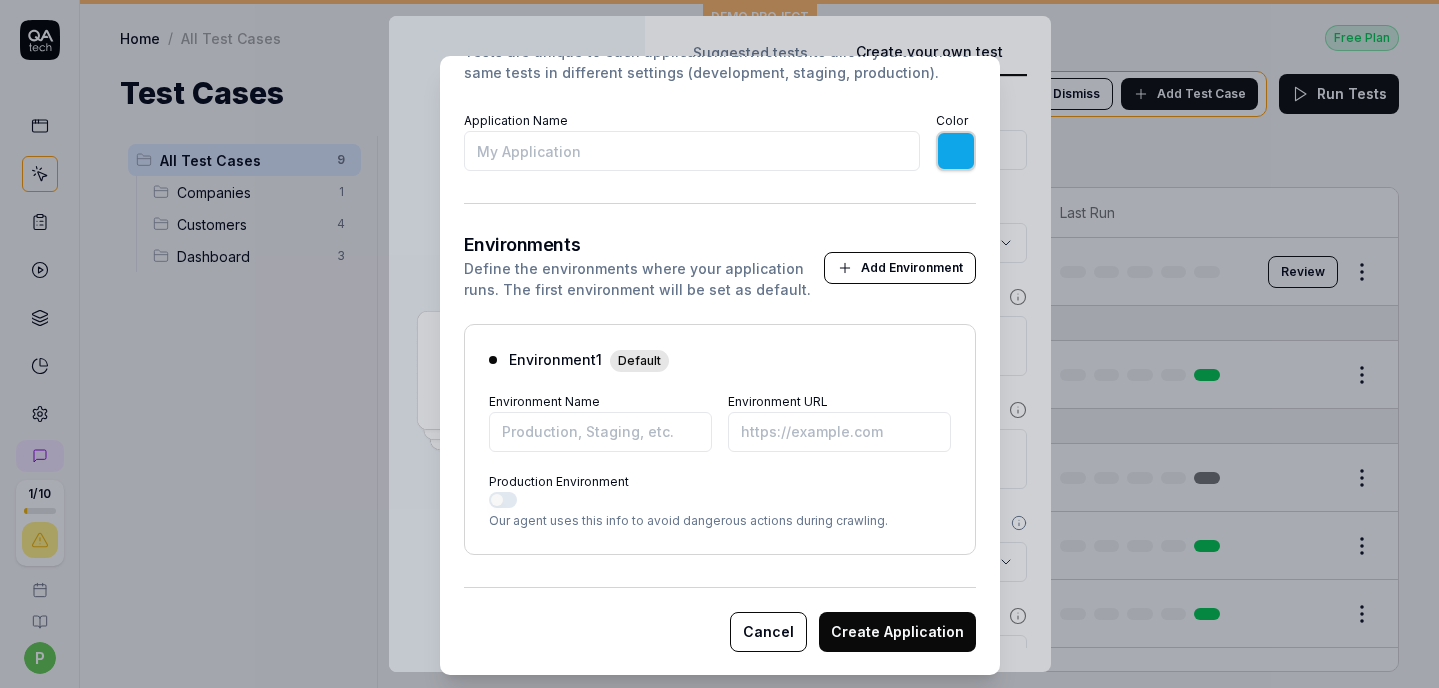 type on "*******" 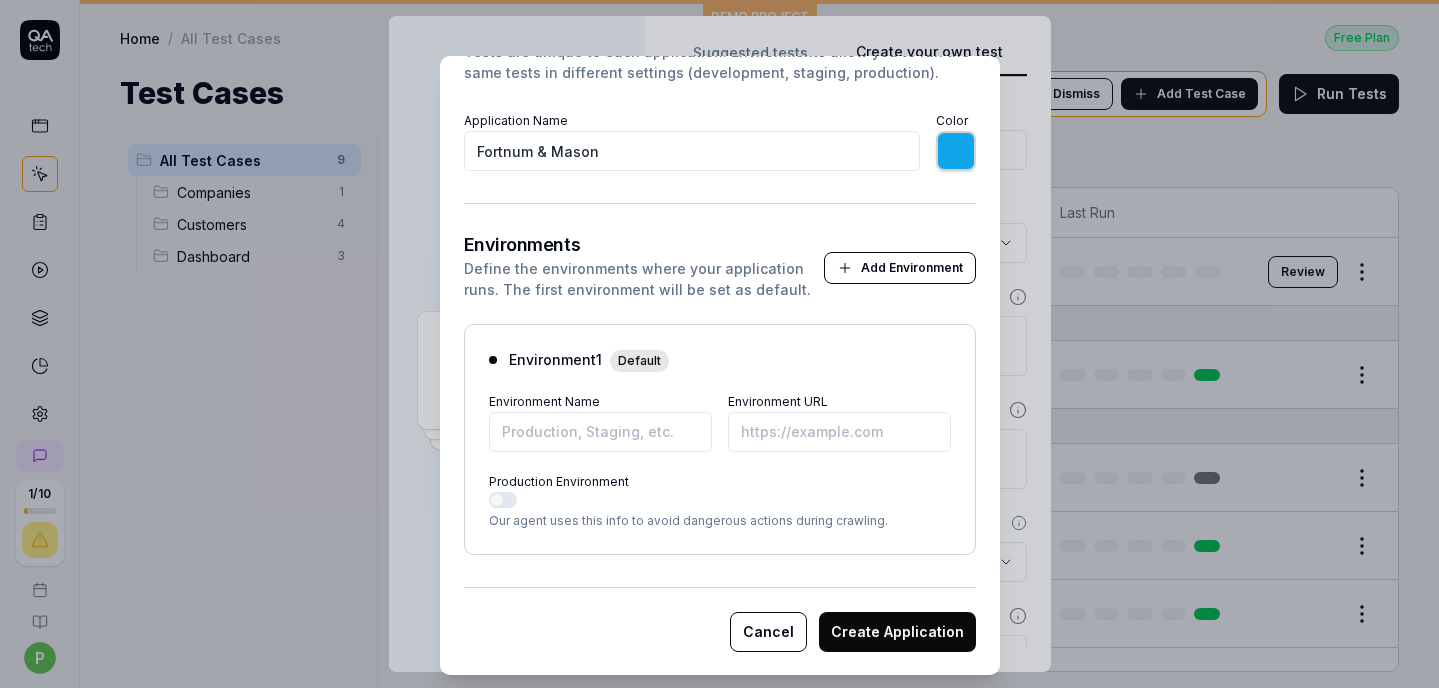 type on "Fortnum & Mason" 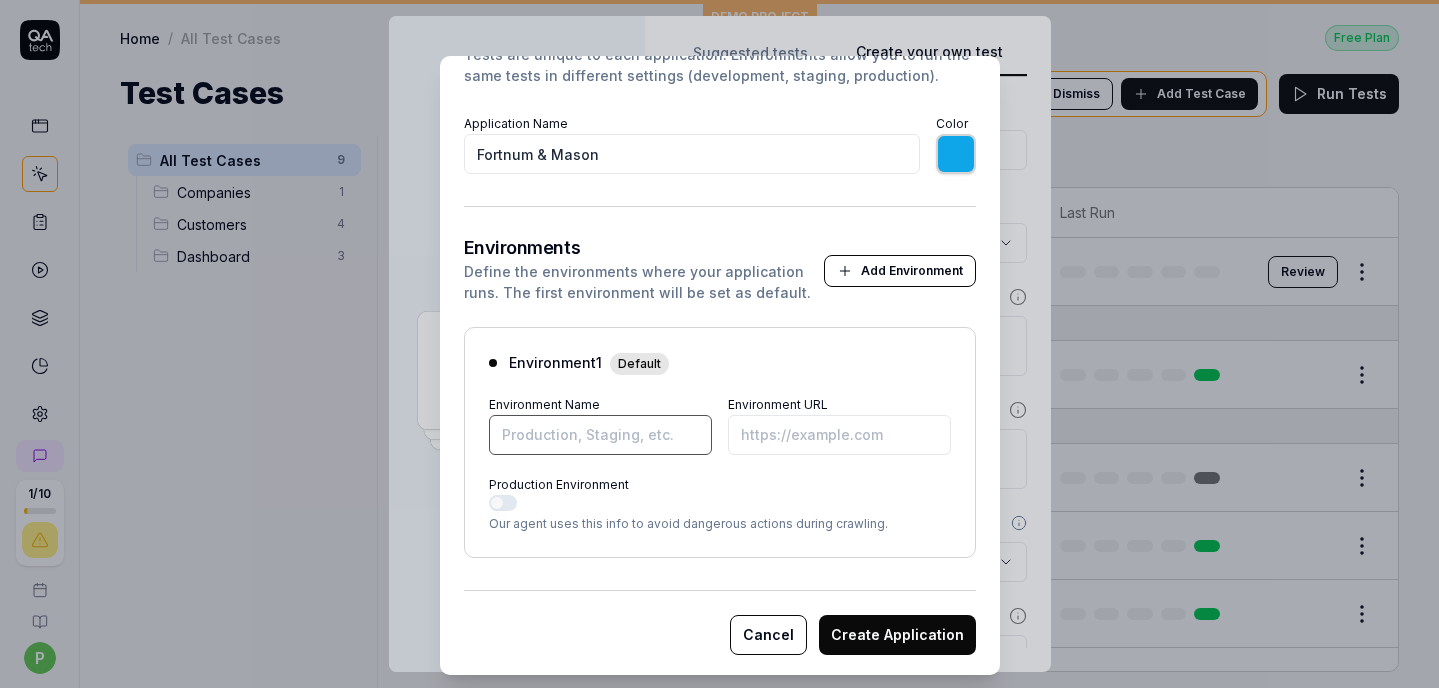 click on "Environment Name" at bounding box center (600, 435) 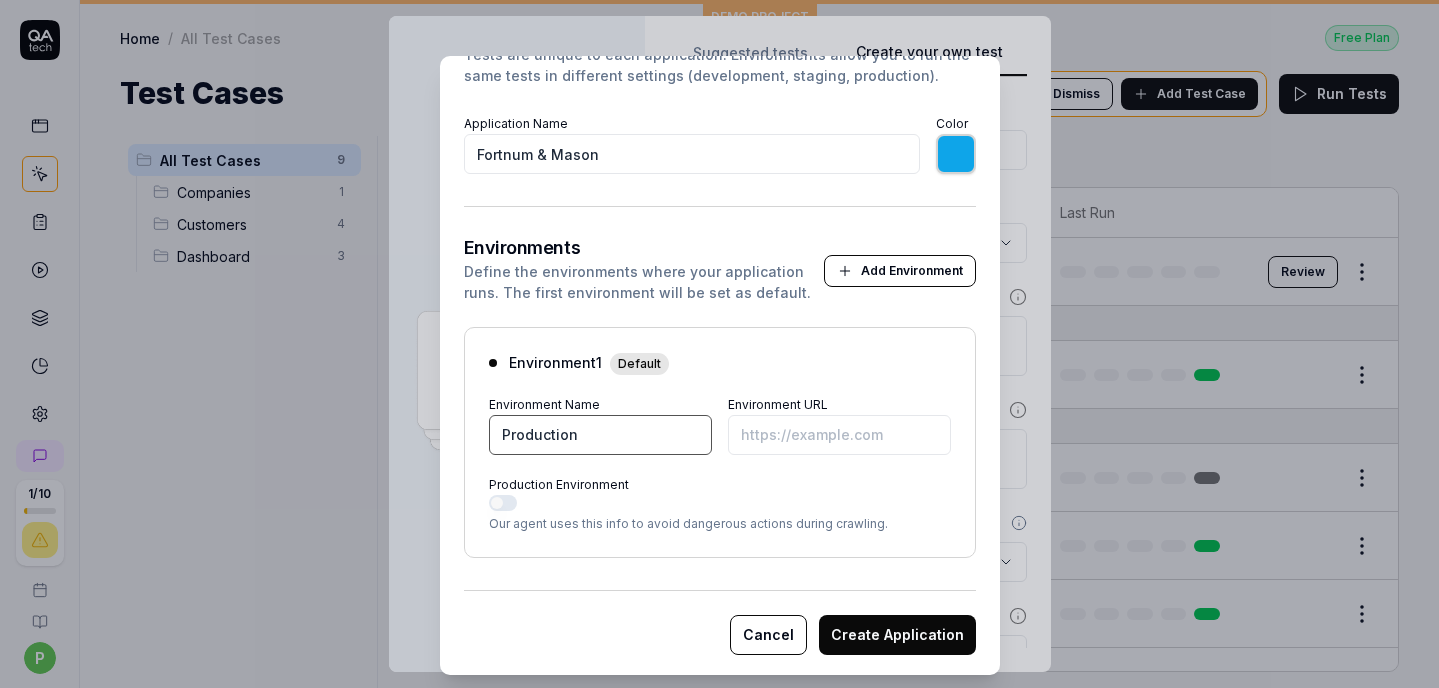 type on "Production" 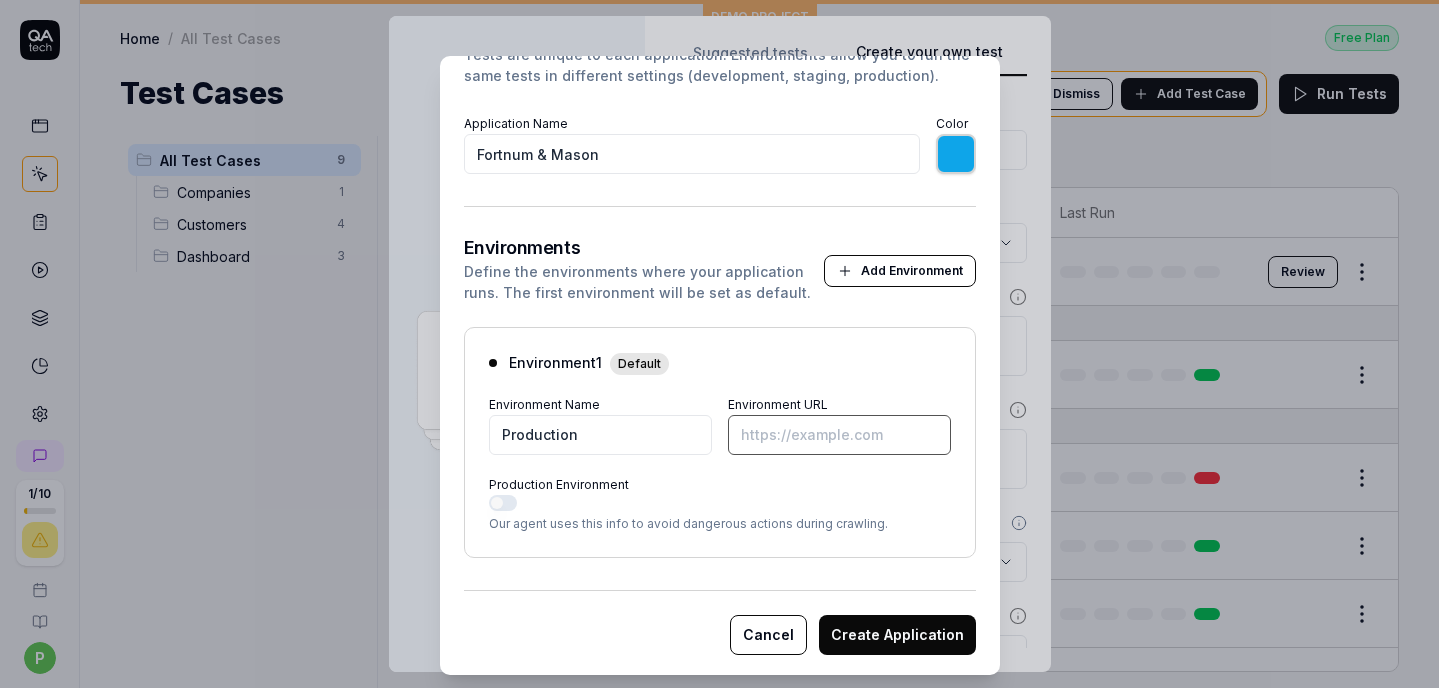click on "Environment URL" at bounding box center (839, 435) 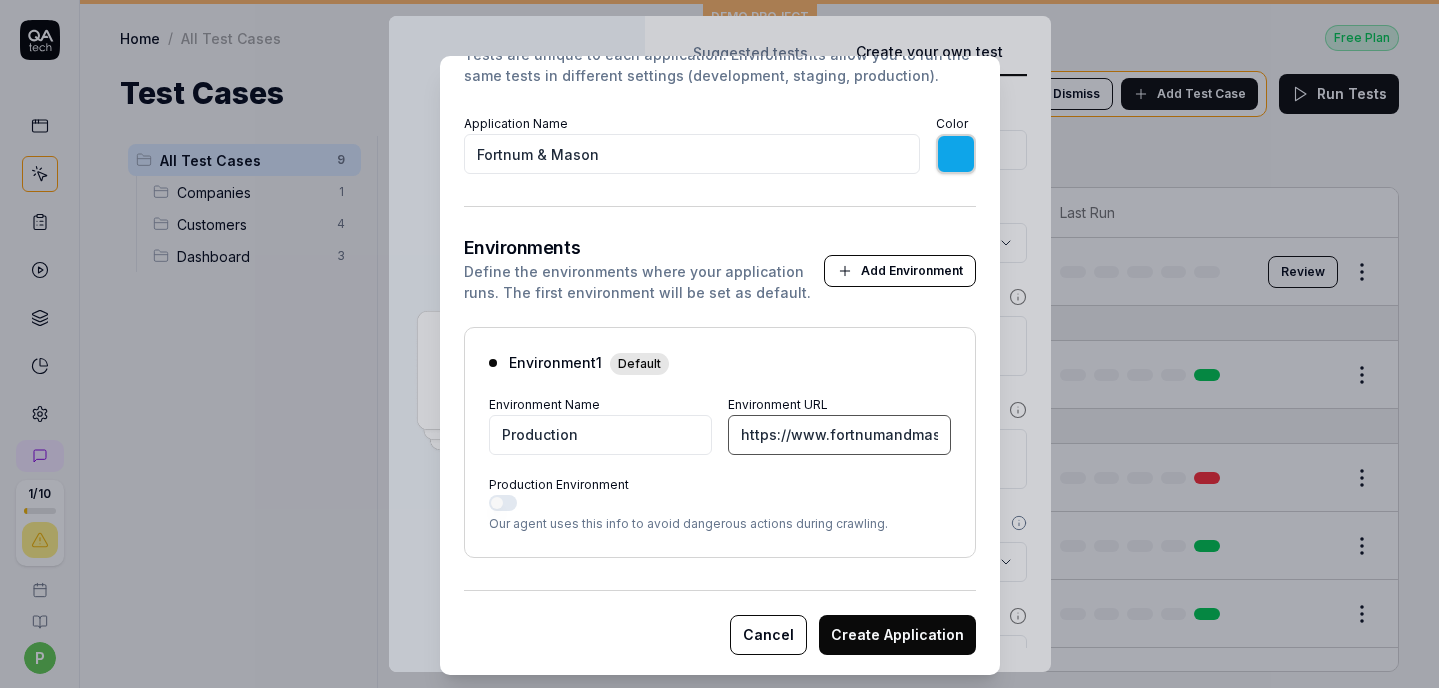 scroll, scrollTop: 0, scrollLeft: 51, axis: horizontal 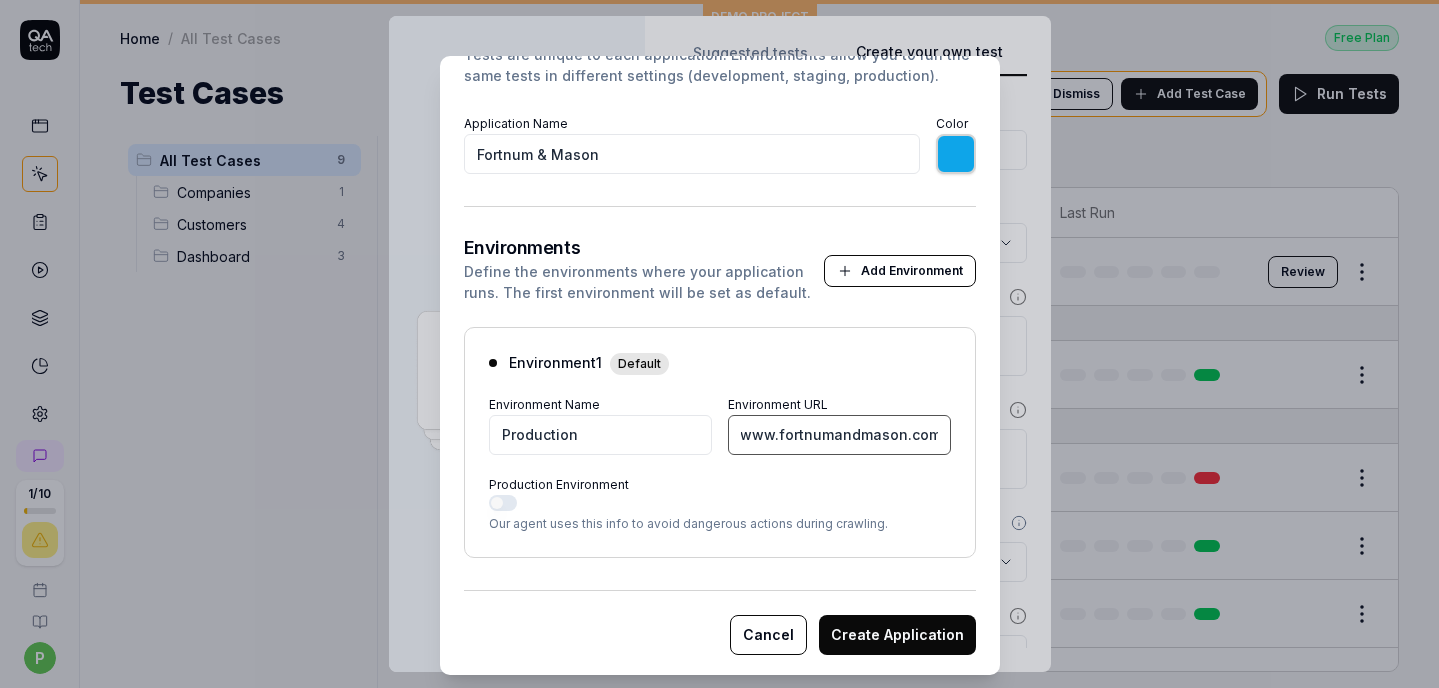 type on "https://www.fortnumandmason.com/" 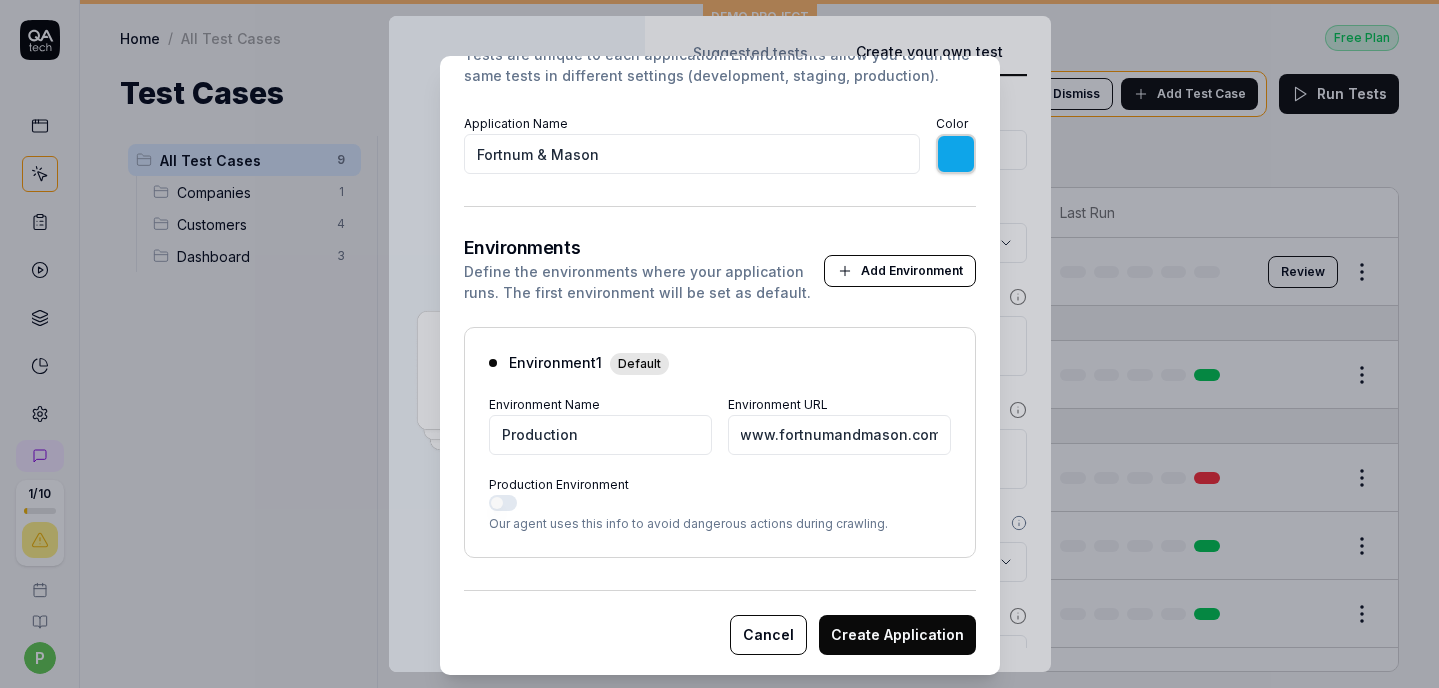 click on "Production Environment" at bounding box center [503, 503] 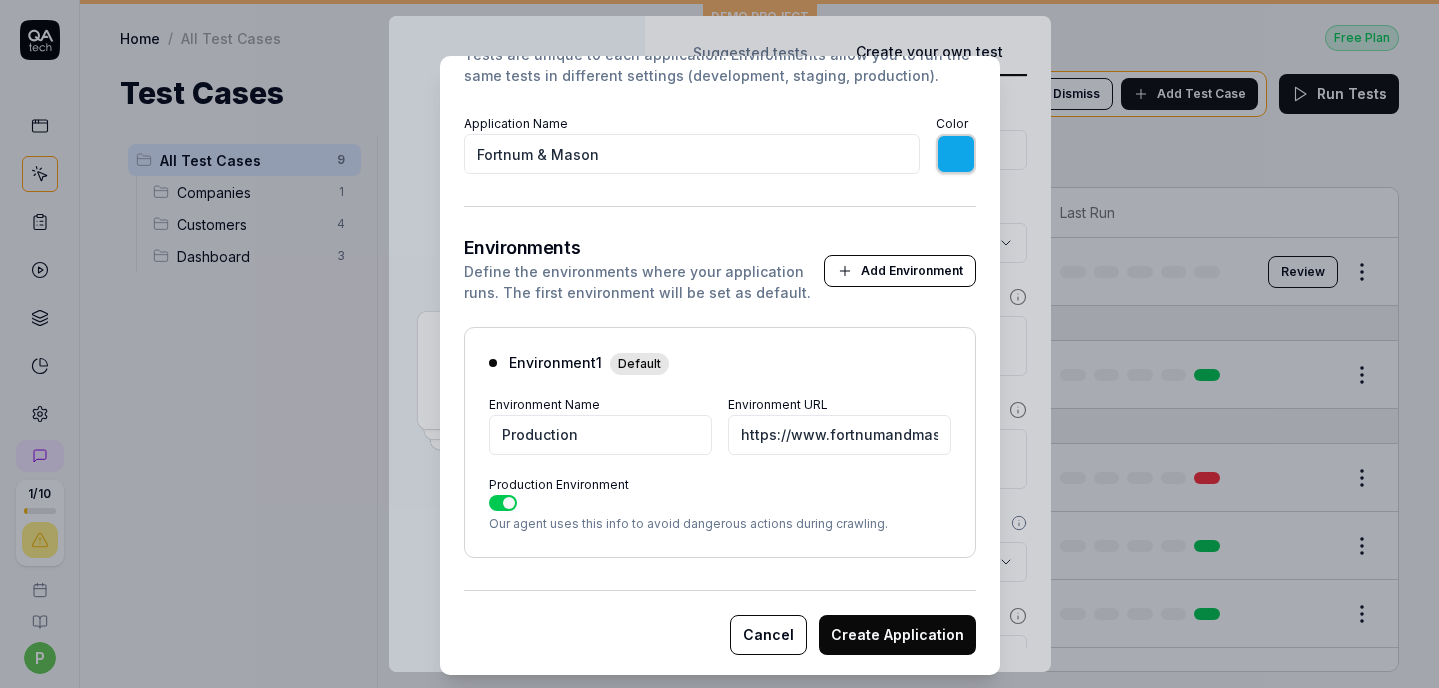 click on "Create Application" at bounding box center [897, 635] 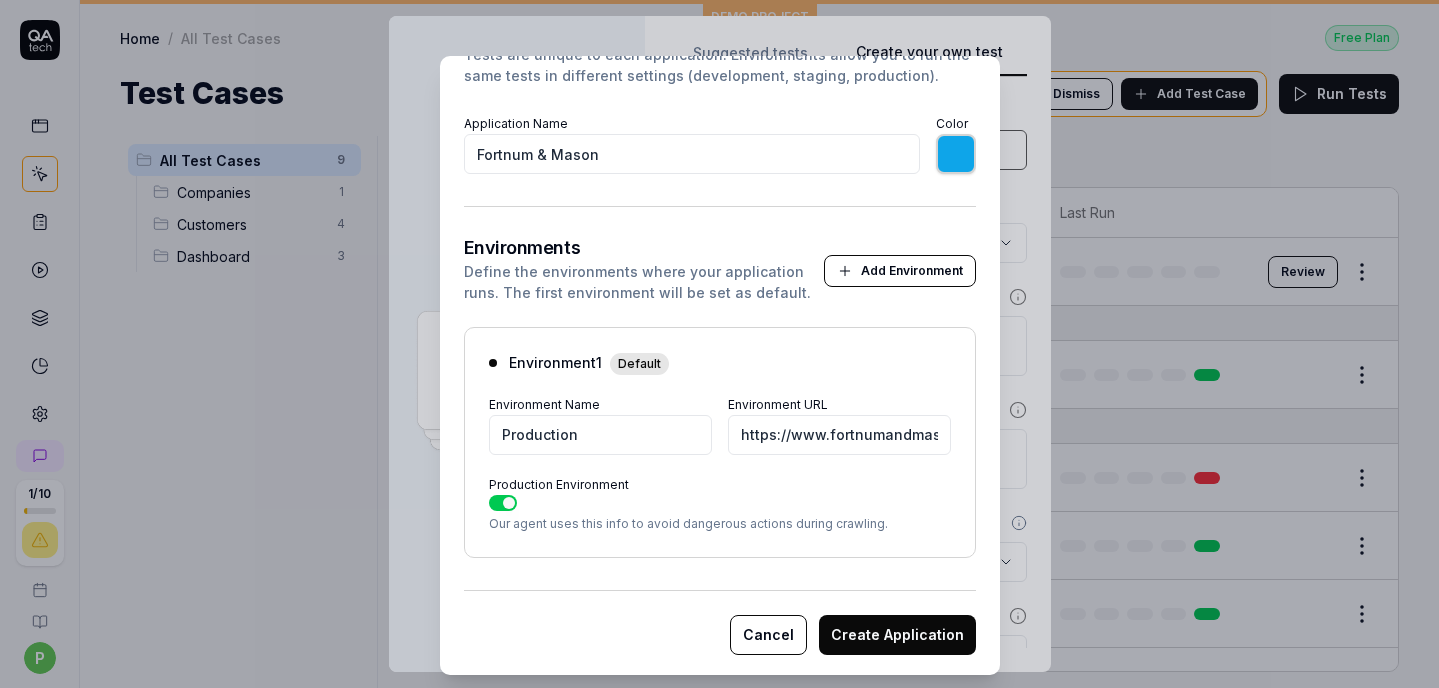 type on "*******" 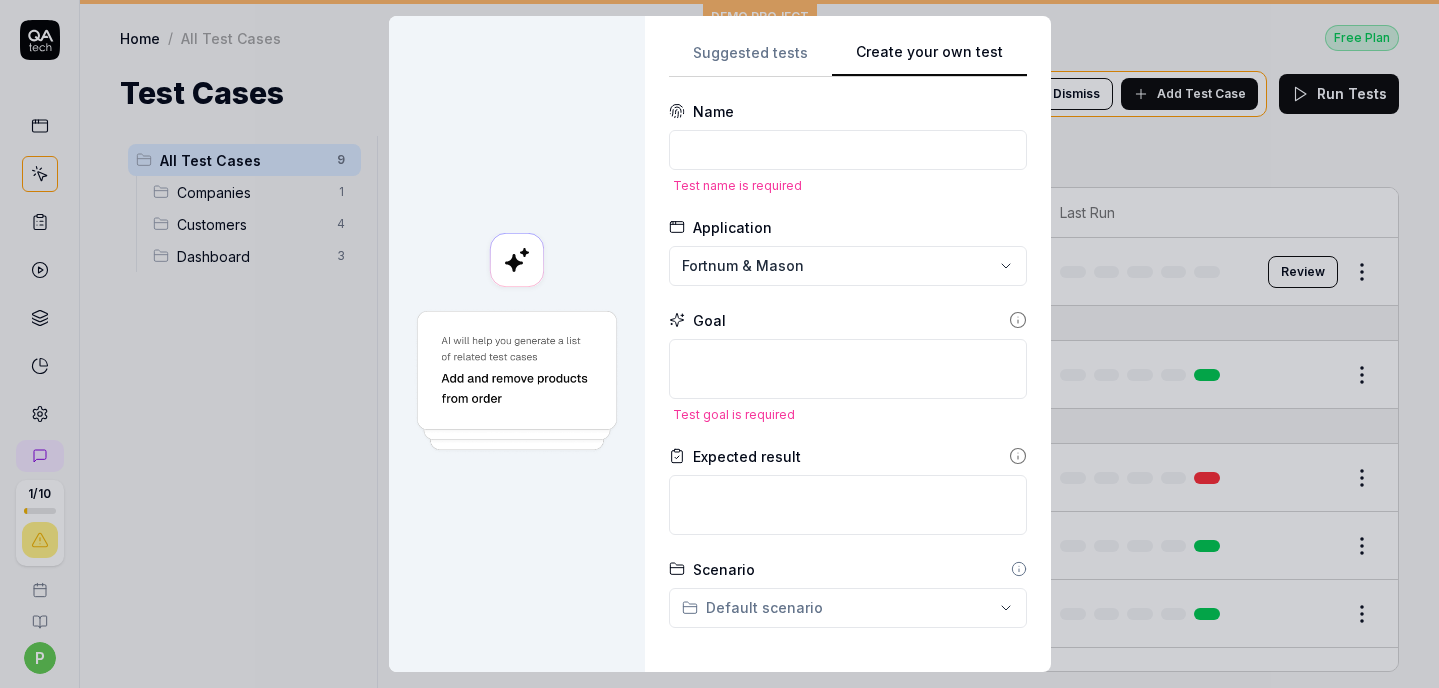 click at bounding box center (517, 381) 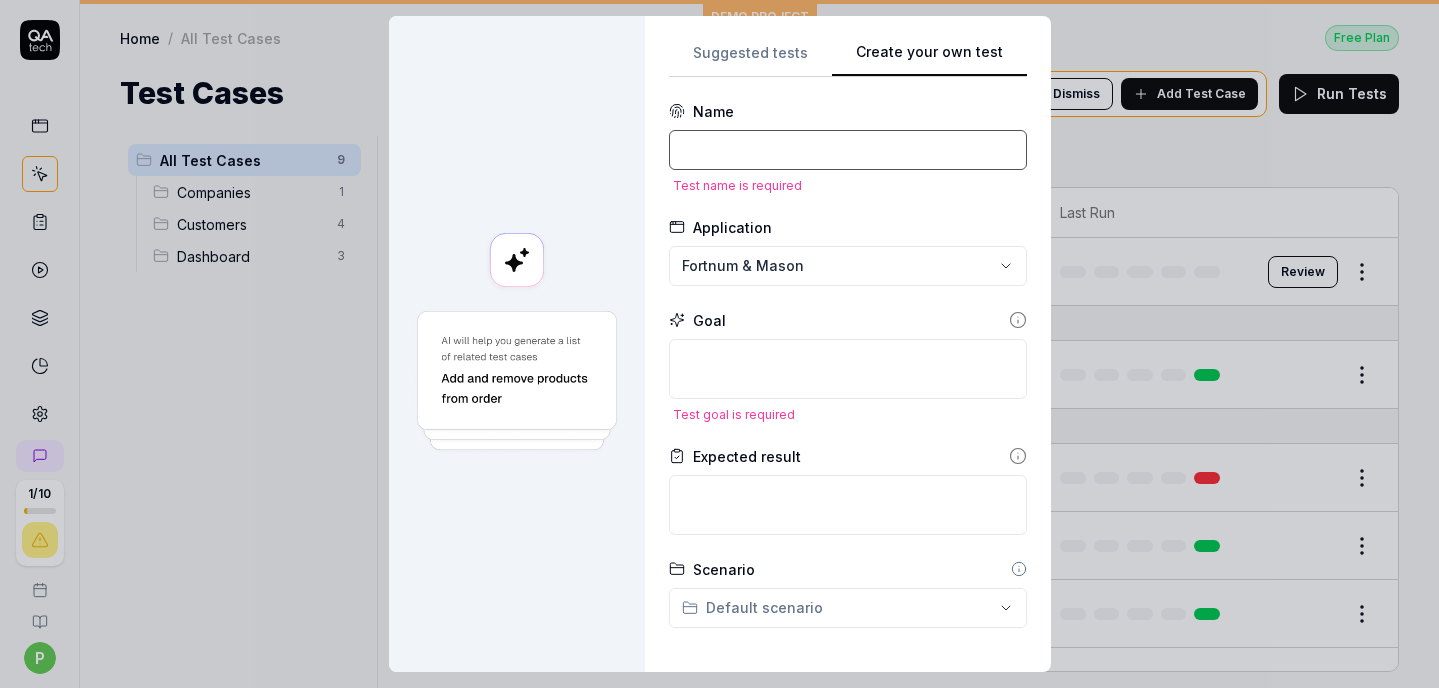 click at bounding box center [848, 150] 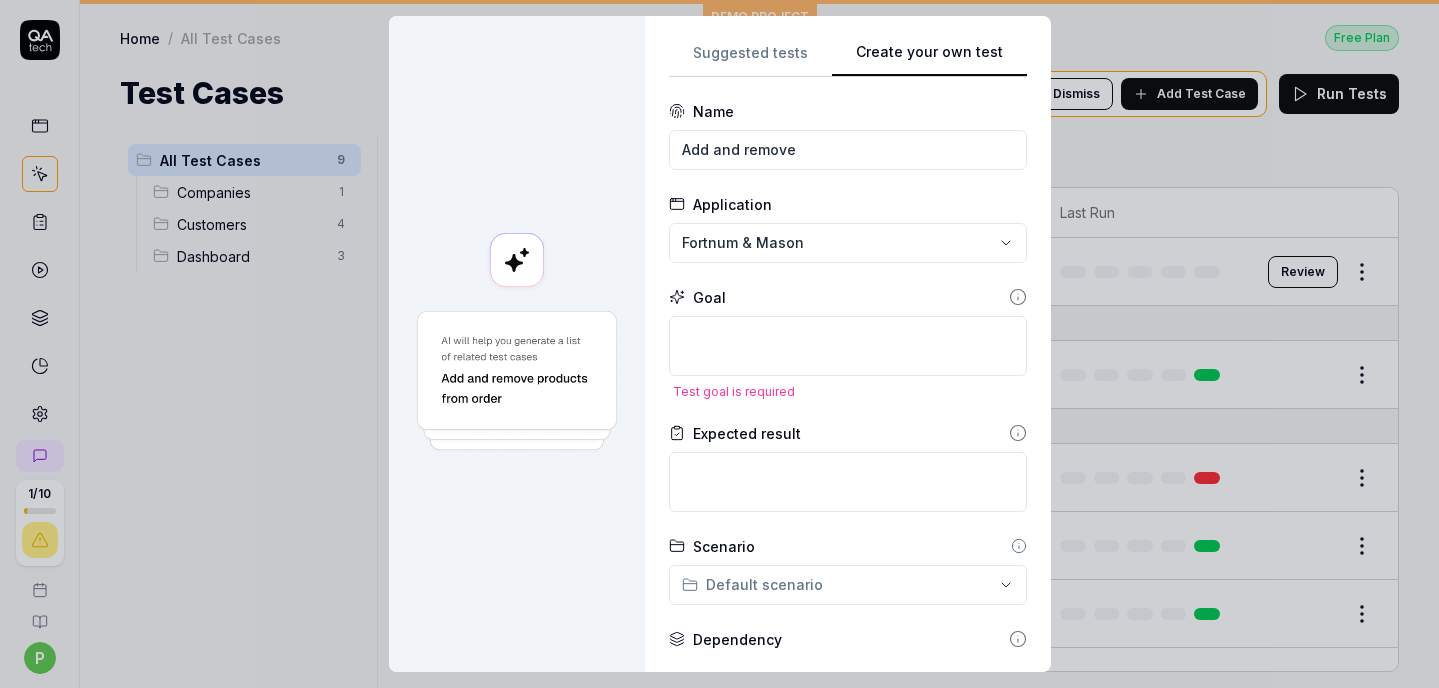 click at bounding box center [517, 381] 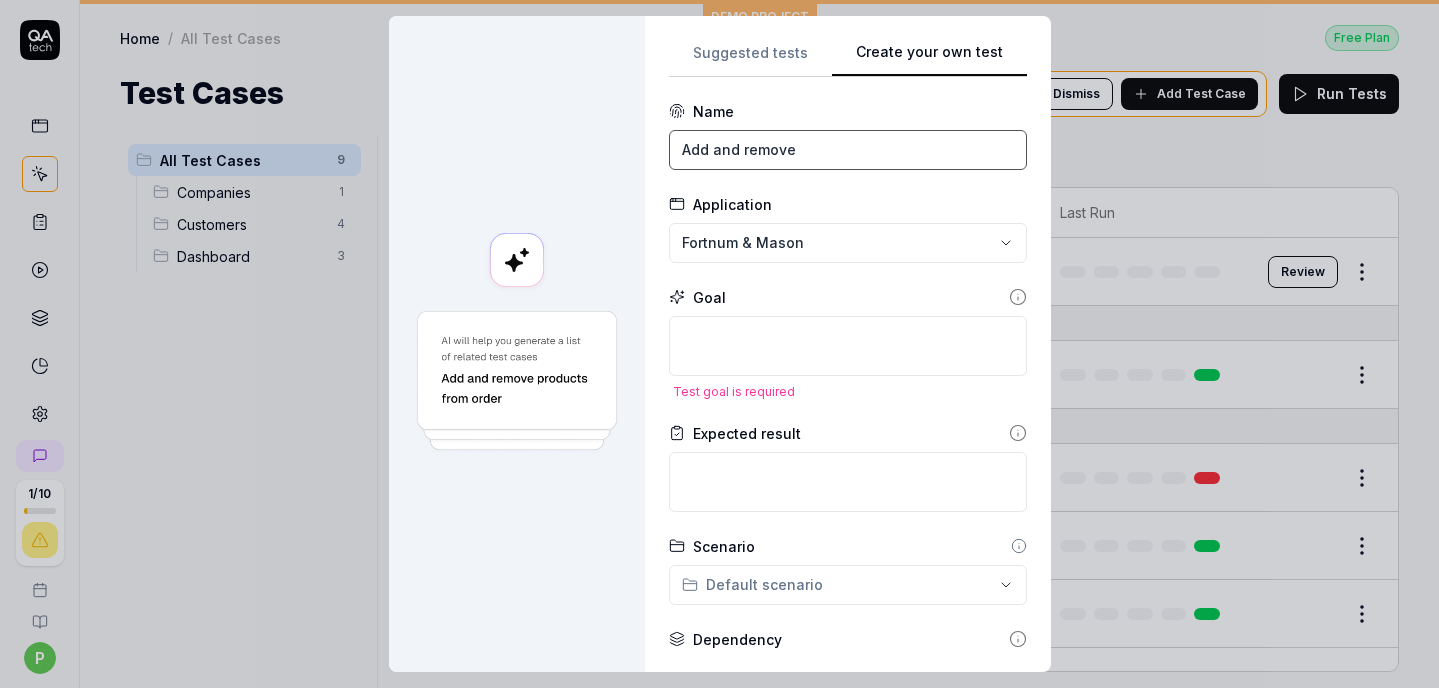 click on "Add and remove" at bounding box center (848, 150) 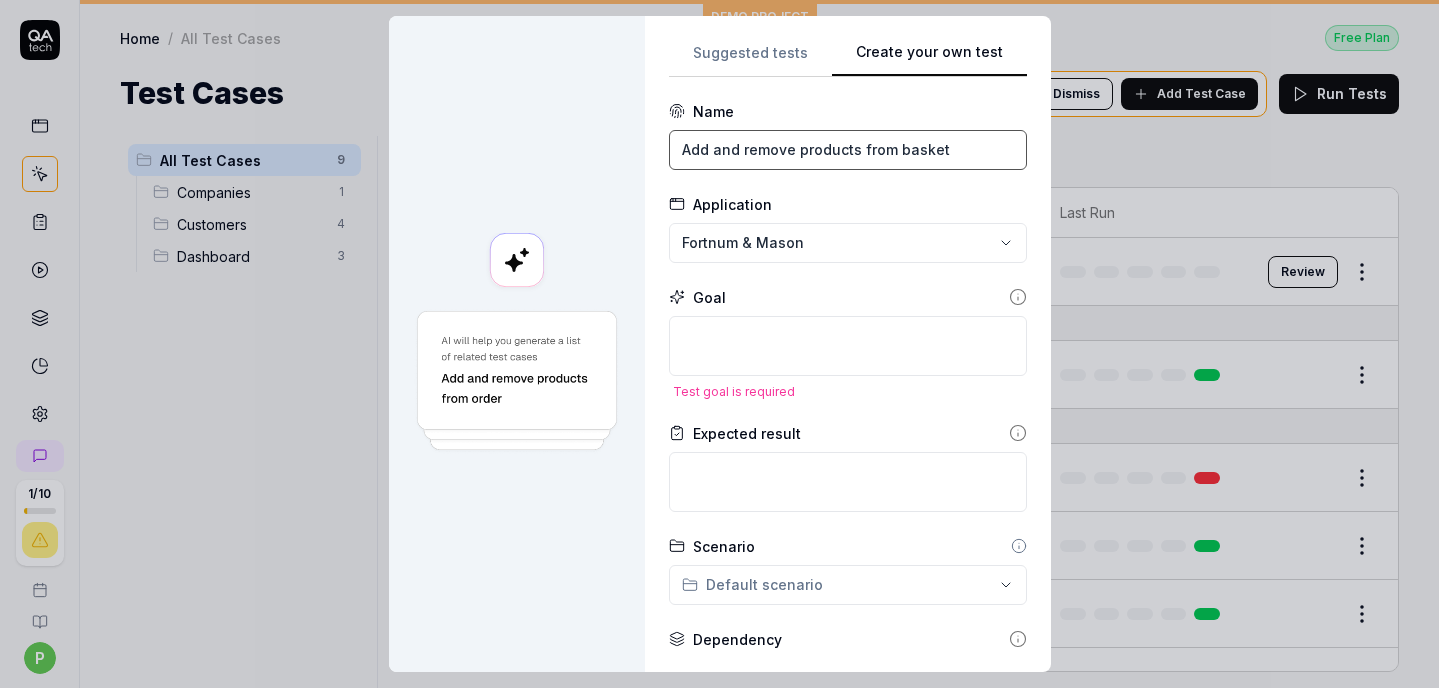 drag, startPoint x: 720, startPoint y: 148, endPoint x: 791, endPoint y: 132, distance: 72.780495 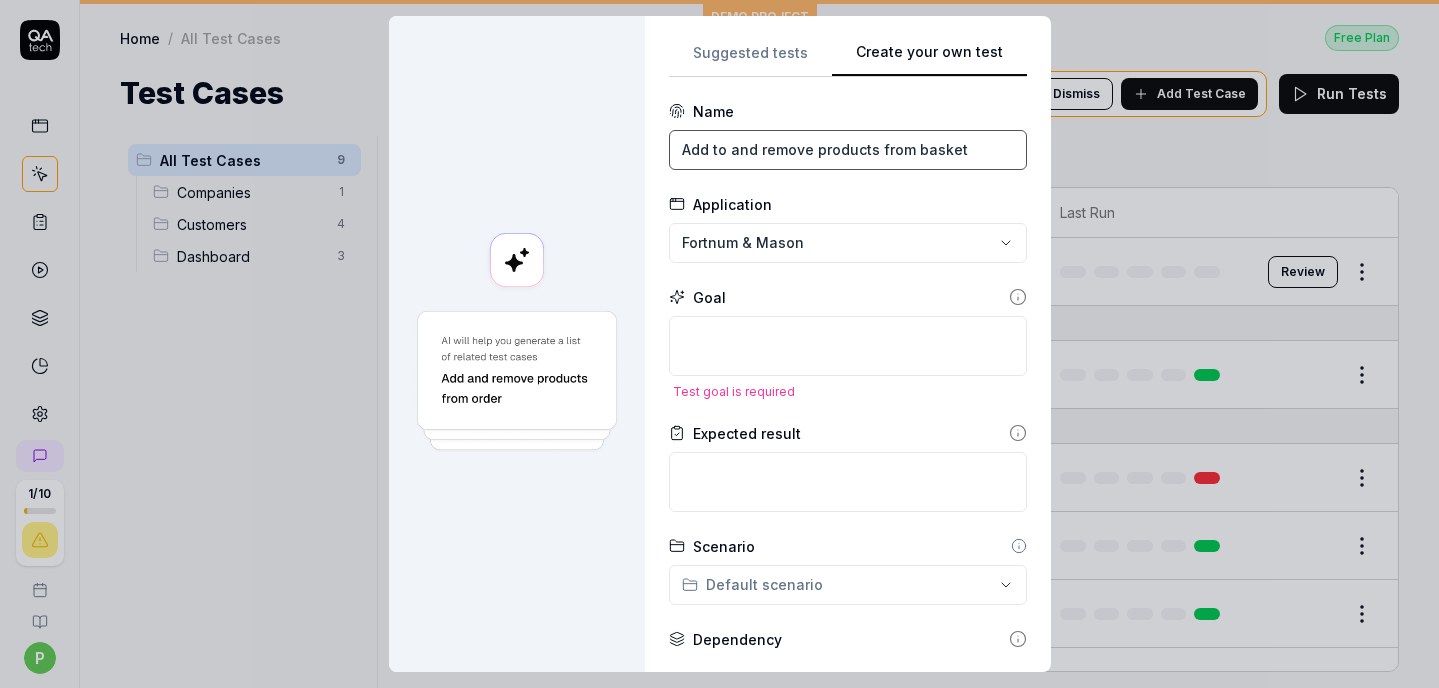 type on "Add to and remove products from basket" 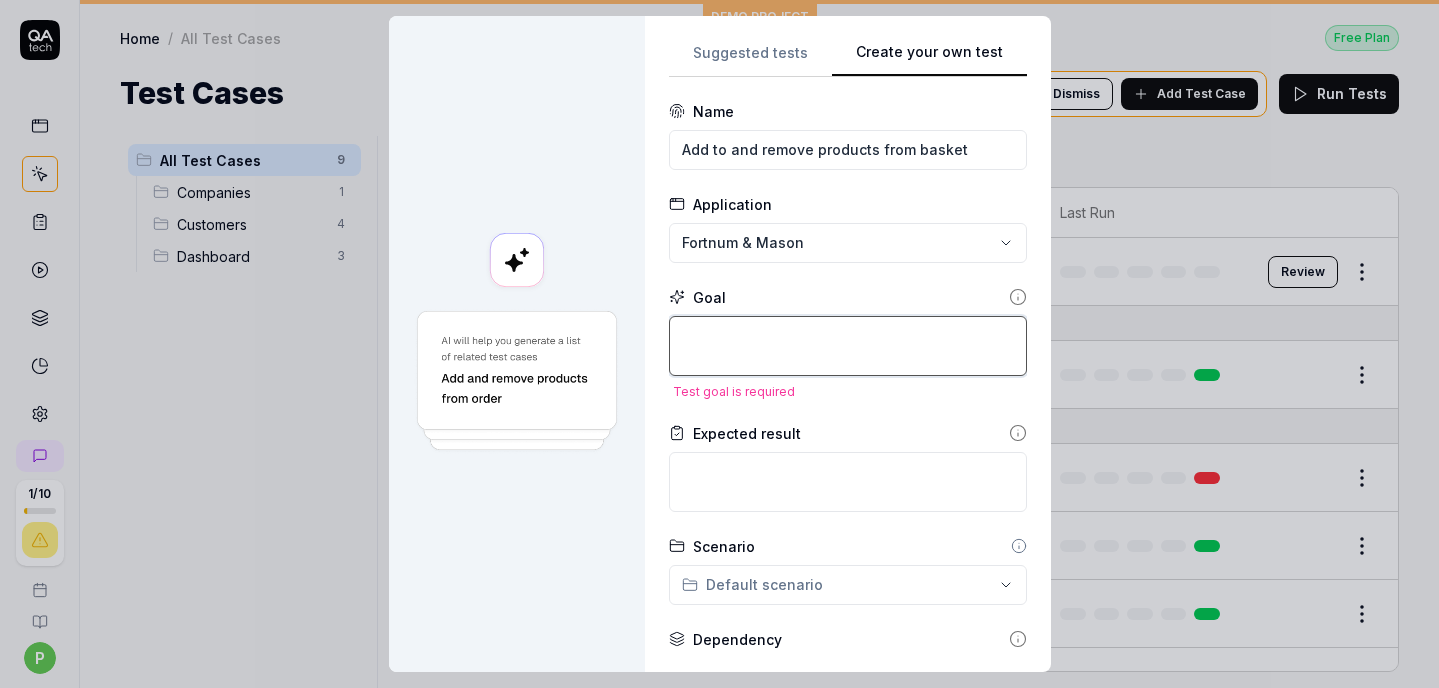 click at bounding box center [848, 346] 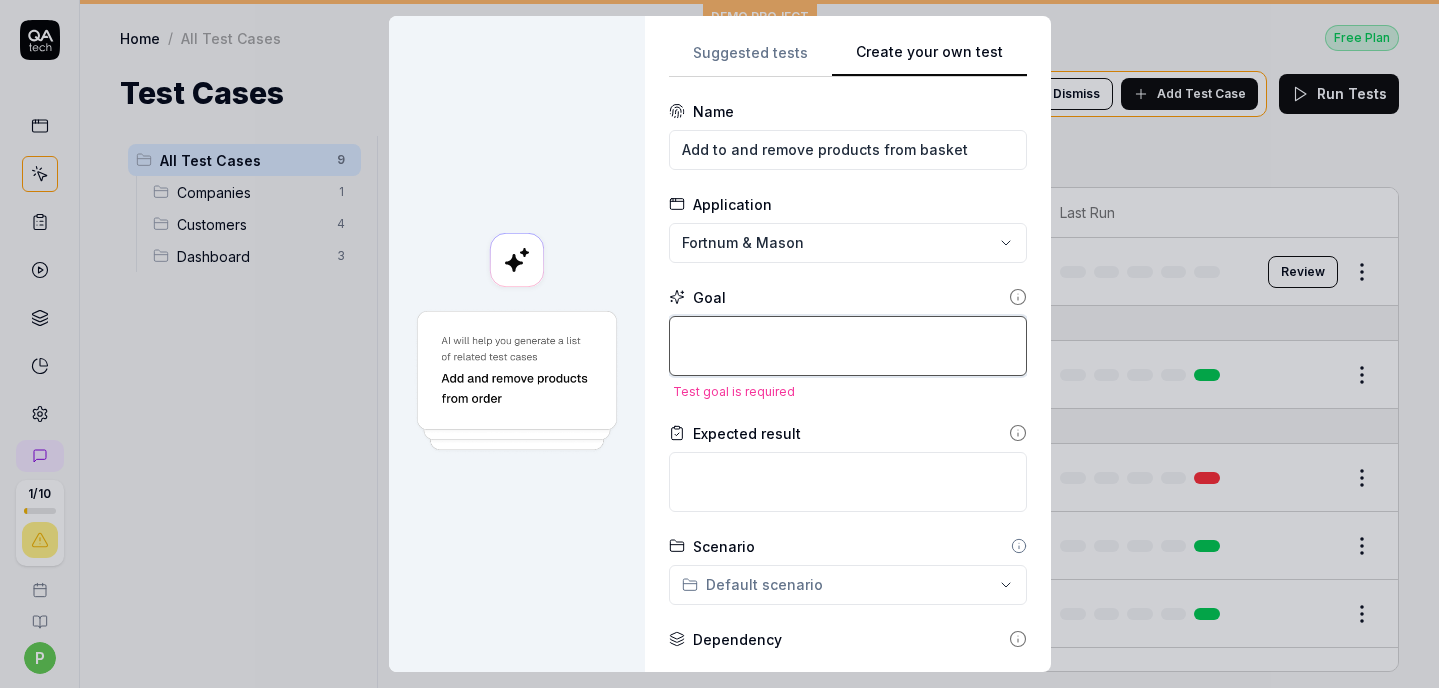 type on "*" 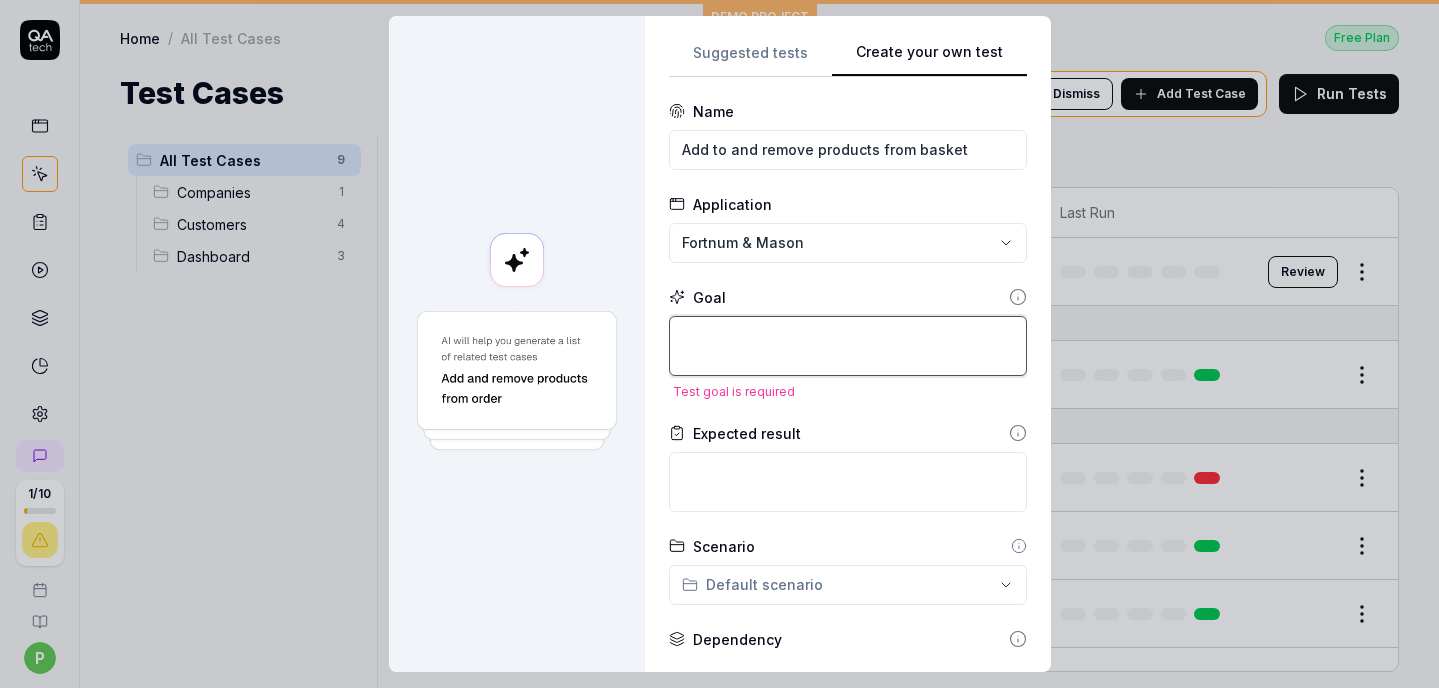 type on "A" 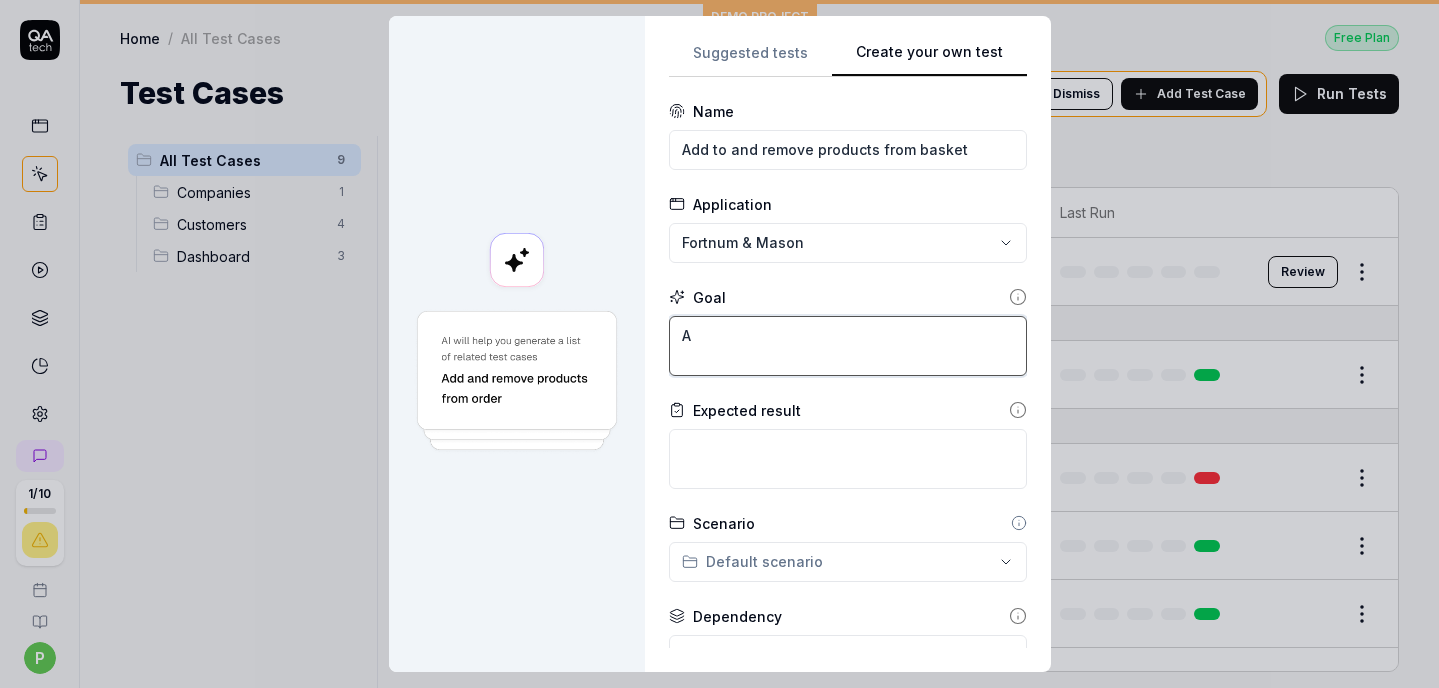 type 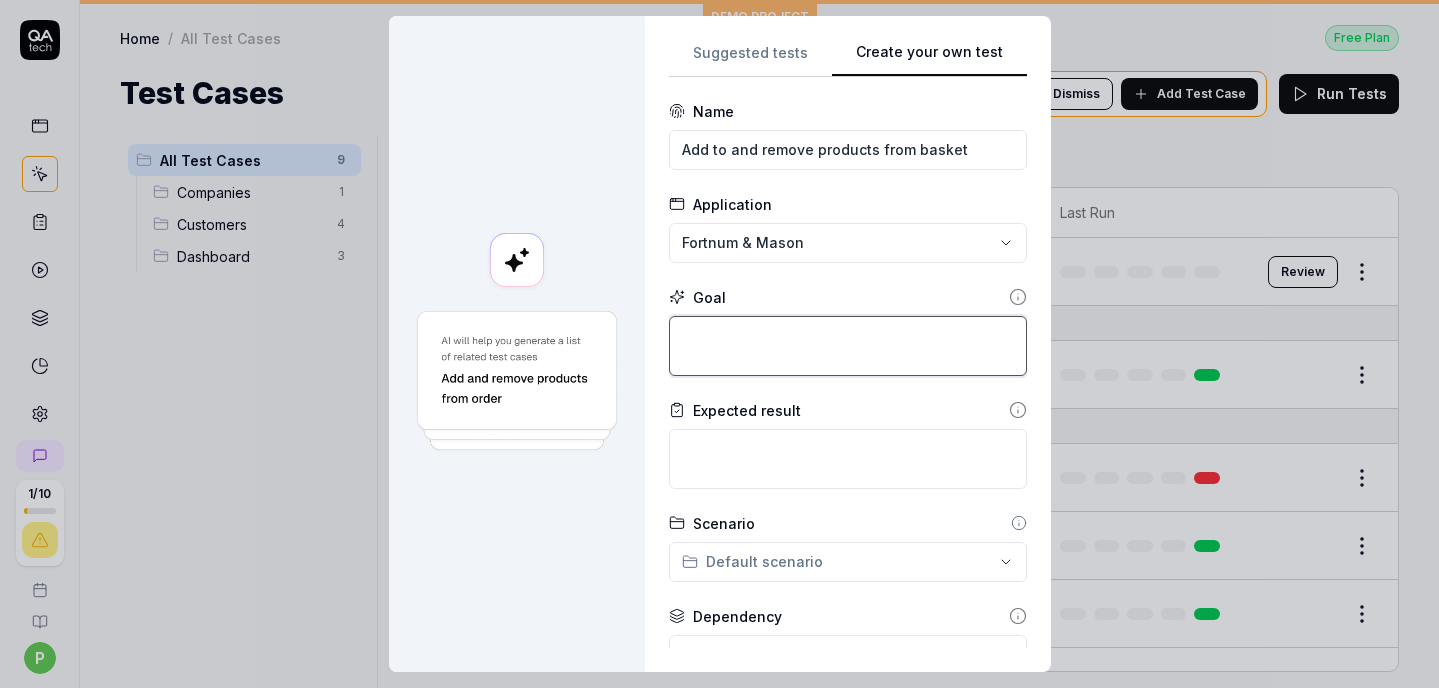 type on "*" 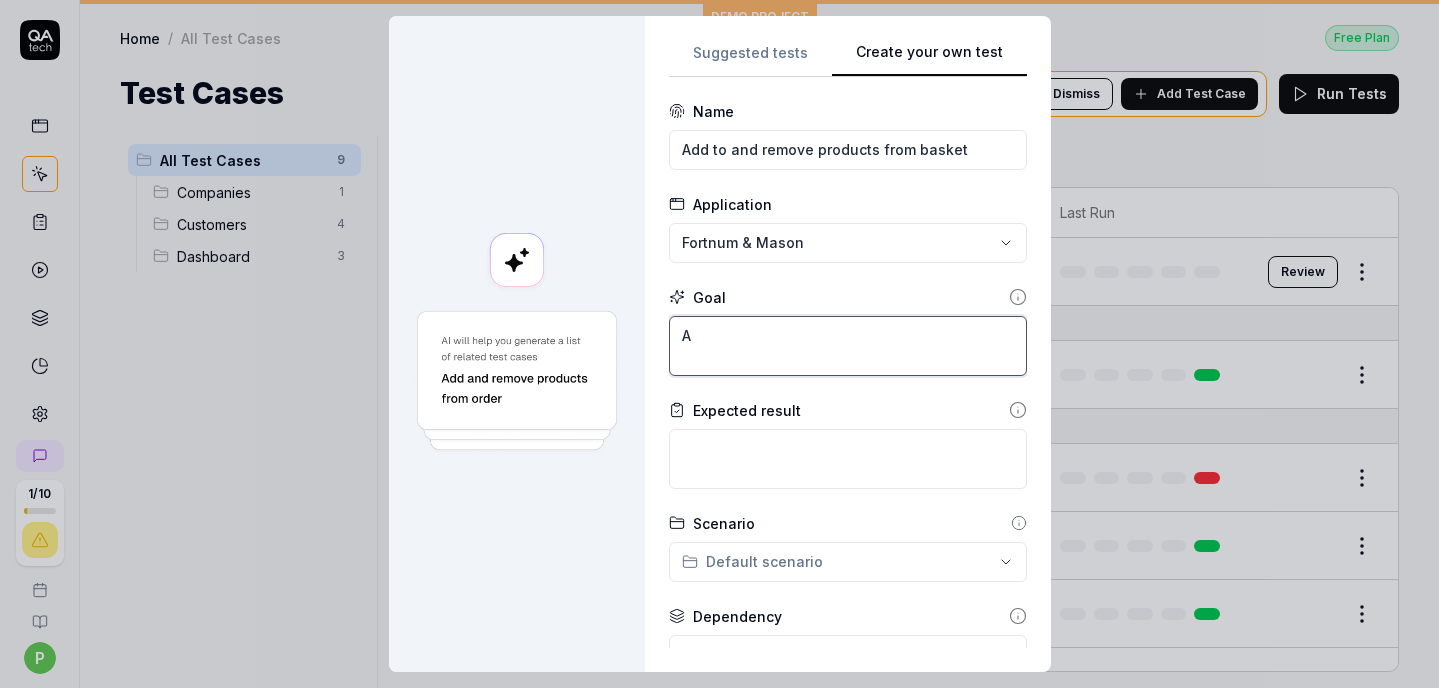 type on "*" 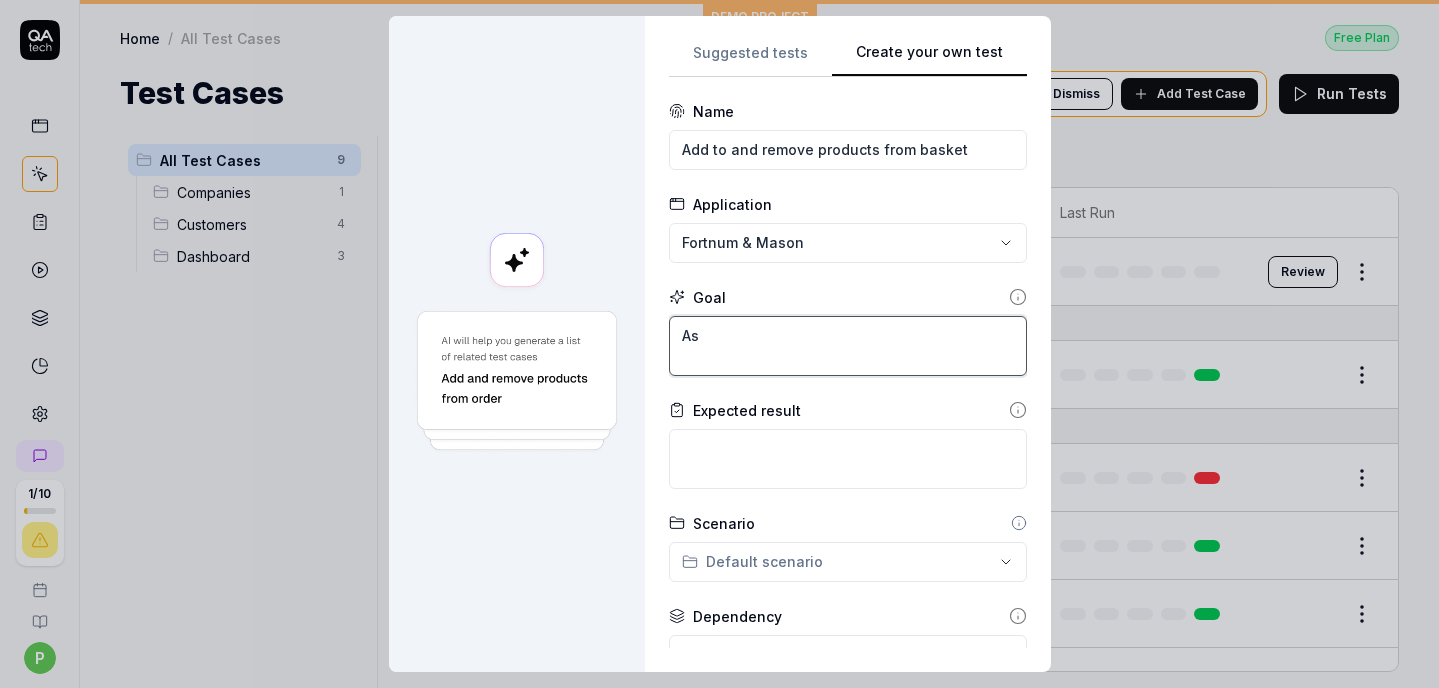 type on "*" 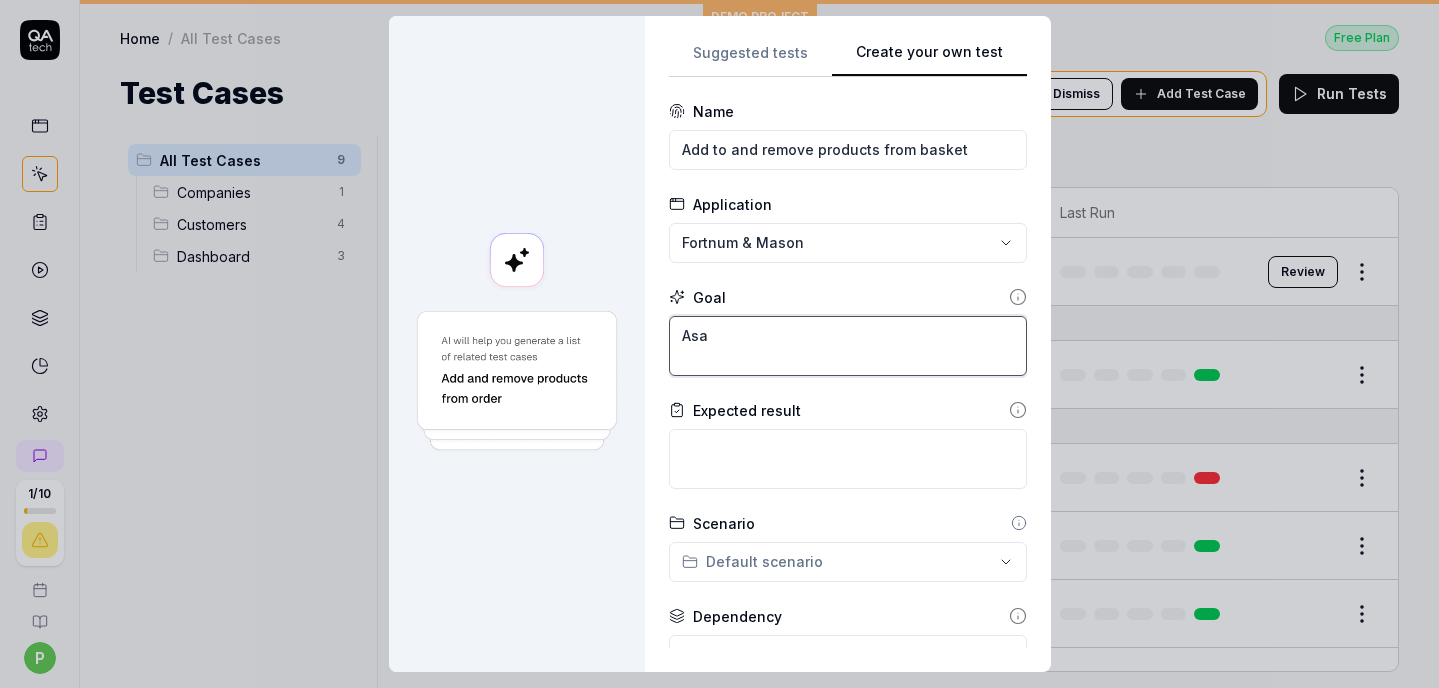 type on "*" 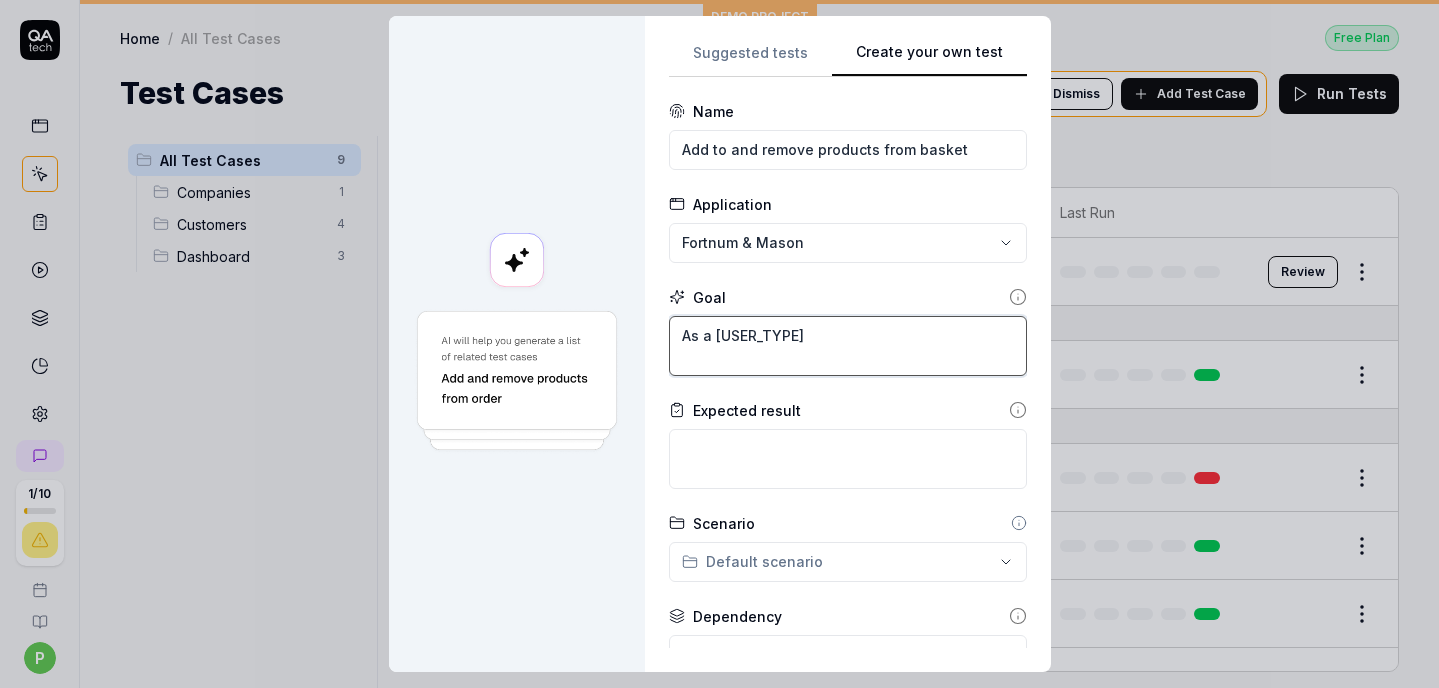type on "*" 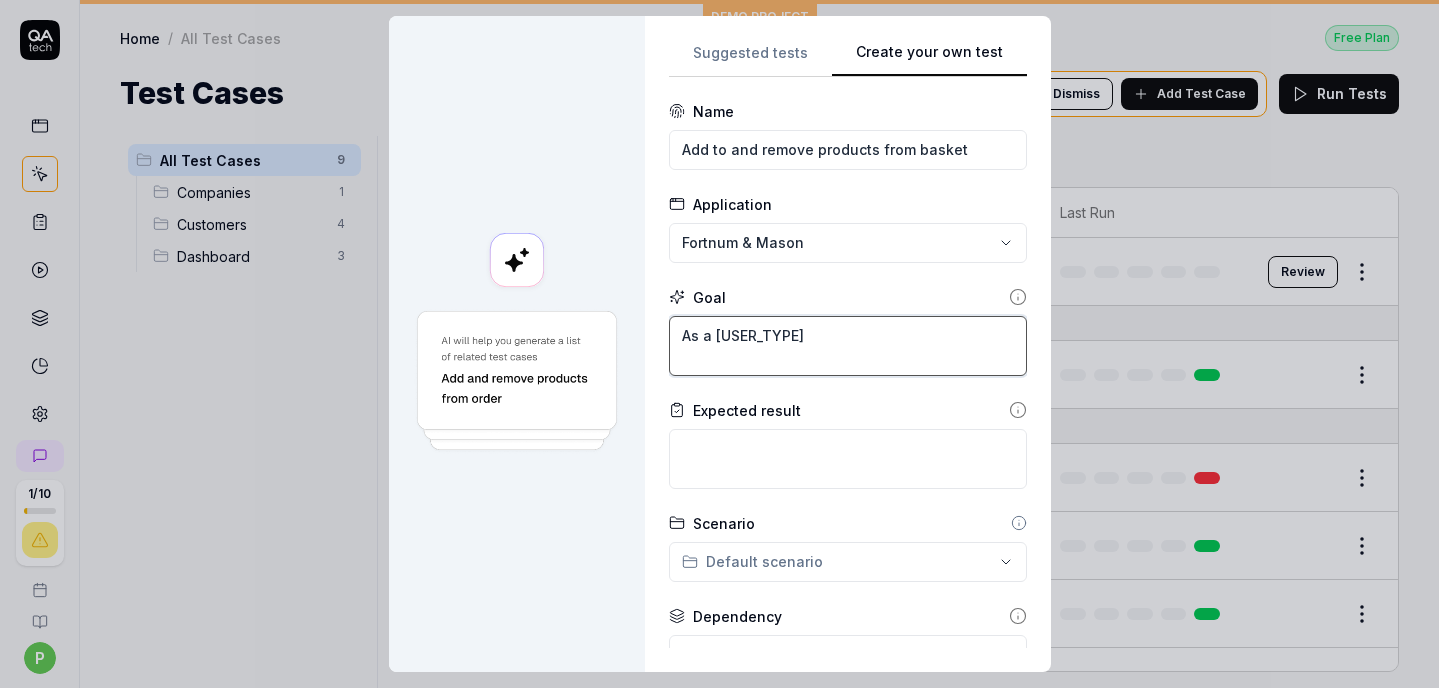 type on "Asa gu" 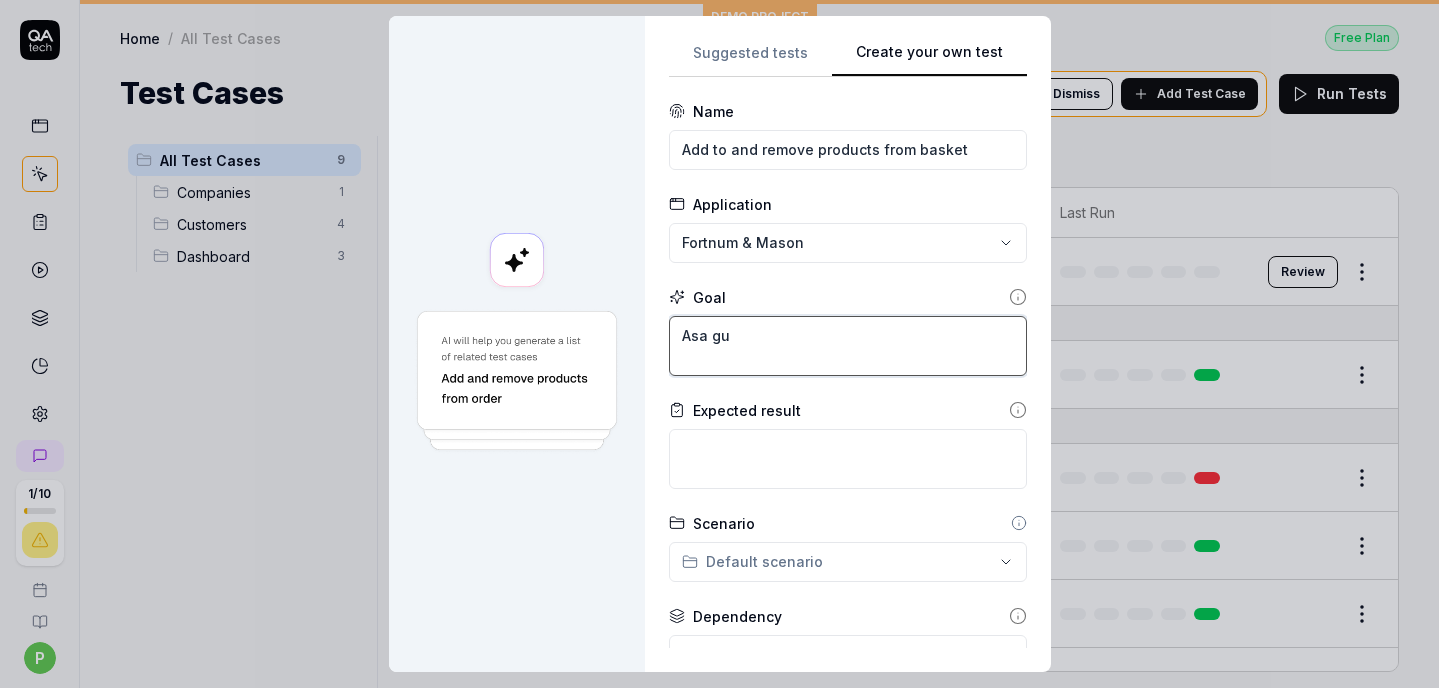 type on "*" 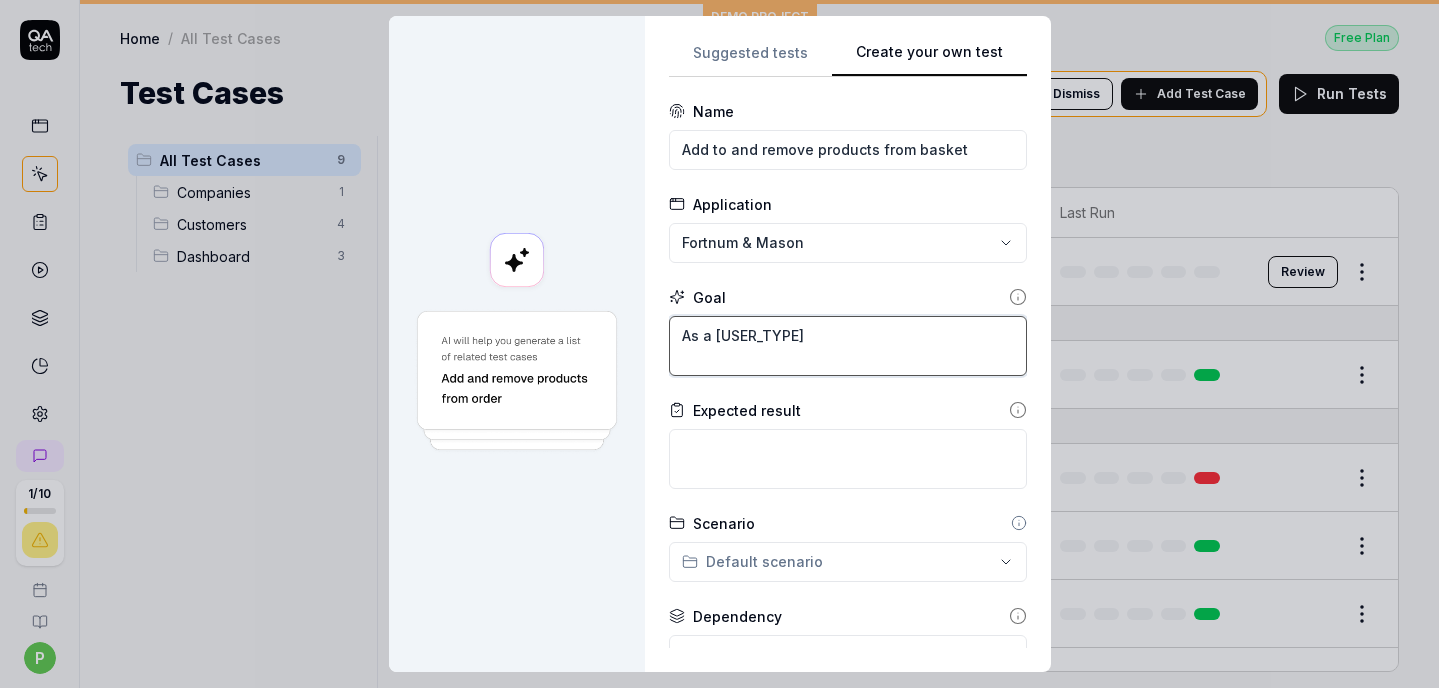 type on "*" 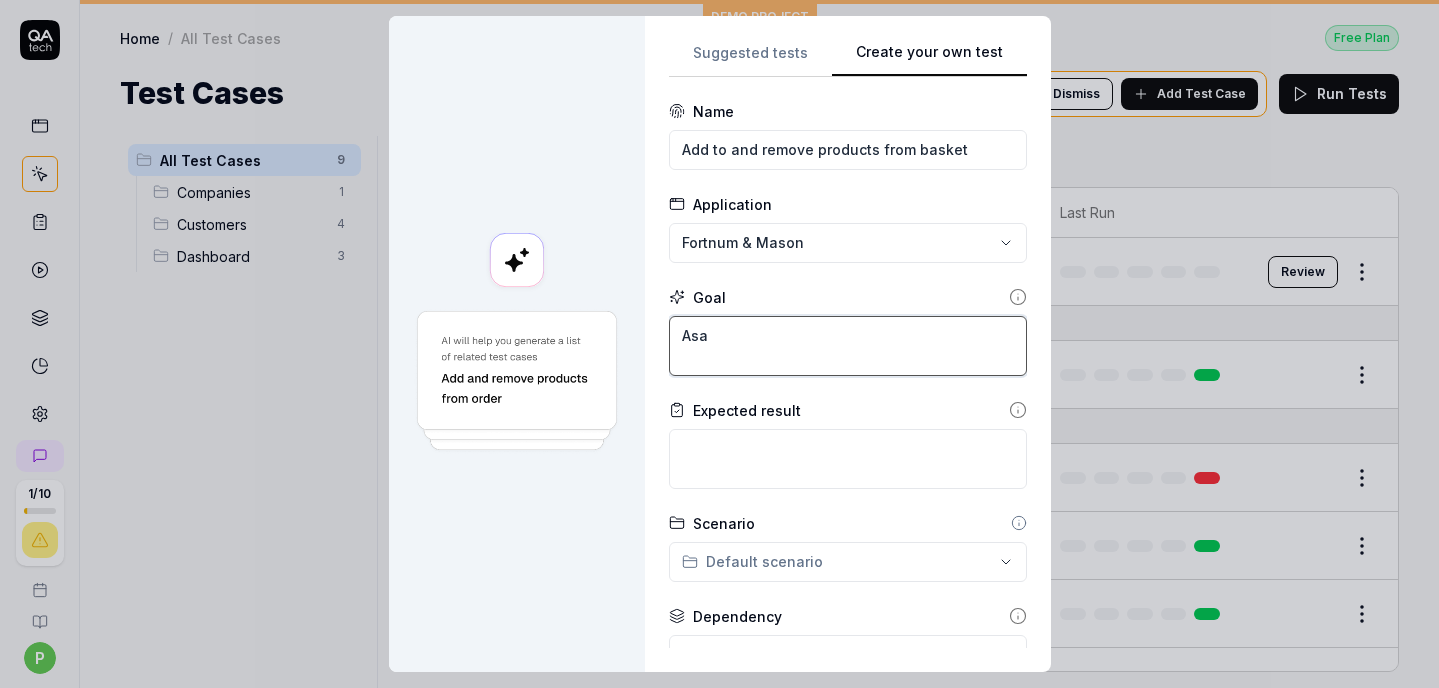 type on "*" 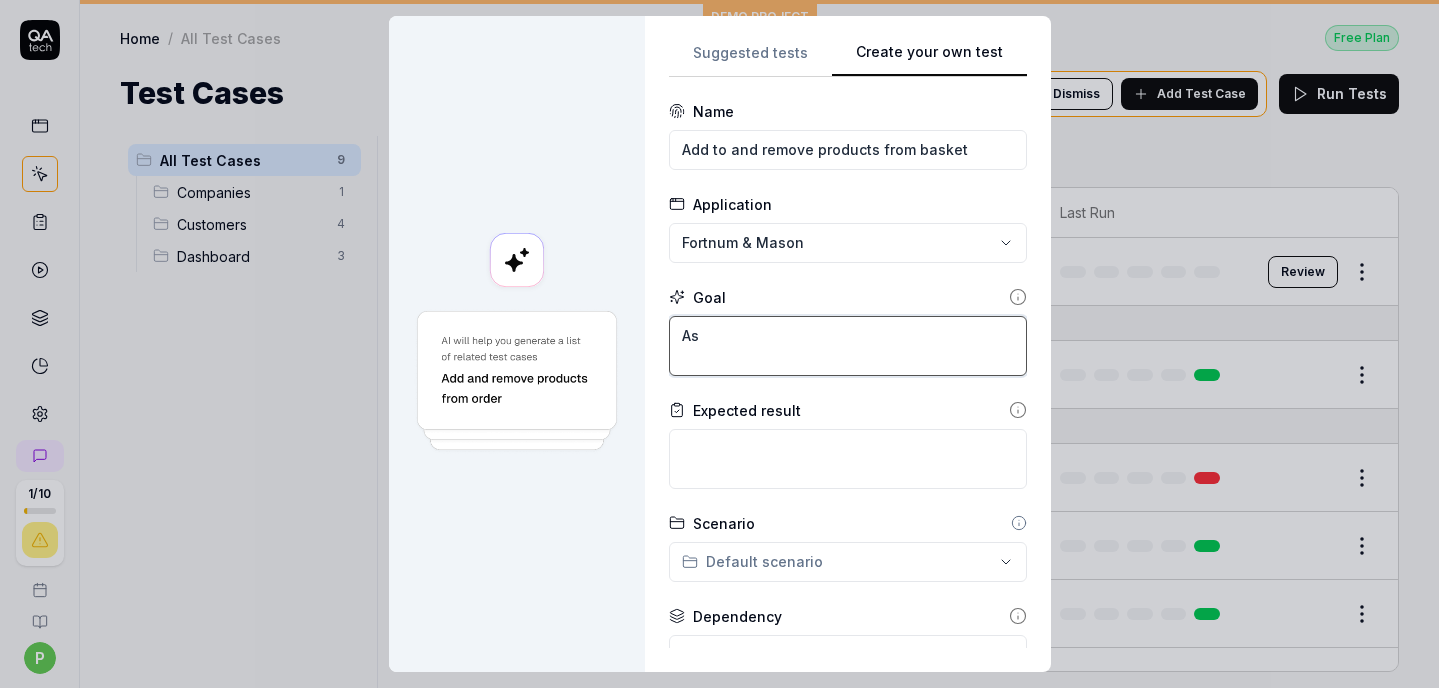 type on "*" 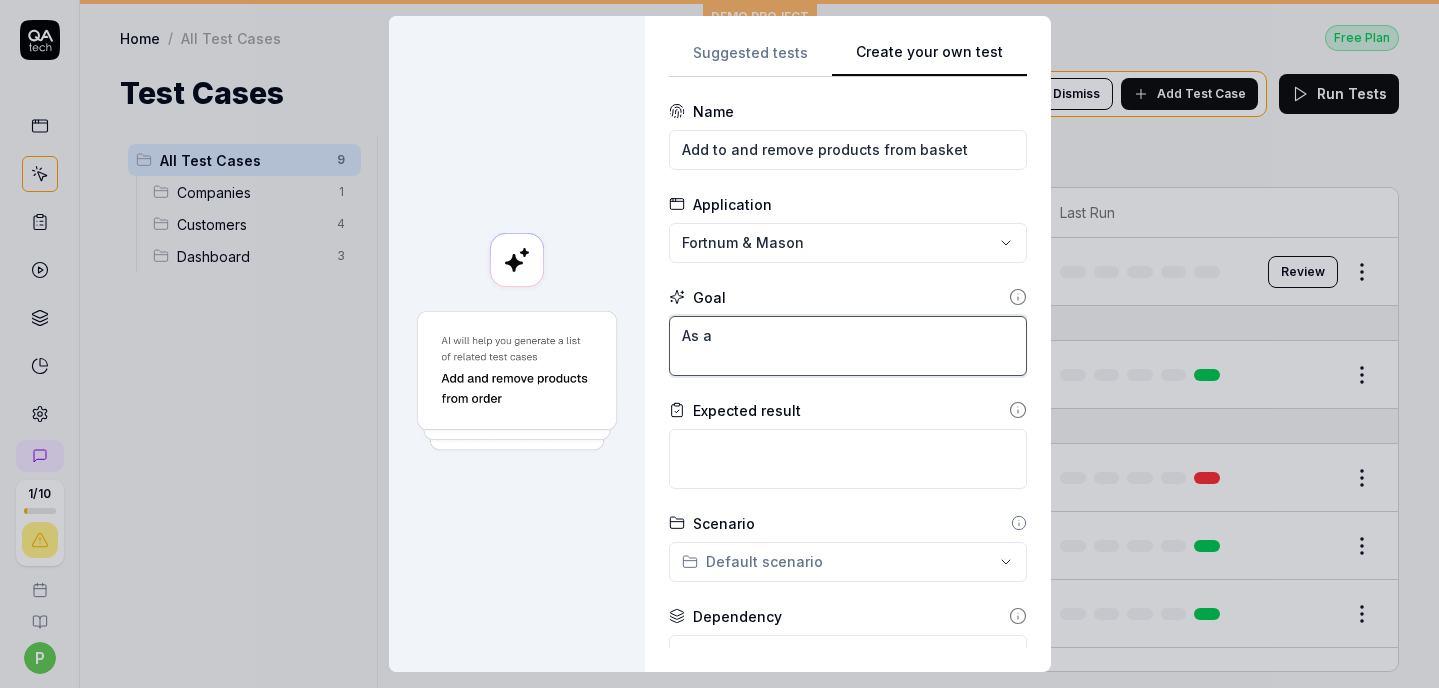 type on "*" 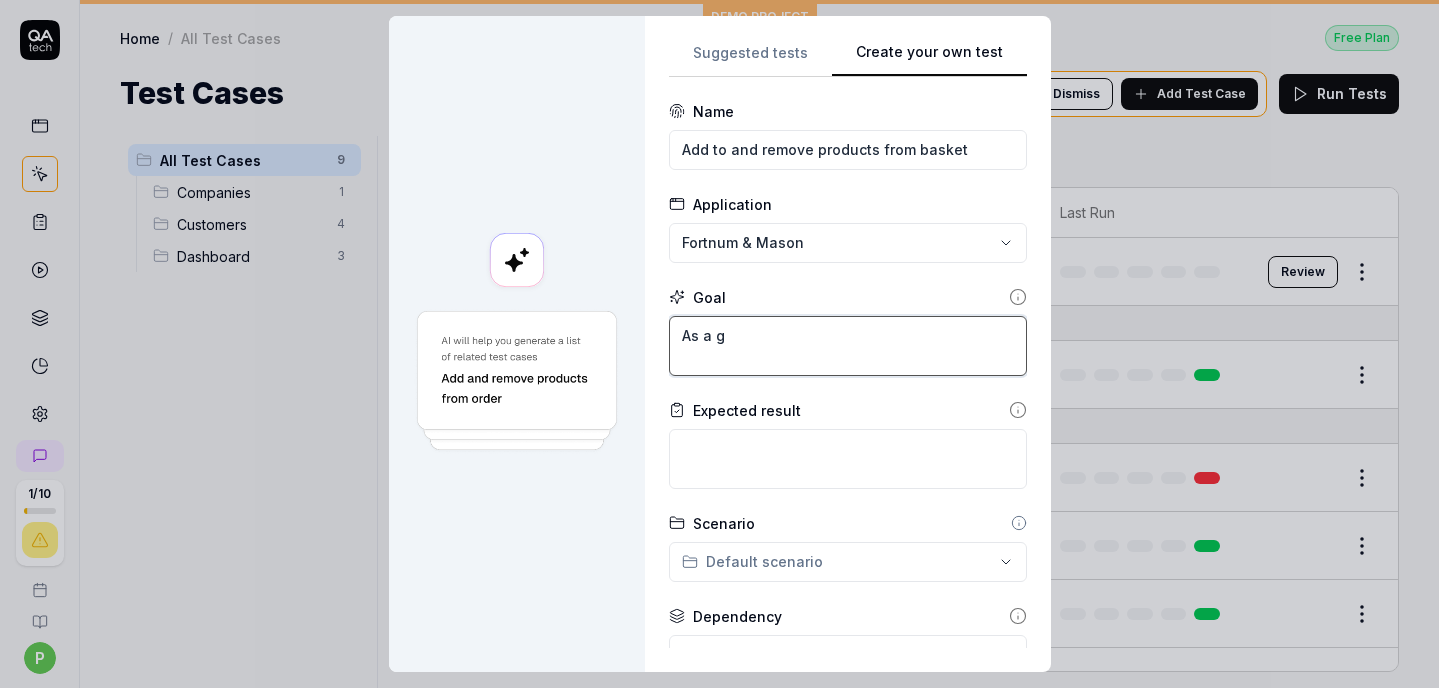 type on "*" 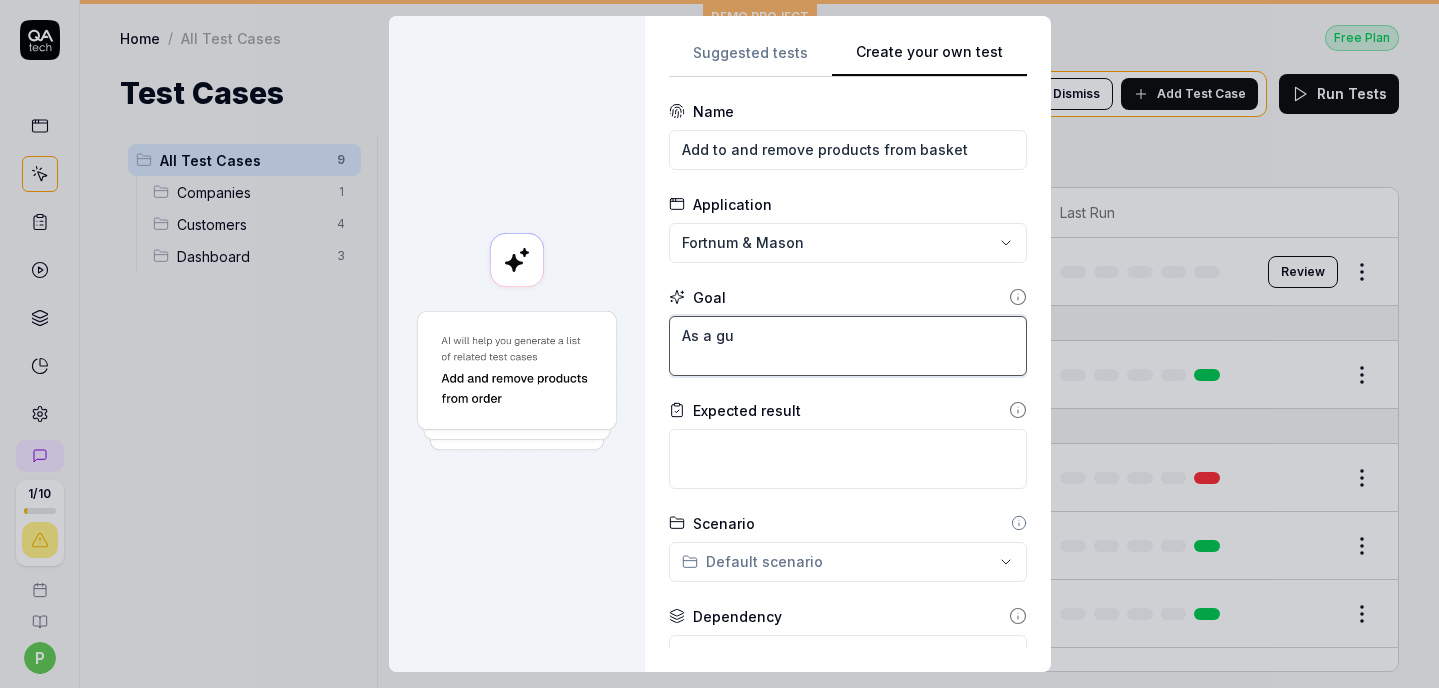 type on "*" 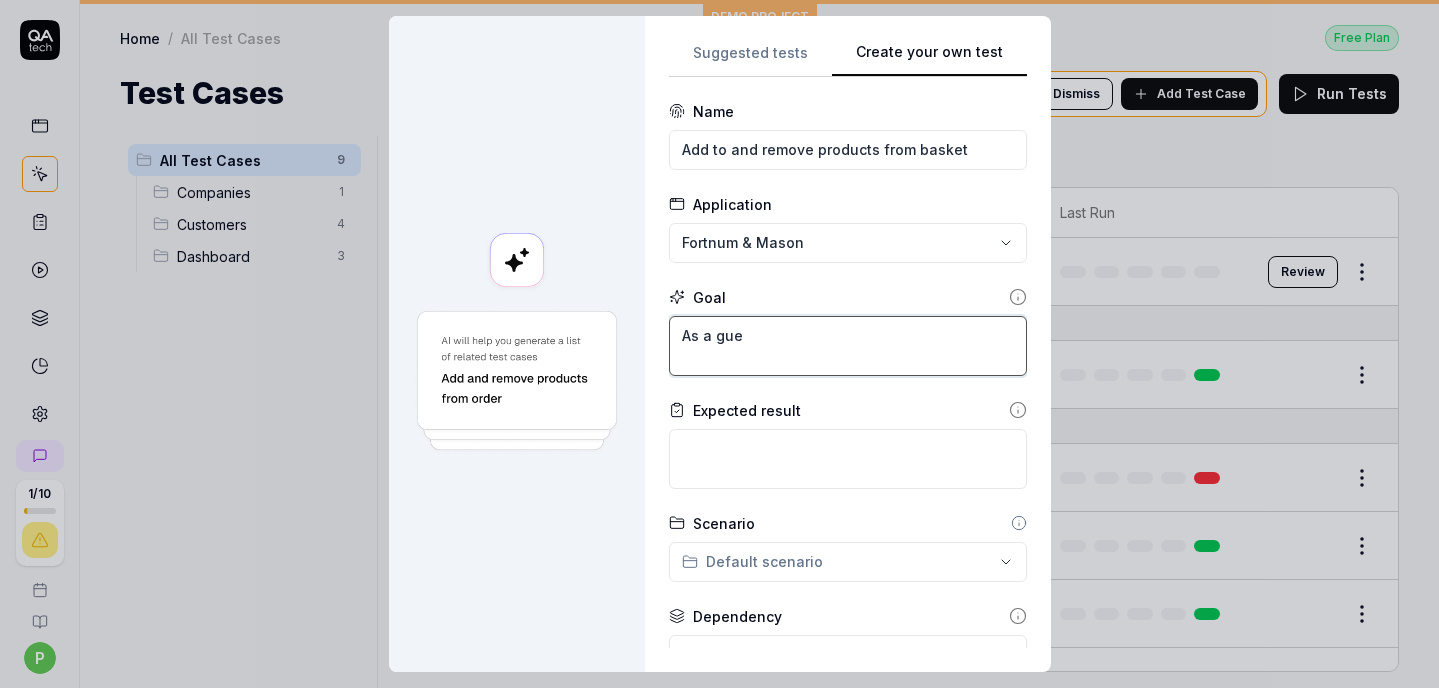 type on "*" 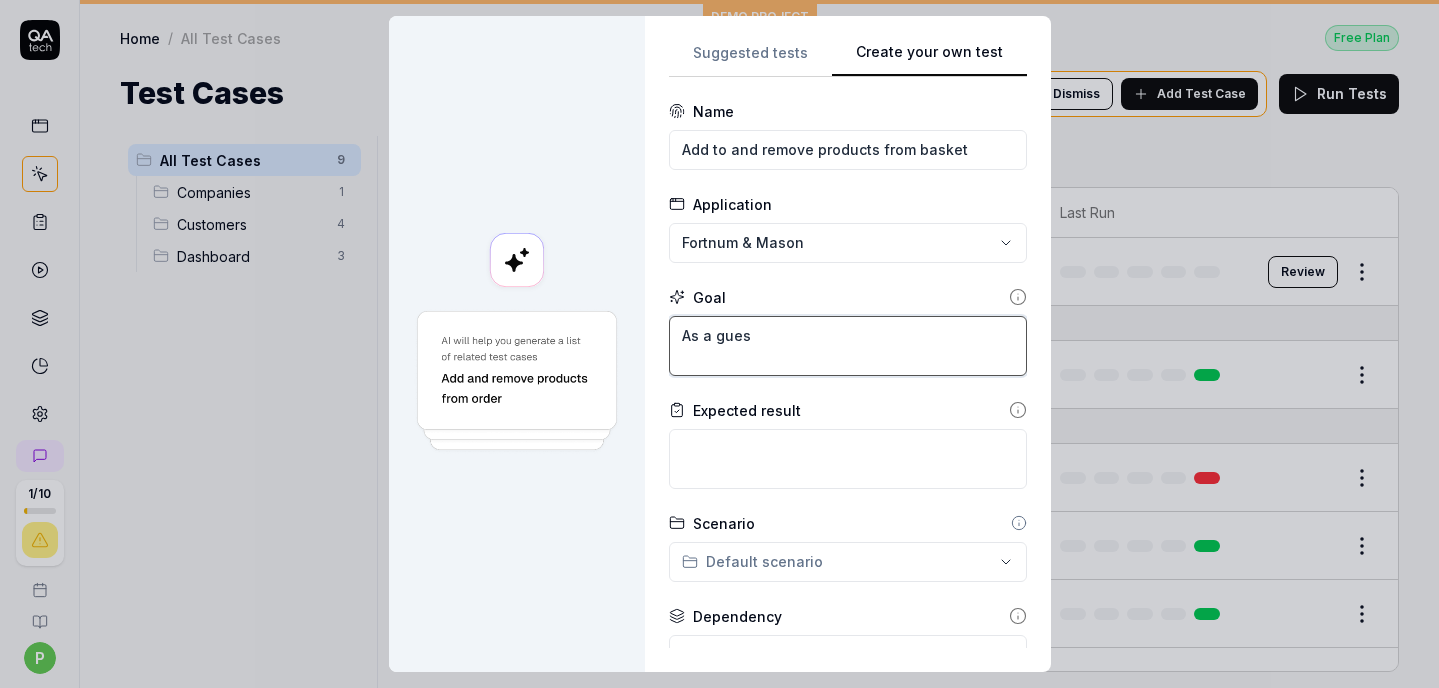 type on "*" 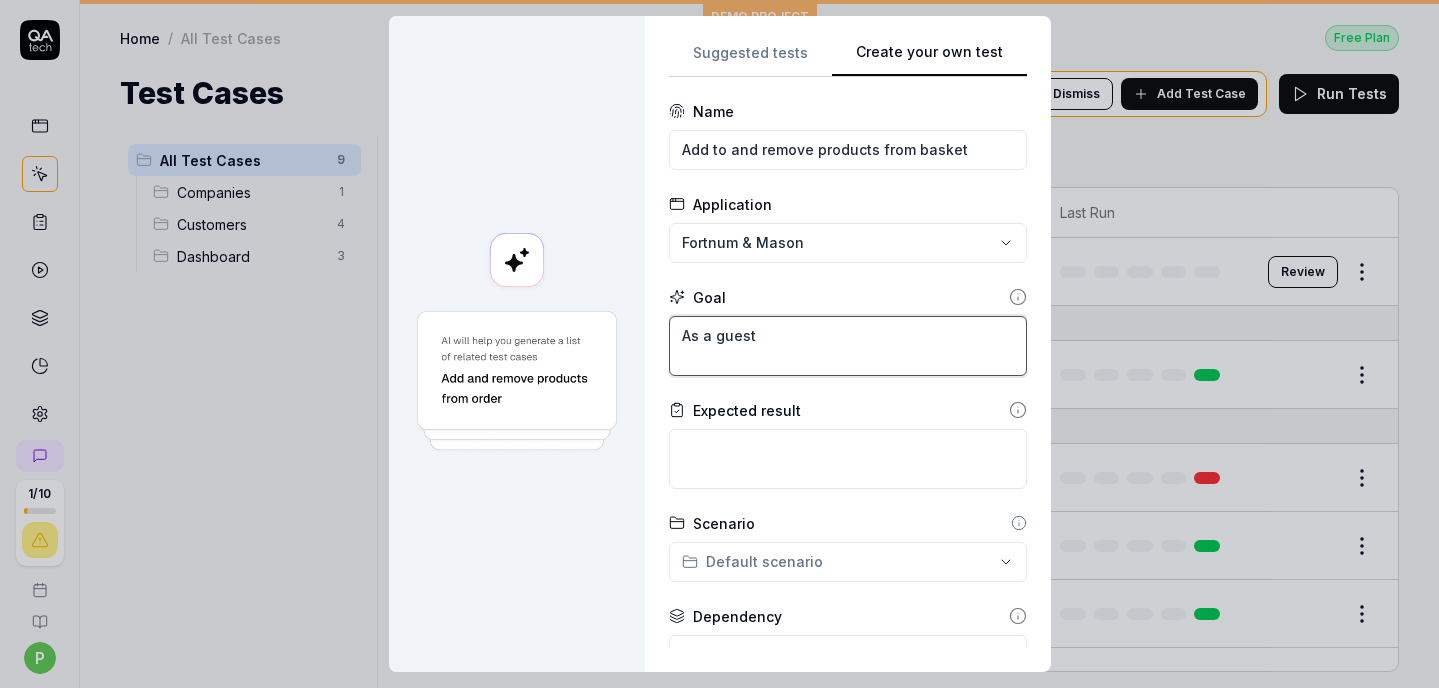 type on "*" 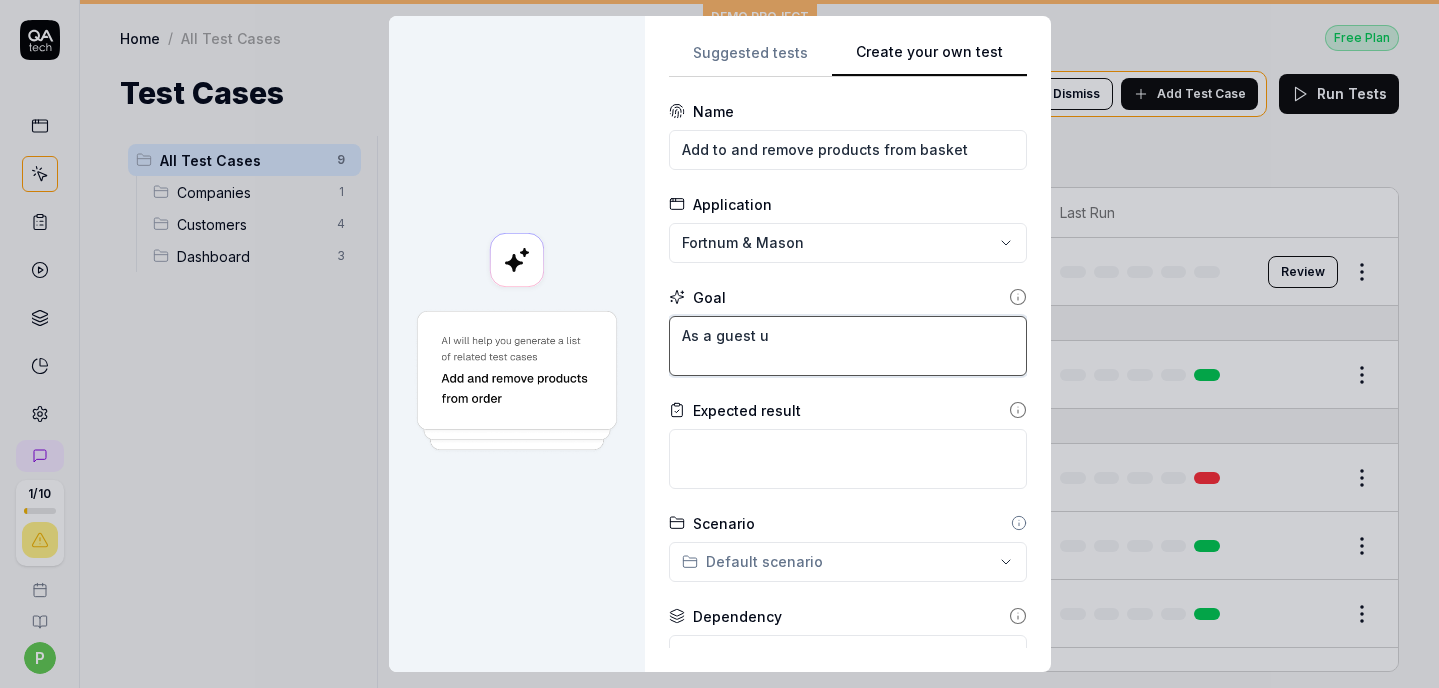 type on "As a guest us" 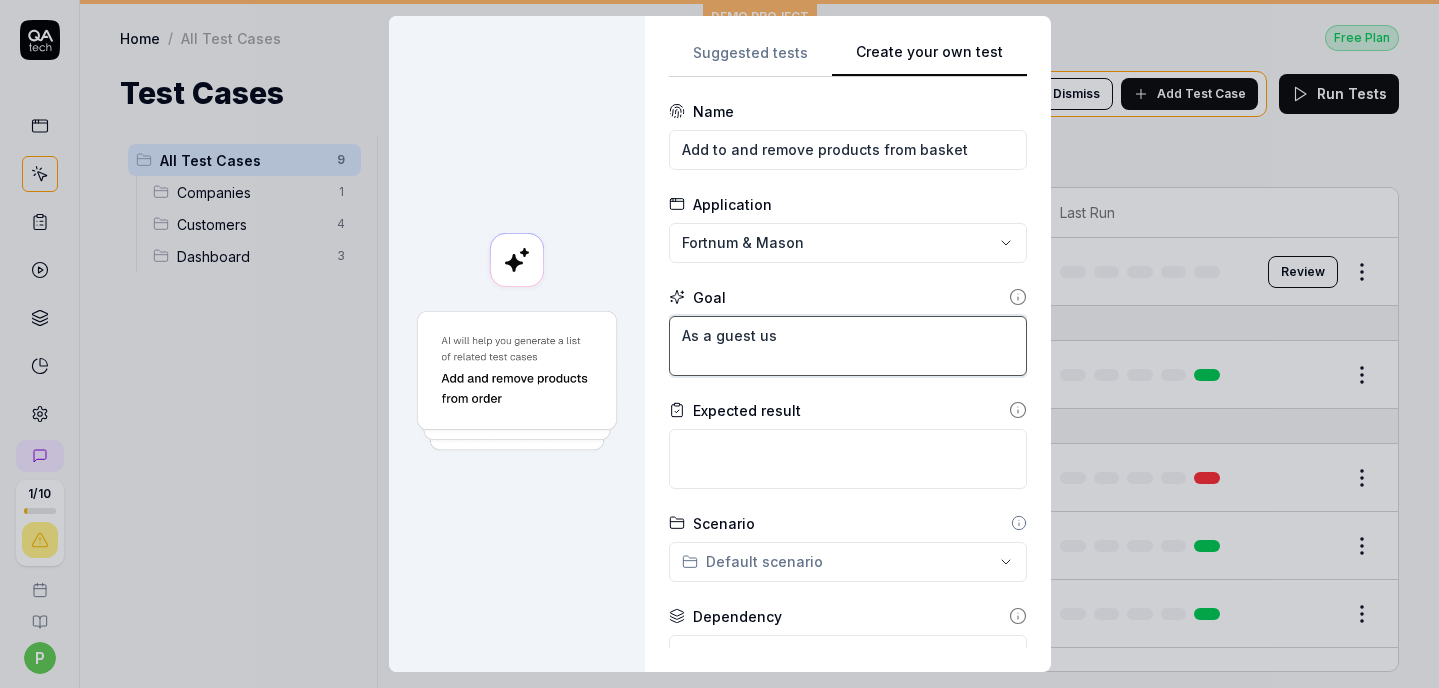 type on "*" 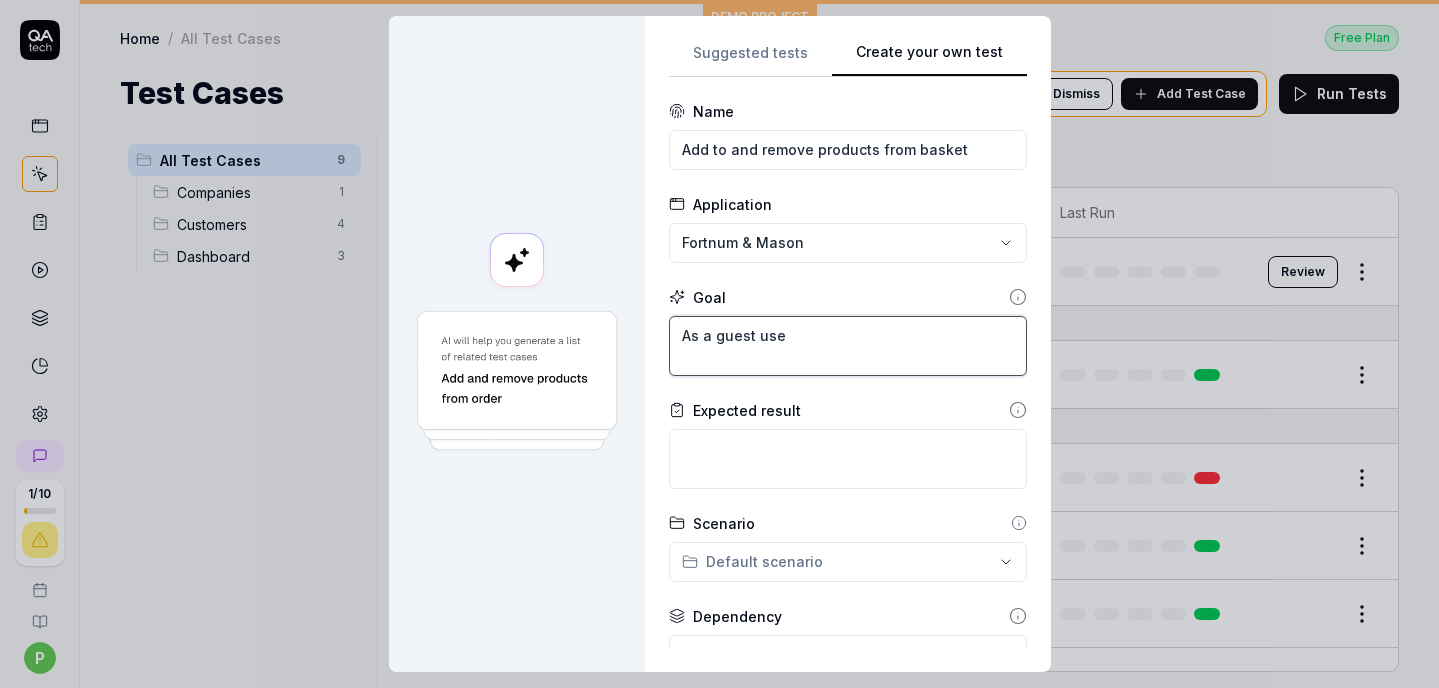 type on "*" 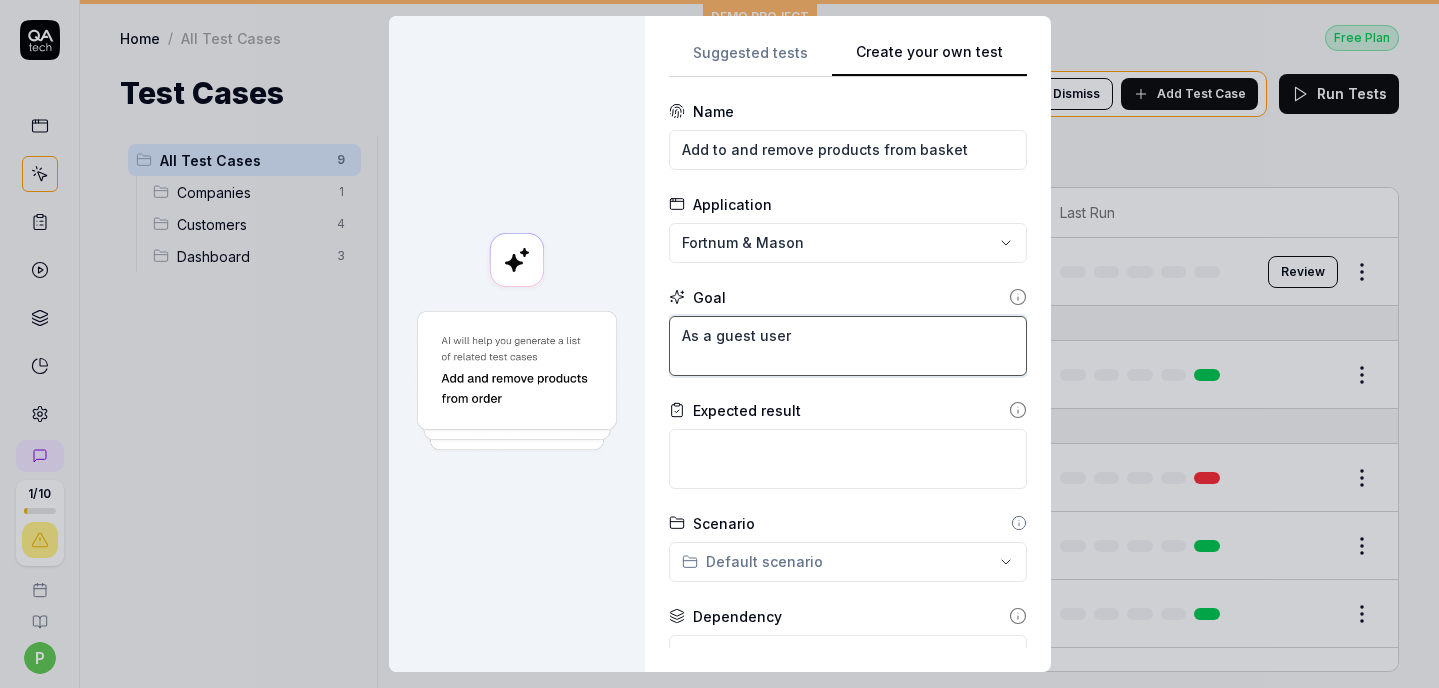 type on "*" 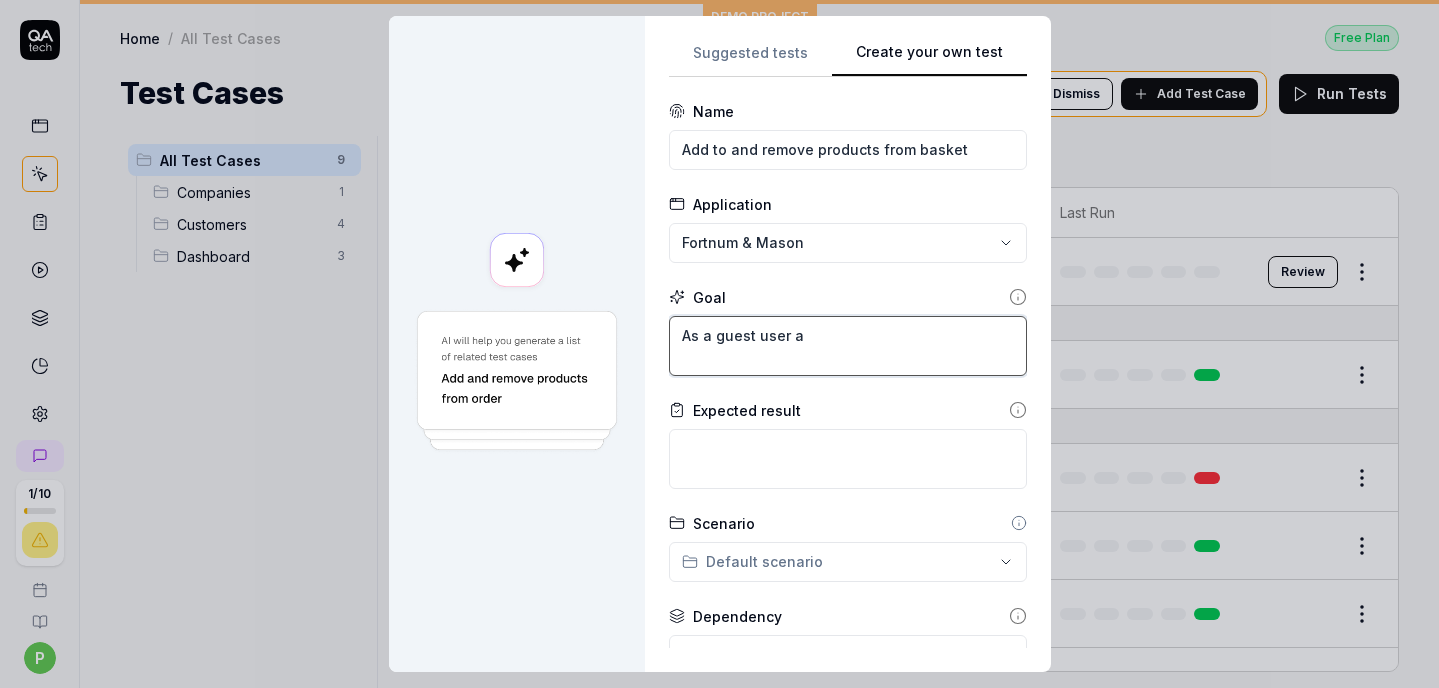 type on "*" 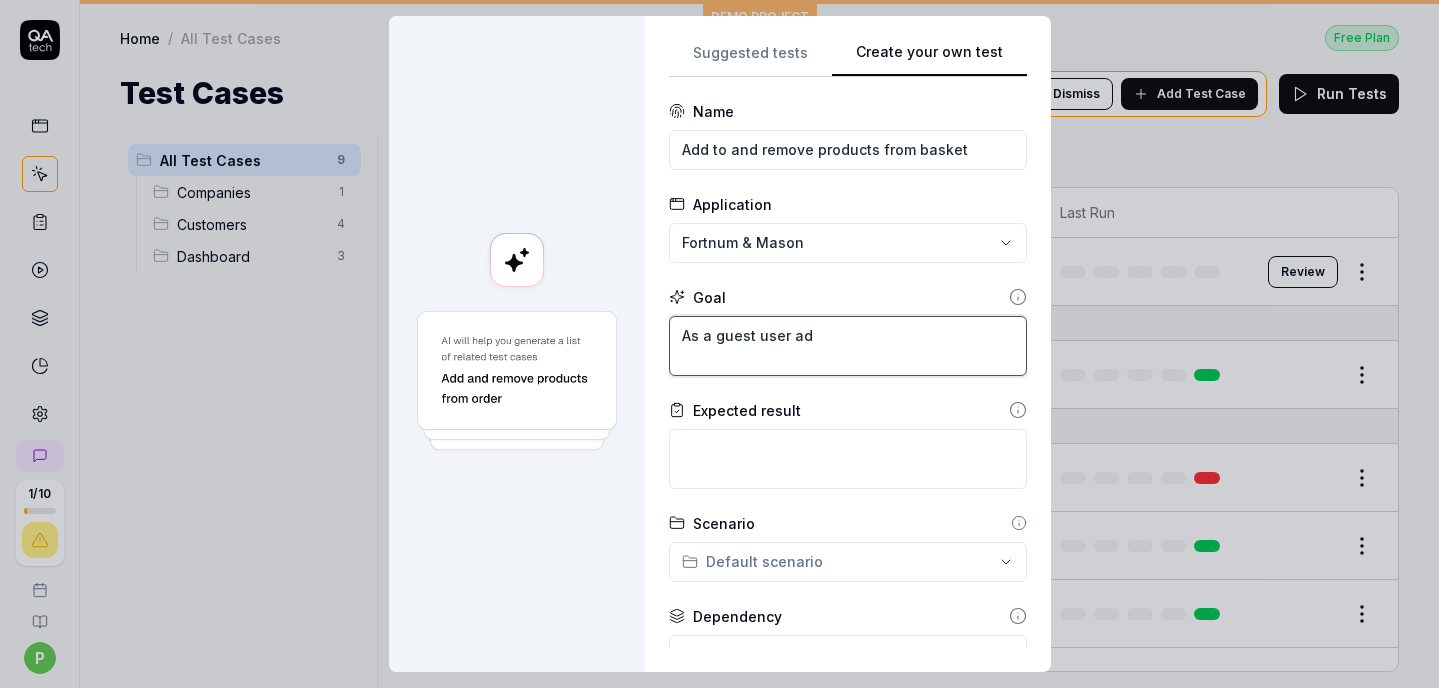 type on "*" 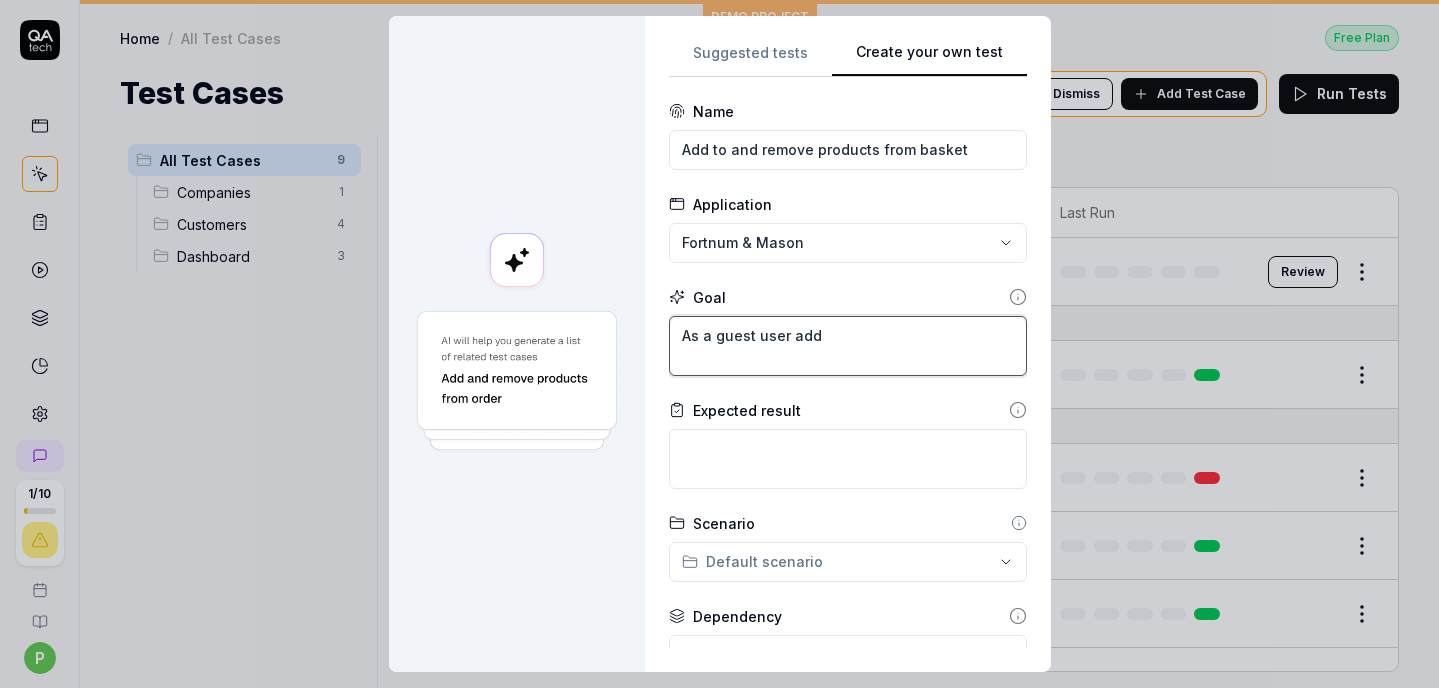 type on "*" 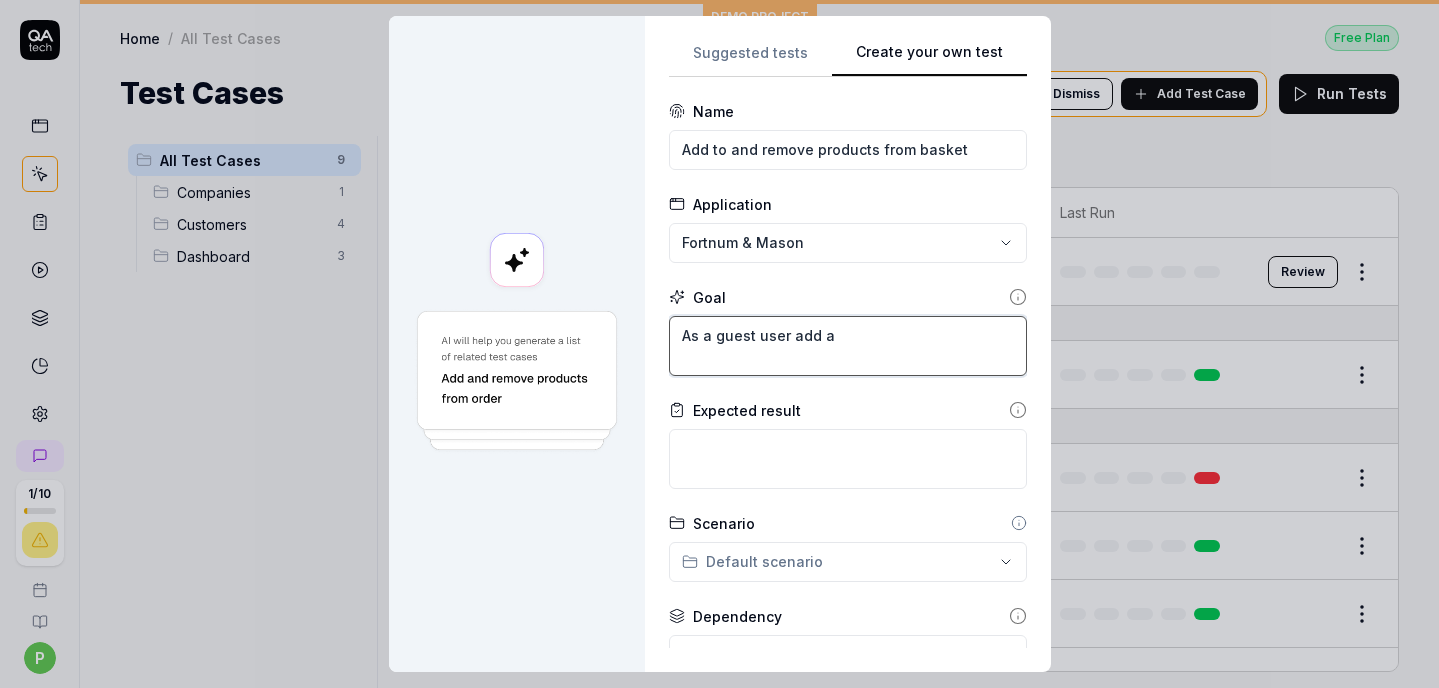 type on "*" 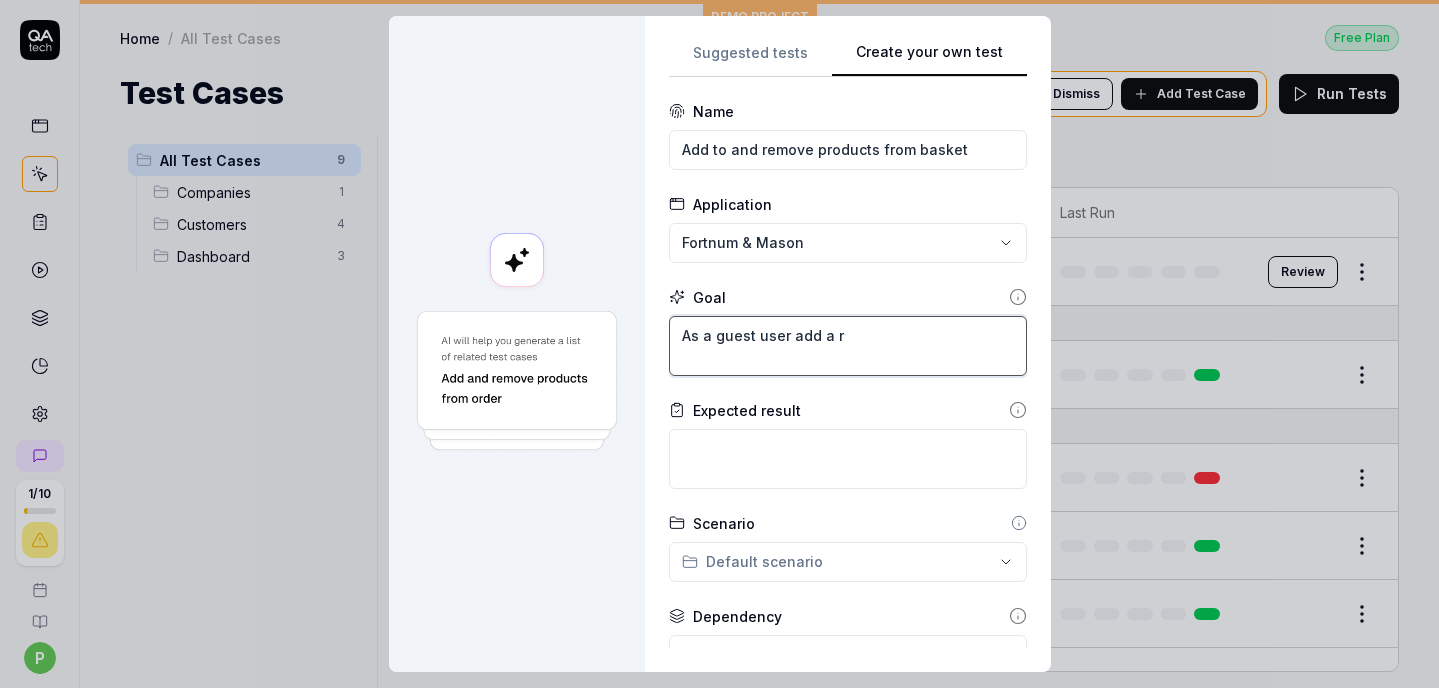 type on "*" 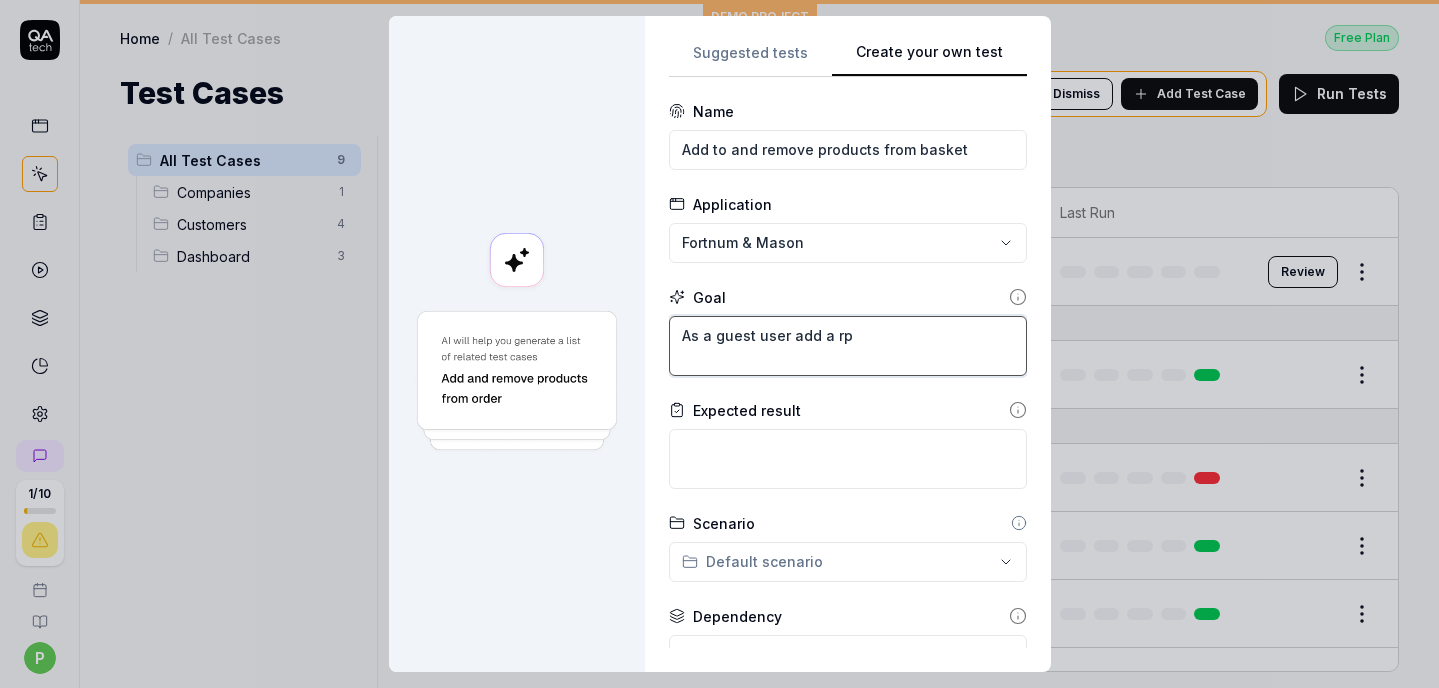 type on "*" 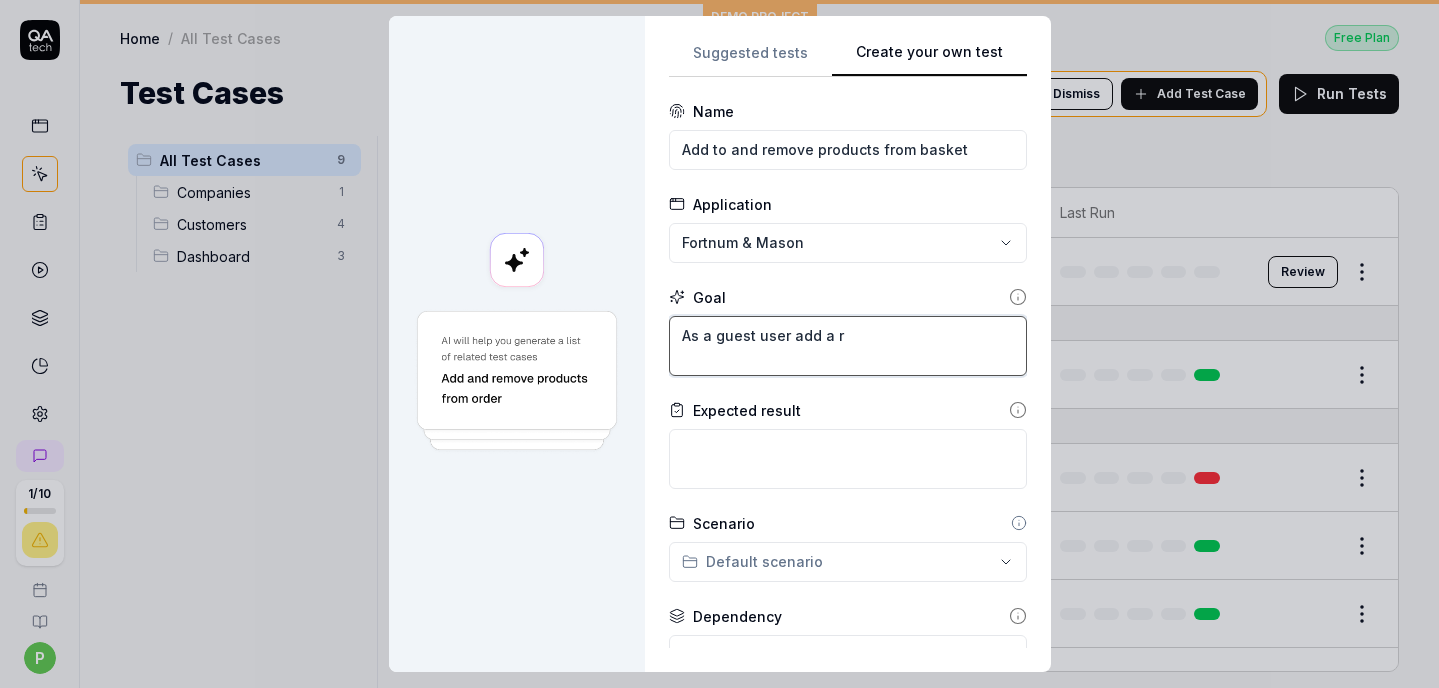 type on "*" 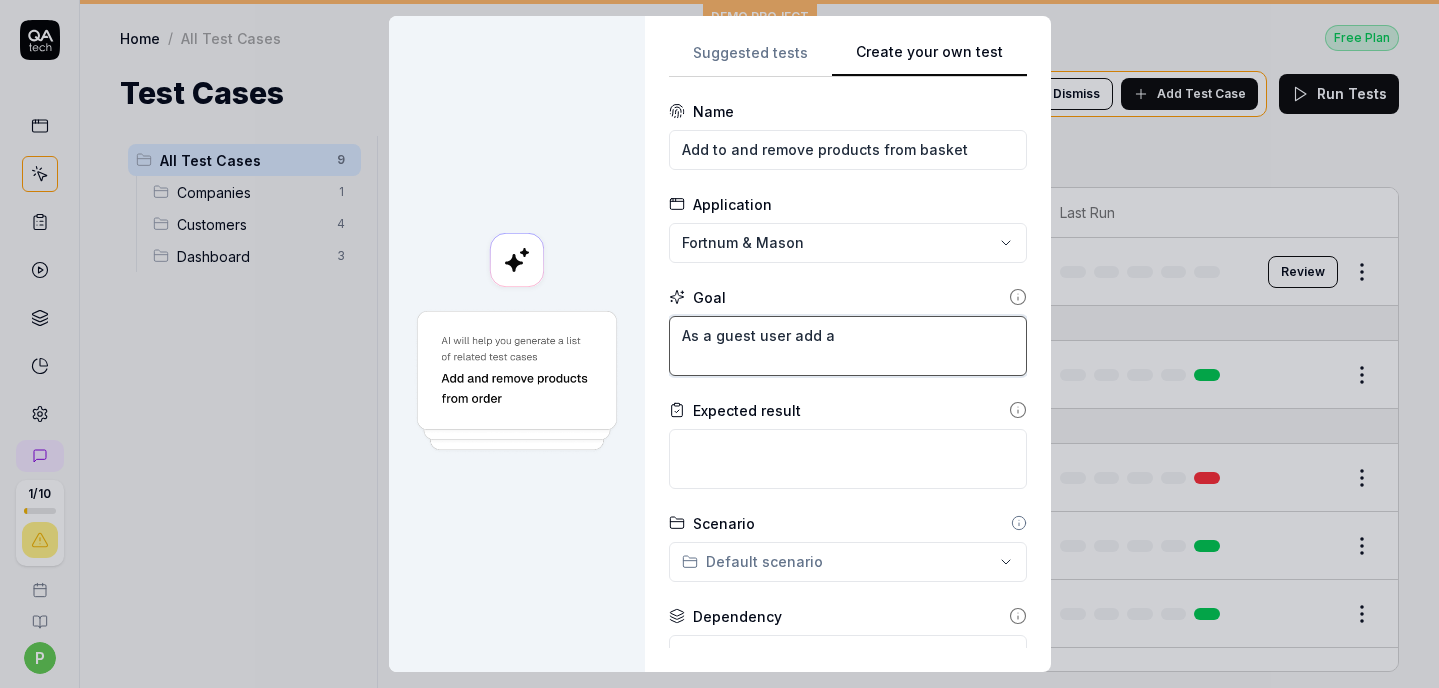 type on "As a guest user add a p" 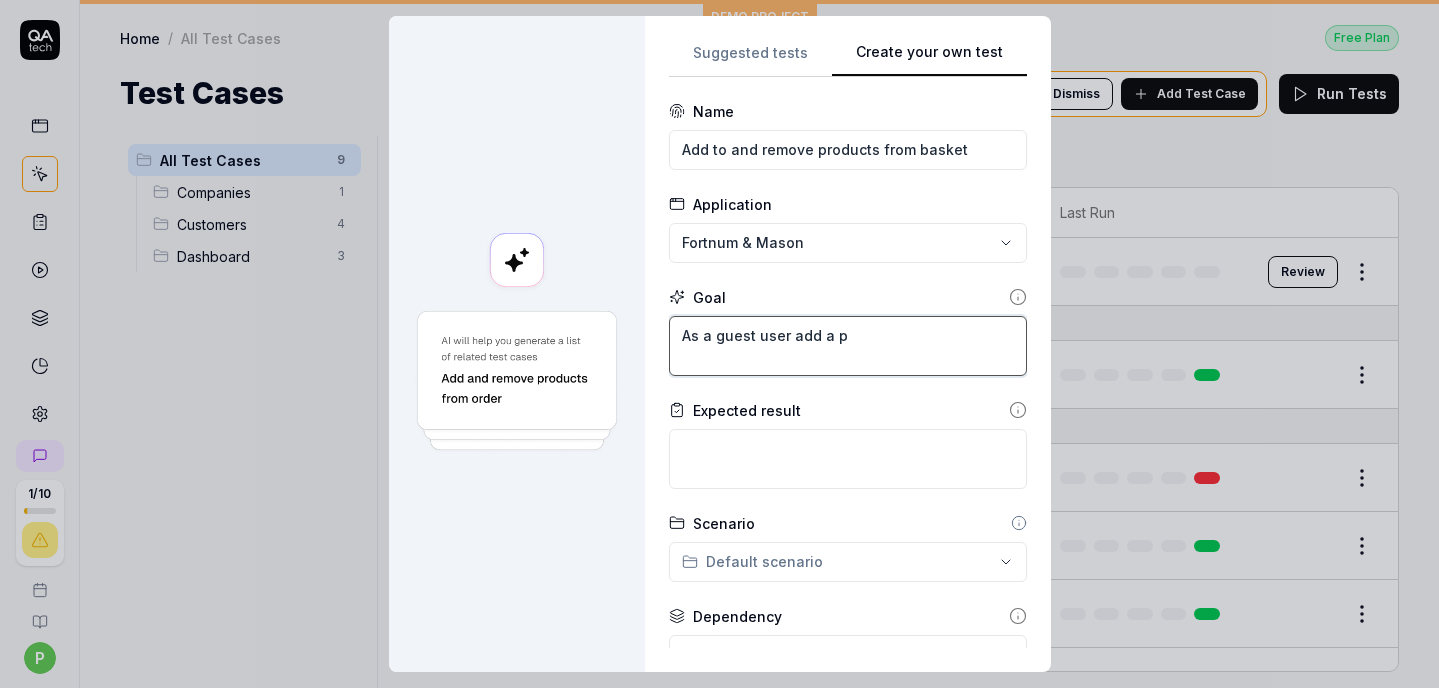 type on "*" 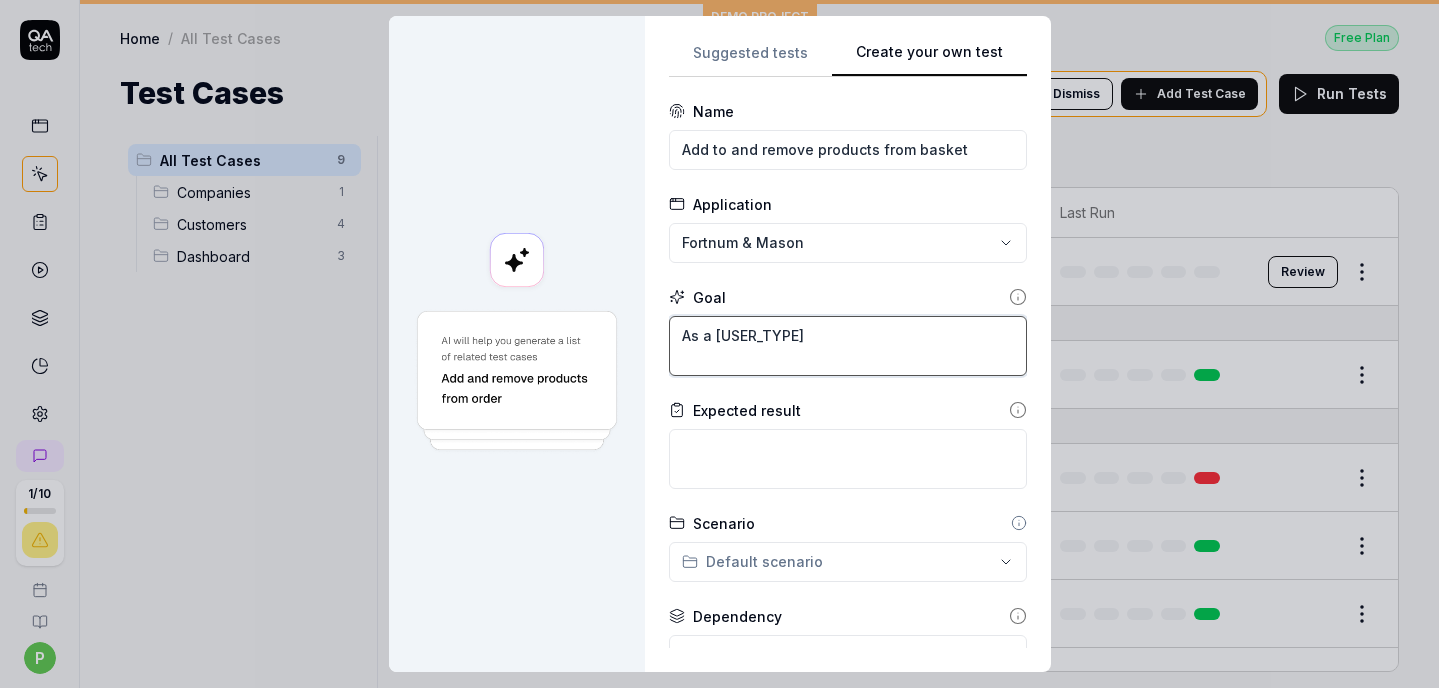 type on "*" 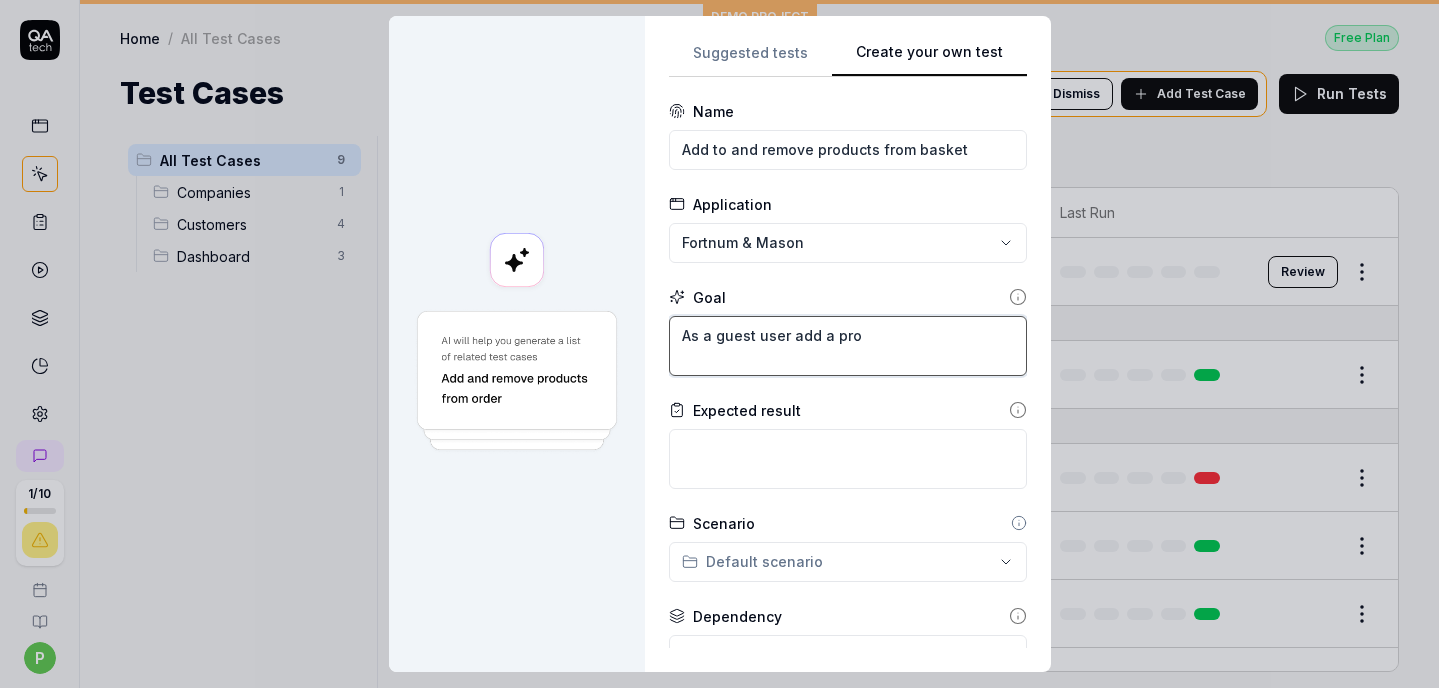 type on "*" 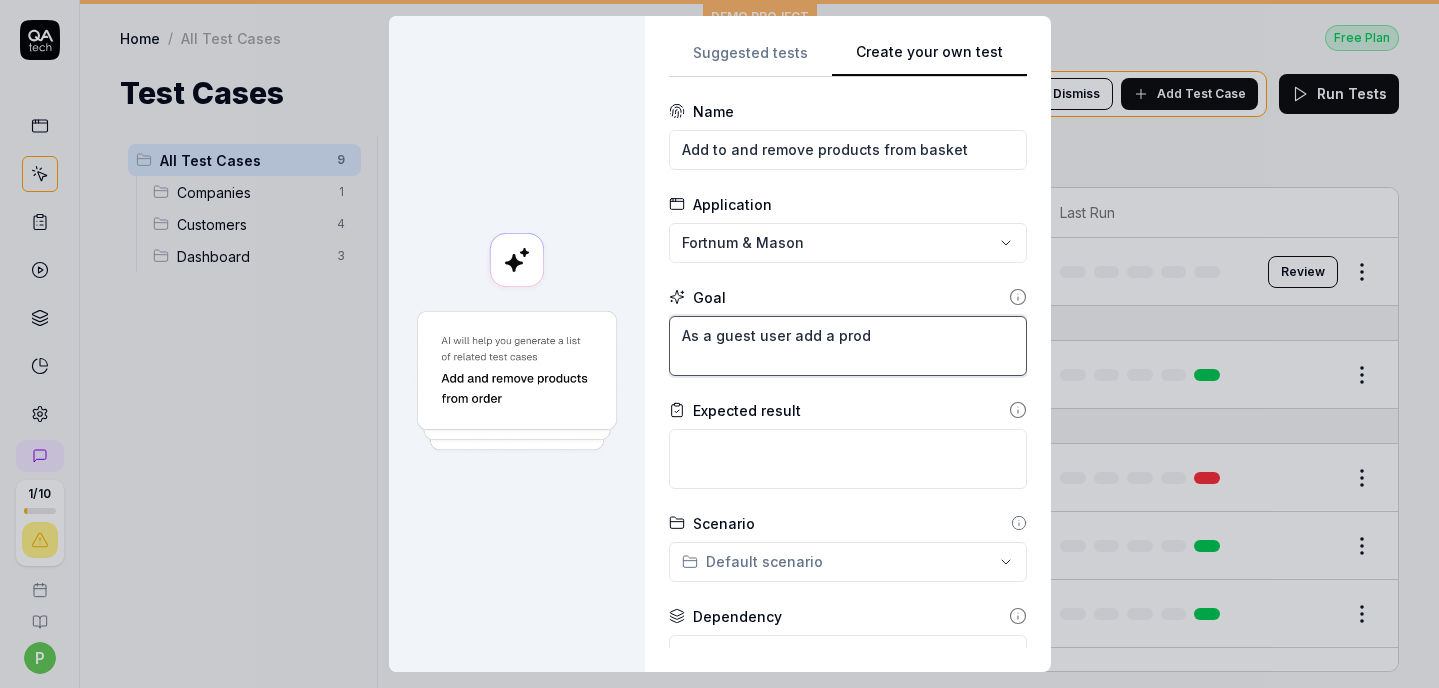 type on "*" 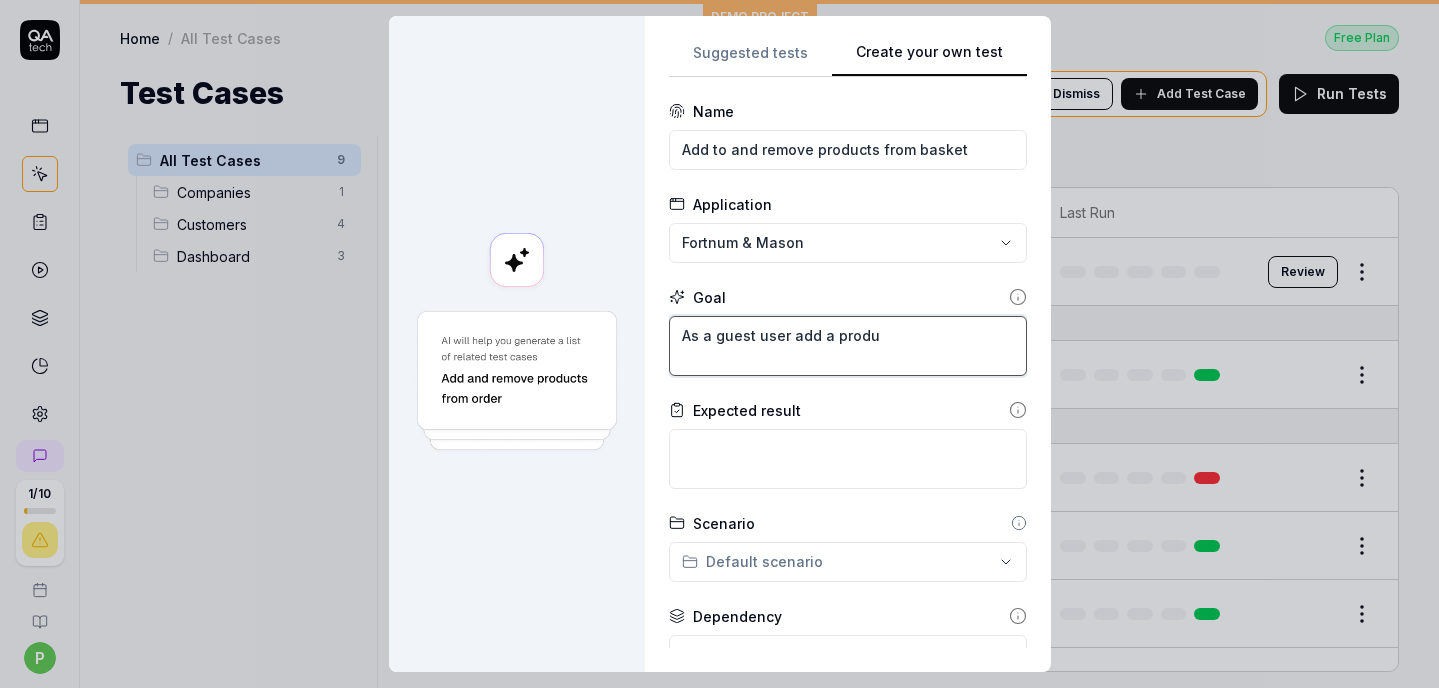 type on "*" 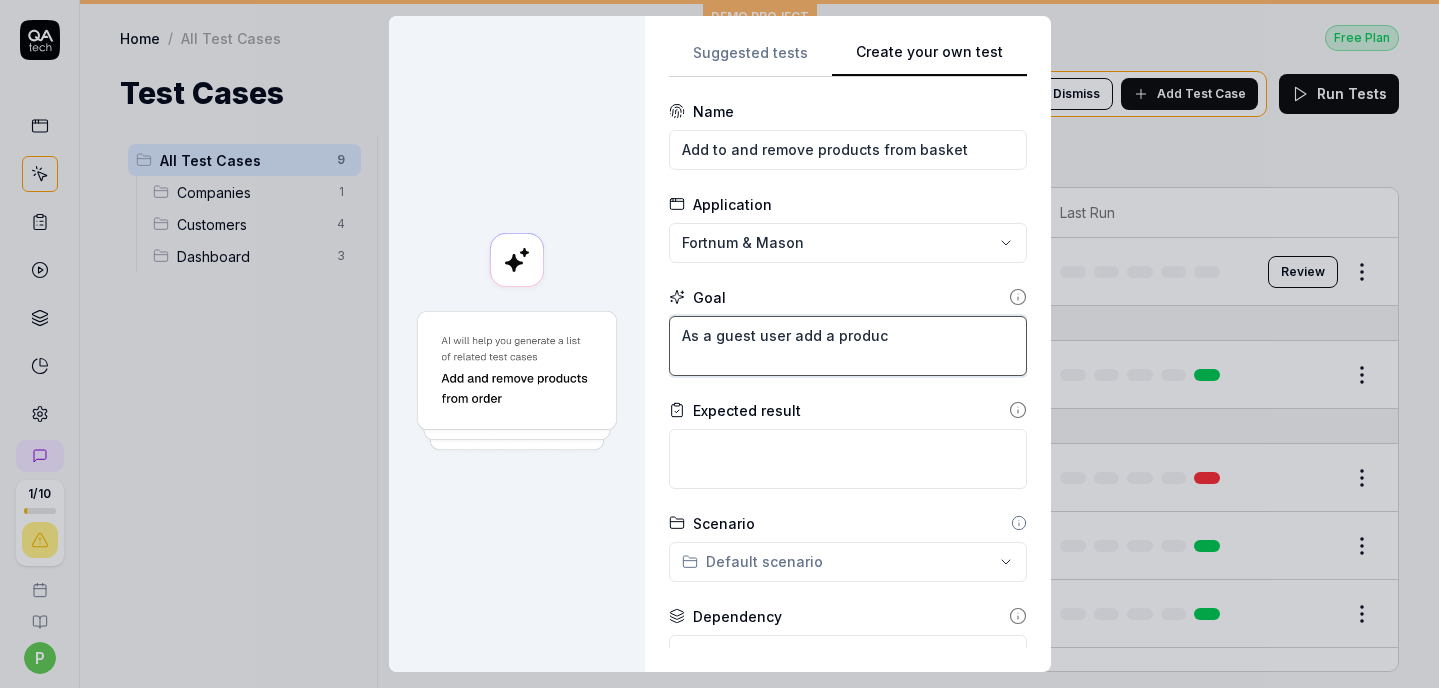 type on "*" 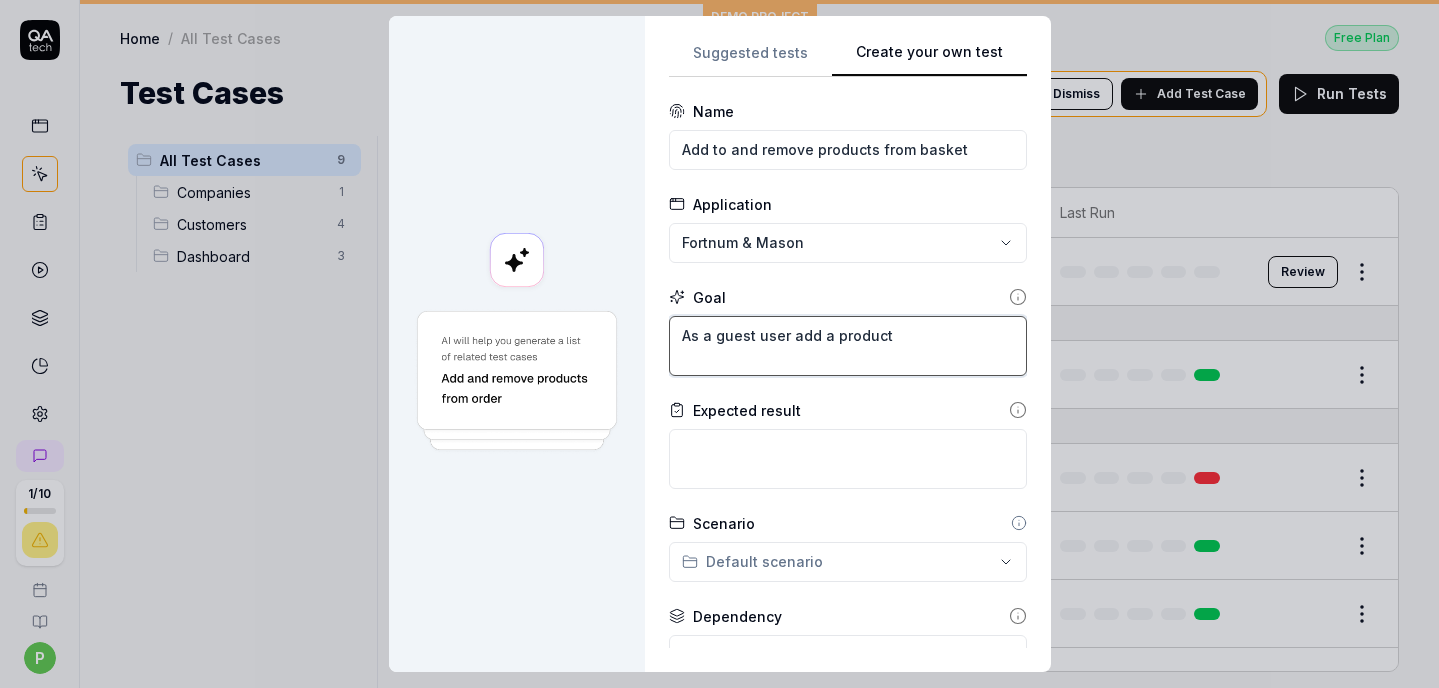 type on "*" 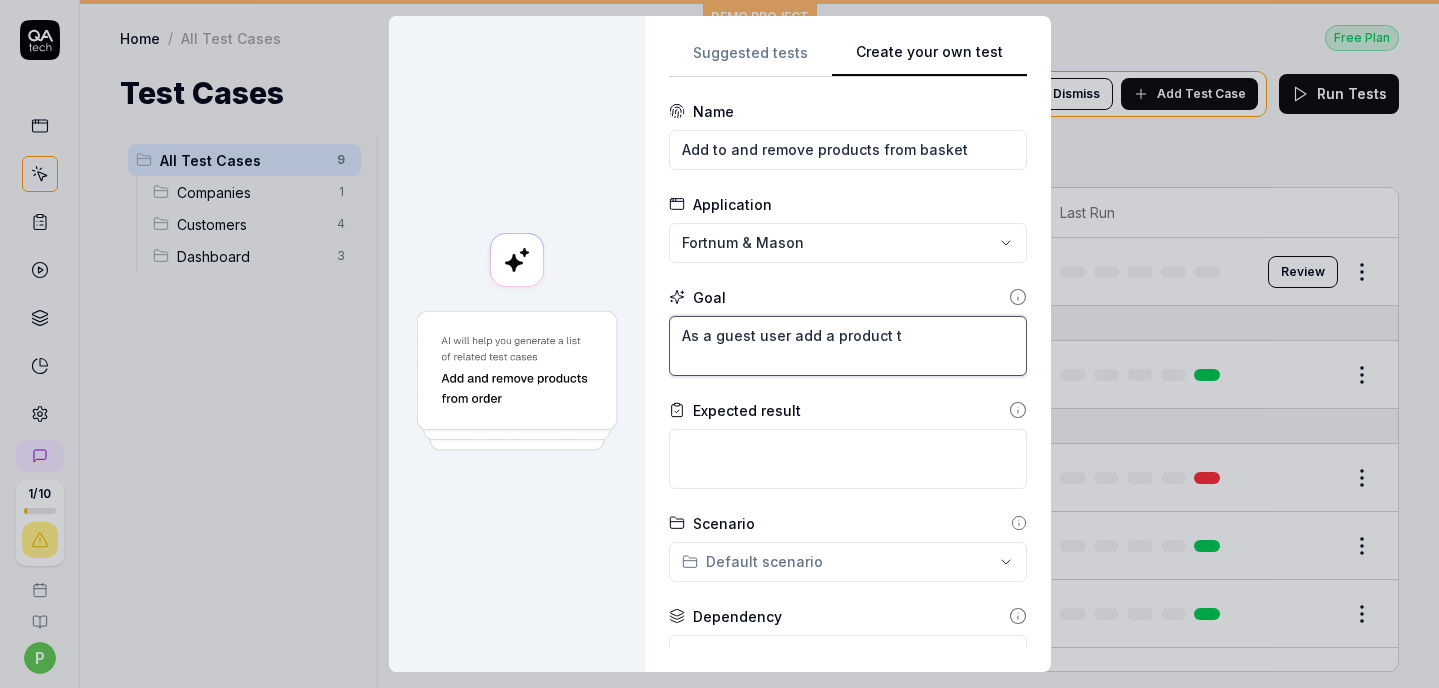 type on "*" 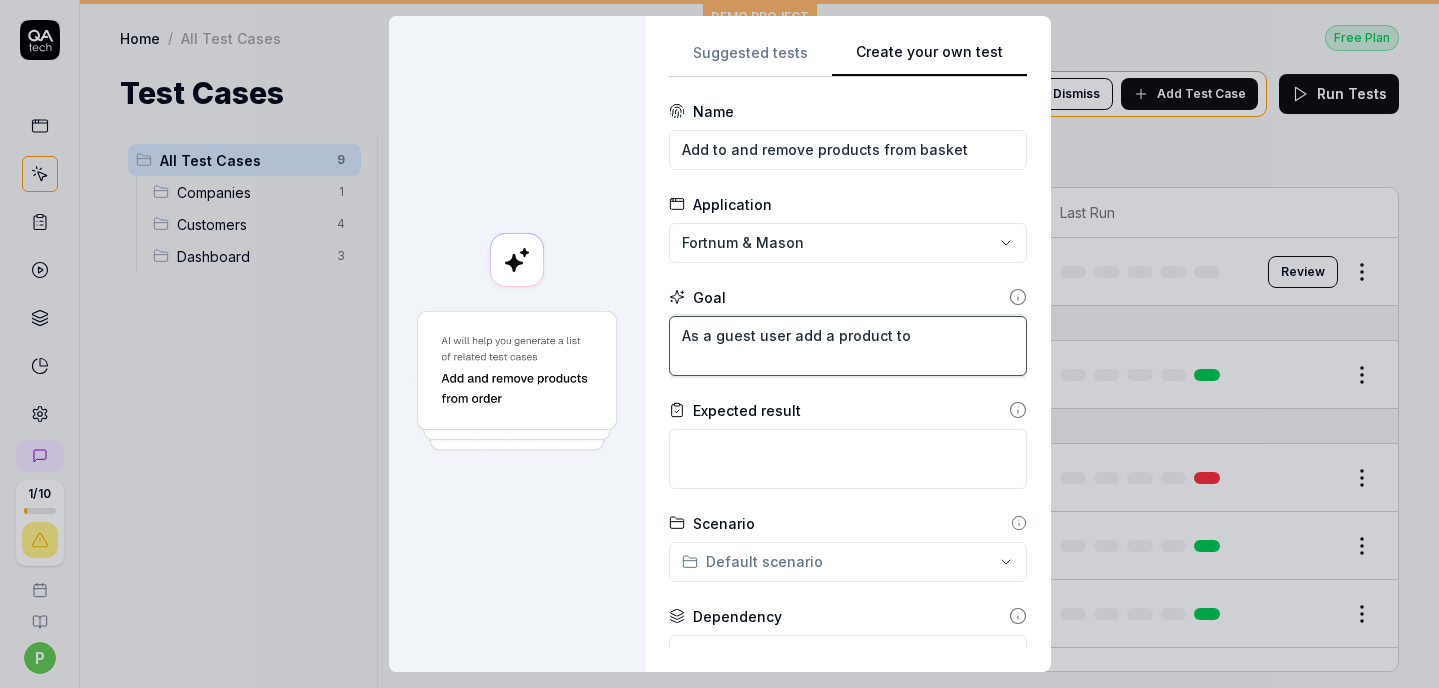type on "*" 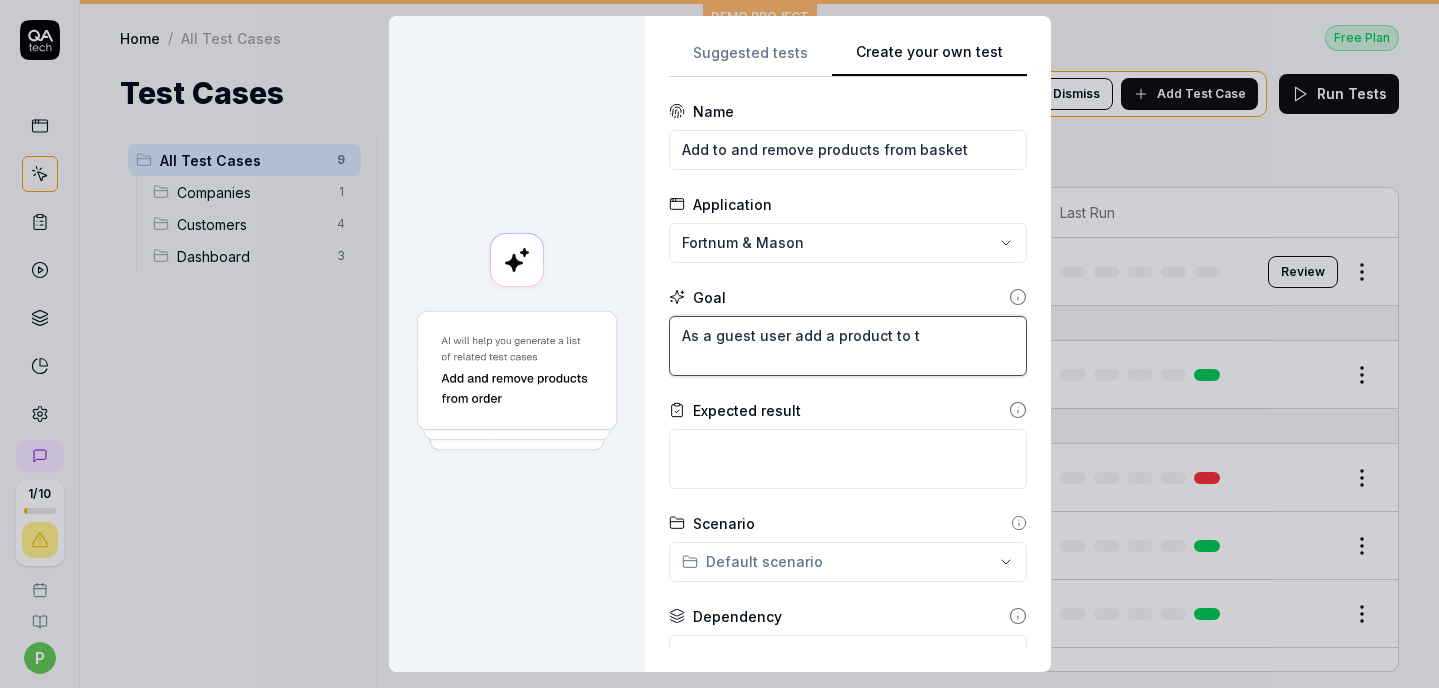 type on "*" 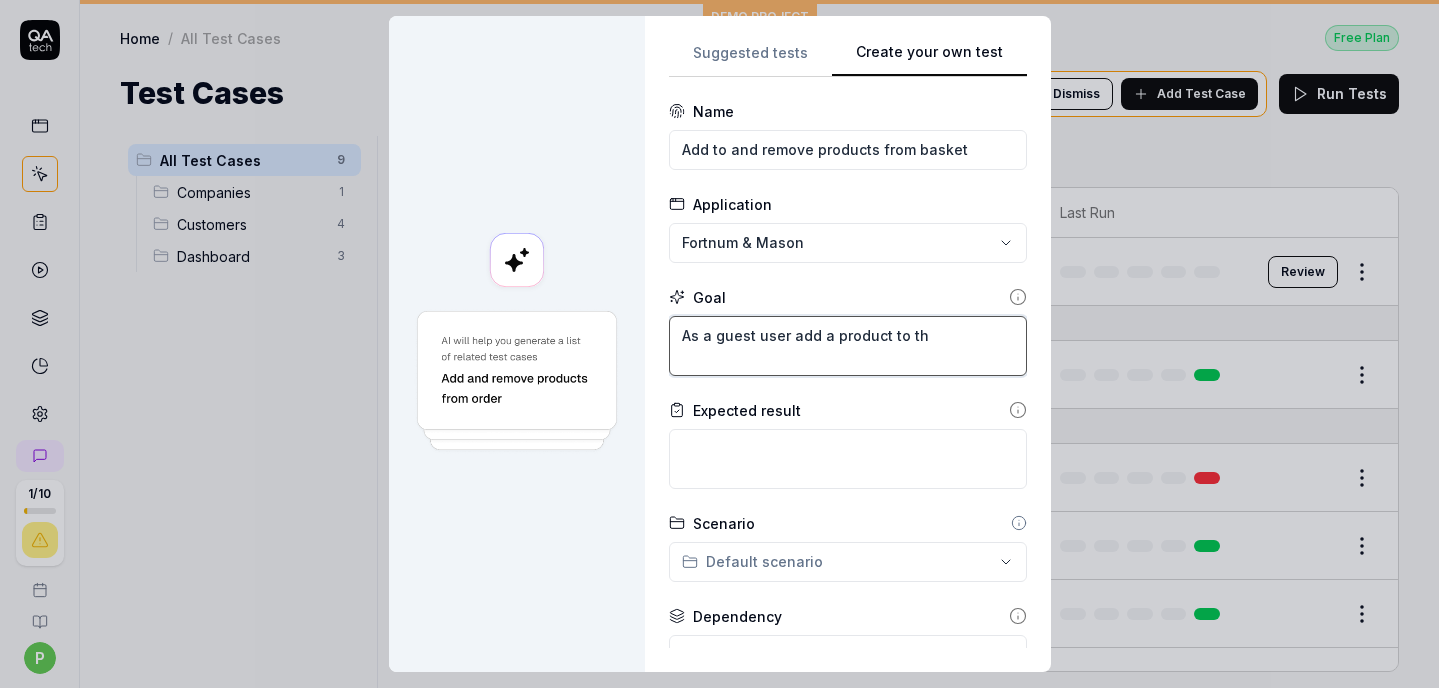 type on "*" 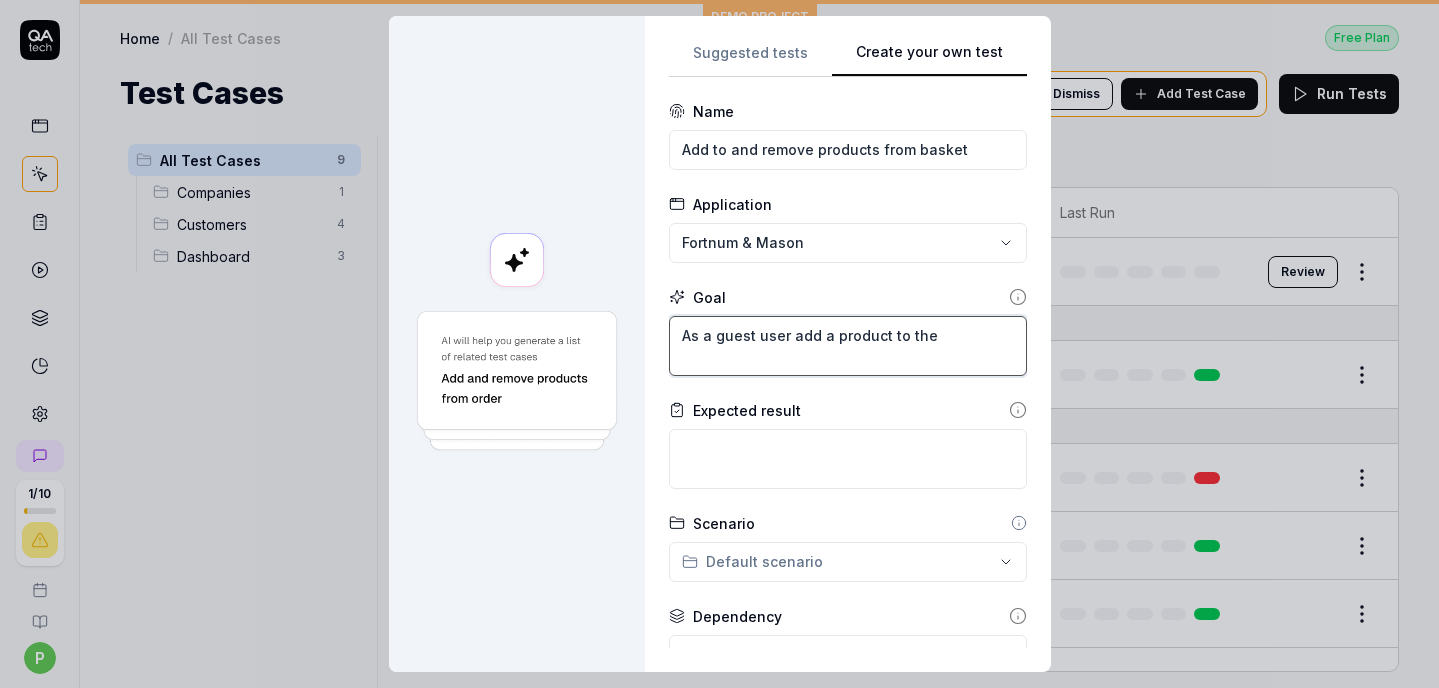 type on "*" 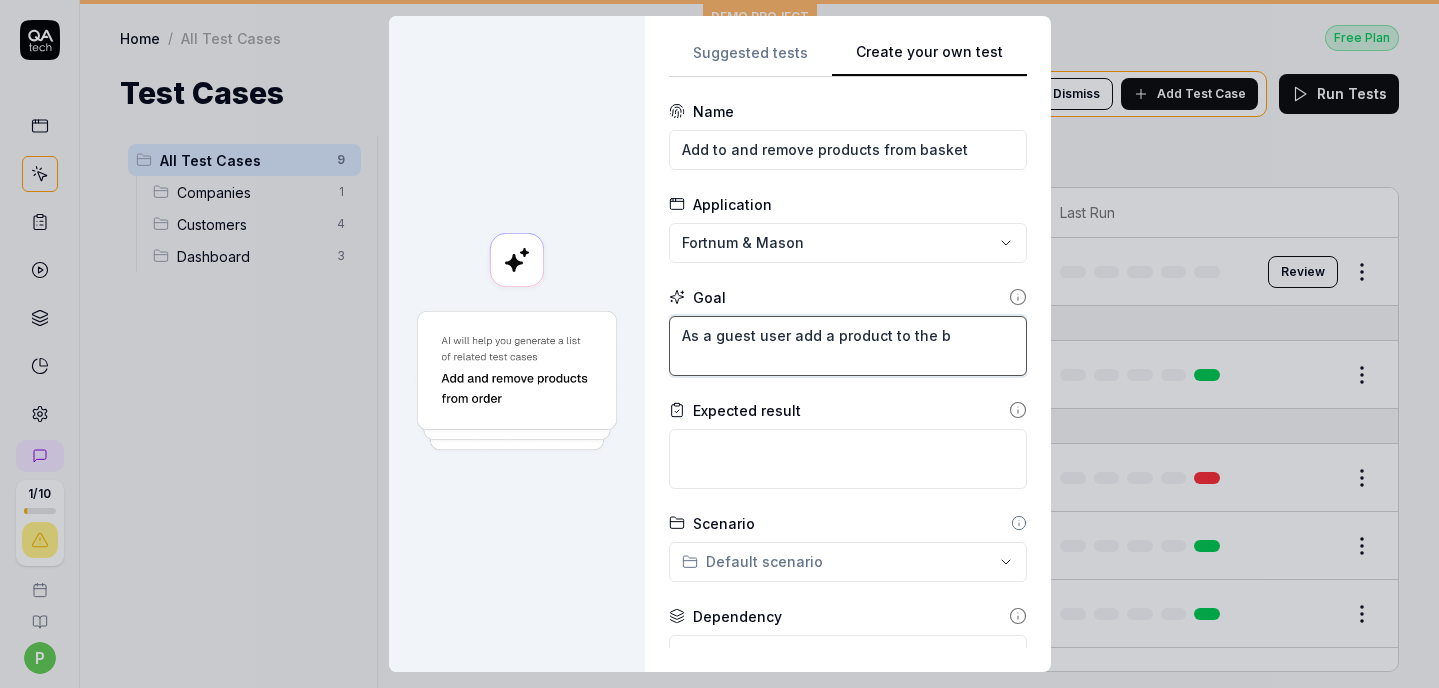 type on "*" 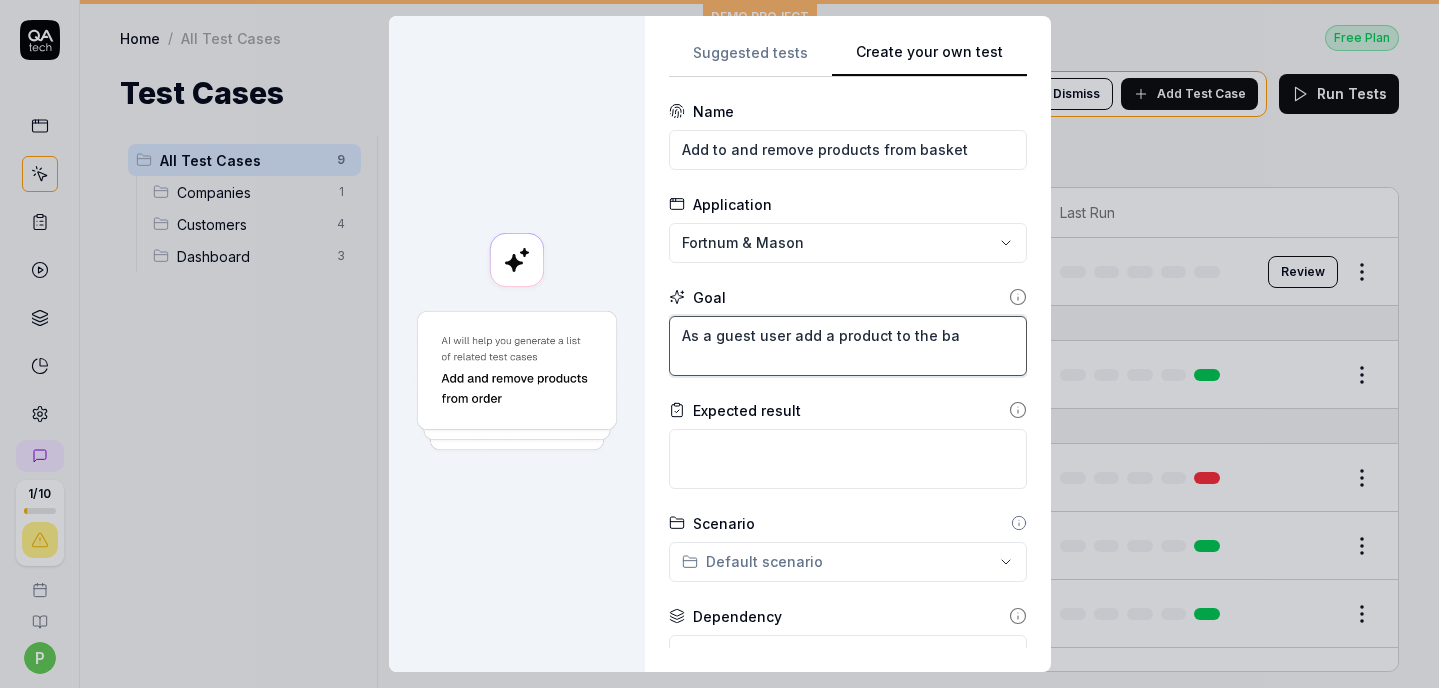 type on "*" 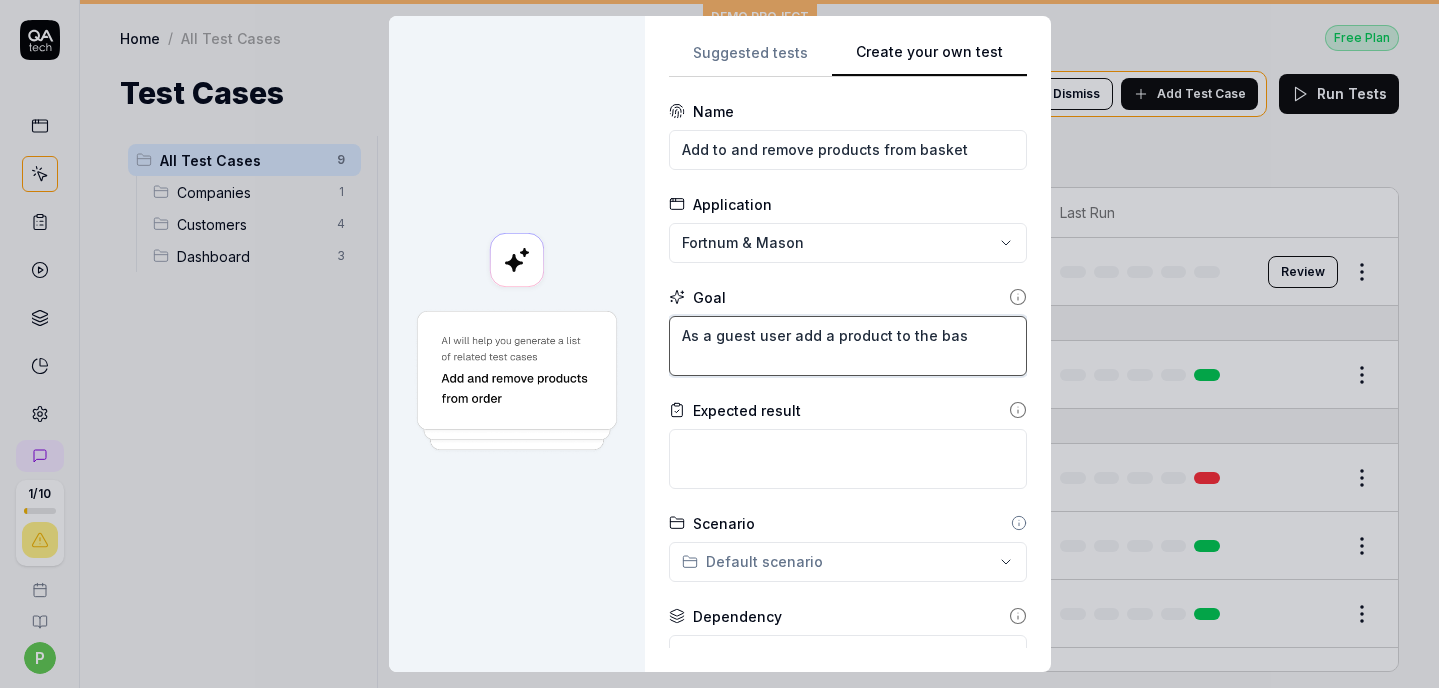type on "*" 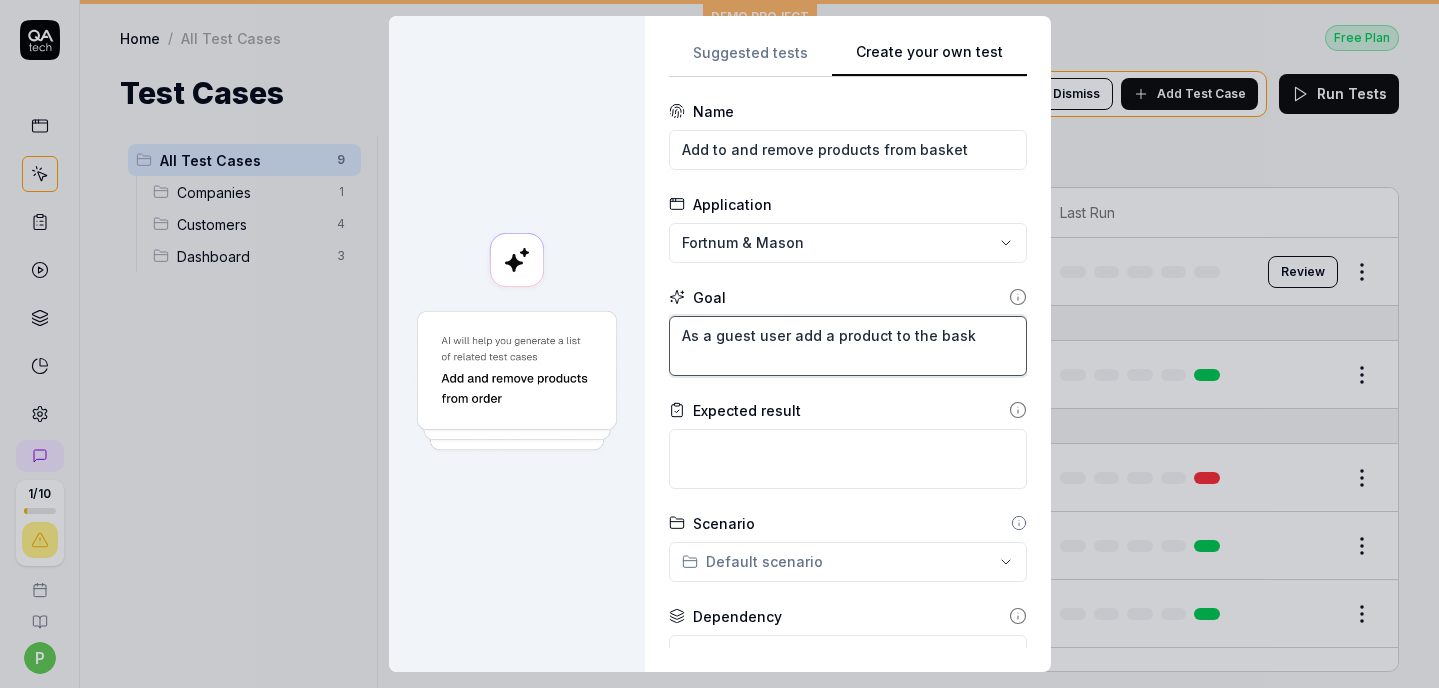 type on "*" 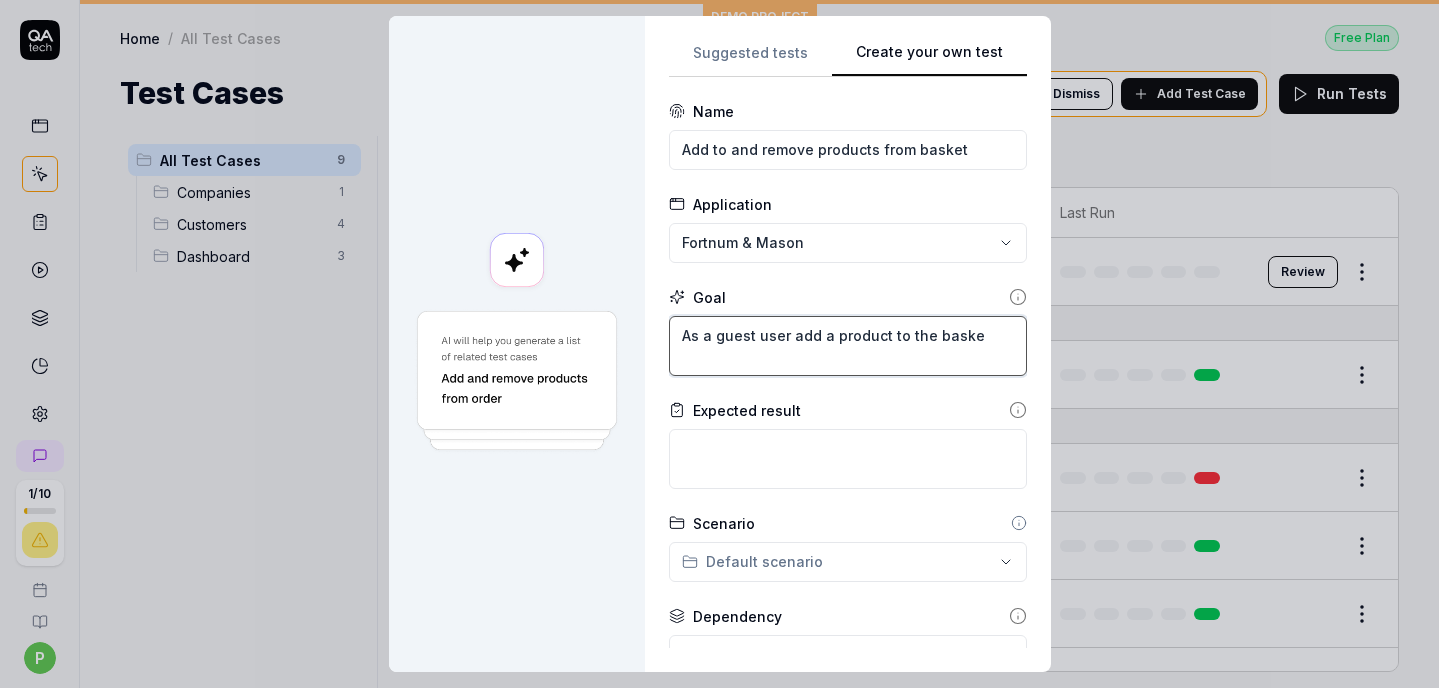 type on "*" 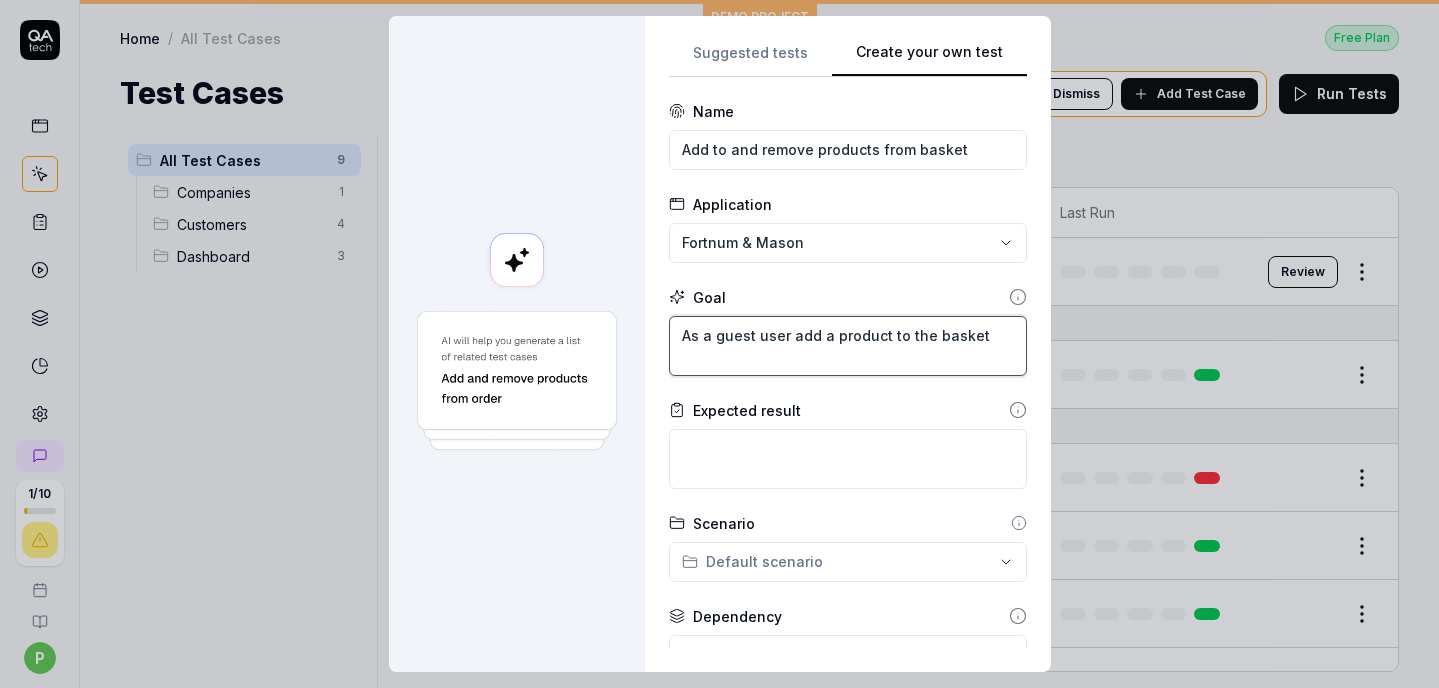 type on "*" 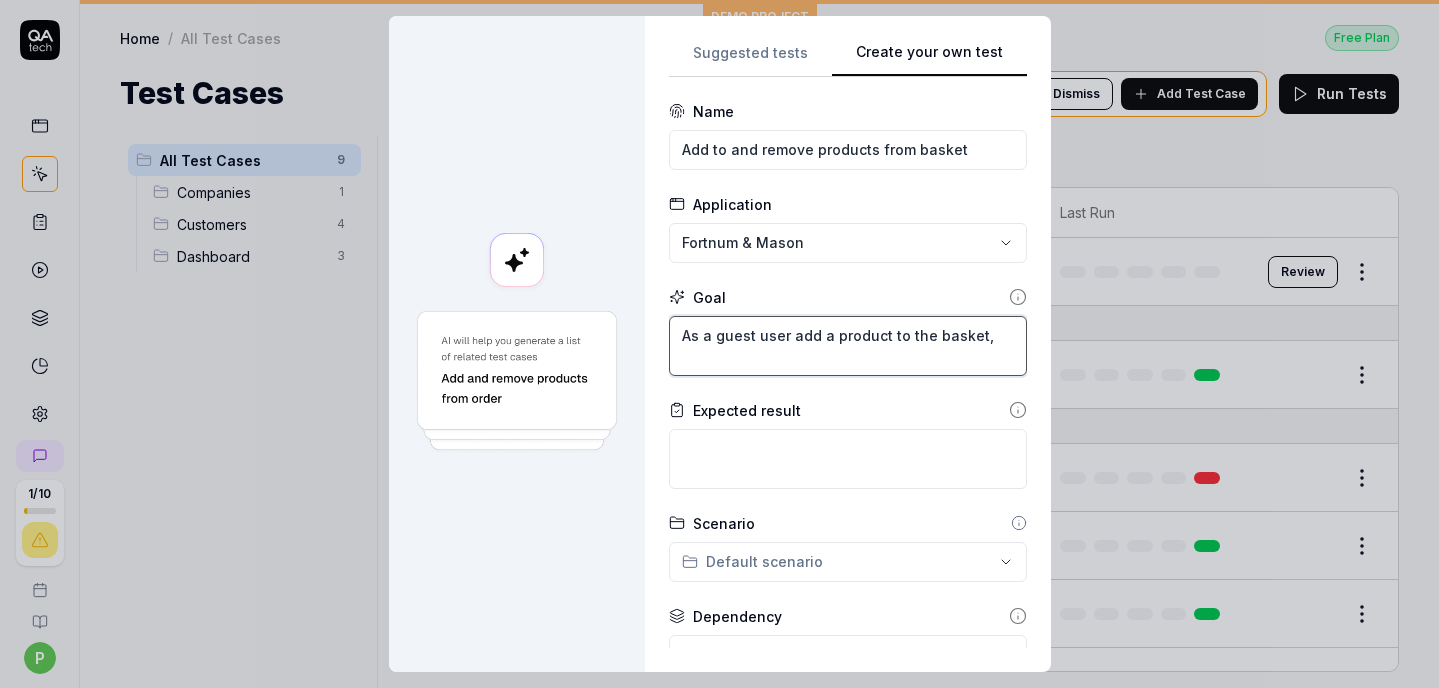 type on "*" 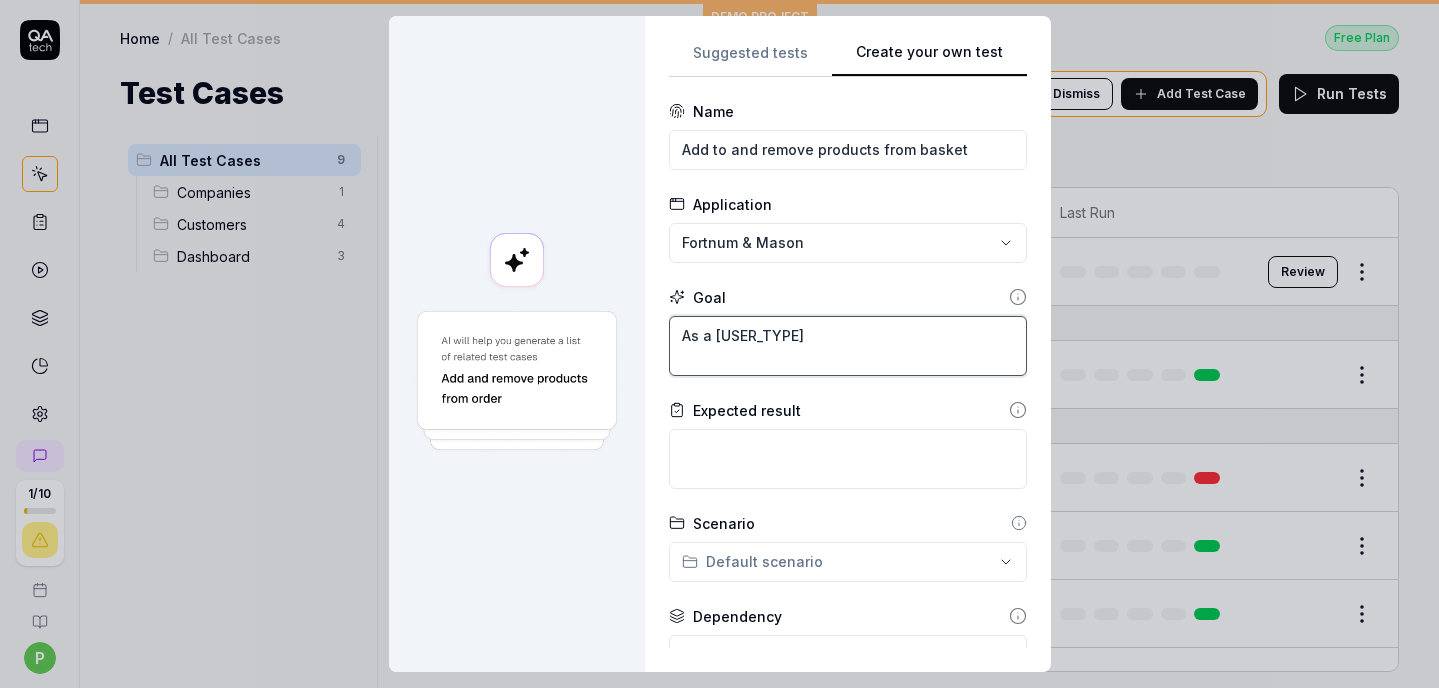 type on "*" 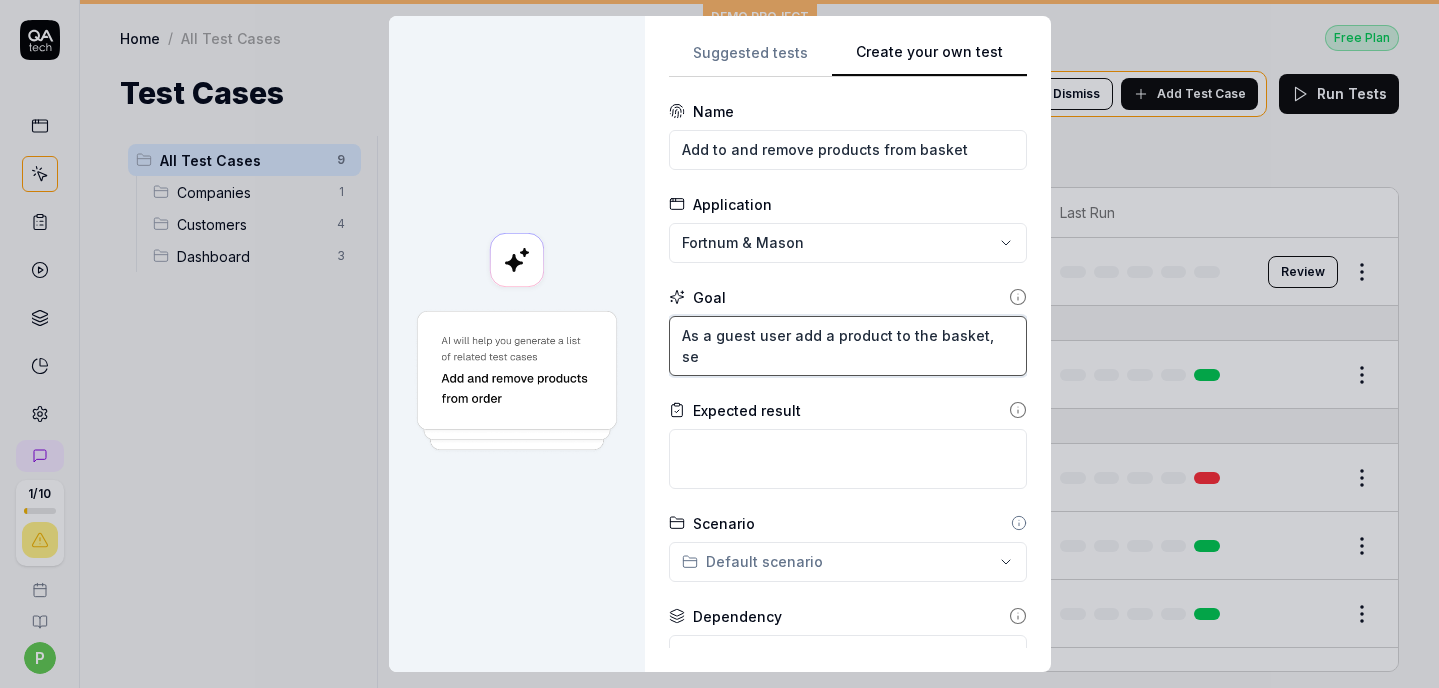 type on "*" 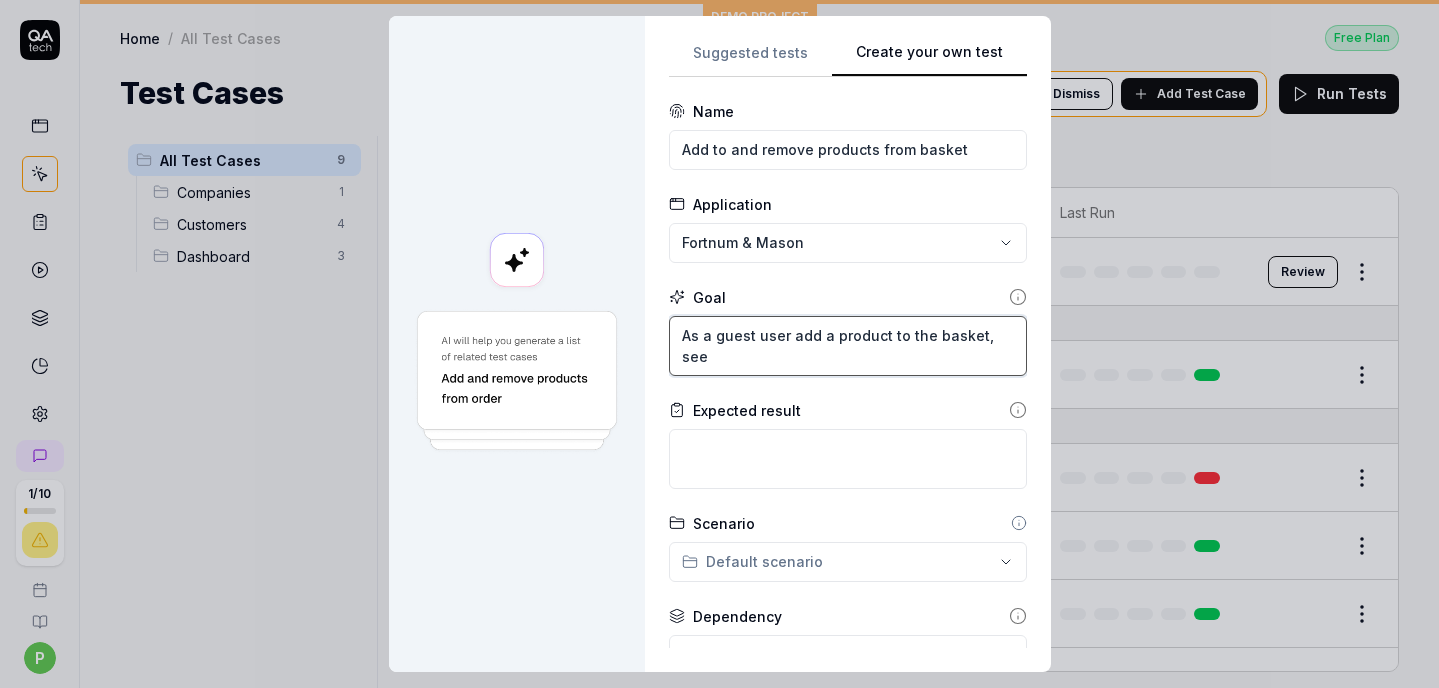 type on "*" 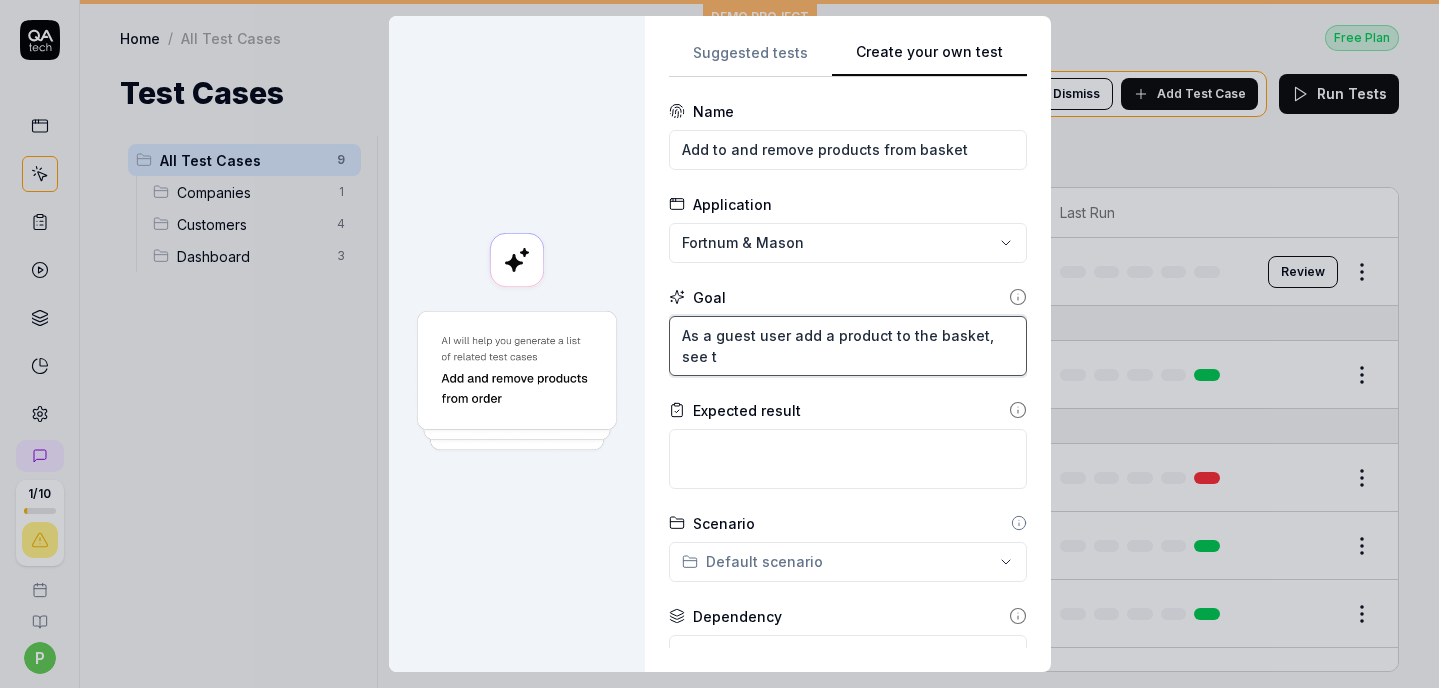 type on "*" 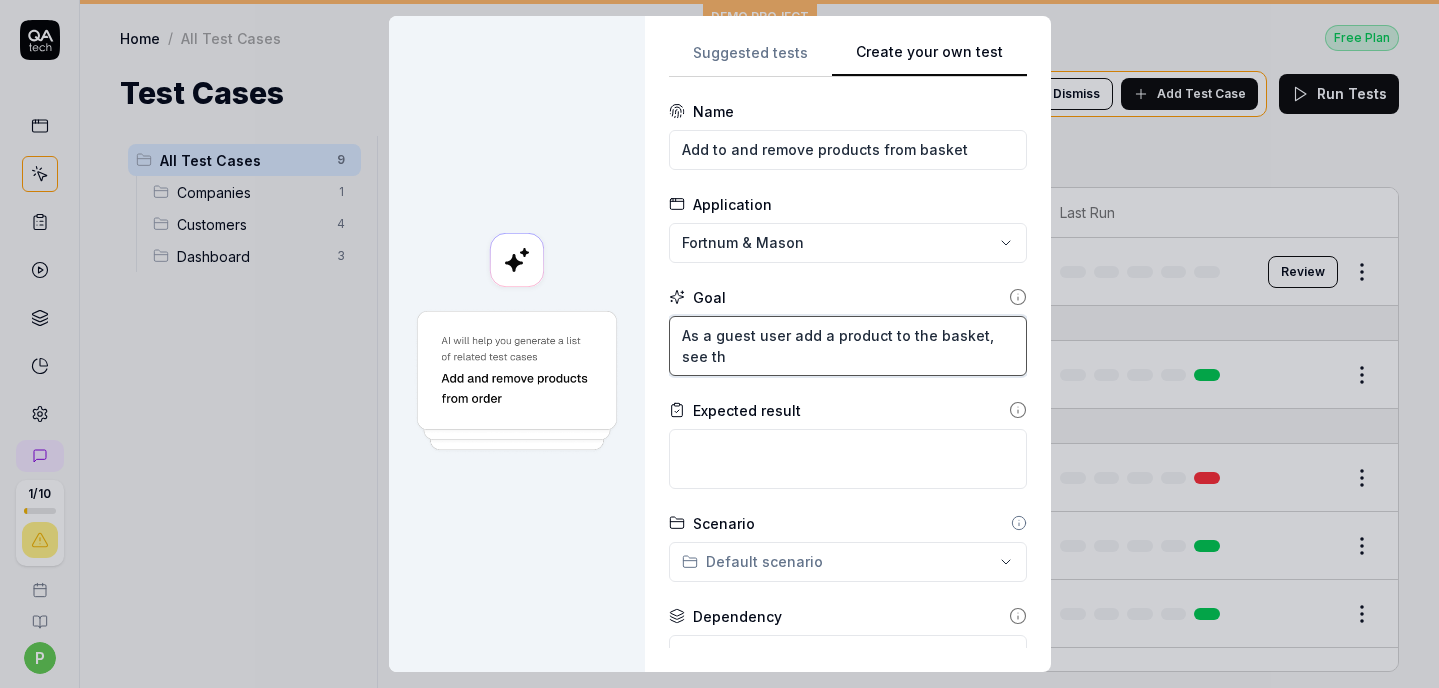 type on "*" 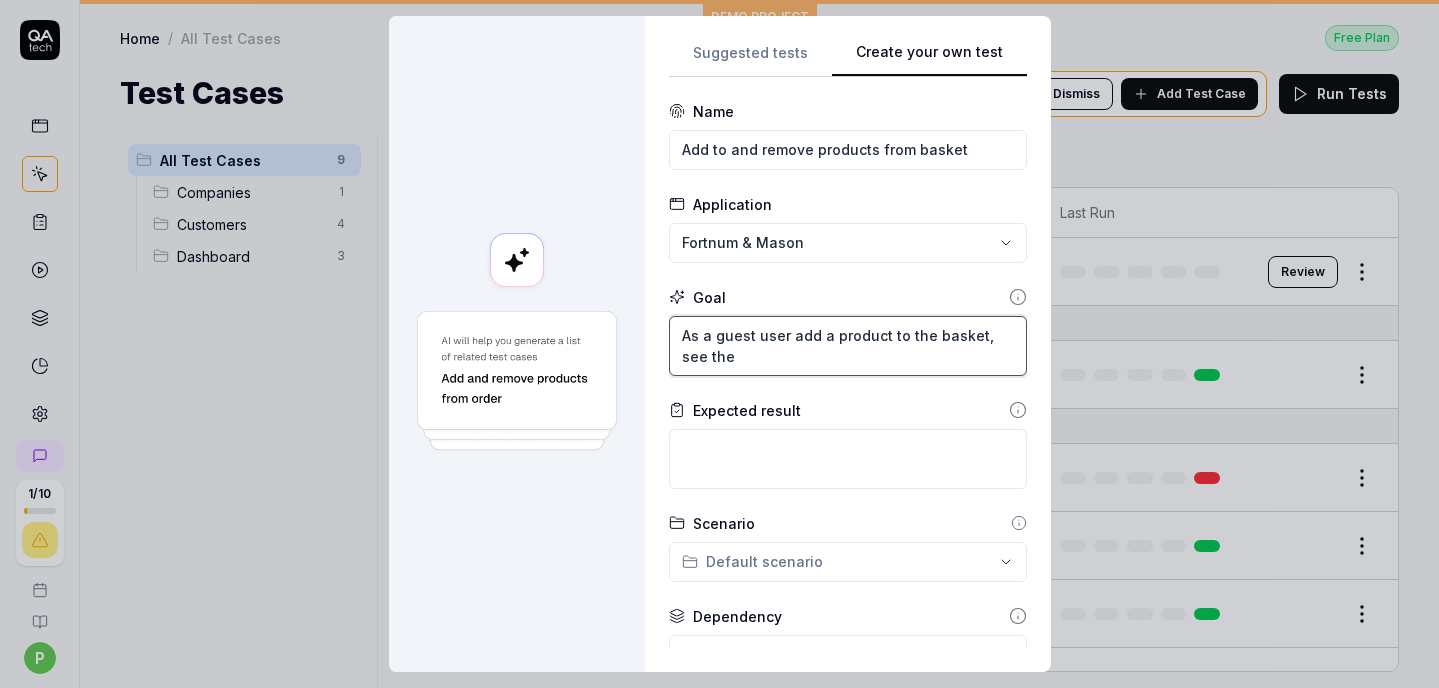type on "*" 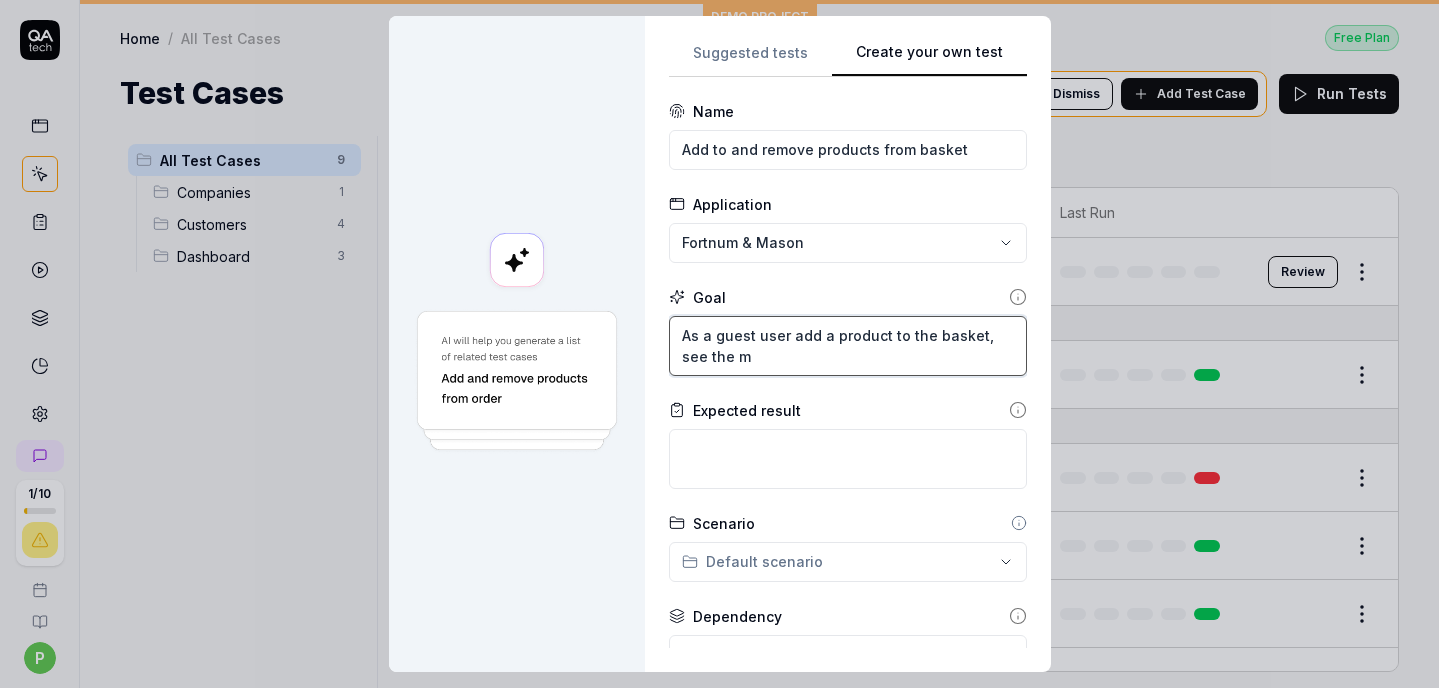 type on "*" 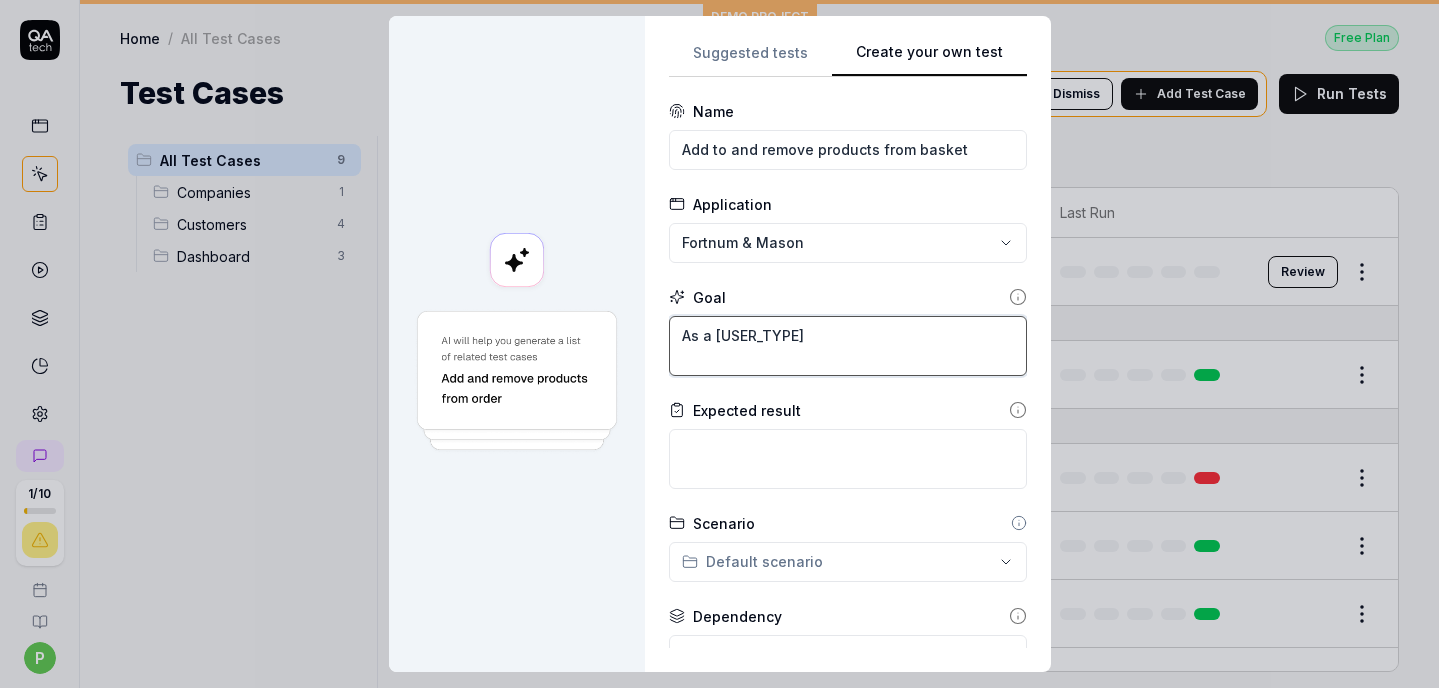 type on "*" 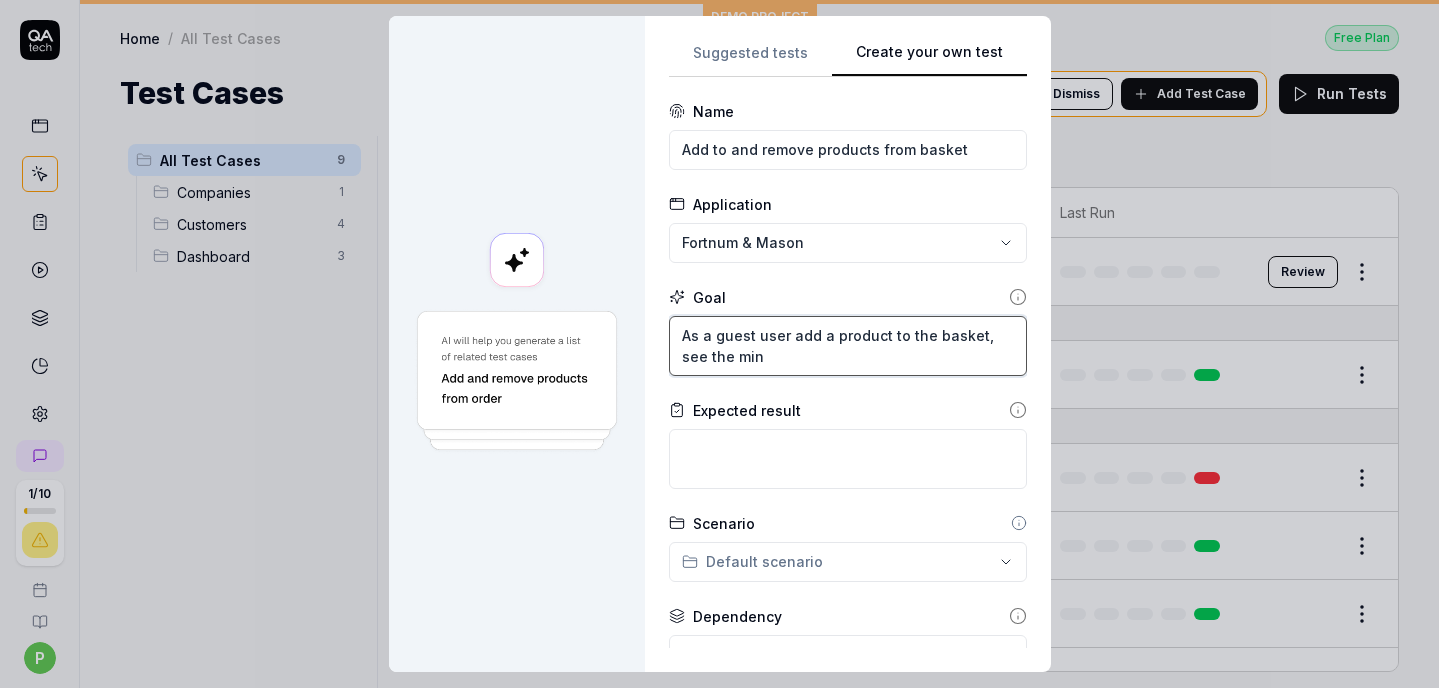 type on "*" 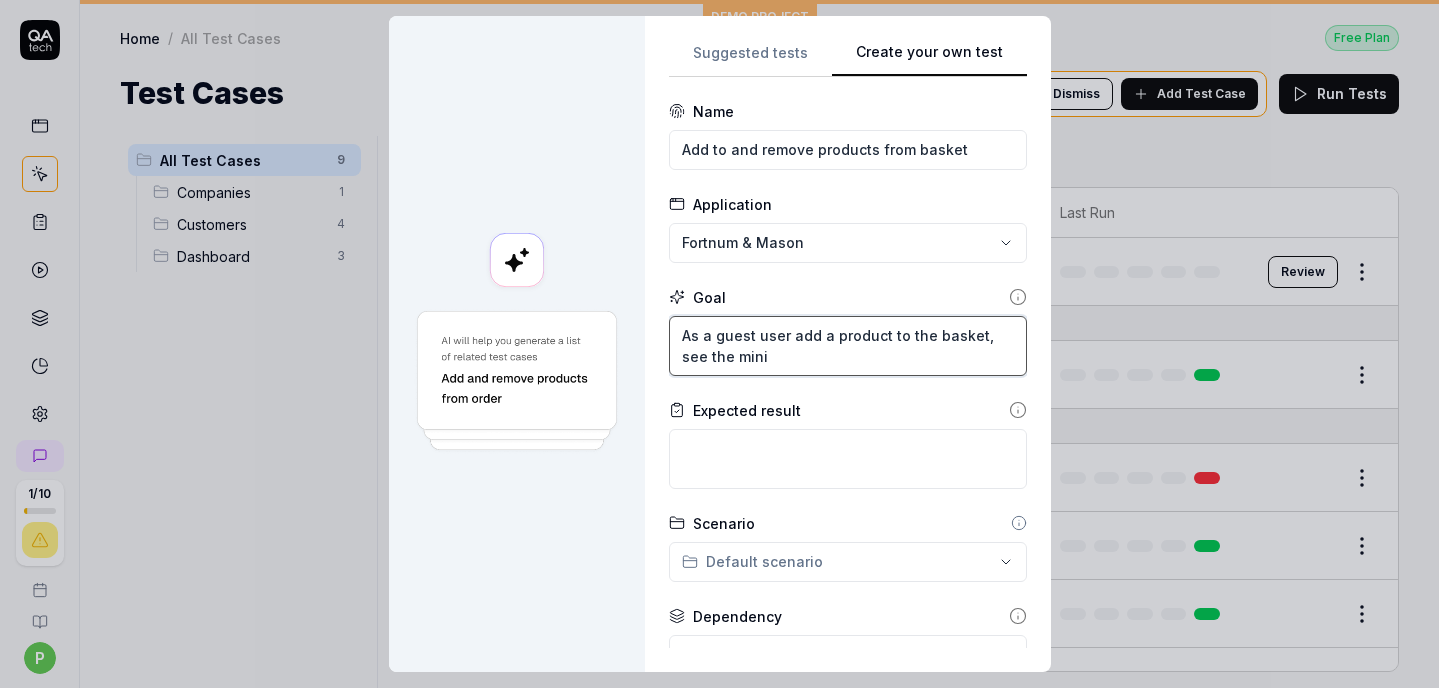 type on "*" 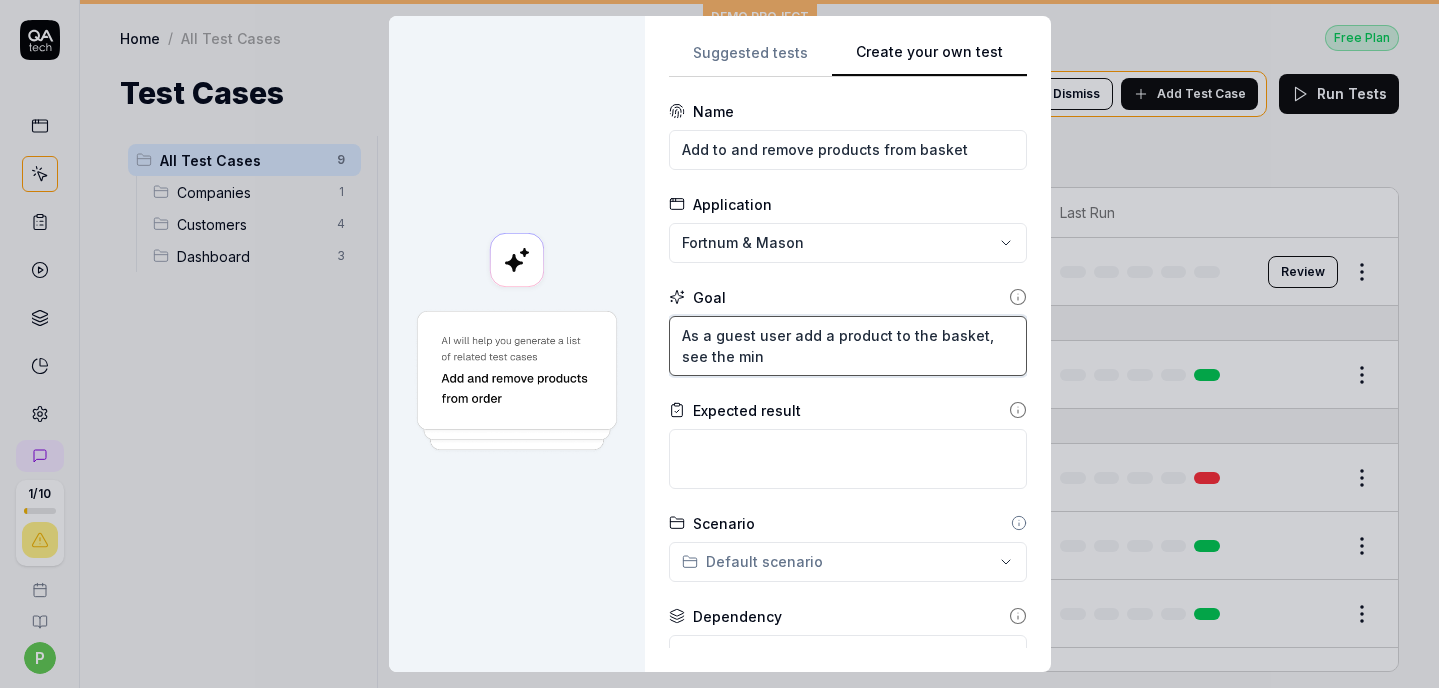 type on "*" 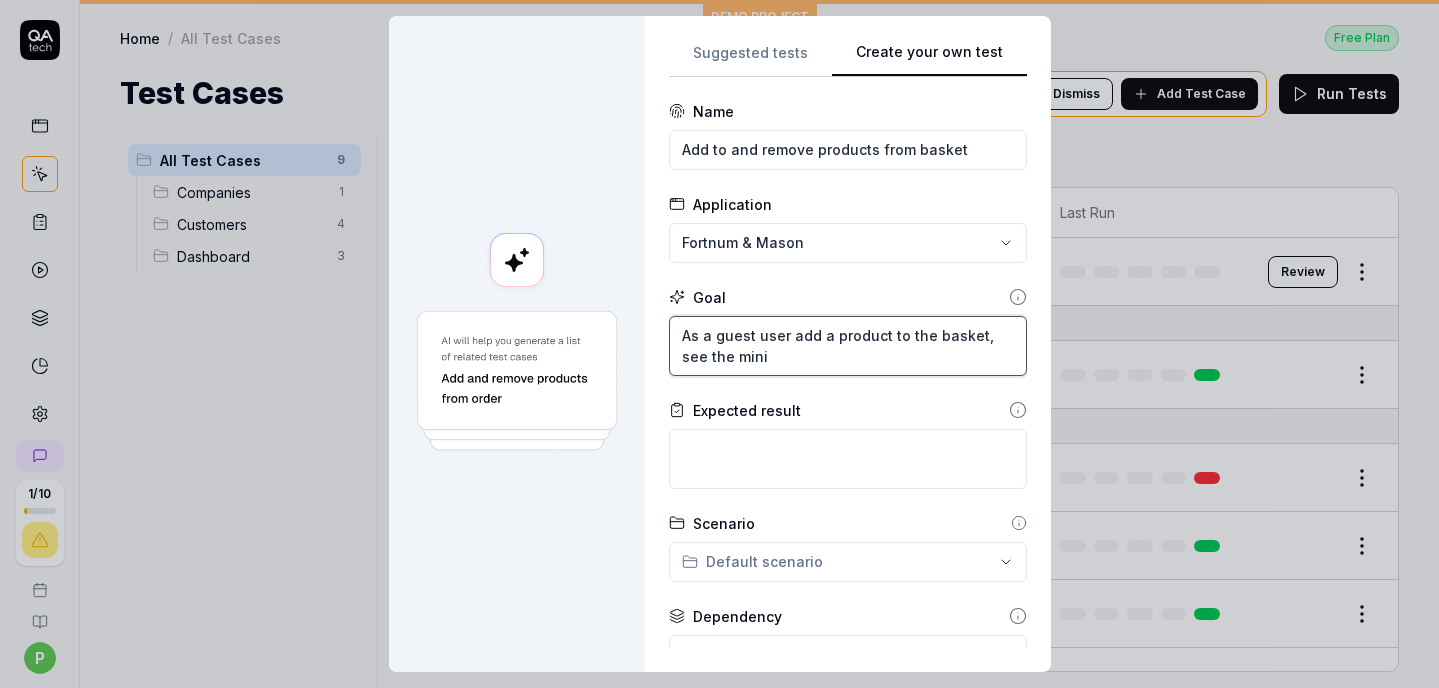 type on "*" 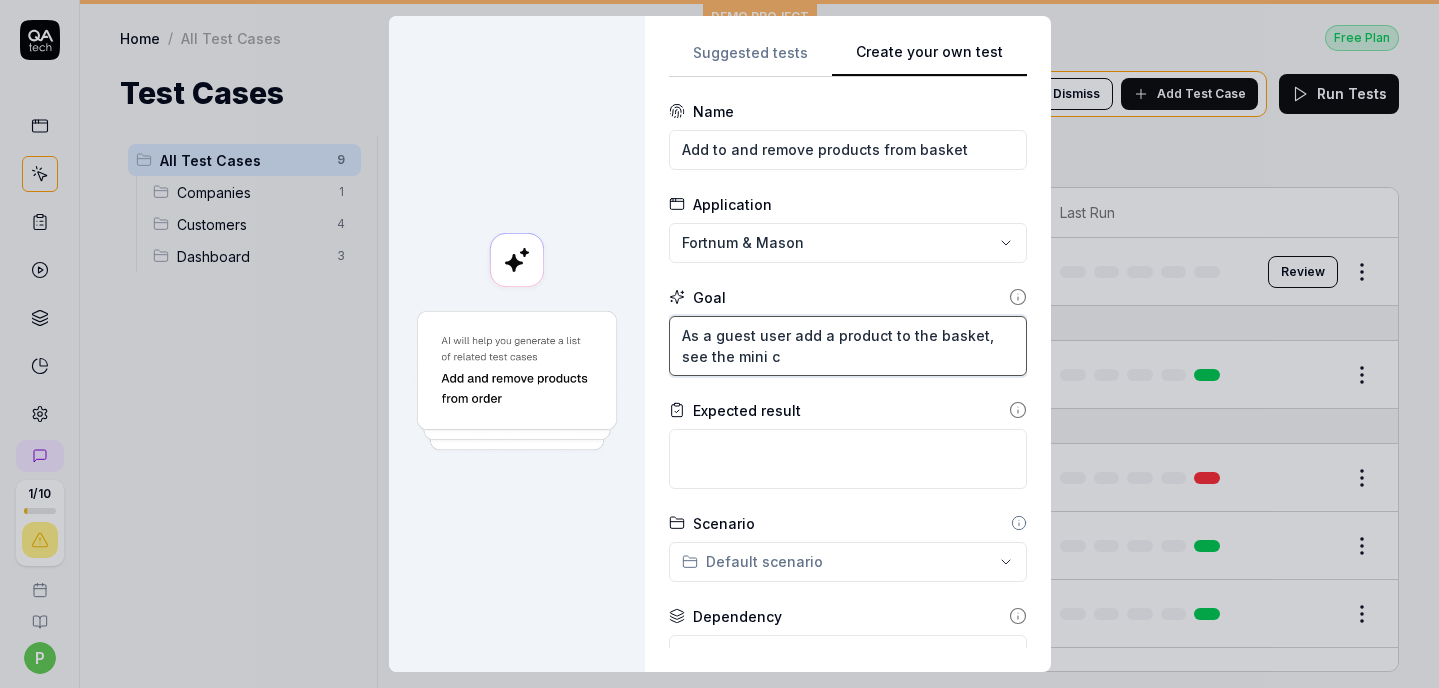 type on "*" 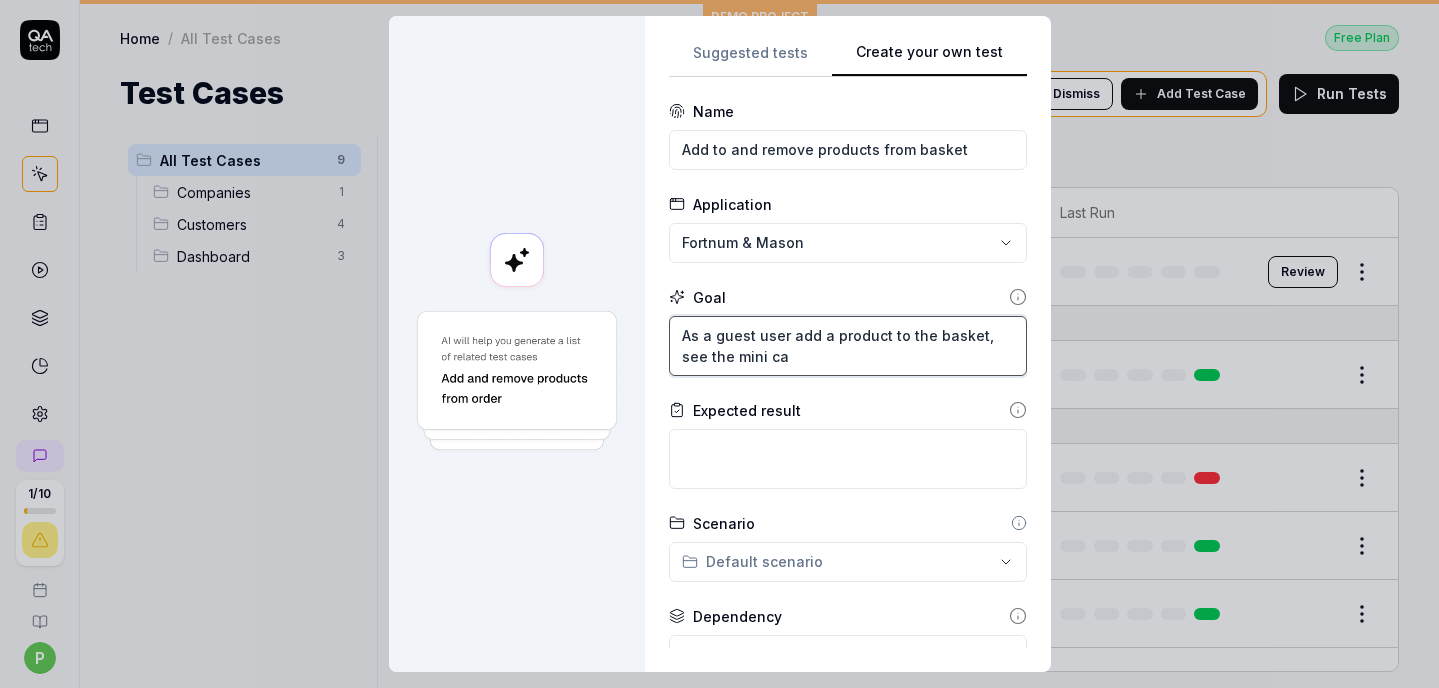 type on "*" 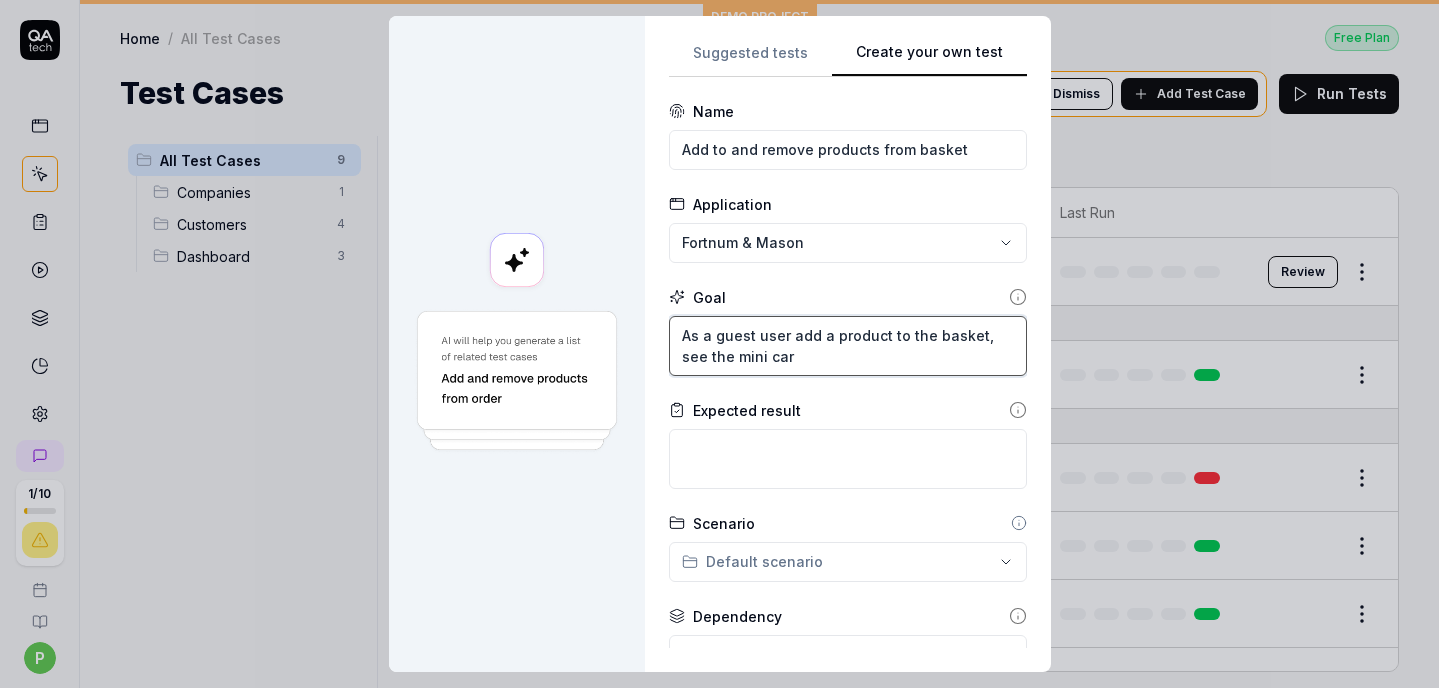 type on "*" 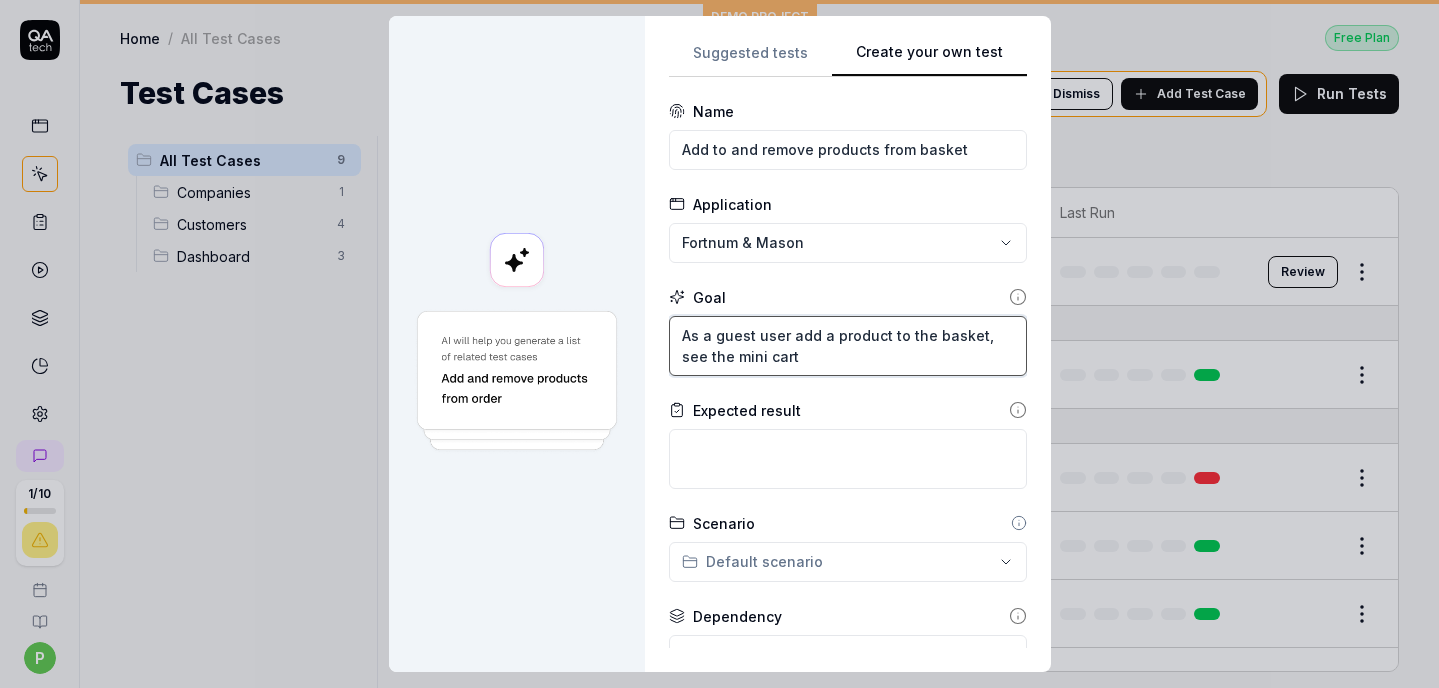 type on "*" 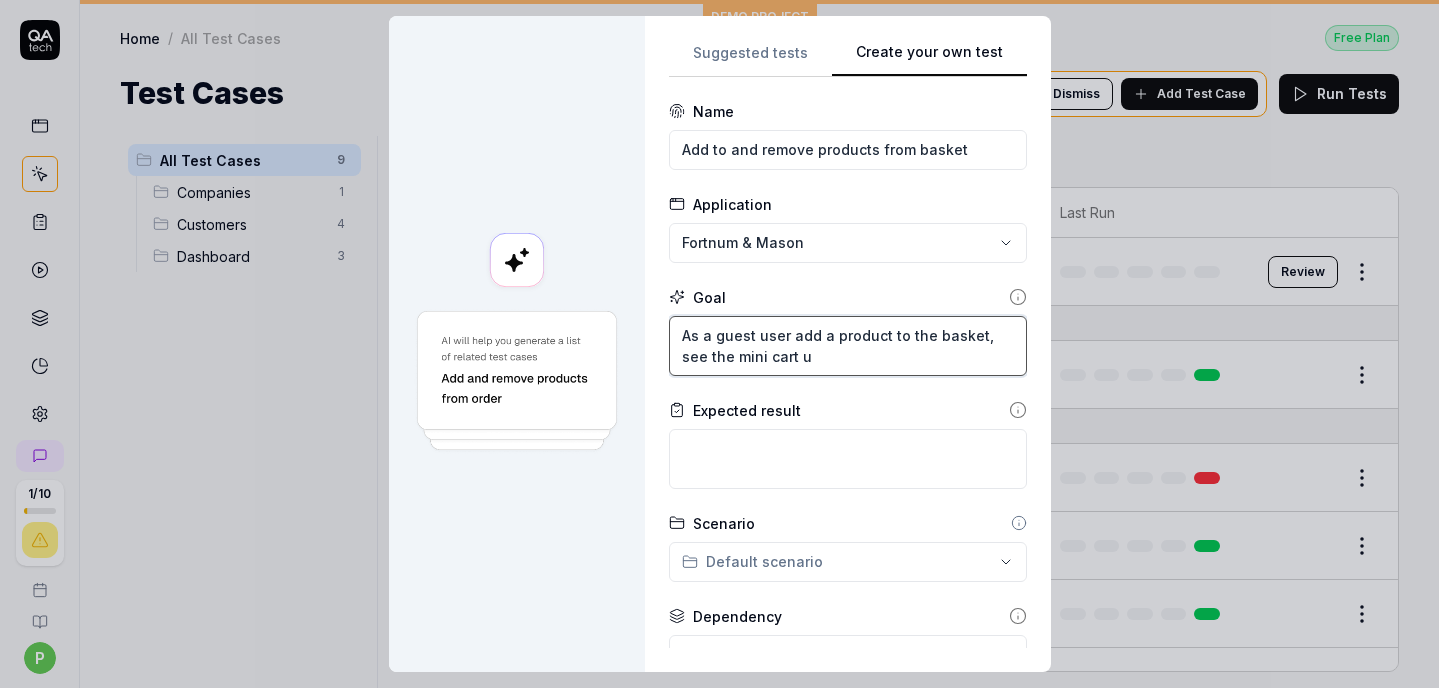 type on "*" 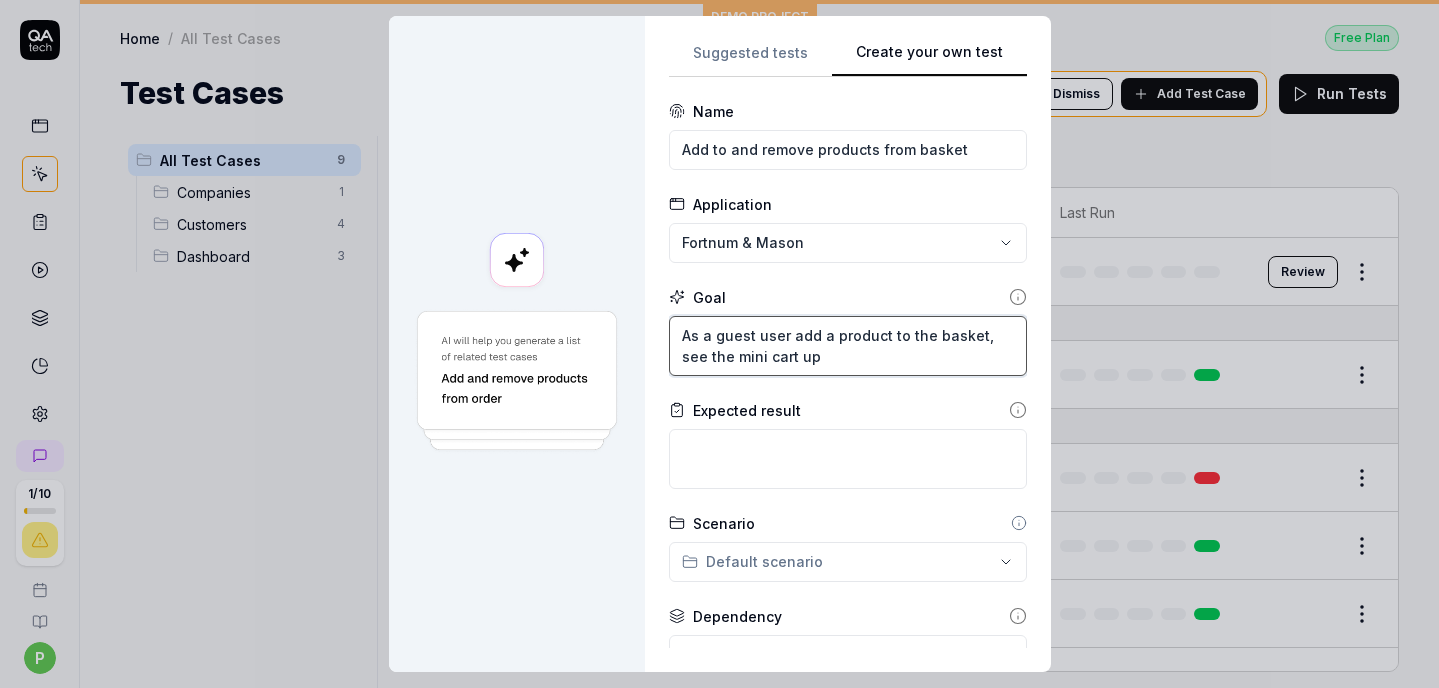 type on "*" 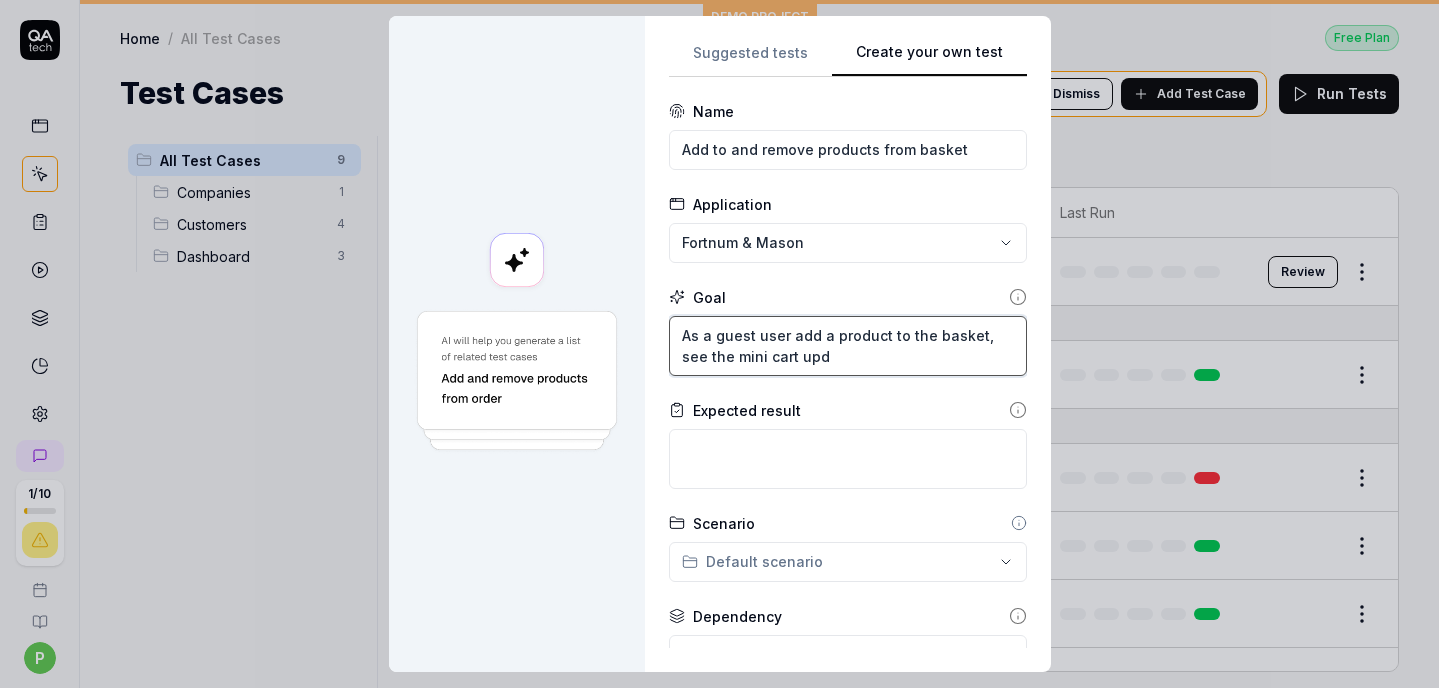 type on "*" 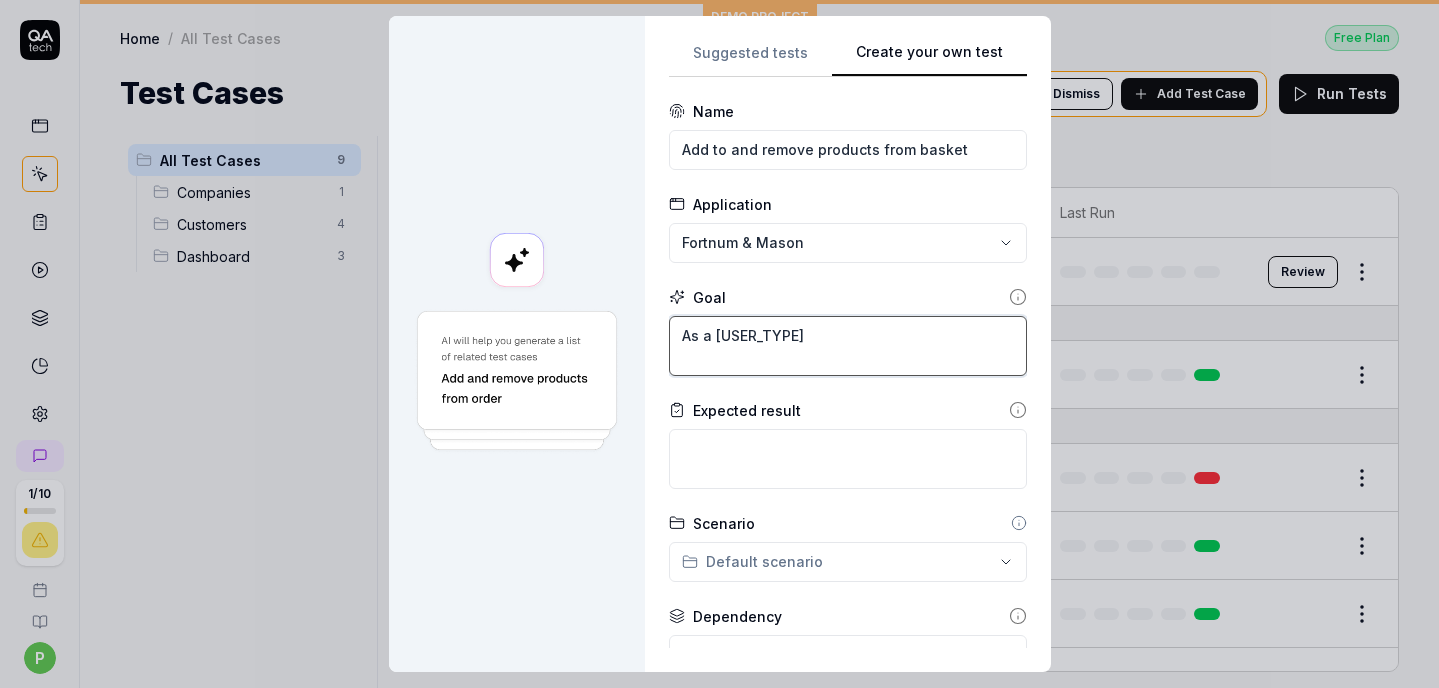 type on "*" 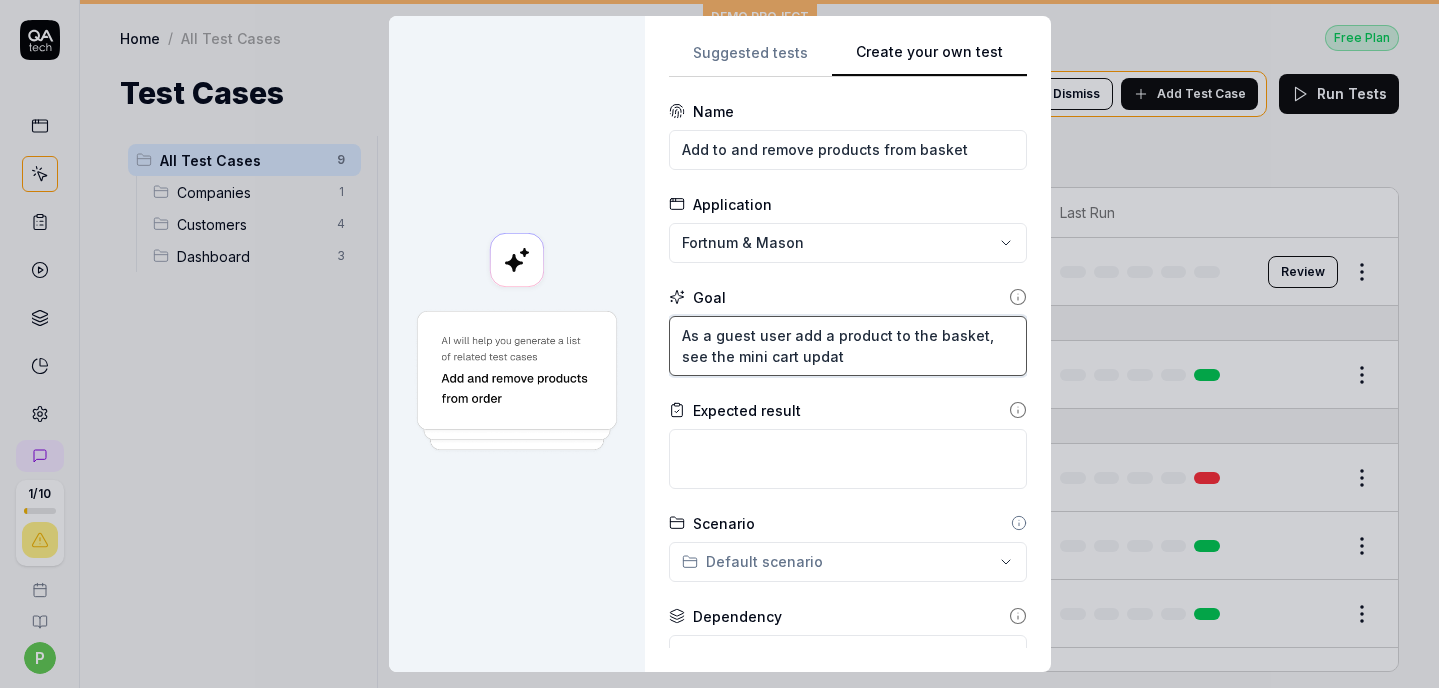type on "*" 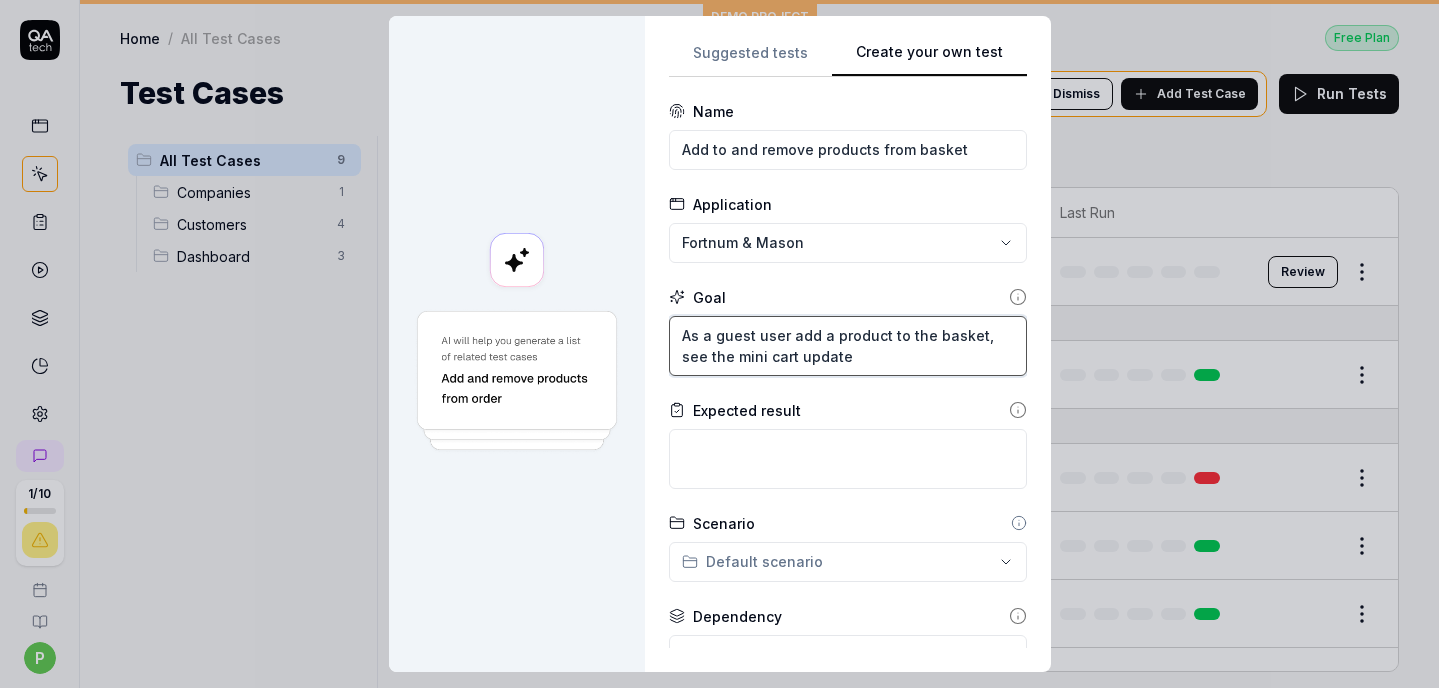 type on "*" 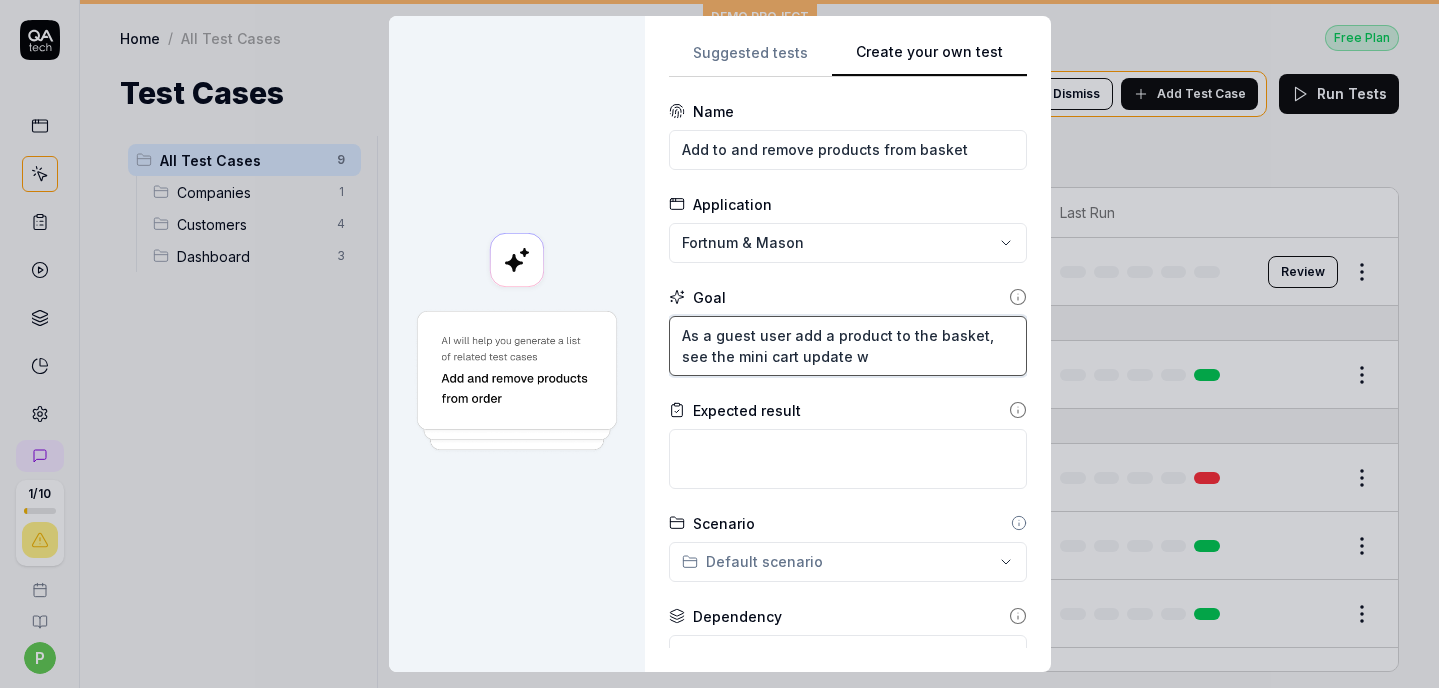 type on "*" 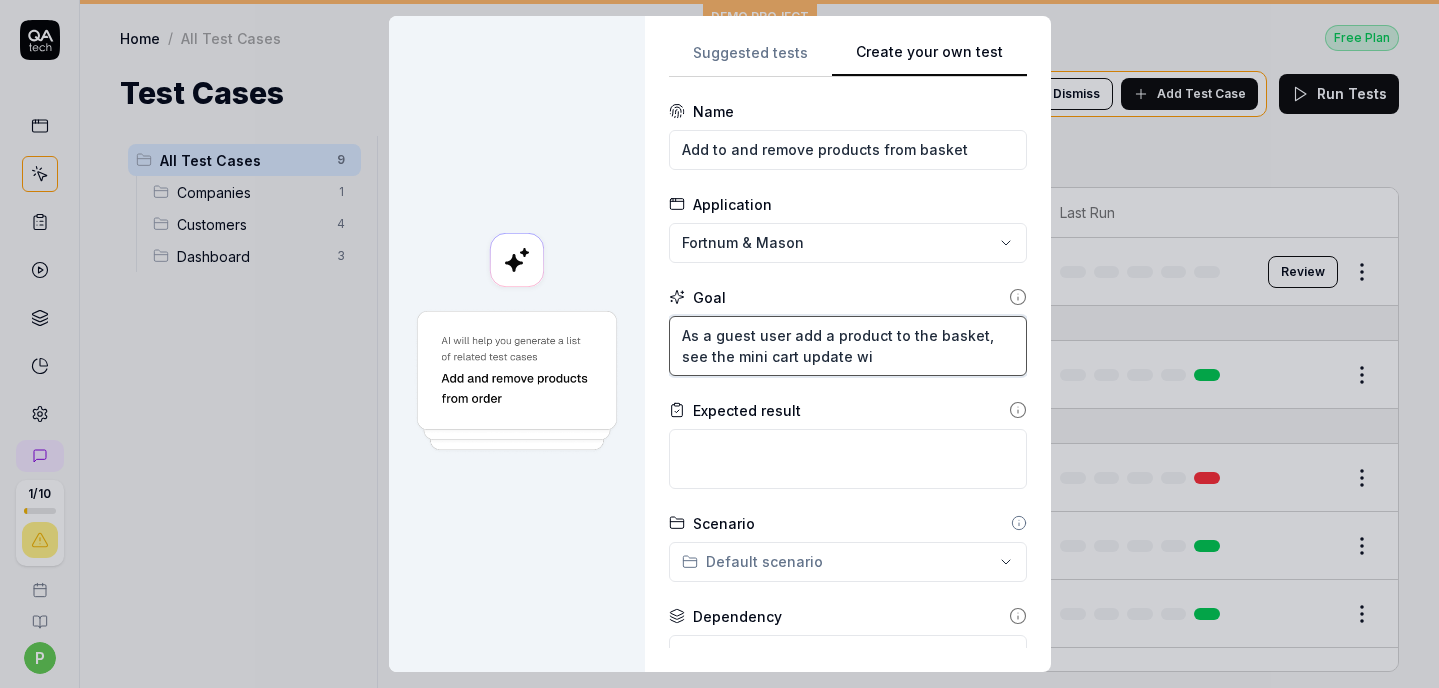 type on "*" 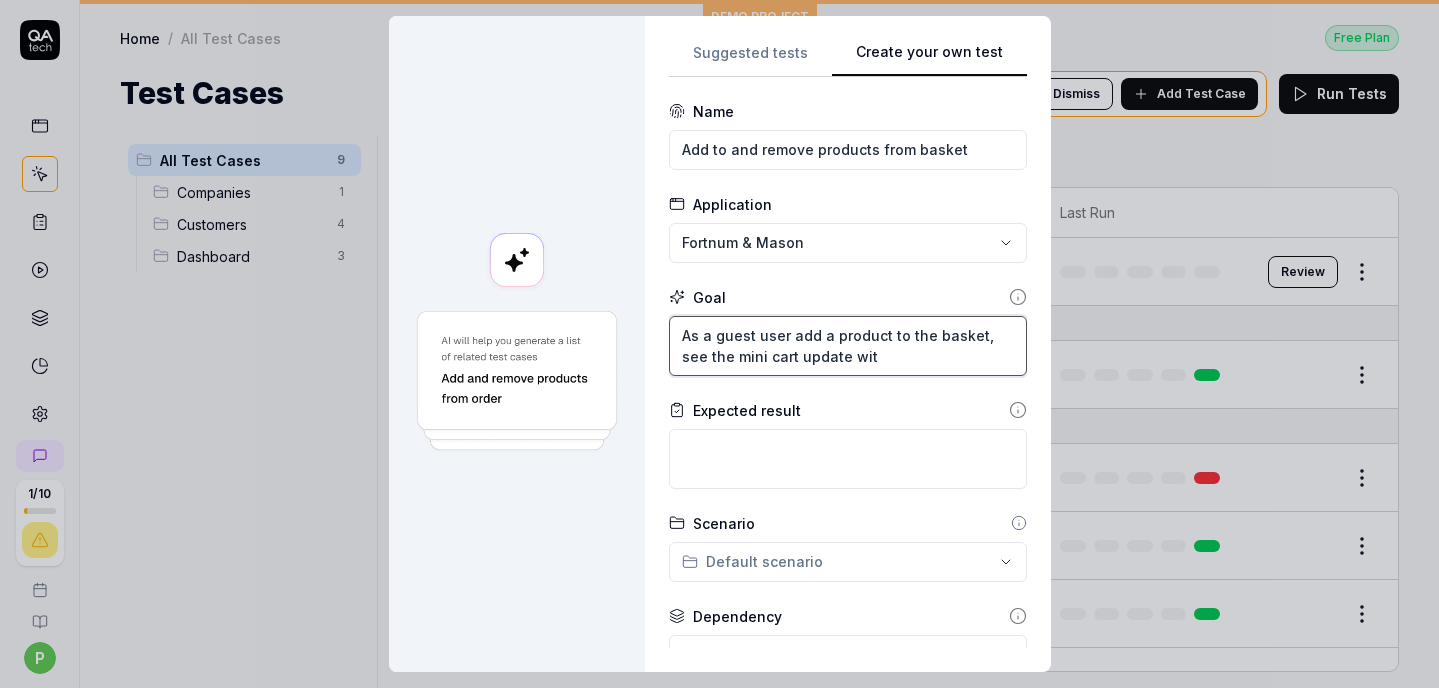type on "As a guest user add a product to the basket, see the mini cart update witj" 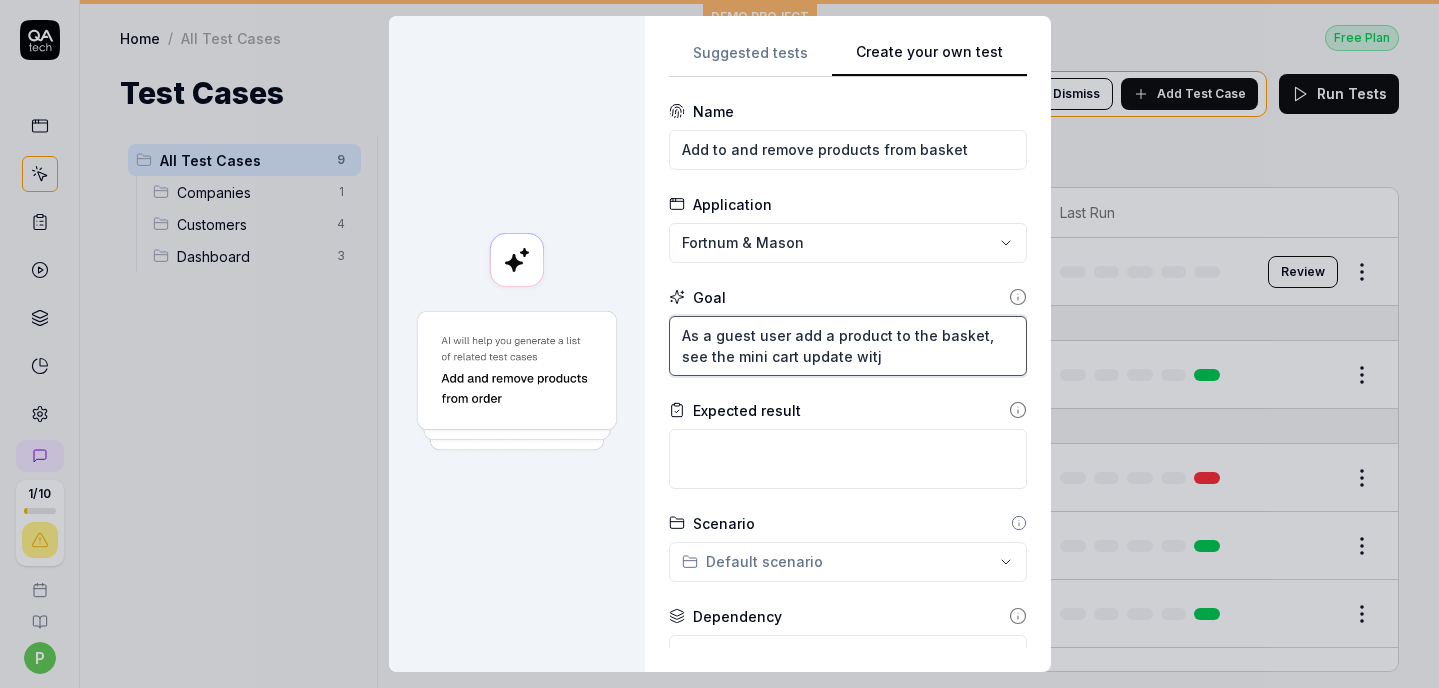 type on "*" 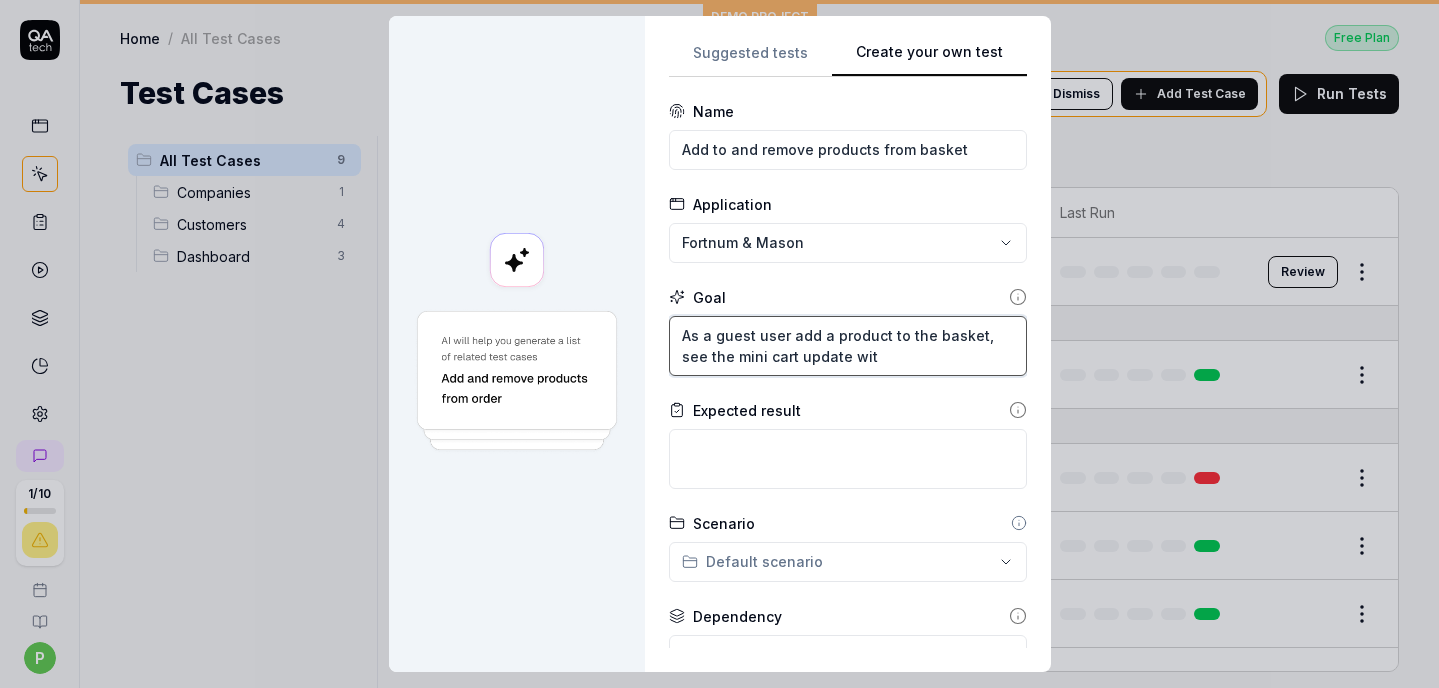 type on "*" 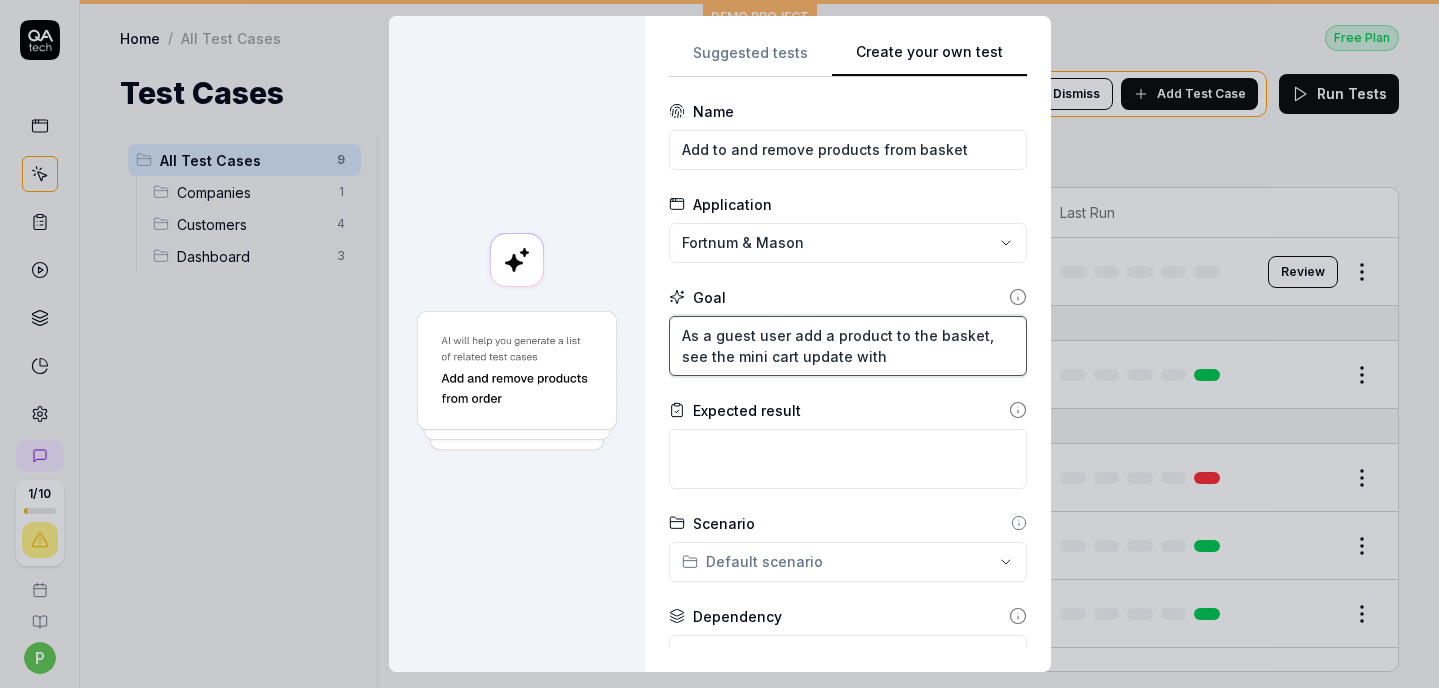 type on "*" 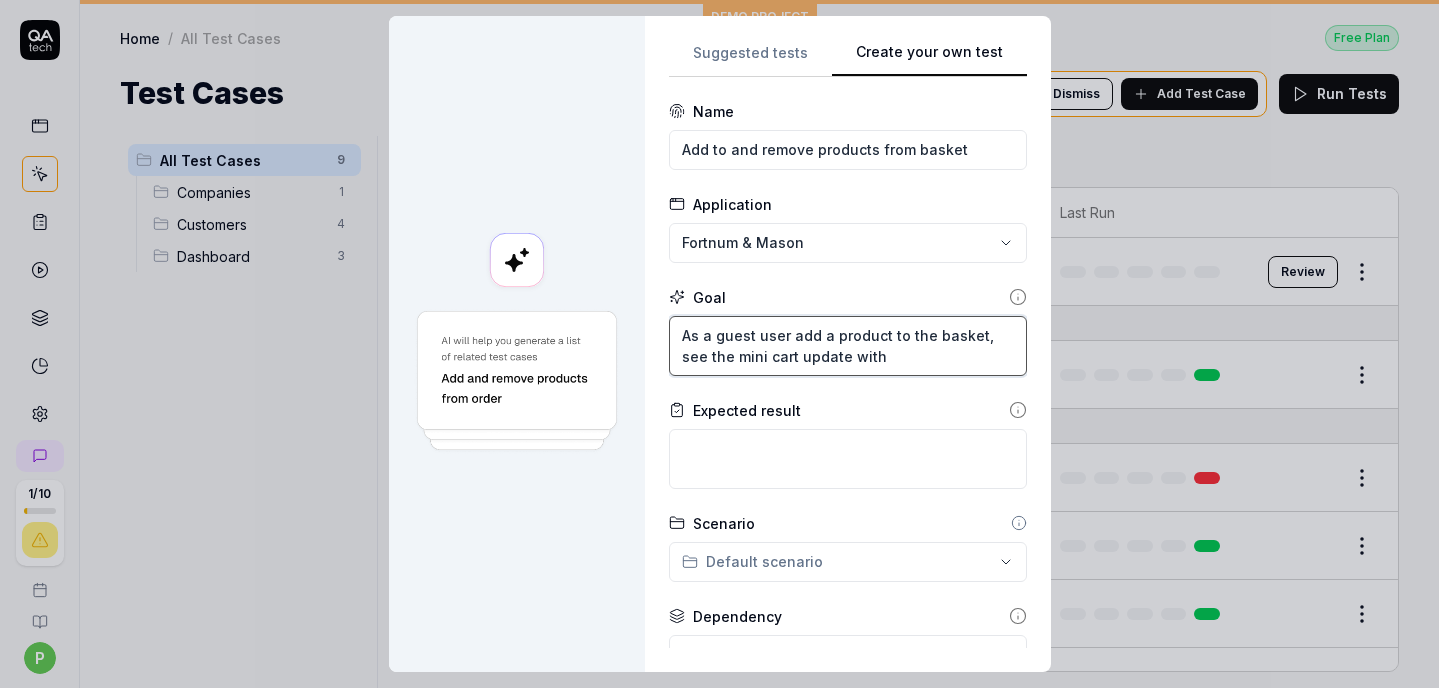 type on "*" 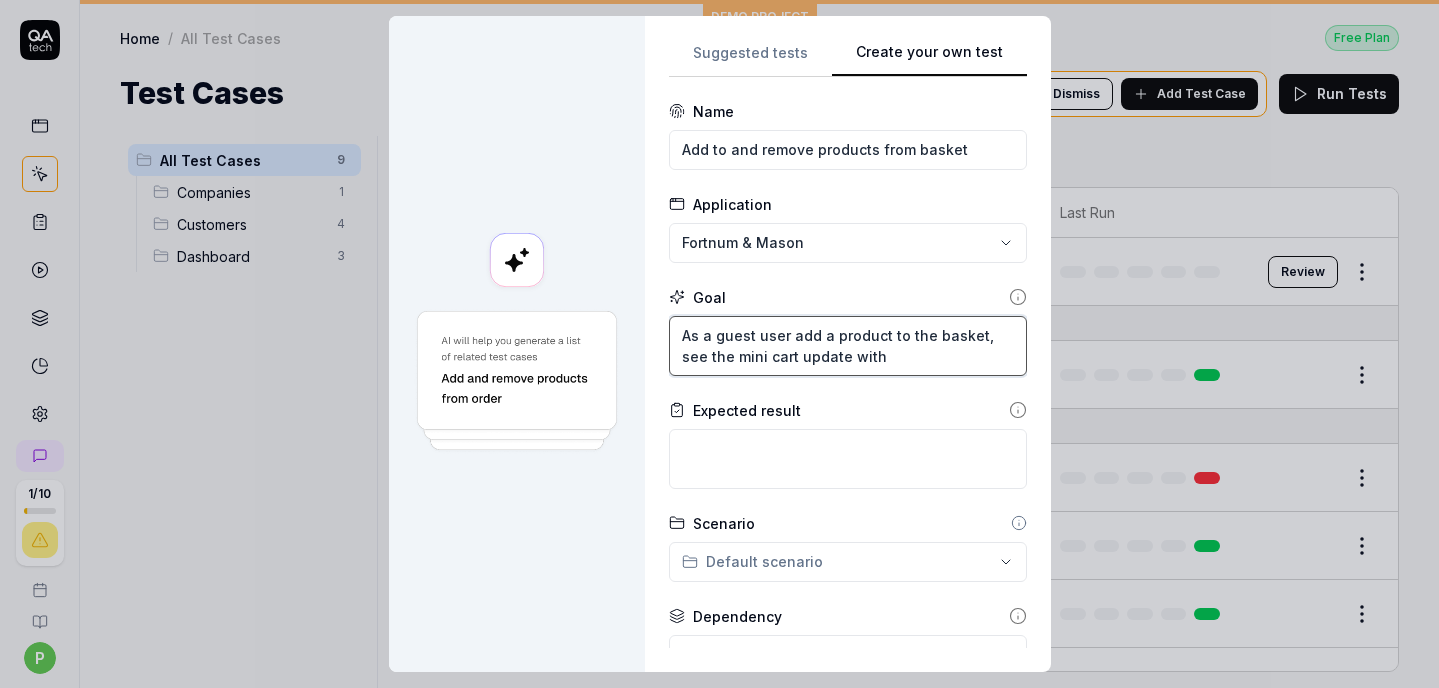 type on "As a guest user add a product to the basket, see the mini cart update with p" 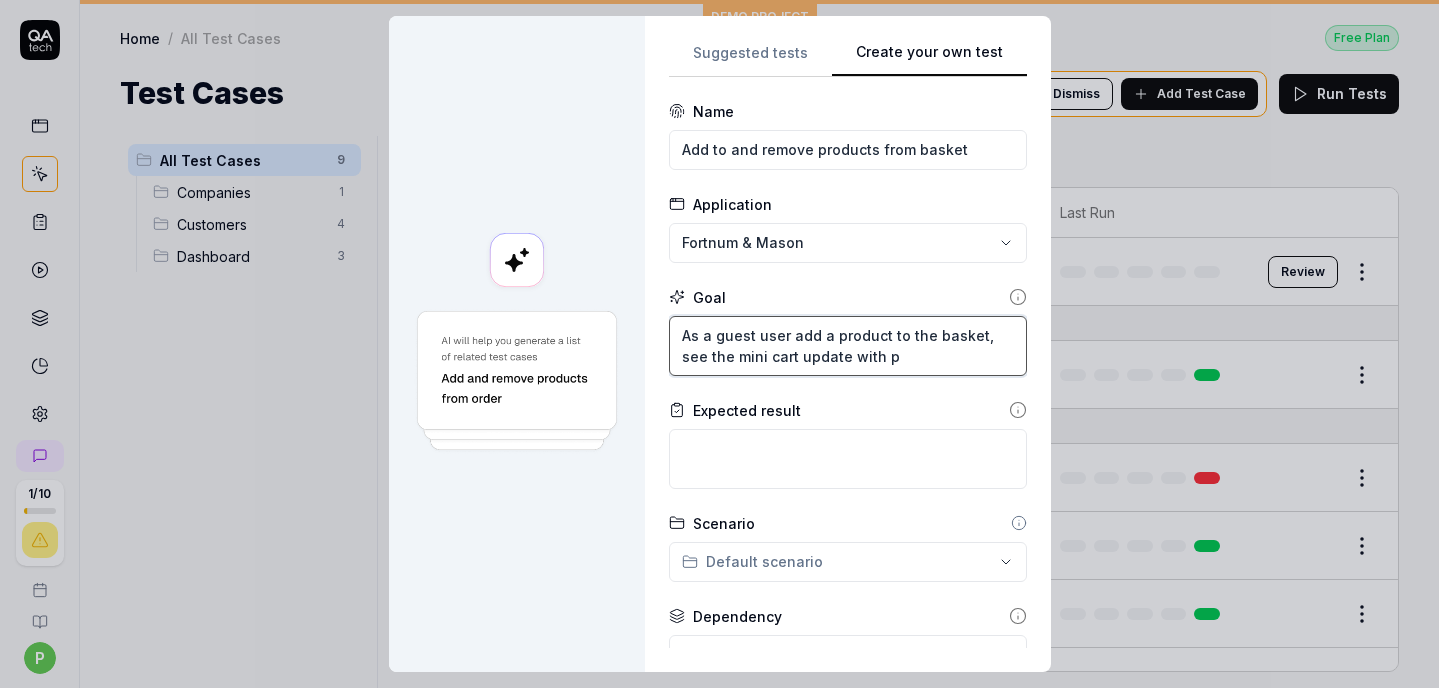 type on "*" 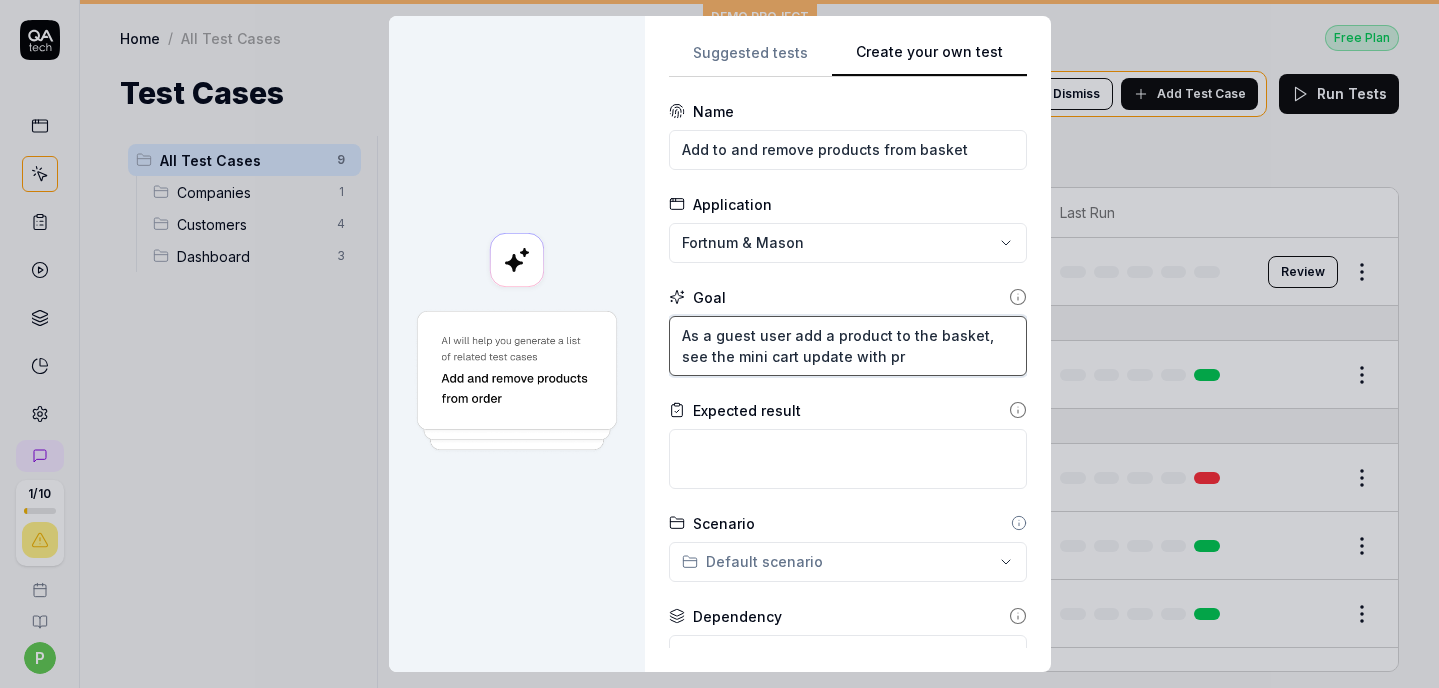 type on "*" 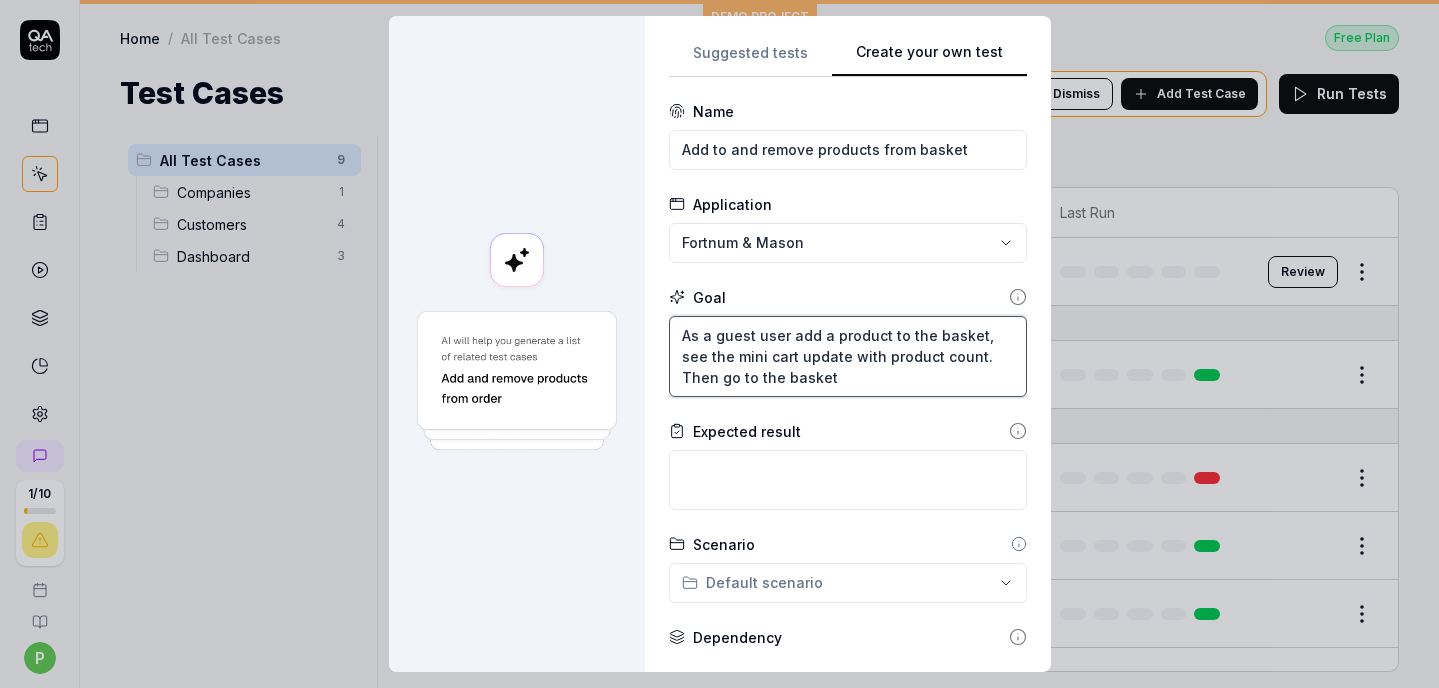 drag, startPoint x: 841, startPoint y: 329, endPoint x: 1004, endPoint y: 328, distance: 163.00307 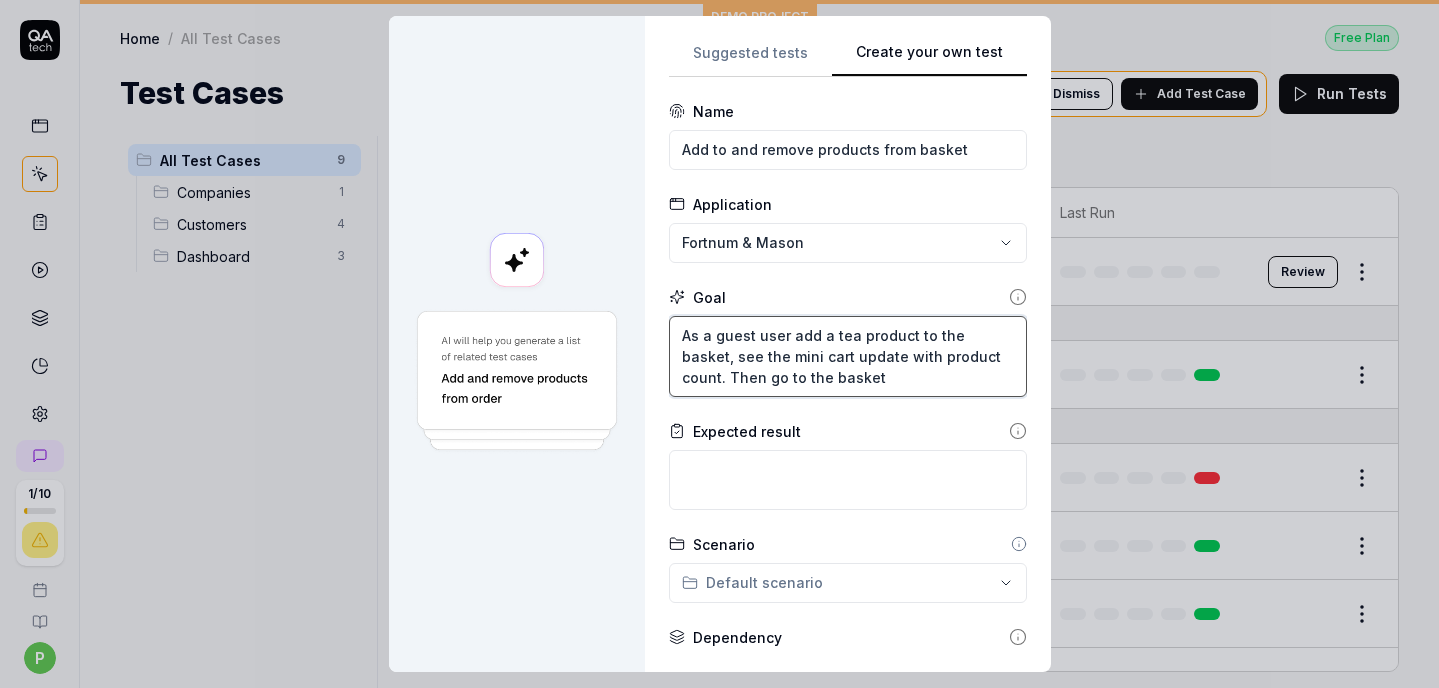 click on "As a guest user add a tea product to the basket, see the mini cart update with product count. Then go to the basket" at bounding box center (848, 356) 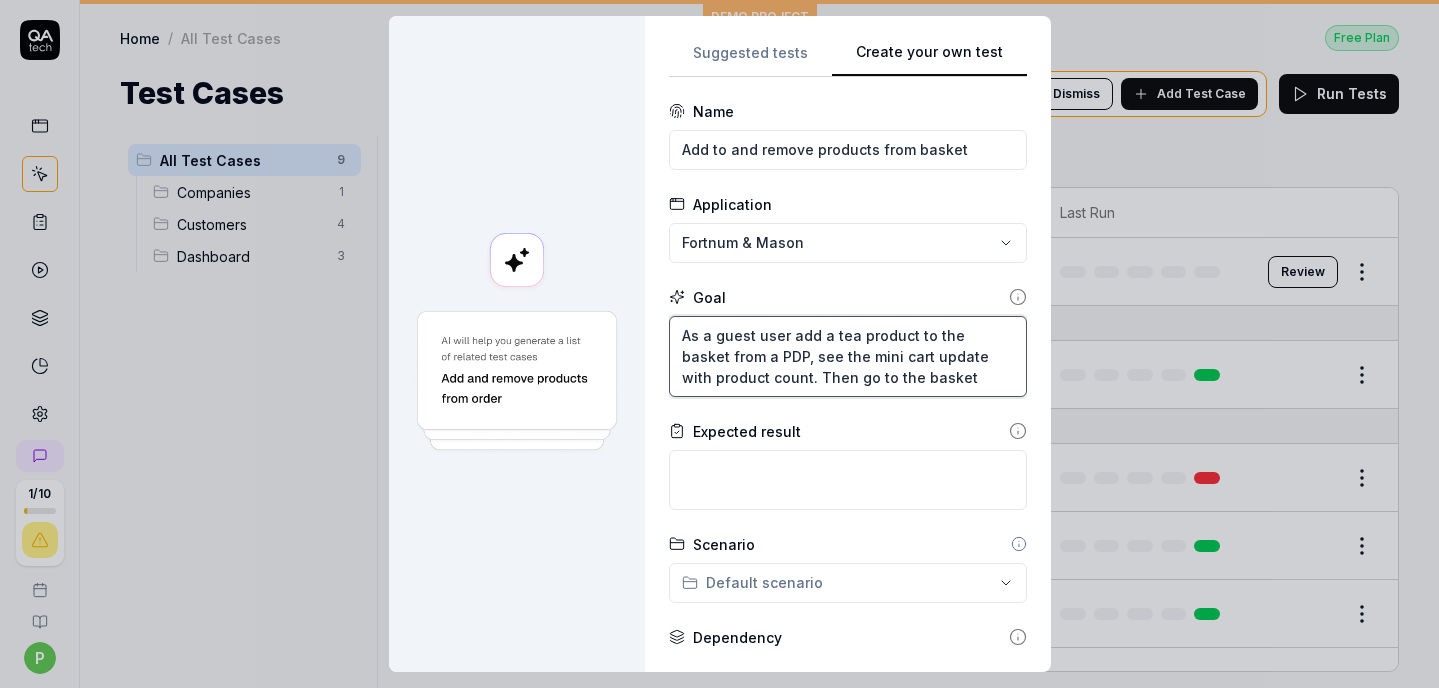 click on "As a guest user add a tea product to the basket from a PDP, see the mini cart update with product count. Then go to the basket" at bounding box center [848, 356] 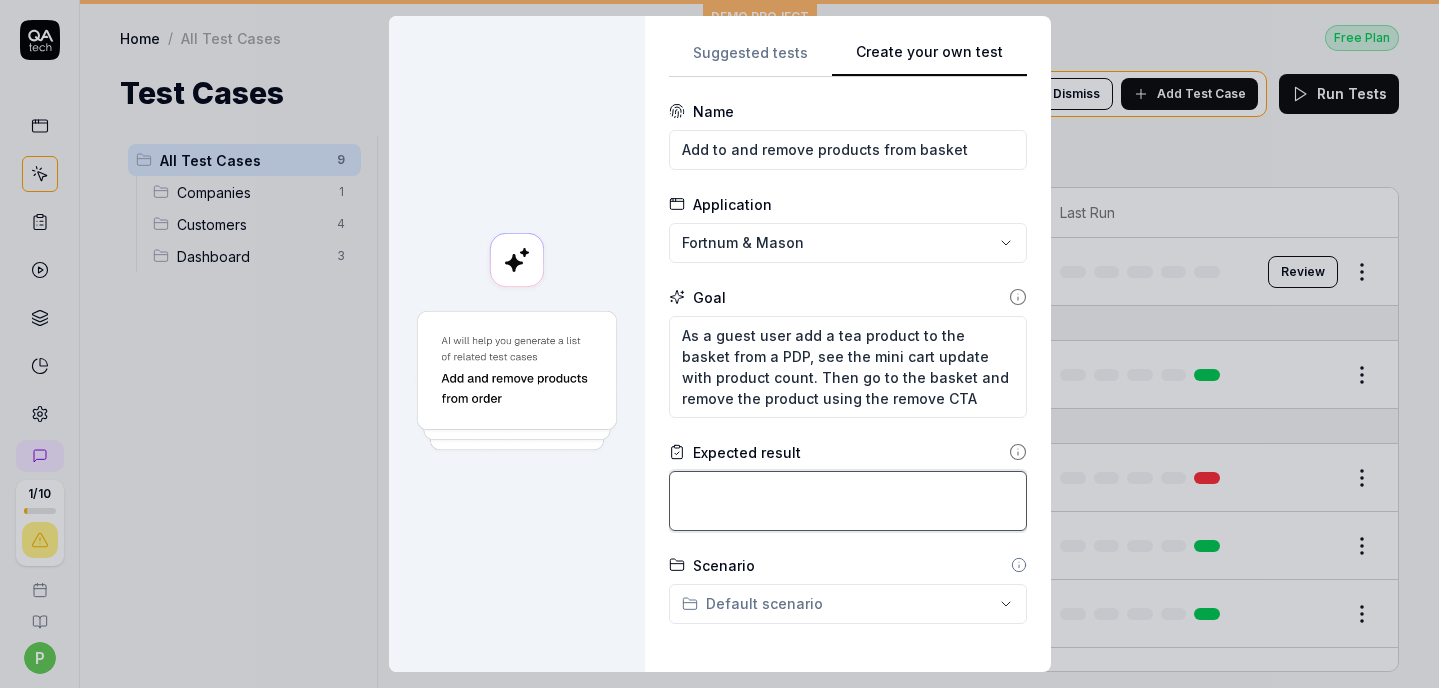 click at bounding box center (848, 501) 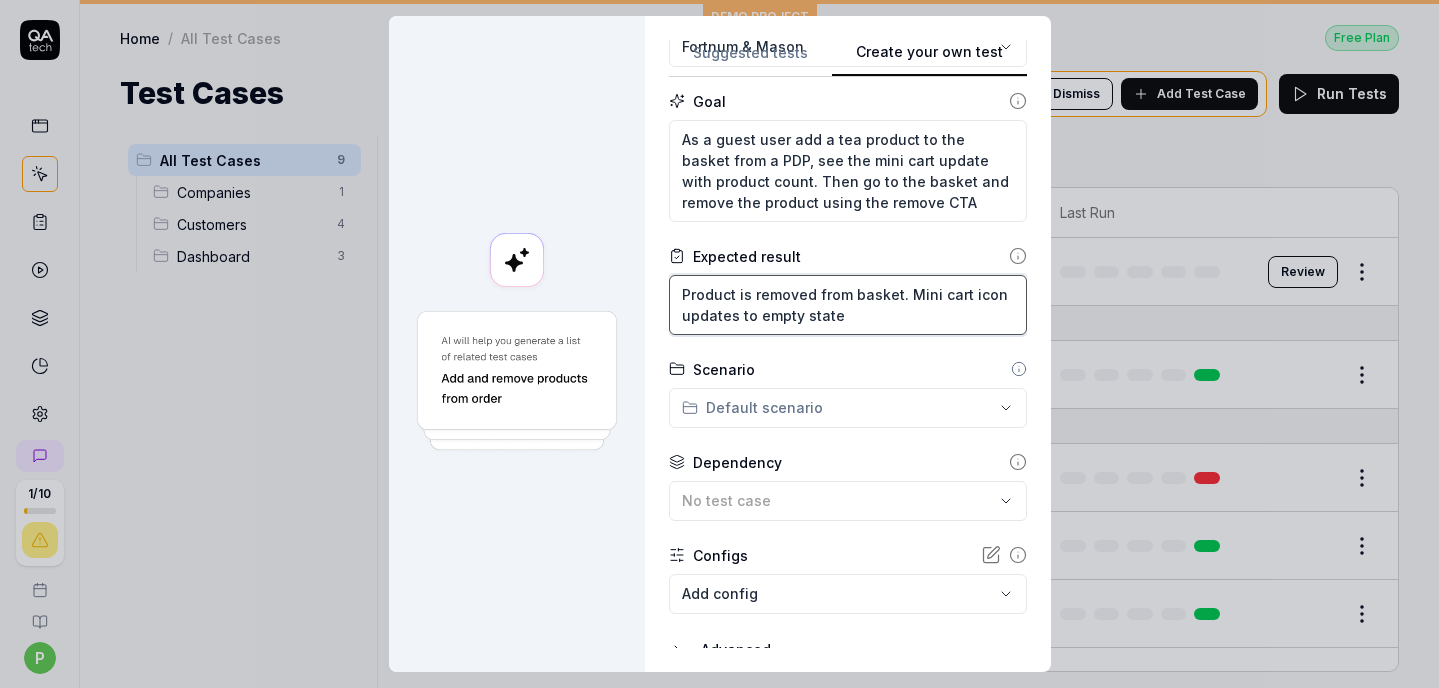 scroll, scrollTop: 273, scrollLeft: 0, axis: vertical 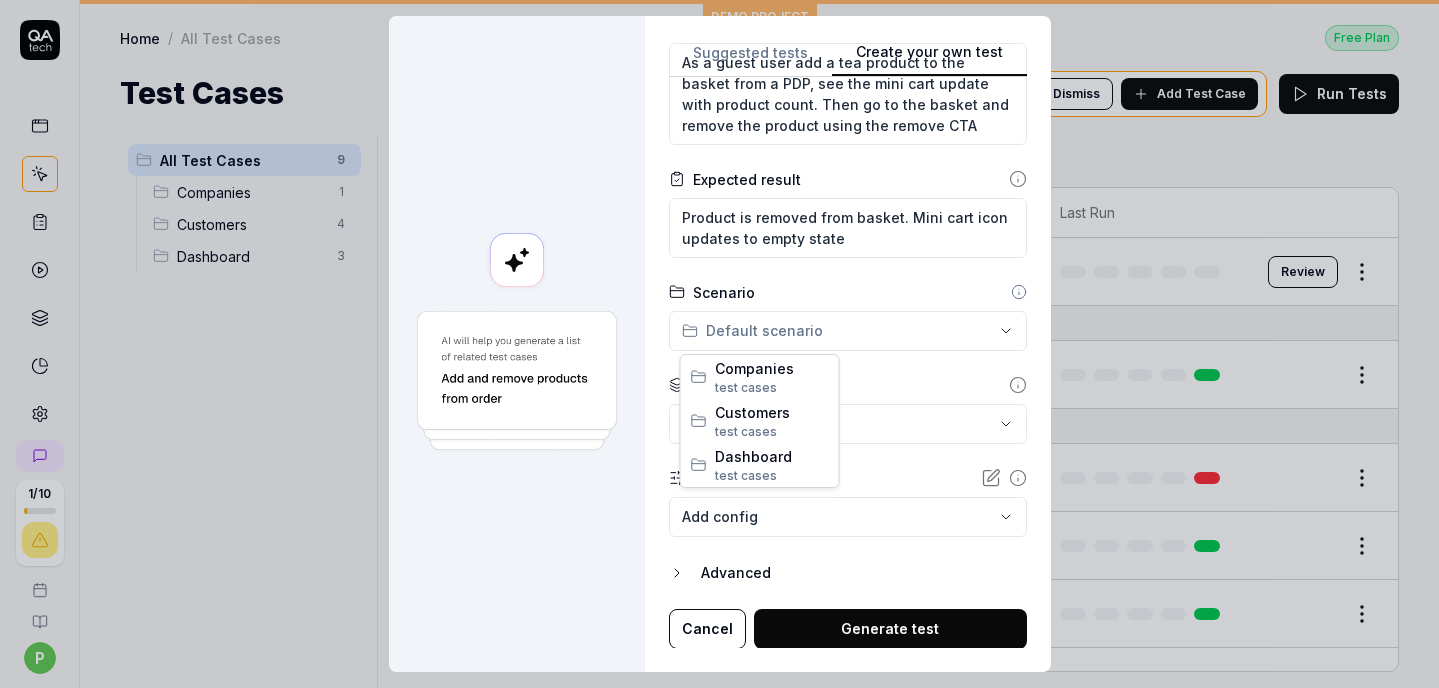 click on "**********" at bounding box center [719, 344] 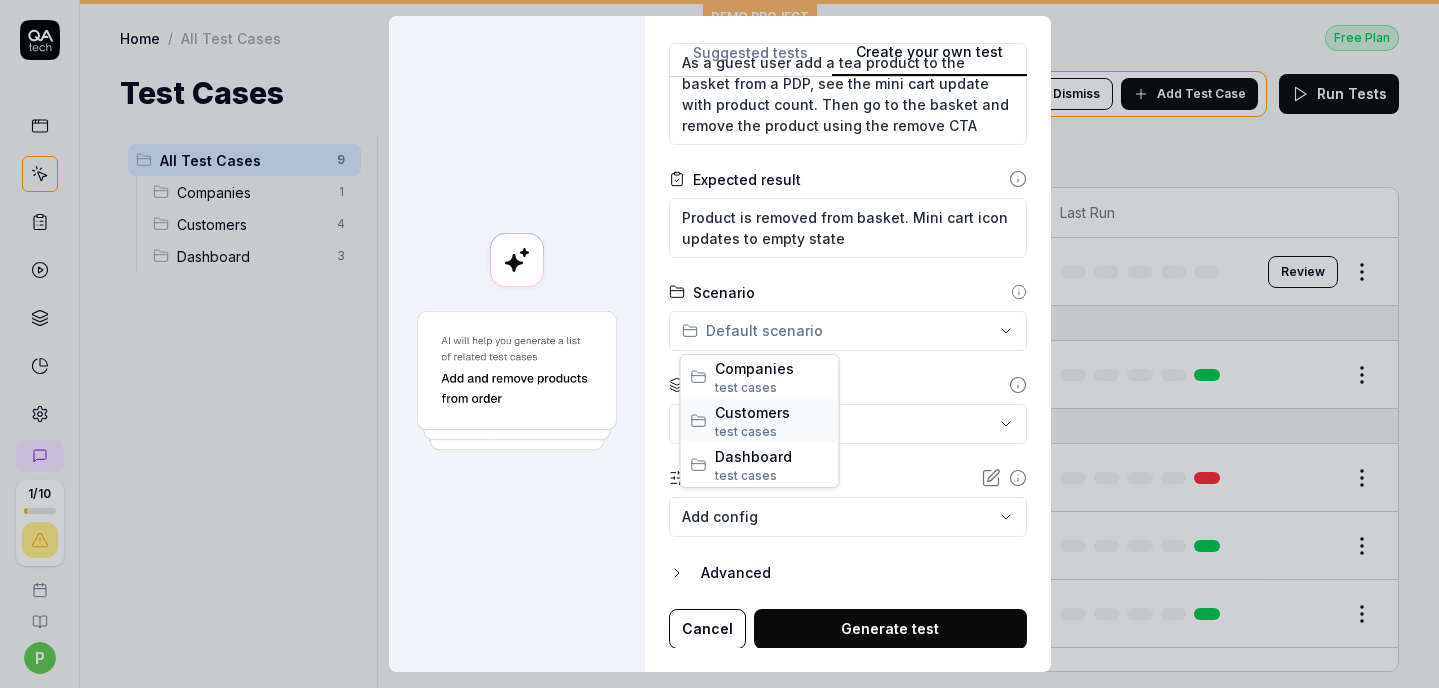 click on "Customers" at bounding box center (772, 412) 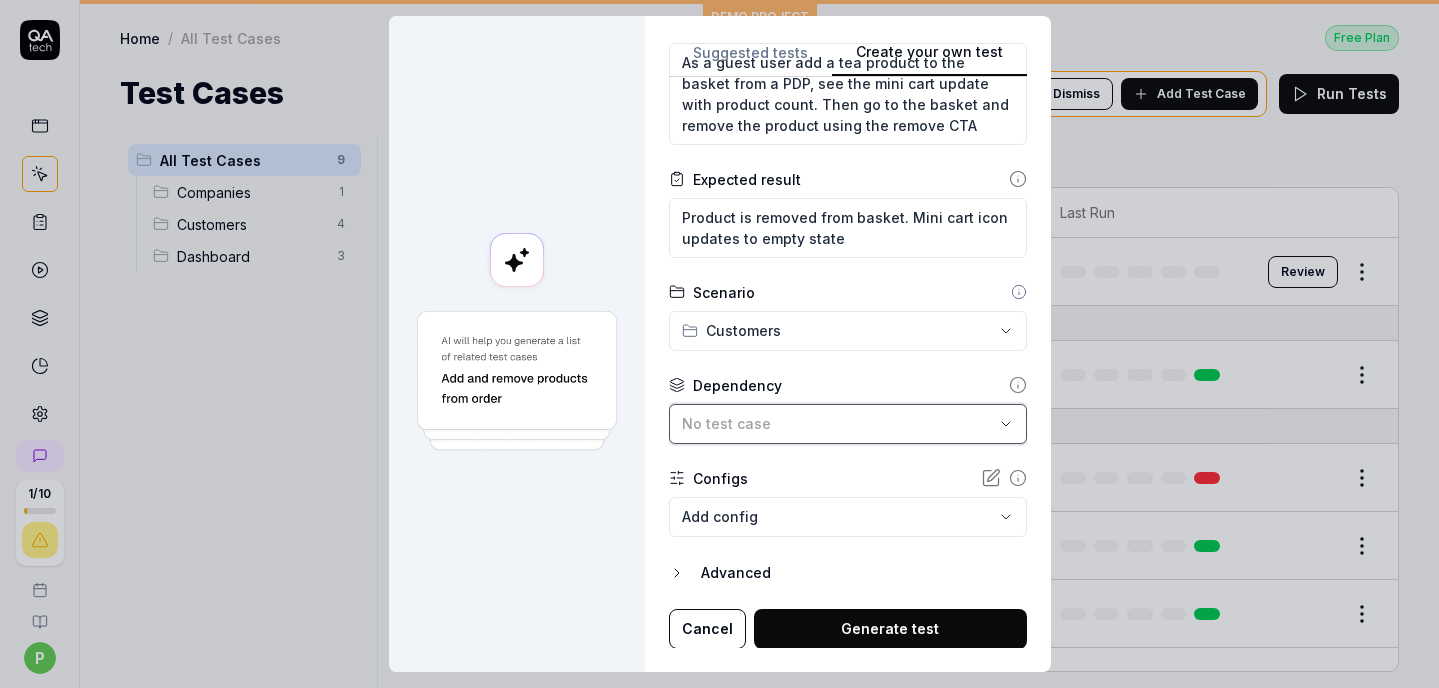 click on "No test case" at bounding box center (838, 423) 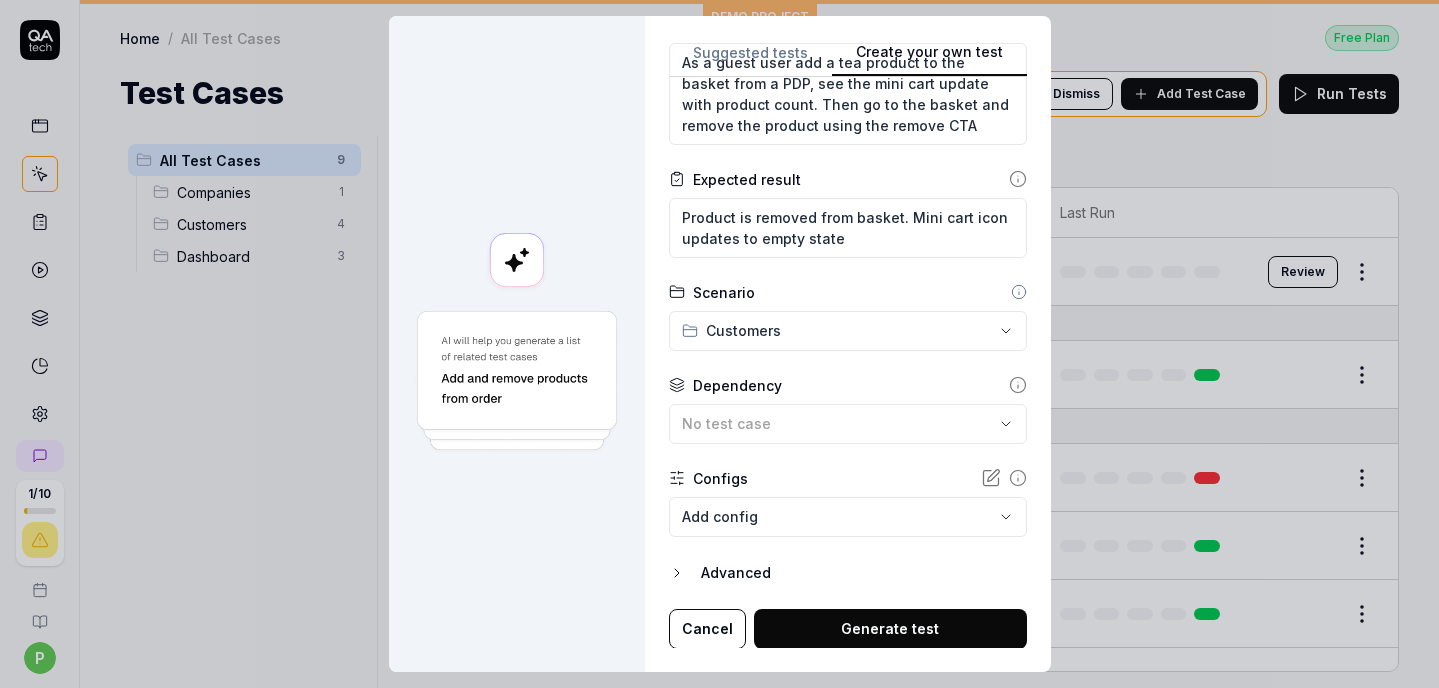 click at bounding box center [517, 344] 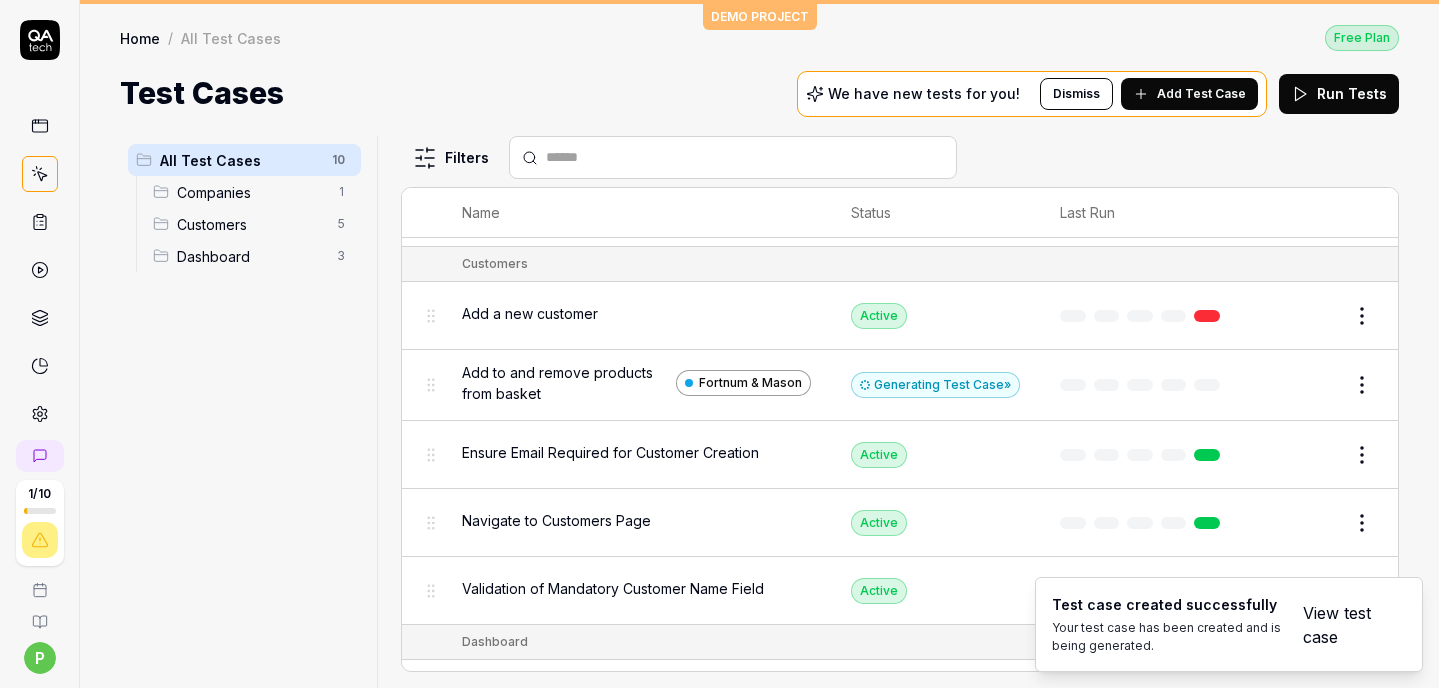 scroll, scrollTop: 165, scrollLeft: 0, axis: vertical 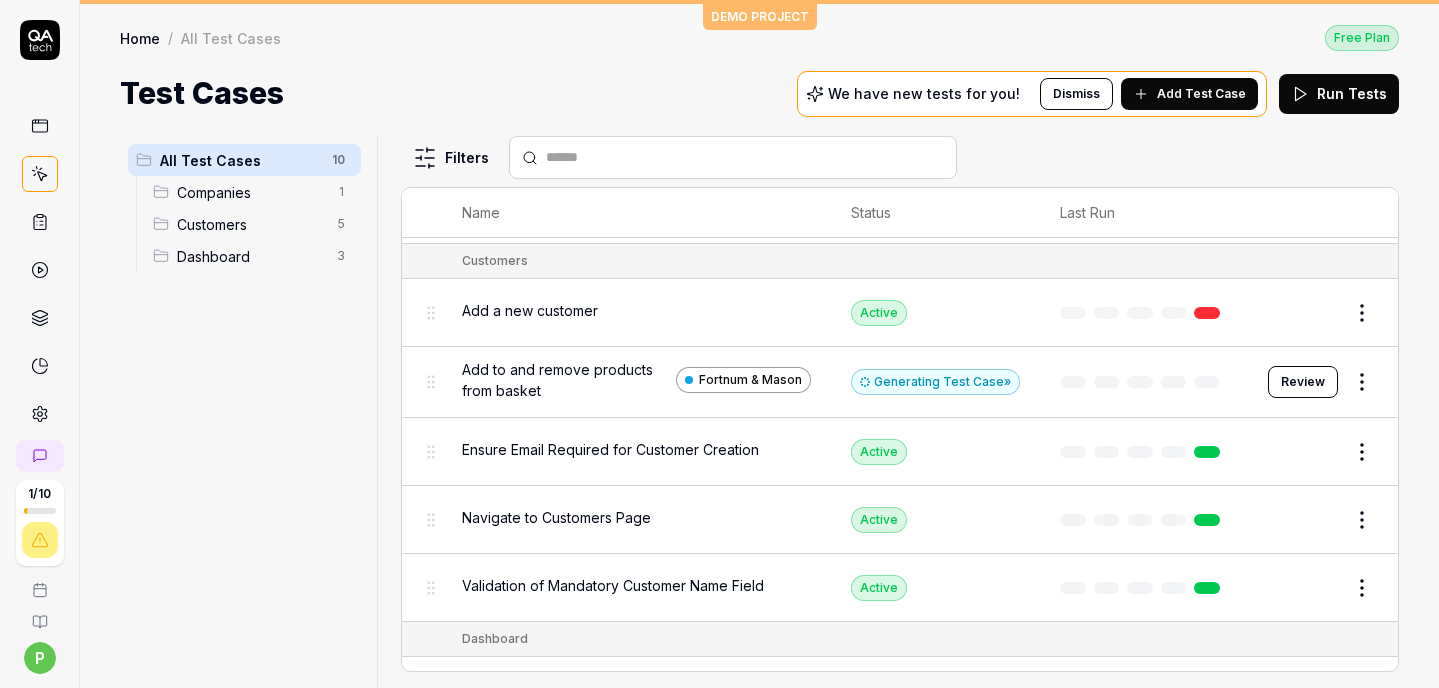 click on "Review" at bounding box center (1303, 382) 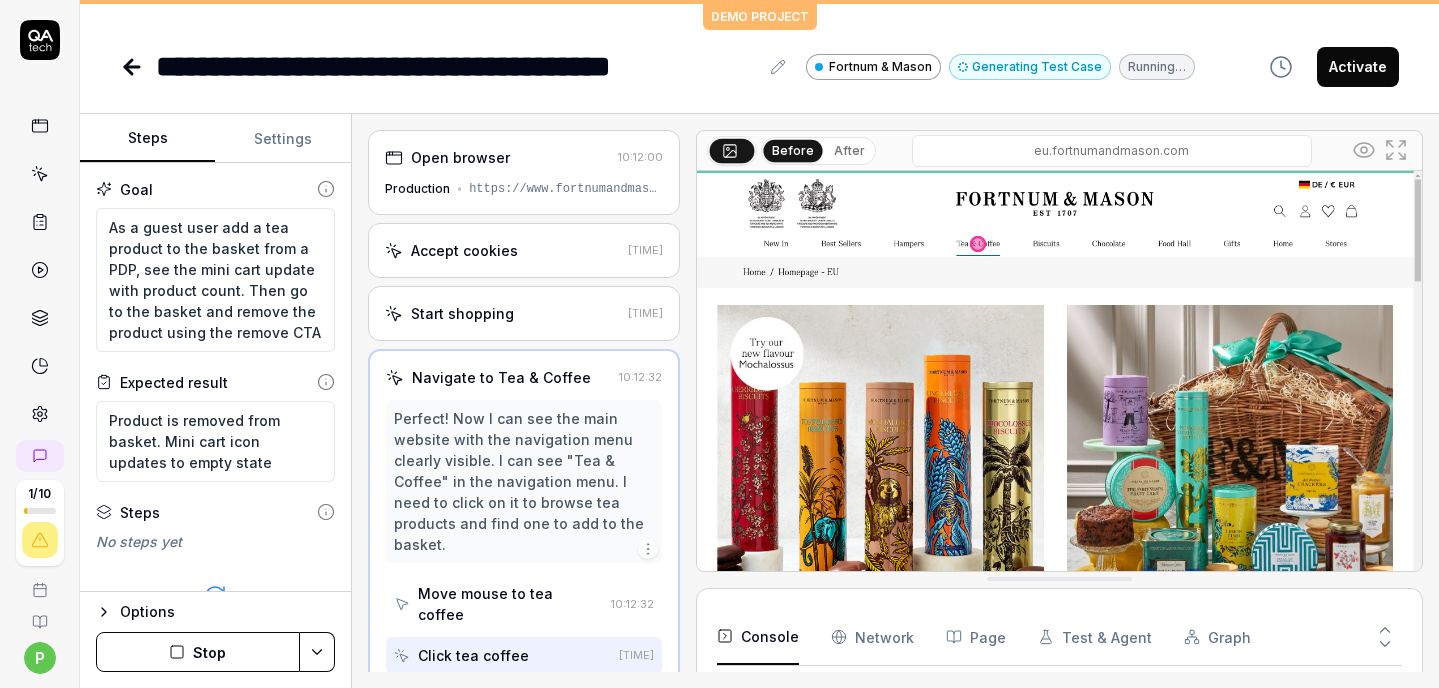scroll, scrollTop: 741, scrollLeft: 0, axis: vertical 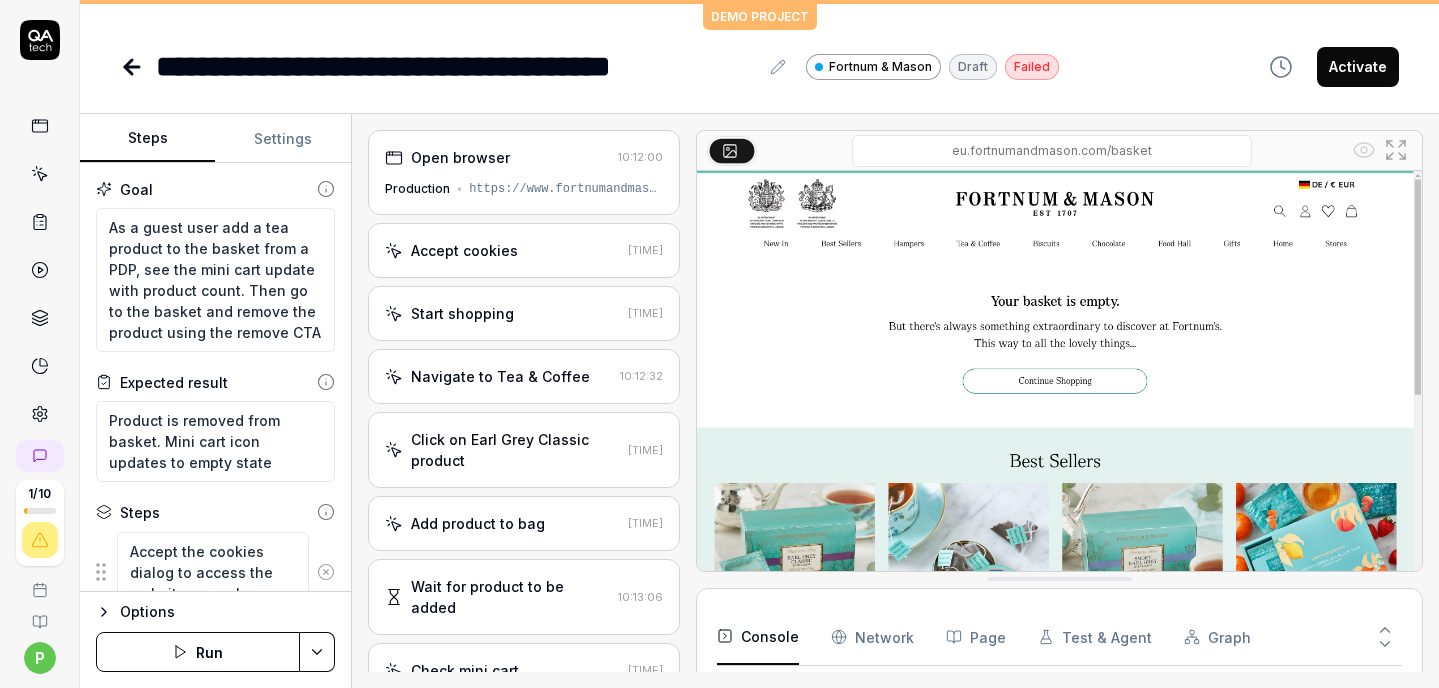 click on "Accept cookies" at bounding box center (464, 250) 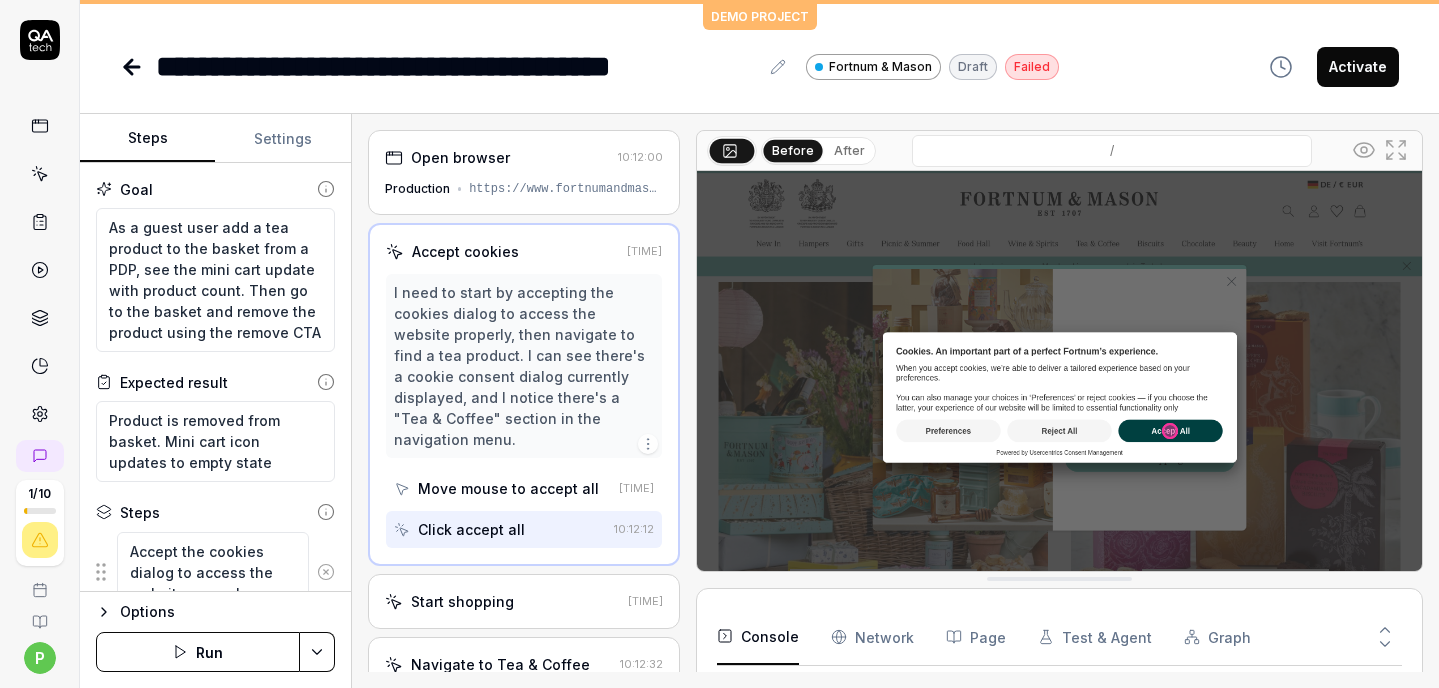 click on "Open browser" at bounding box center [497, 157] 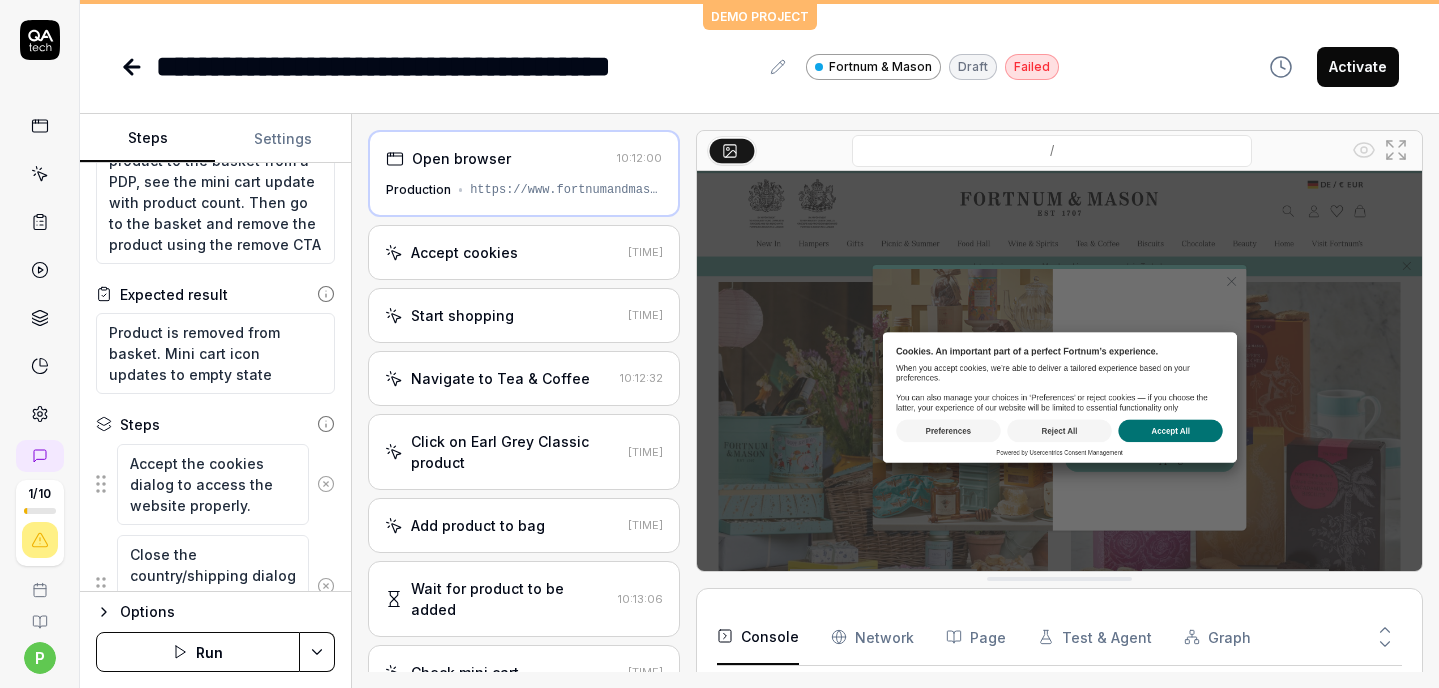 scroll, scrollTop: 0, scrollLeft: 0, axis: both 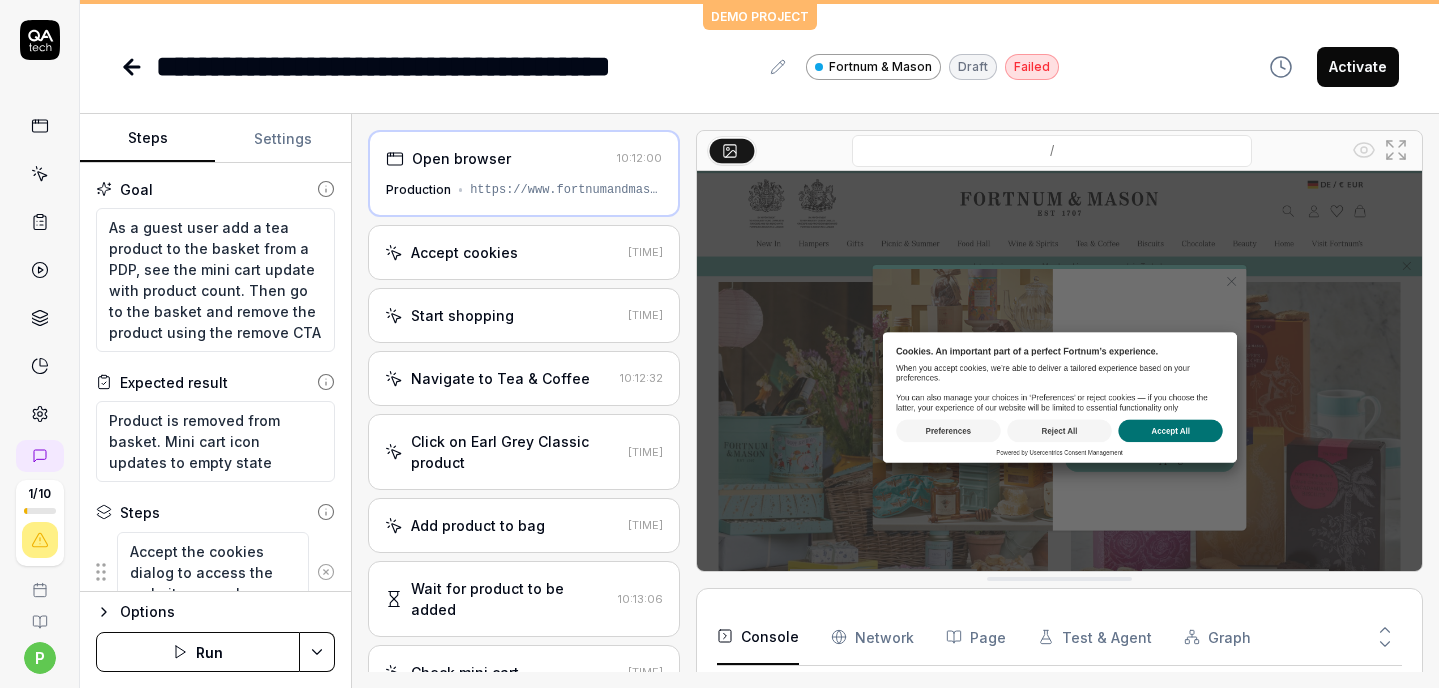 click on "Navigate to Tea & Coffee" at bounding box center (500, 378) 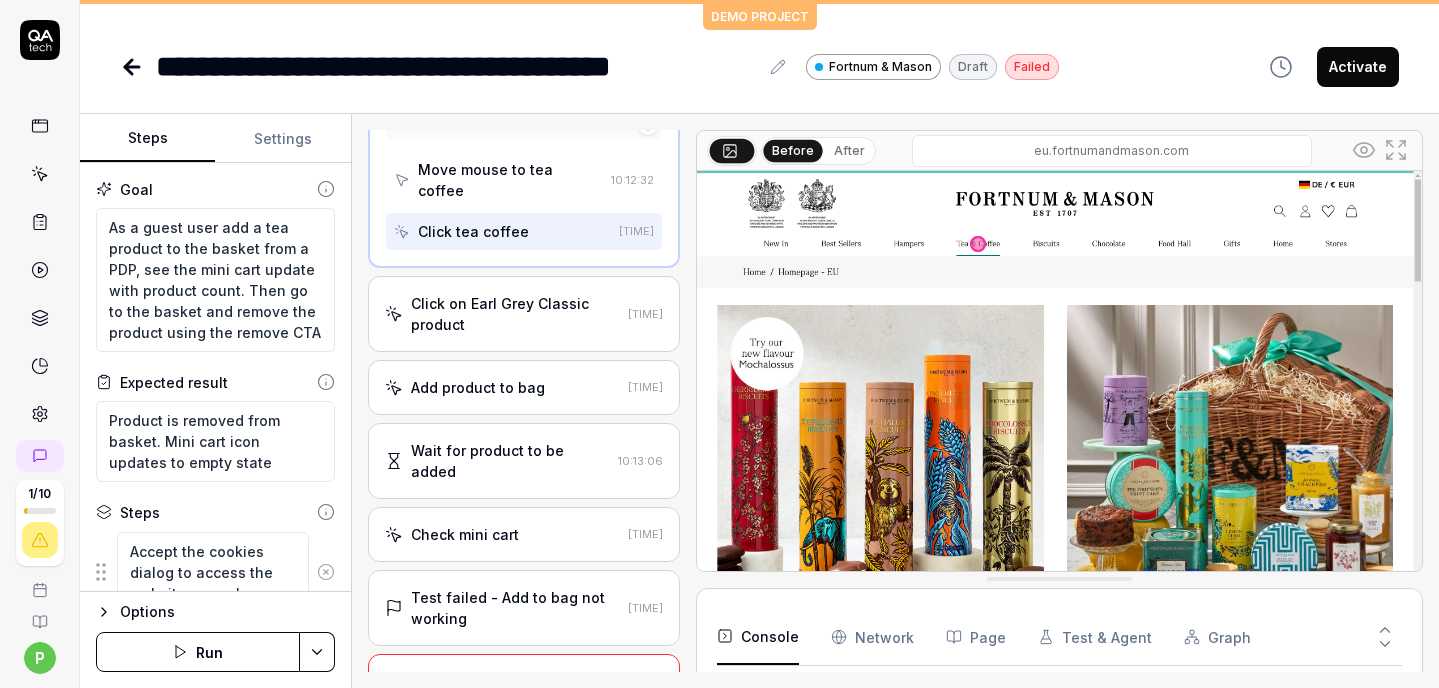 click on "Click on Earl Grey Classic product 10:12:45" at bounding box center (524, 314) 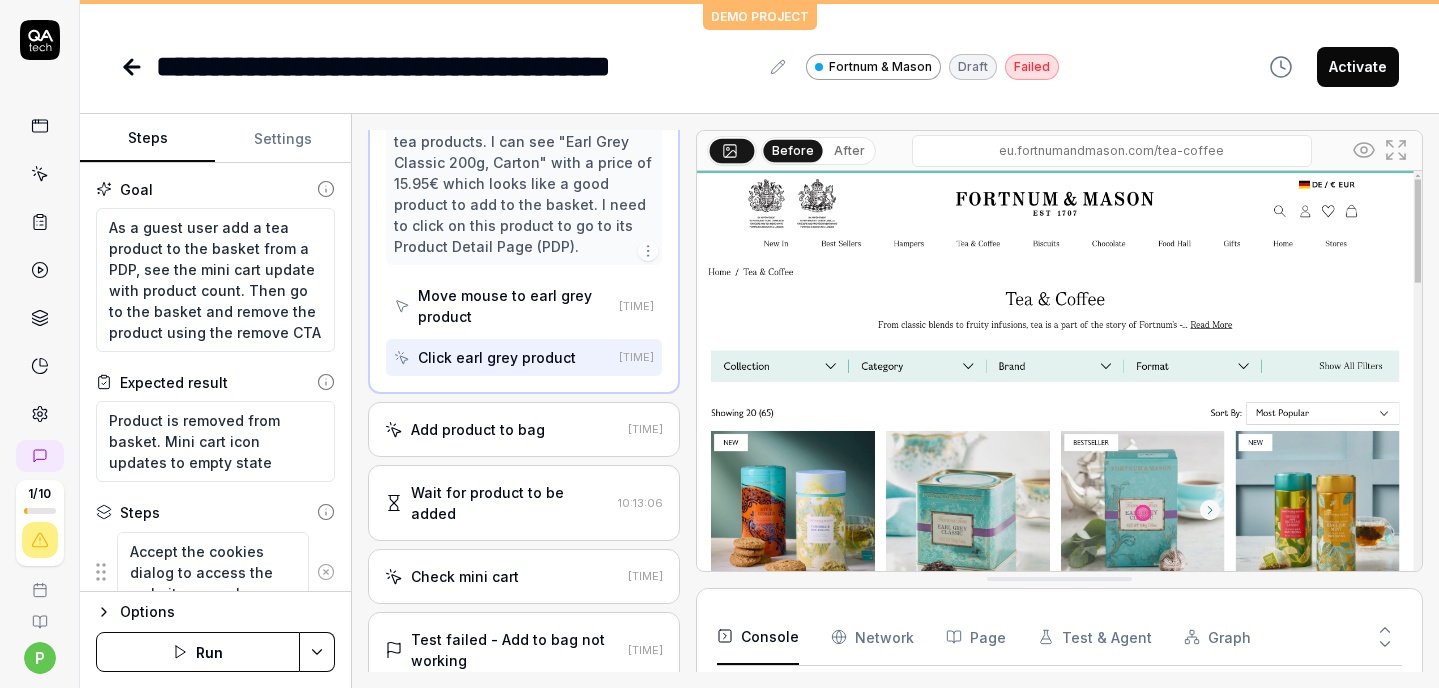 scroll, scrollTop: 503, scrollLeft: 0, axis: vertical 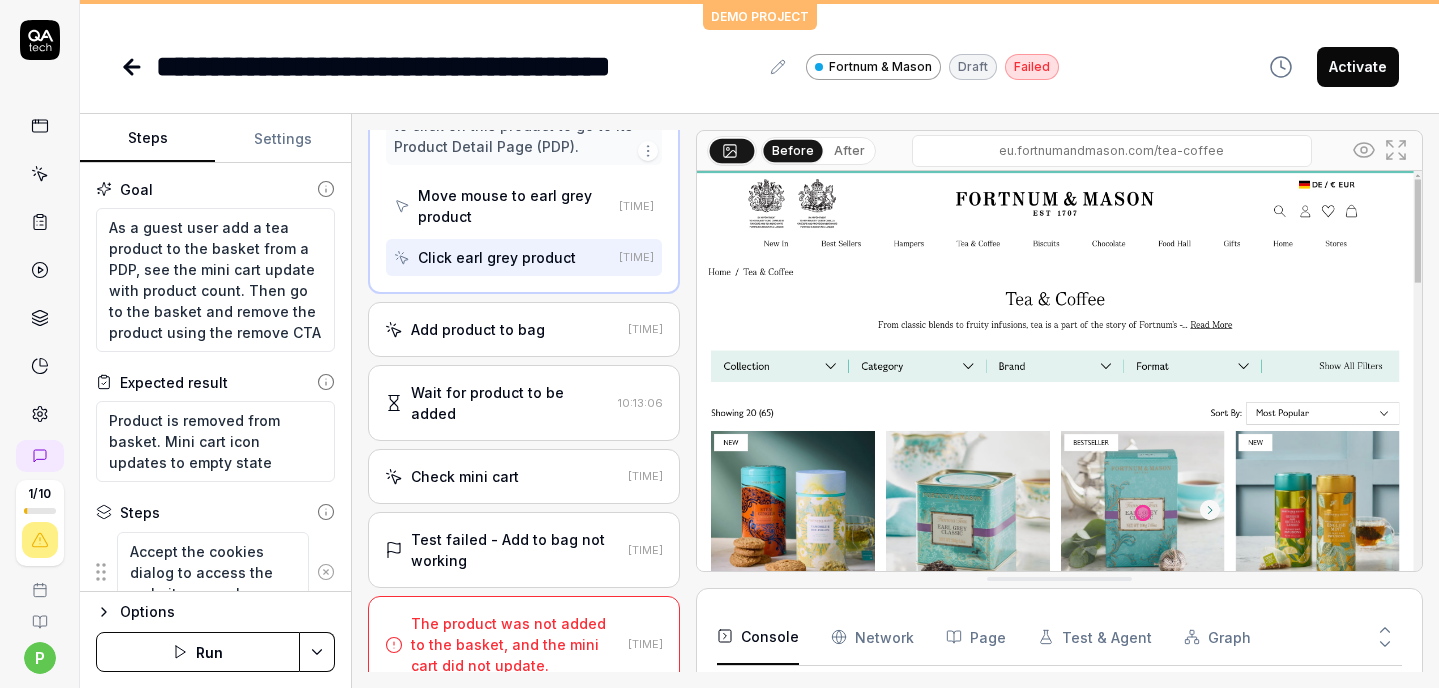 click on "The product was not added to the basket, and the mini cart did not update." at bounding box center [515, 644] 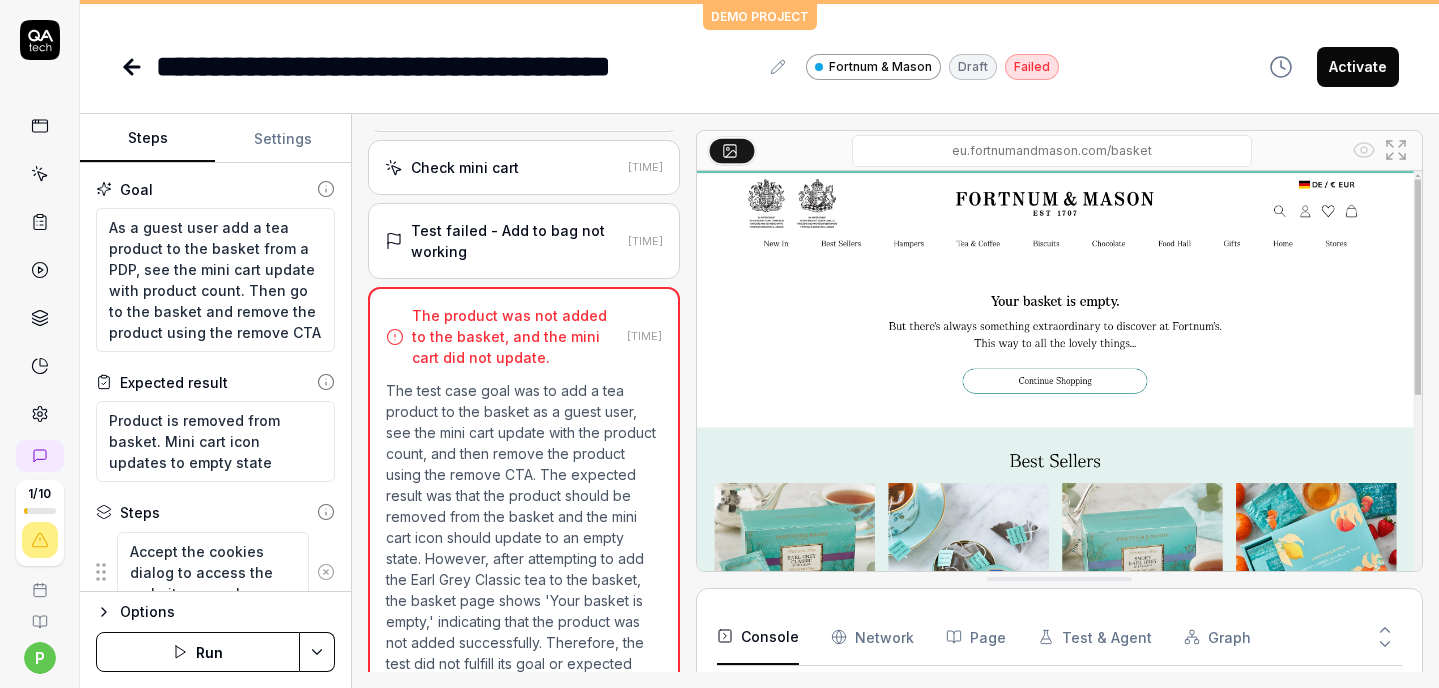 scroll, scrollTop: 569, scrollLeft: 0, axis: vertical 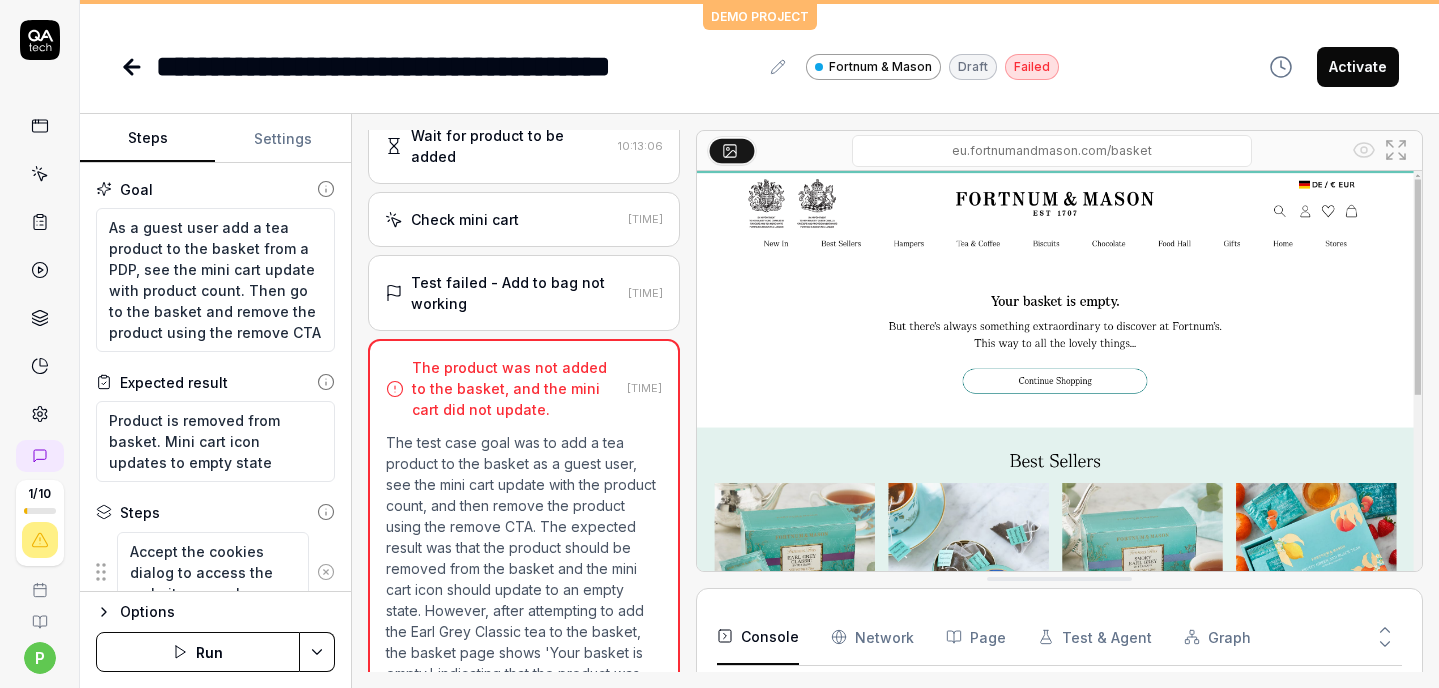 click on "Test failed - Add to bag not working [TIME]" at bounding box center (524, 293) 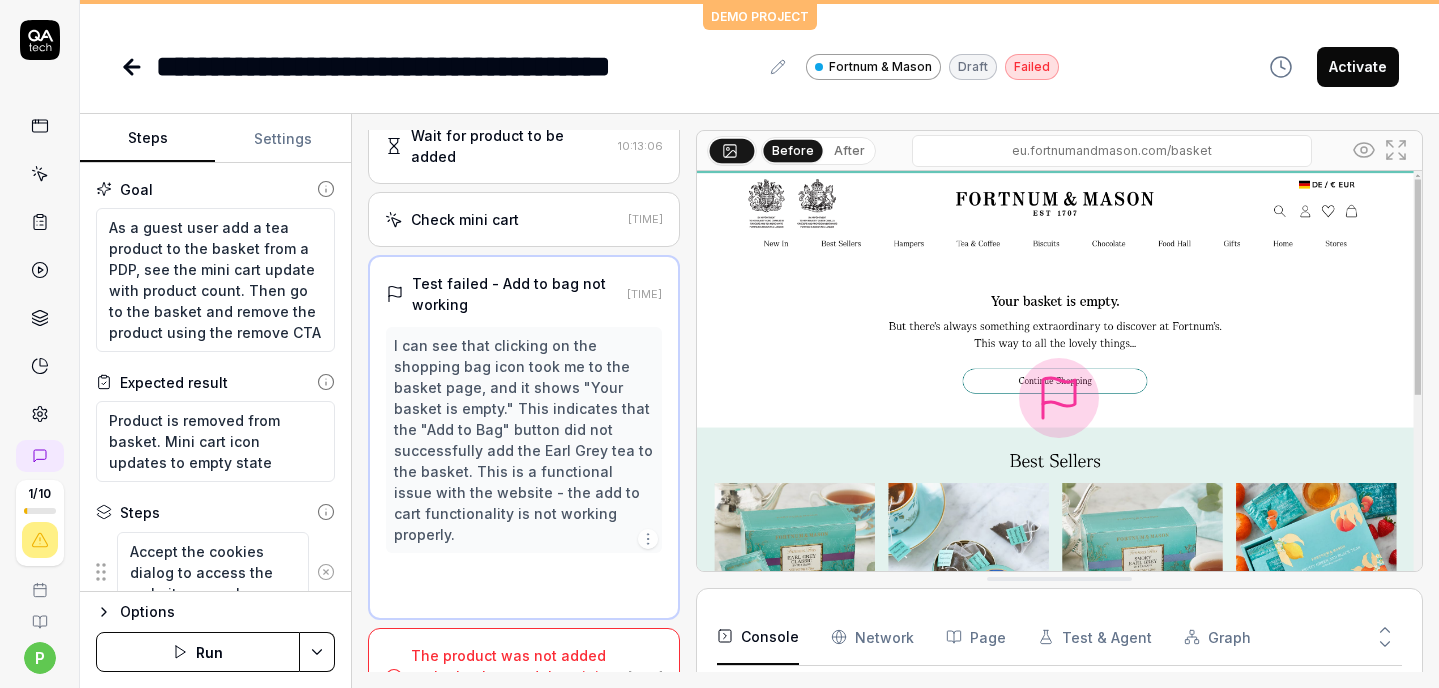 scroll, scrollTop: 357, scrollLeft: 0, axis: vertical 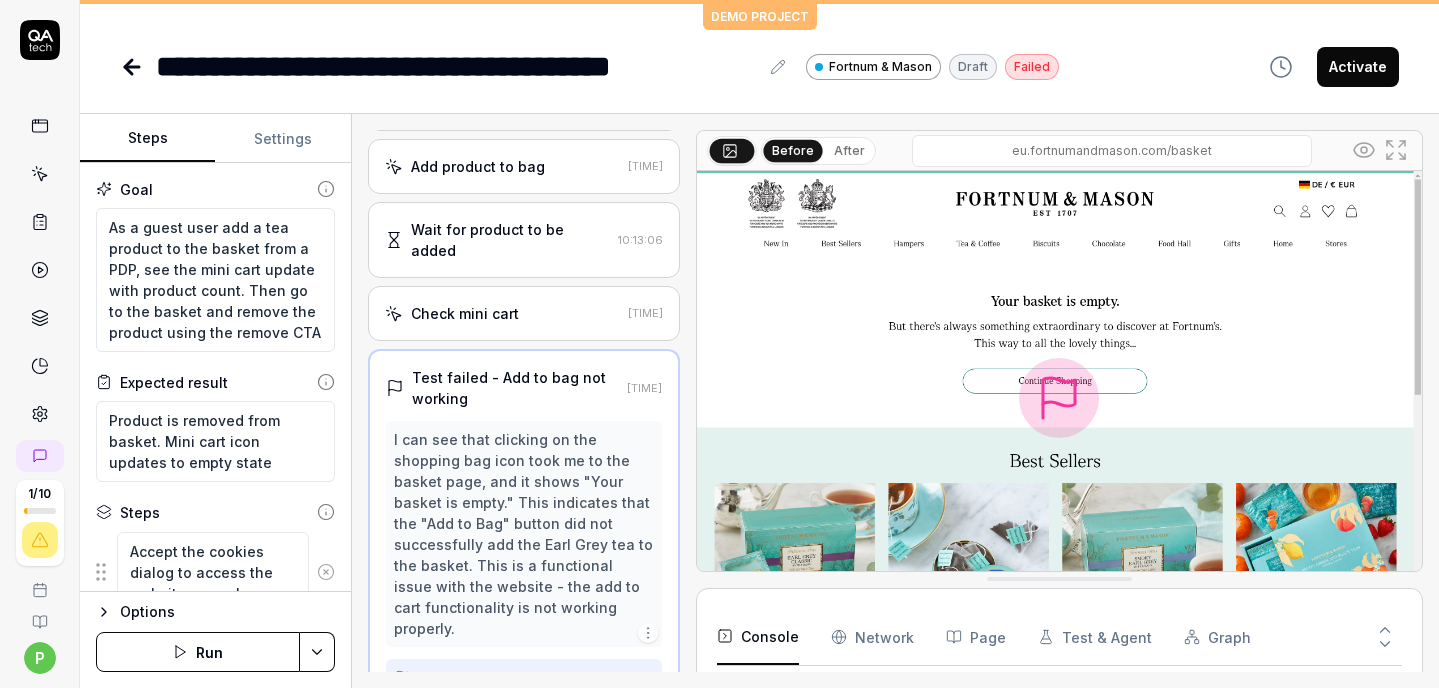 click on "Wait for product to be added" at bounding box center [510, 240] 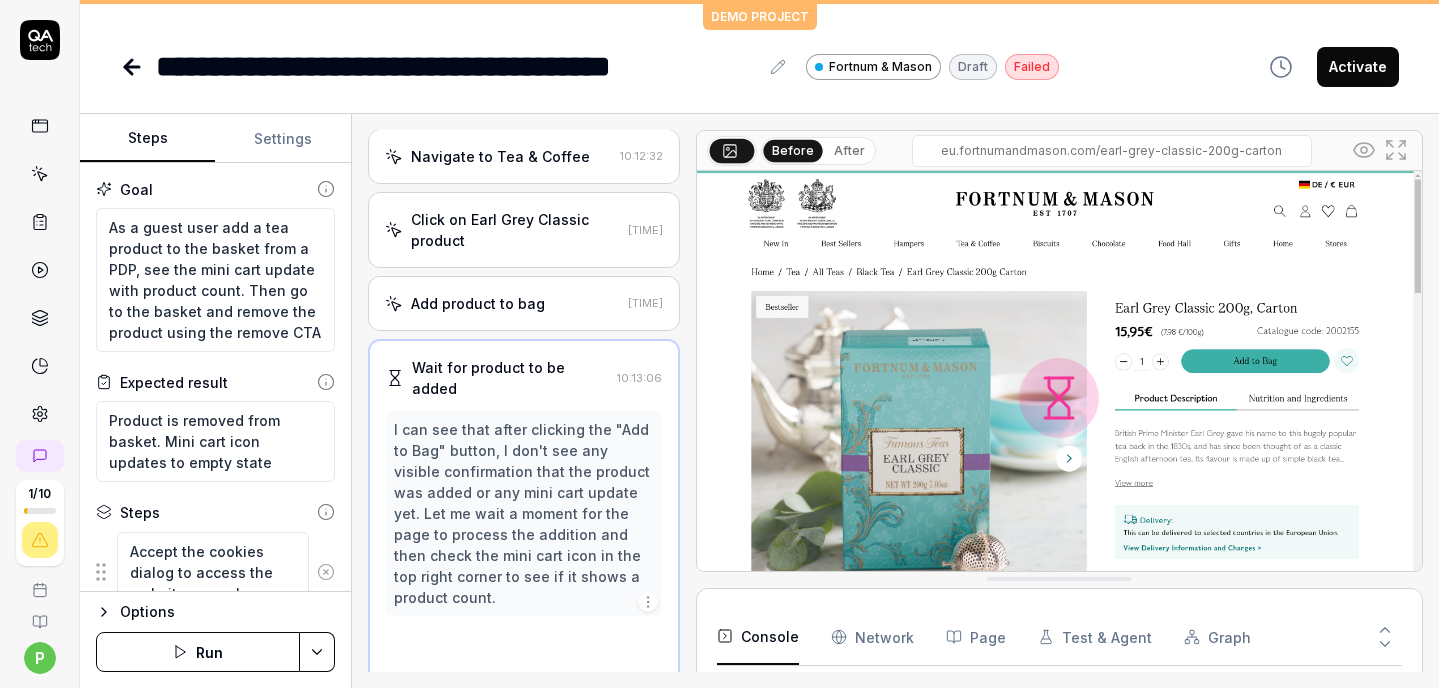 scroll, scrollTop: 210, scrollLeft: 0, axis: vertical 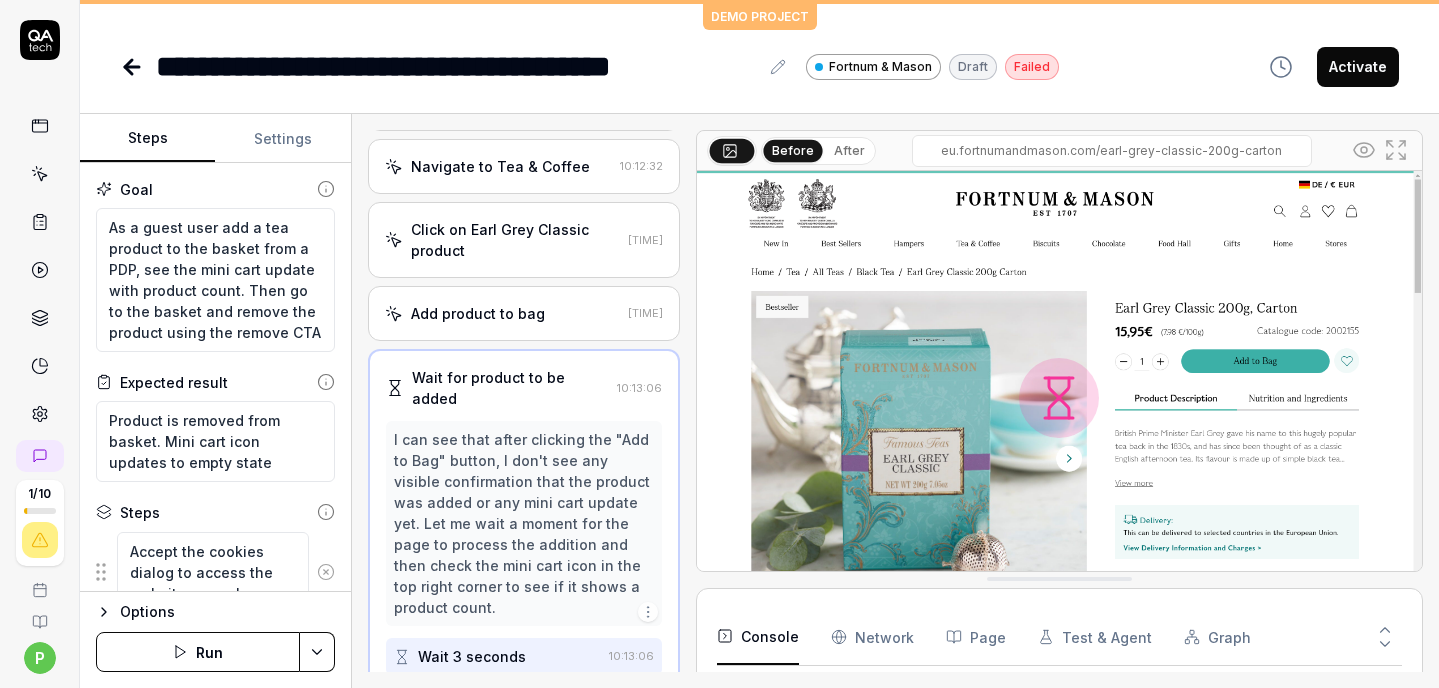 click on "Wait 3 seconds" at bounding box center (497, 656) 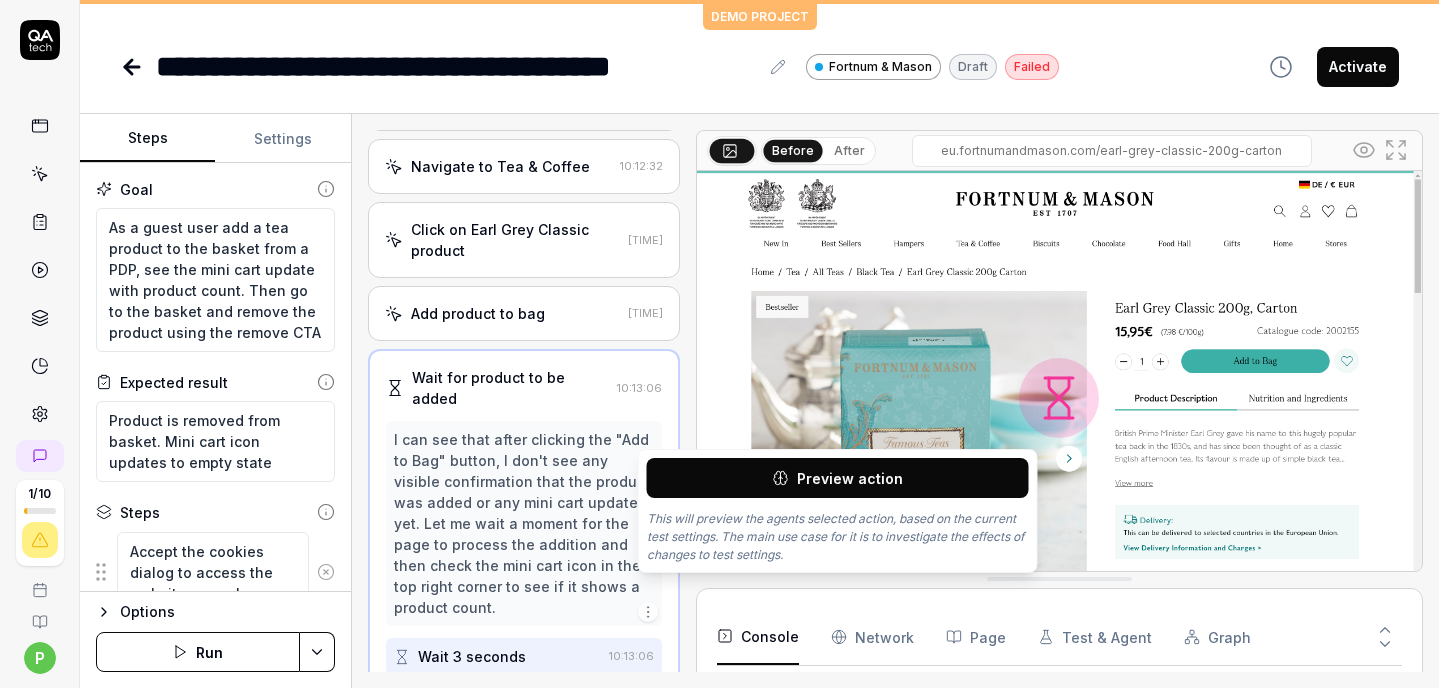 click 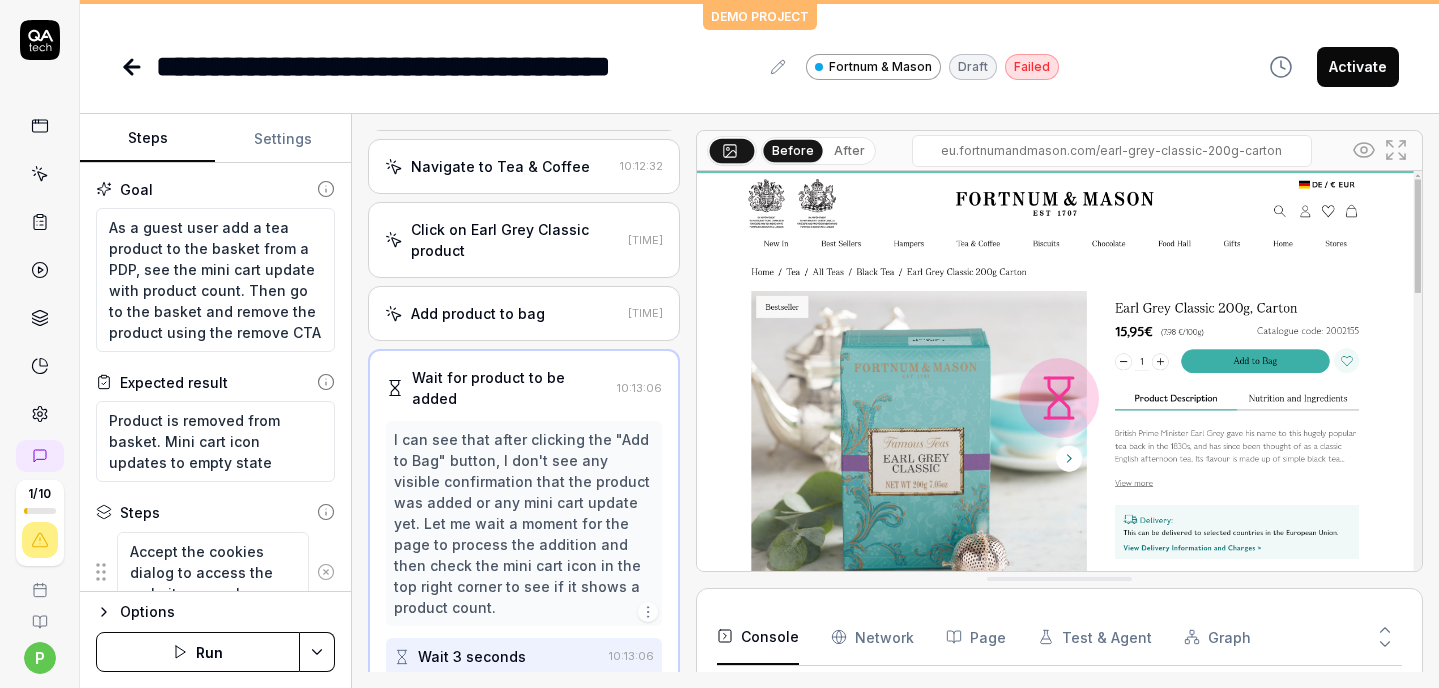 click on "Wait [TIME]" at bounding box center (524, 656) 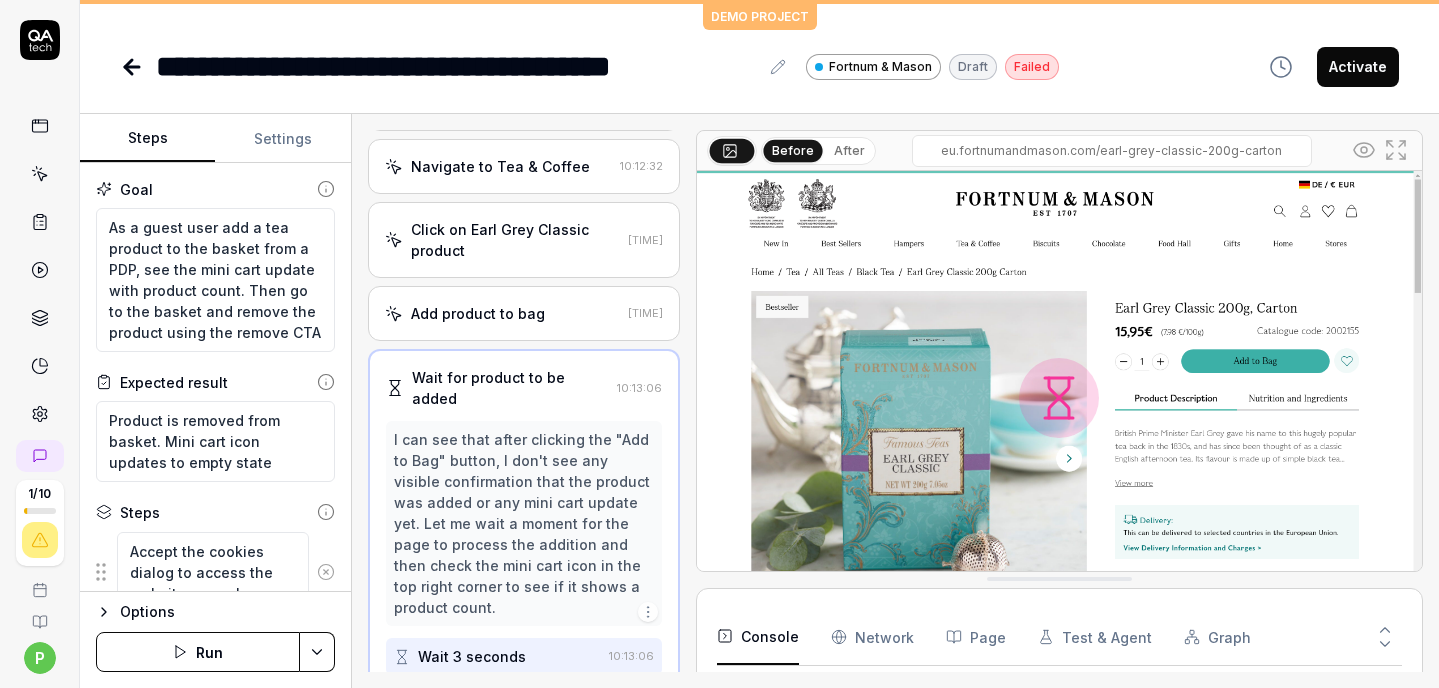 scroll, scrollTop: 0, scrollLeft: 0, axis: both 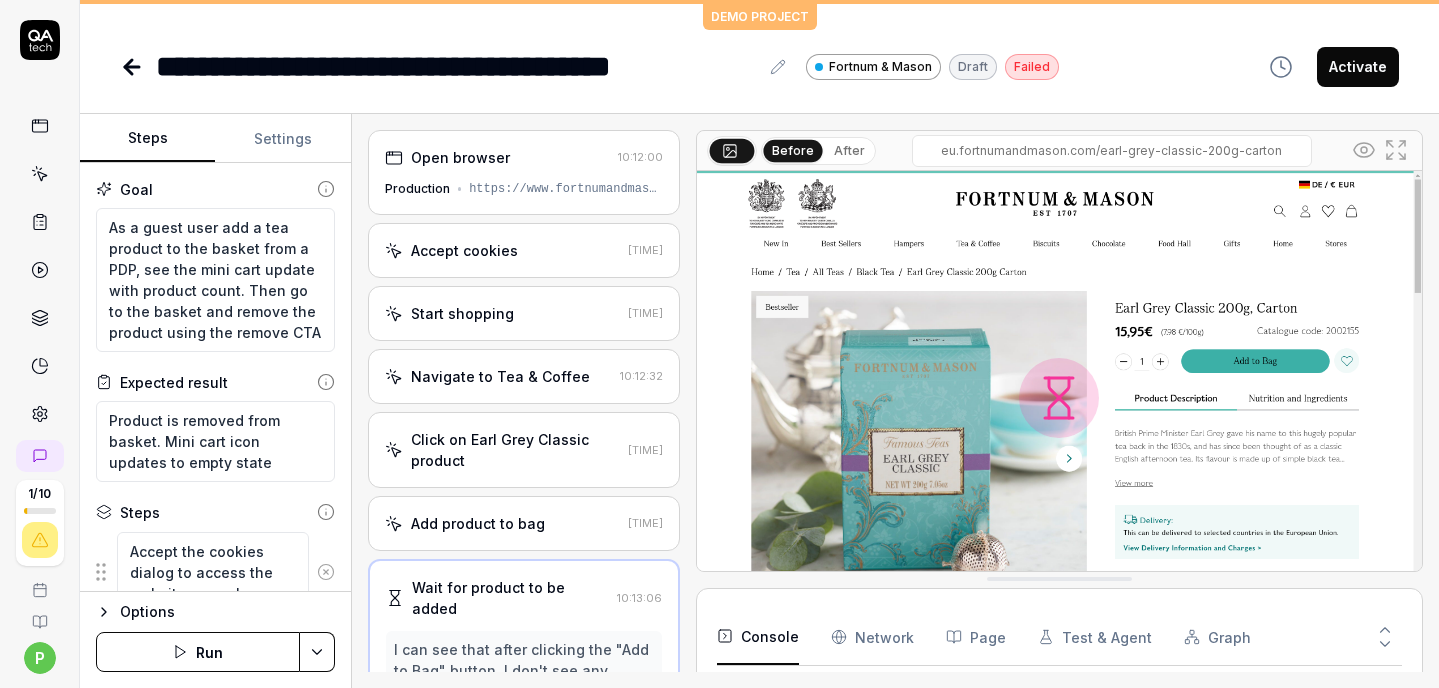 click on "Settings" at bounding box center (282, 139) 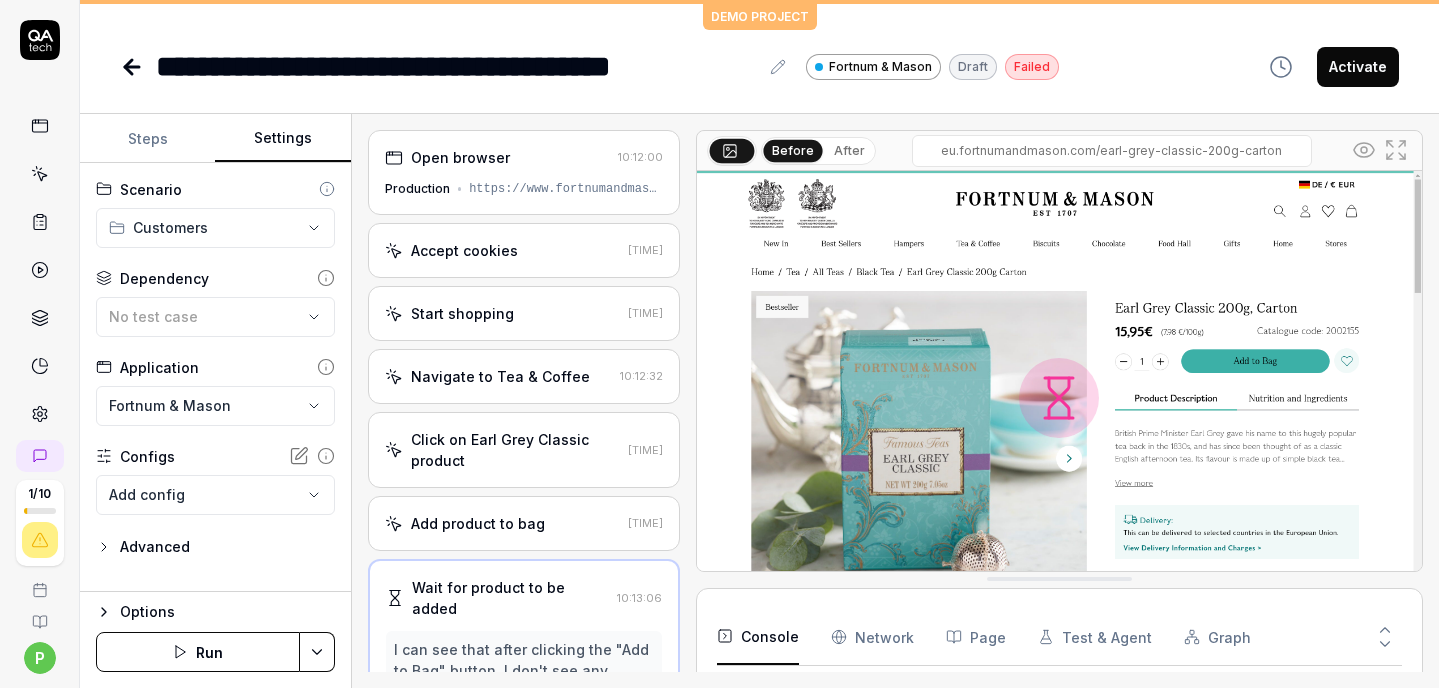 click on "**********" at bounding box center (719, 344) 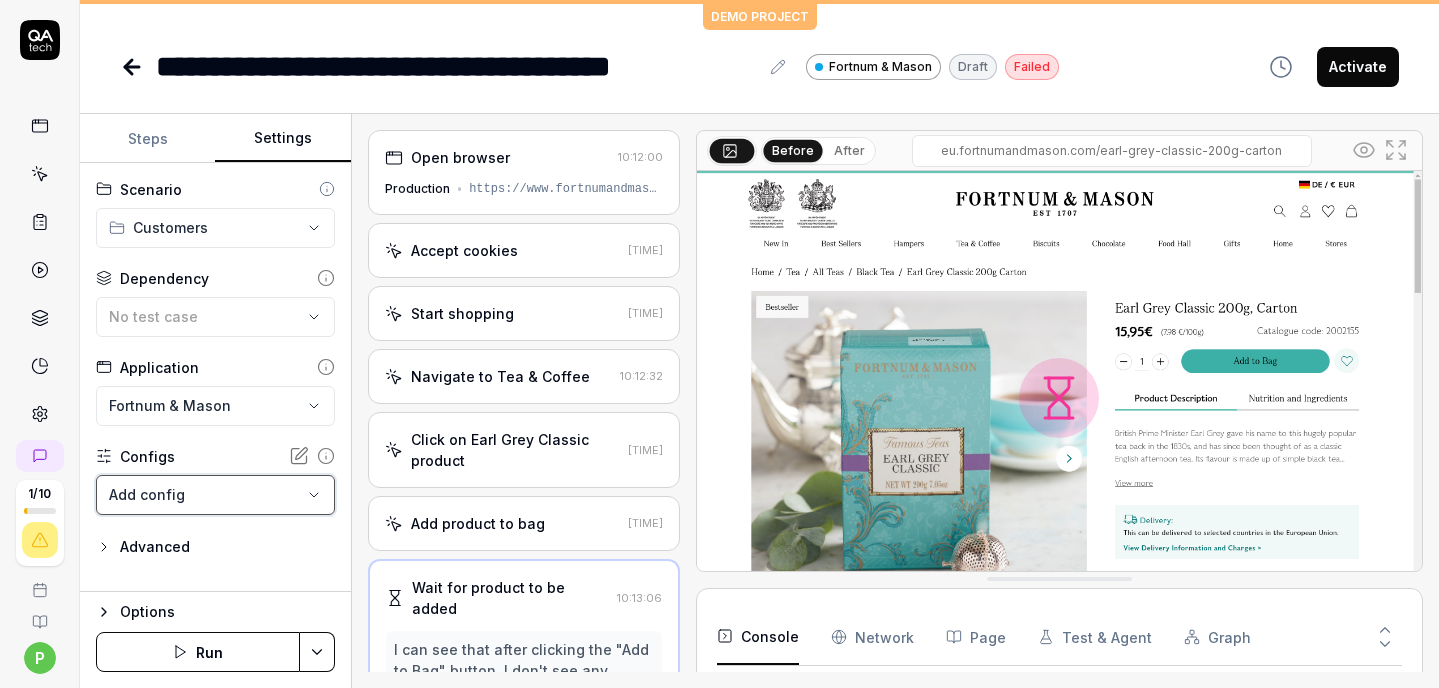 click on "**********" at bounding box center (719, 344) 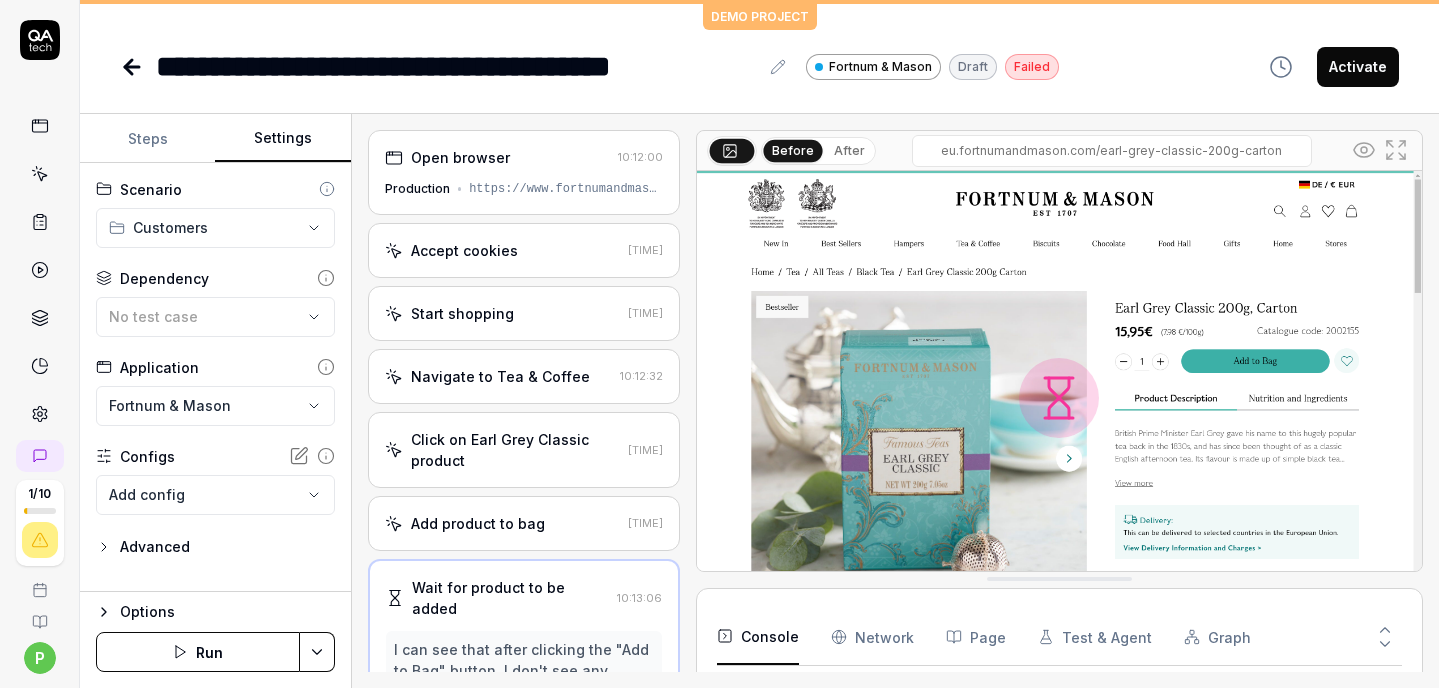 click on "Advanced" at bounding box center [143, 547] 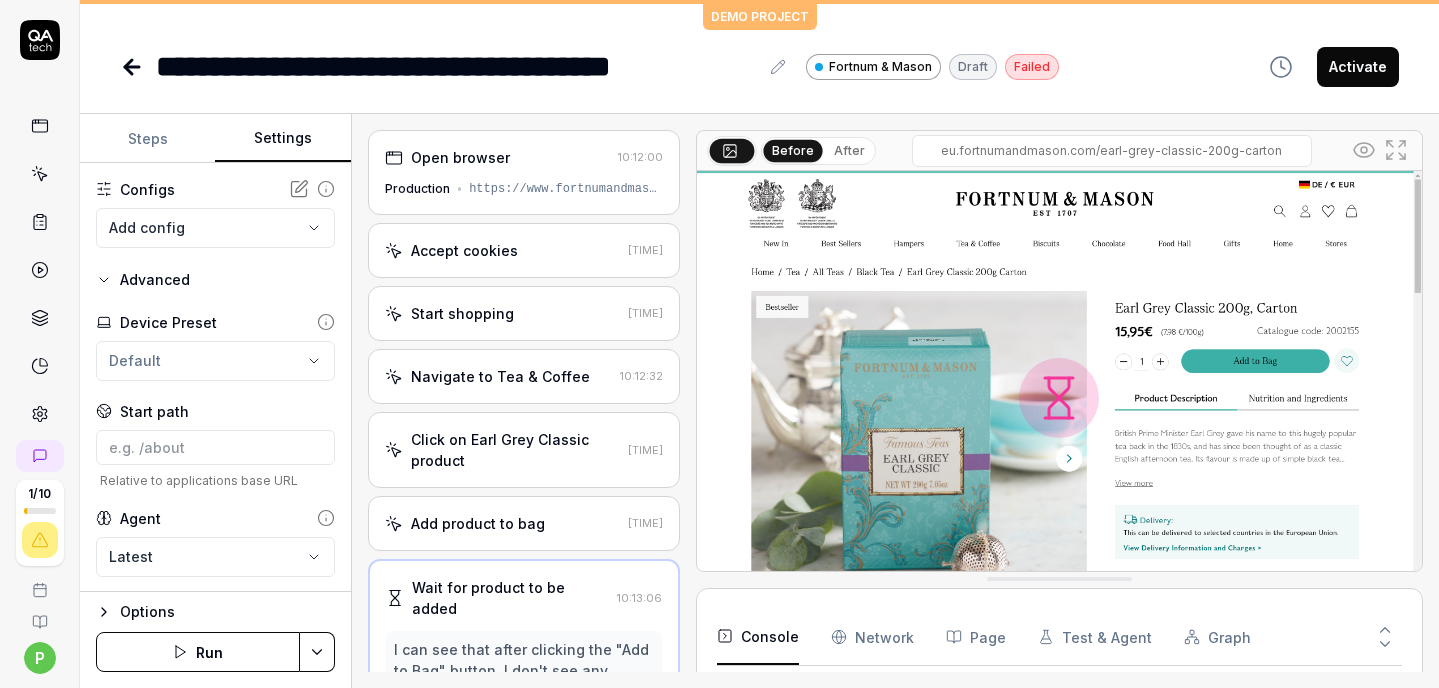 scroll, scrollTop: 264, scrollLeft: 0, axis: vertical 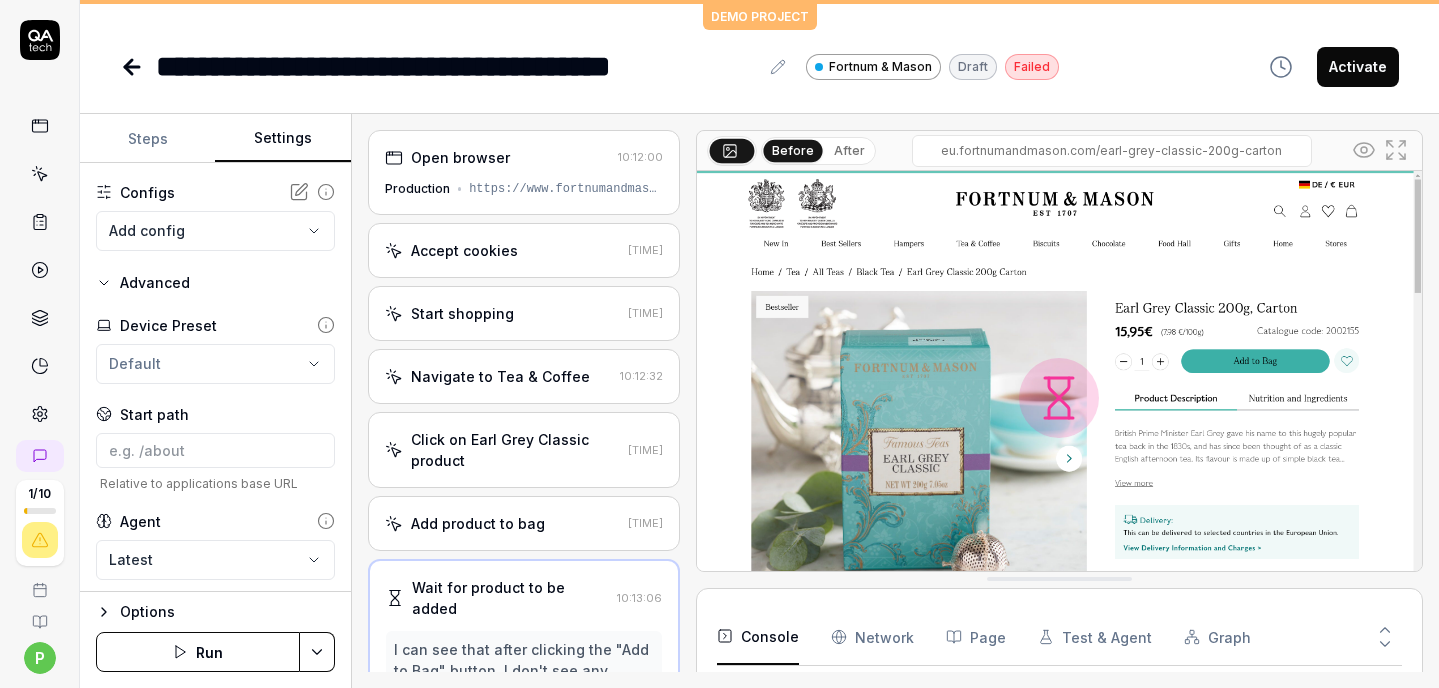 click at bounding box center (134, 67) 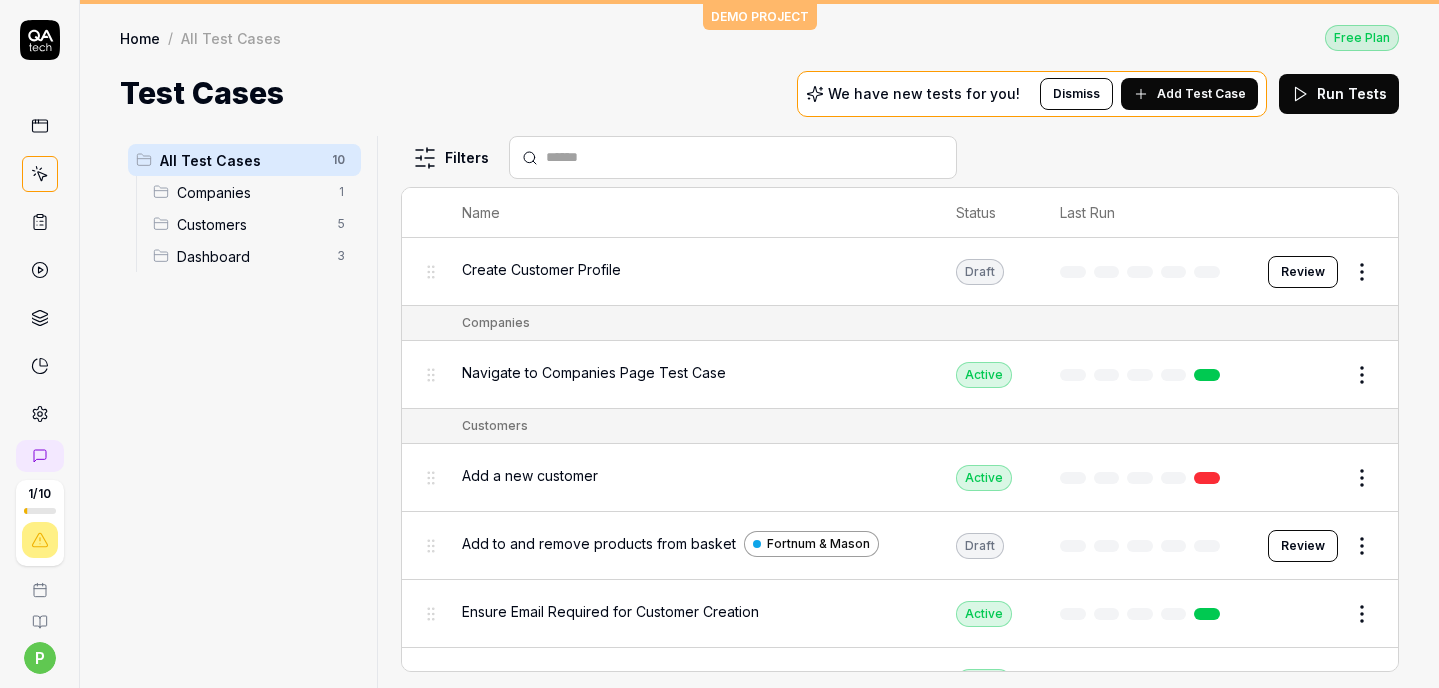 click on "1  /  10 p S DEMO PROJECT Home / All Test Cases Free Plan Home / All Test Cases Free Plan Test Cases We have new tests for you! Dismiss Add Test Case Run Tests All Test Cases 10 Companies 1 Customers 5 Dashboard 3 Filters Name Status Last Run Create Customer Profile Draft Review Companies Navigate to Companies Page Test Case Active Edit Customers Add a new customer Active Edit Add to and remove products from basket Fortnum & Mason Draft Review Ensure Email Required for Customer Creation Active Edit Navigate to Customers Page Active Edit Validation of Mandatory Customer Name Field Active Edit Dashboard Go to Dashboard Active Edit Test the loading of the Recent Customers widget Active Edit Verify that Total Customers widget loads Active Edit
To pick up a draggable item, press the space bar.
While dragging, use the arrow keys to move the item.
Press space again to drop the item in its new position, or press escape to cancel.
*" at bounding box center [719, 344] 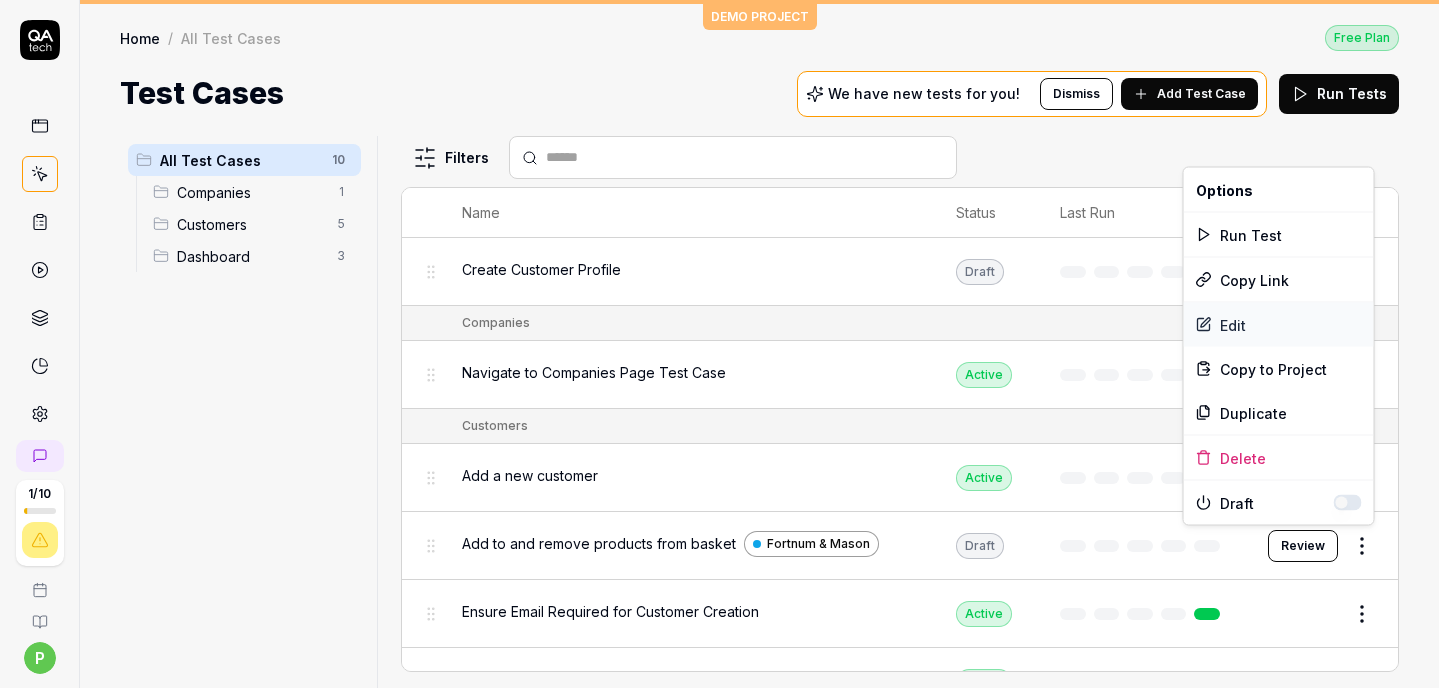click on "Edit" at bounding box center (1279, 325) 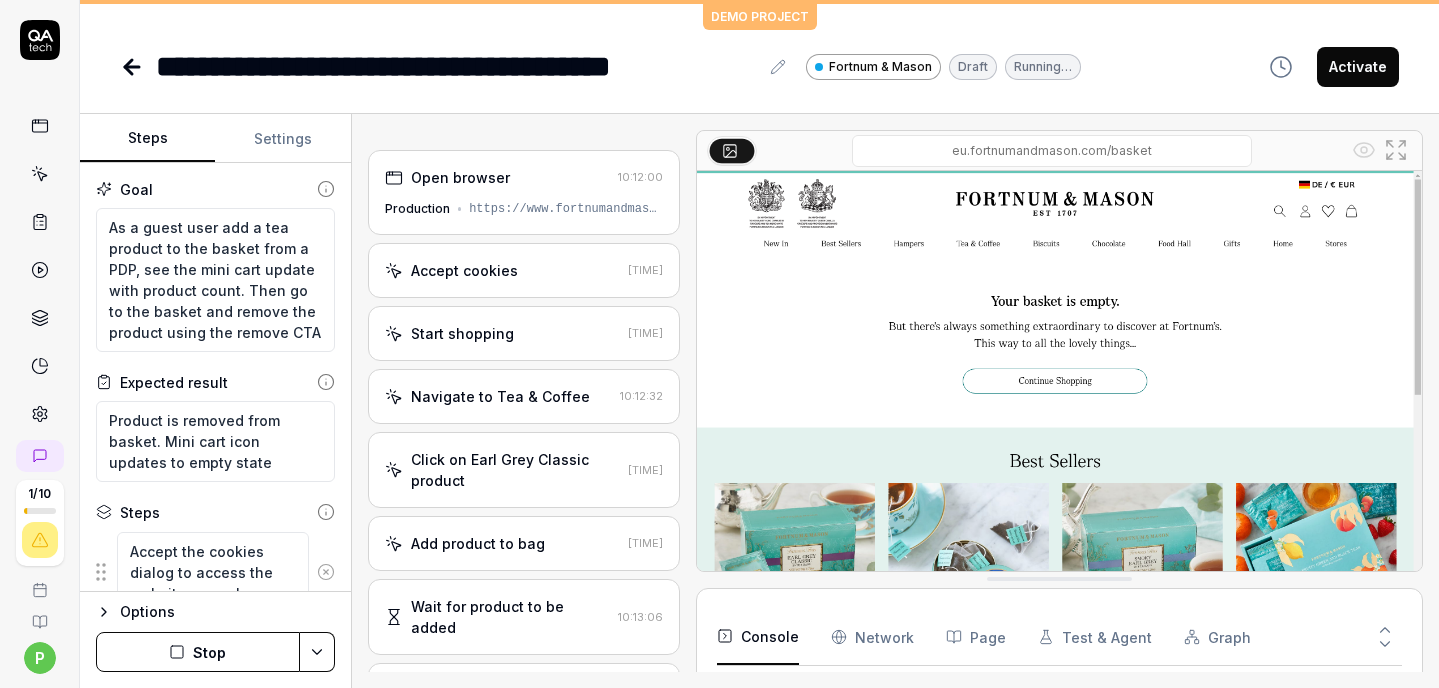 scroll, scrollTop: 204, scrollLeft: 0, axis: vertical 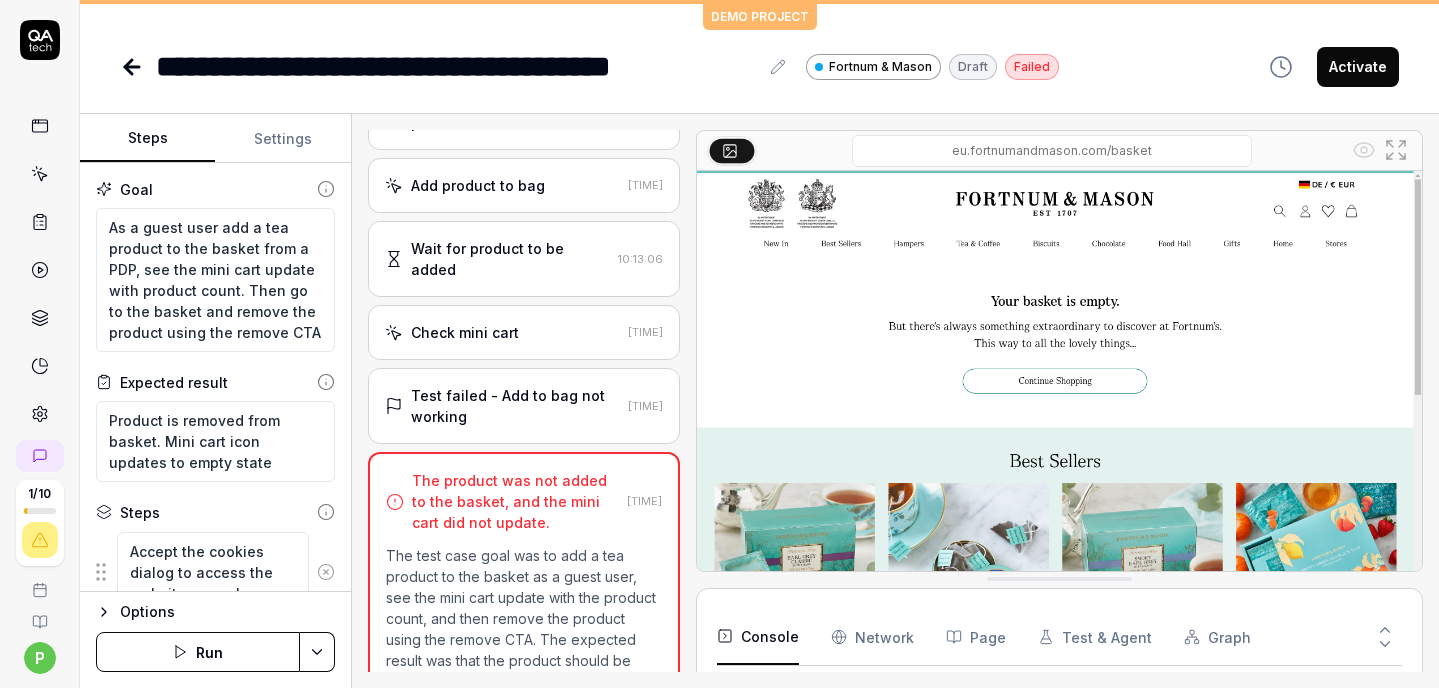 click on "Check mini cart" at bounding box center [502, 332] 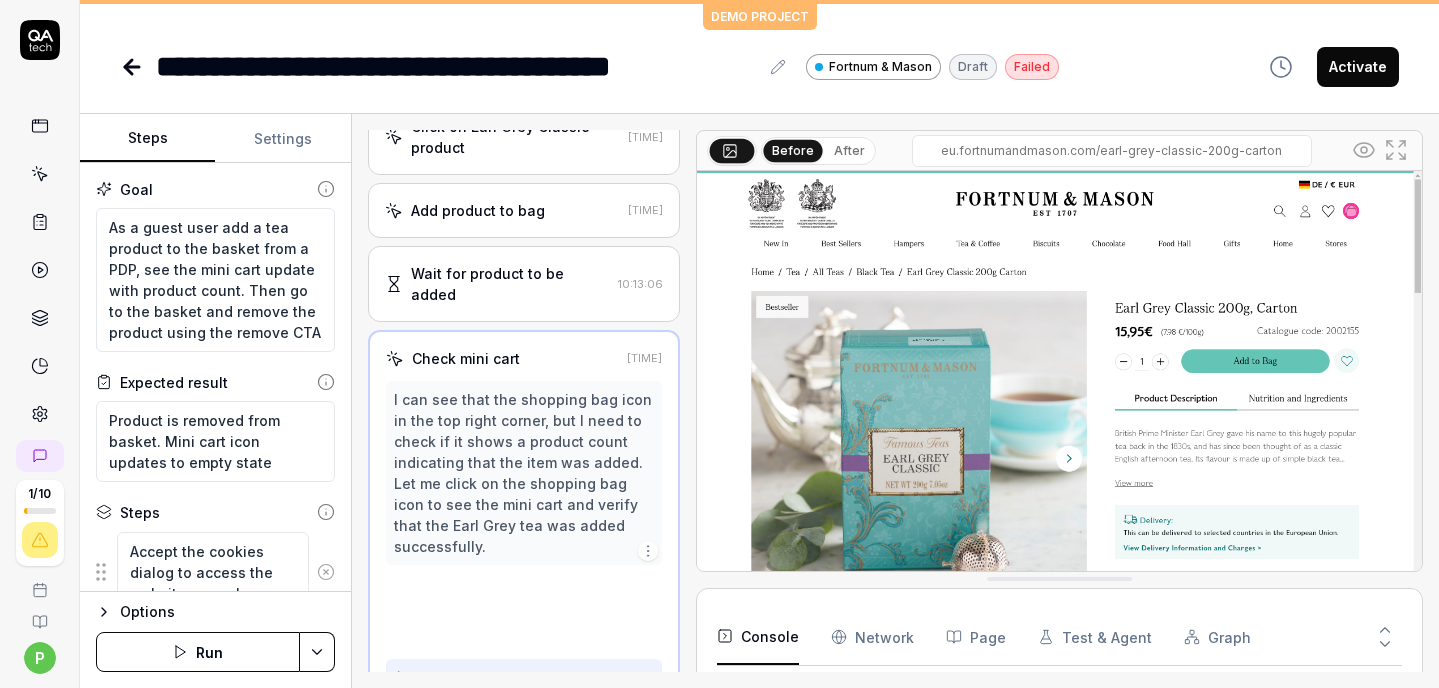 scroll, scrollTop: 293, scrollLeft: 0, axis: vertical 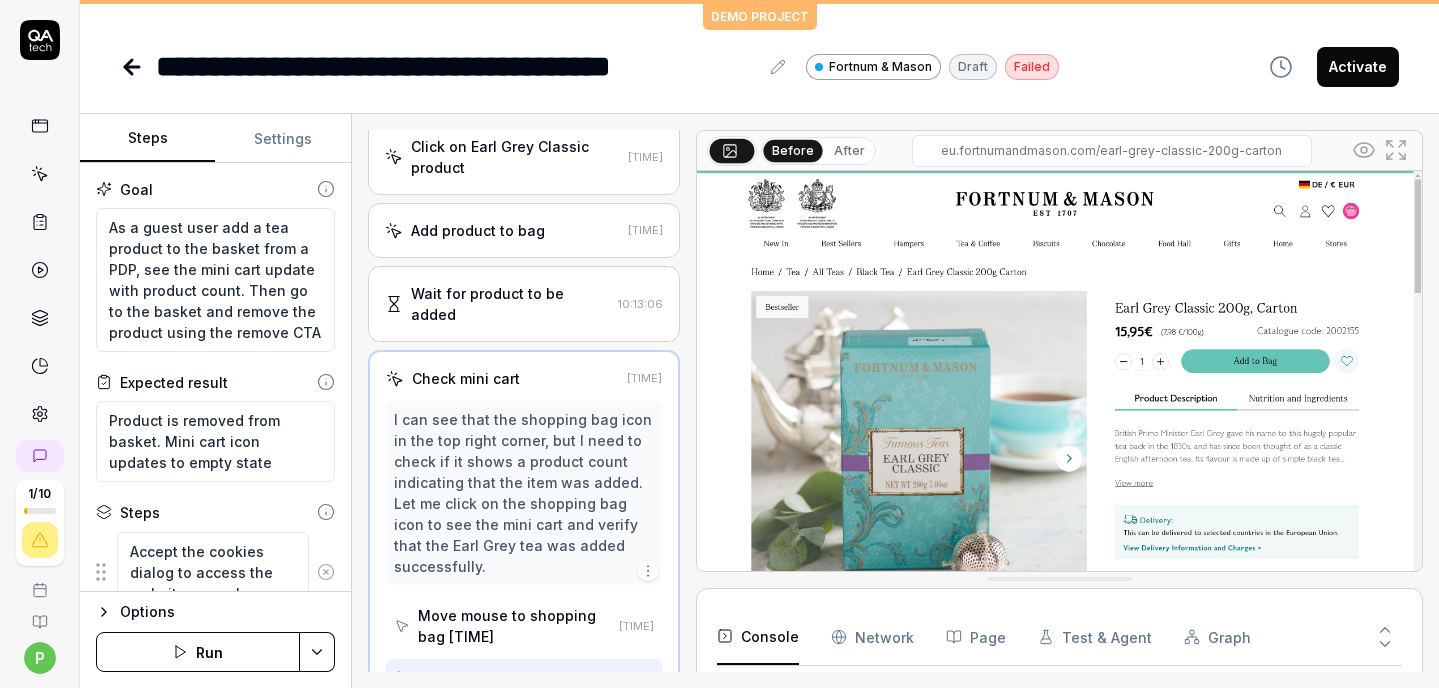 click on "Wait for product to be added" at bounding box center (510, 304) 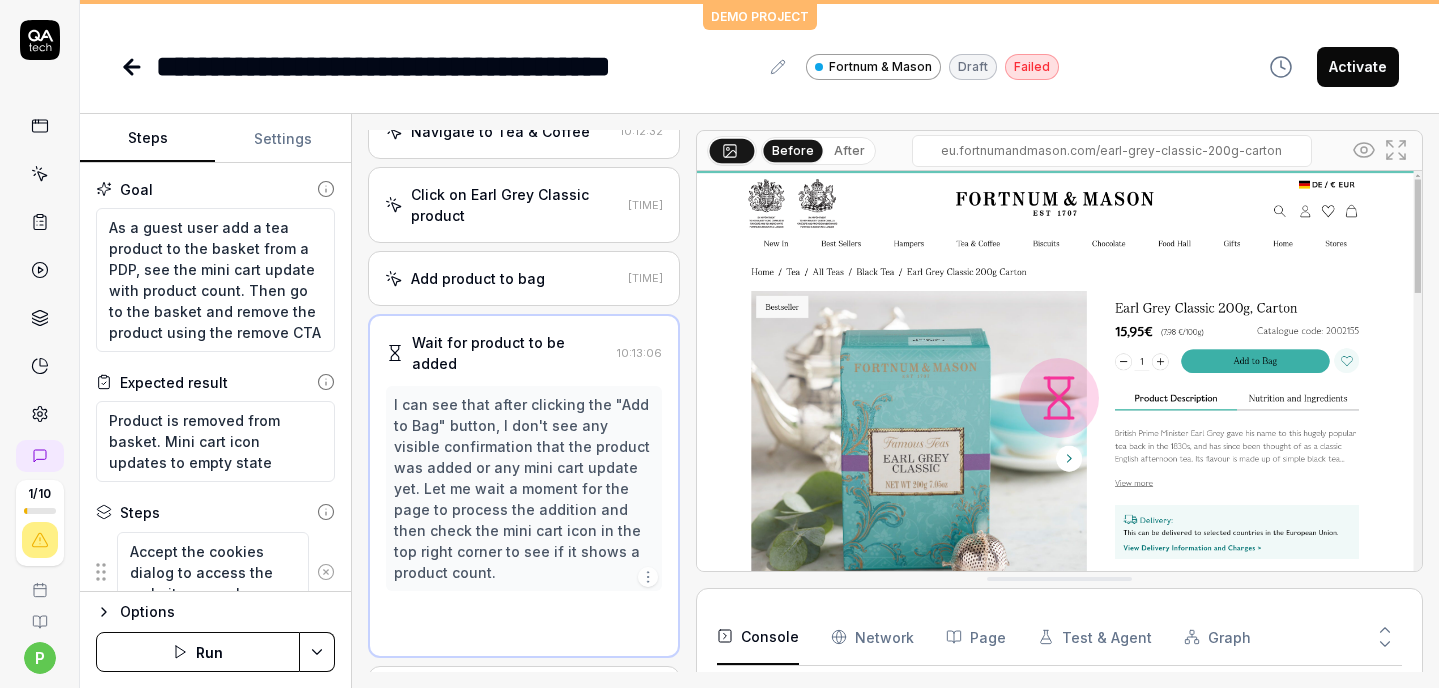 scroll, scrollTop: 210, scrollLeft: 0, axis: vertical 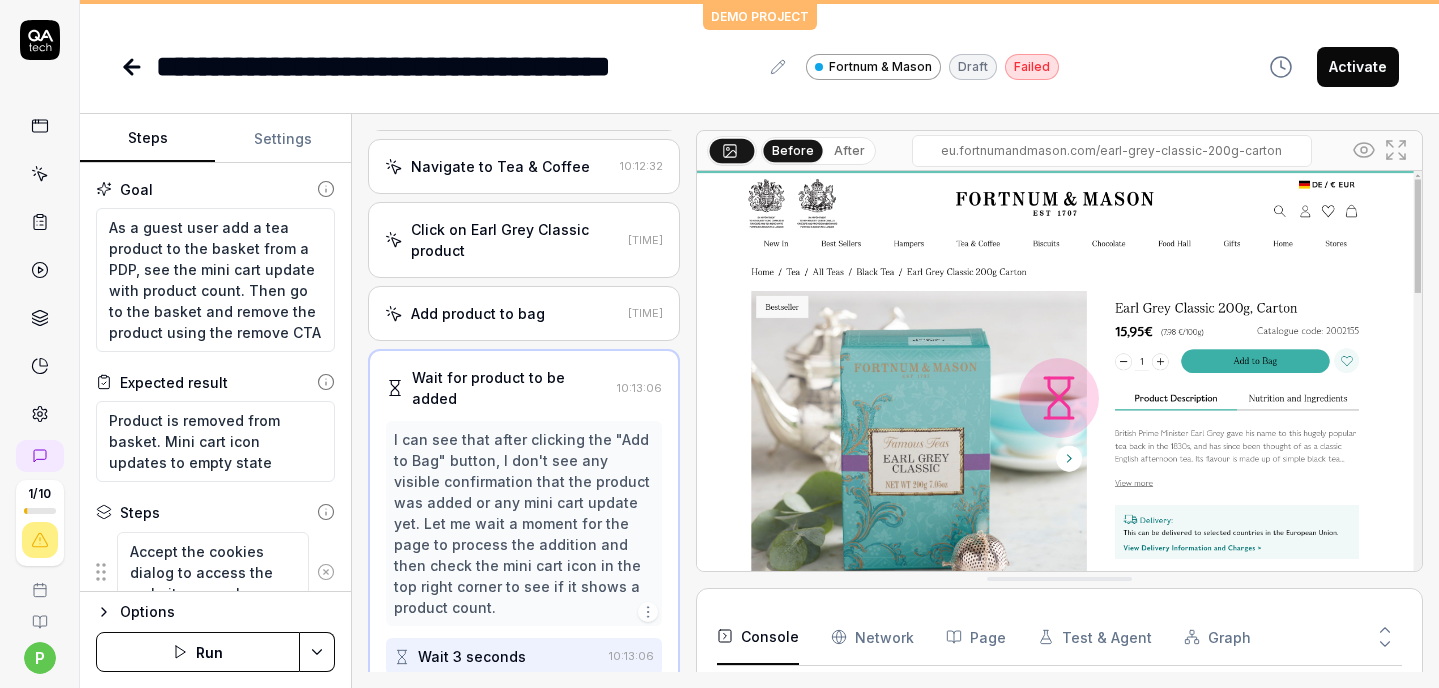 click on "Wait 3 seconds" at bounding box center (472, 656) 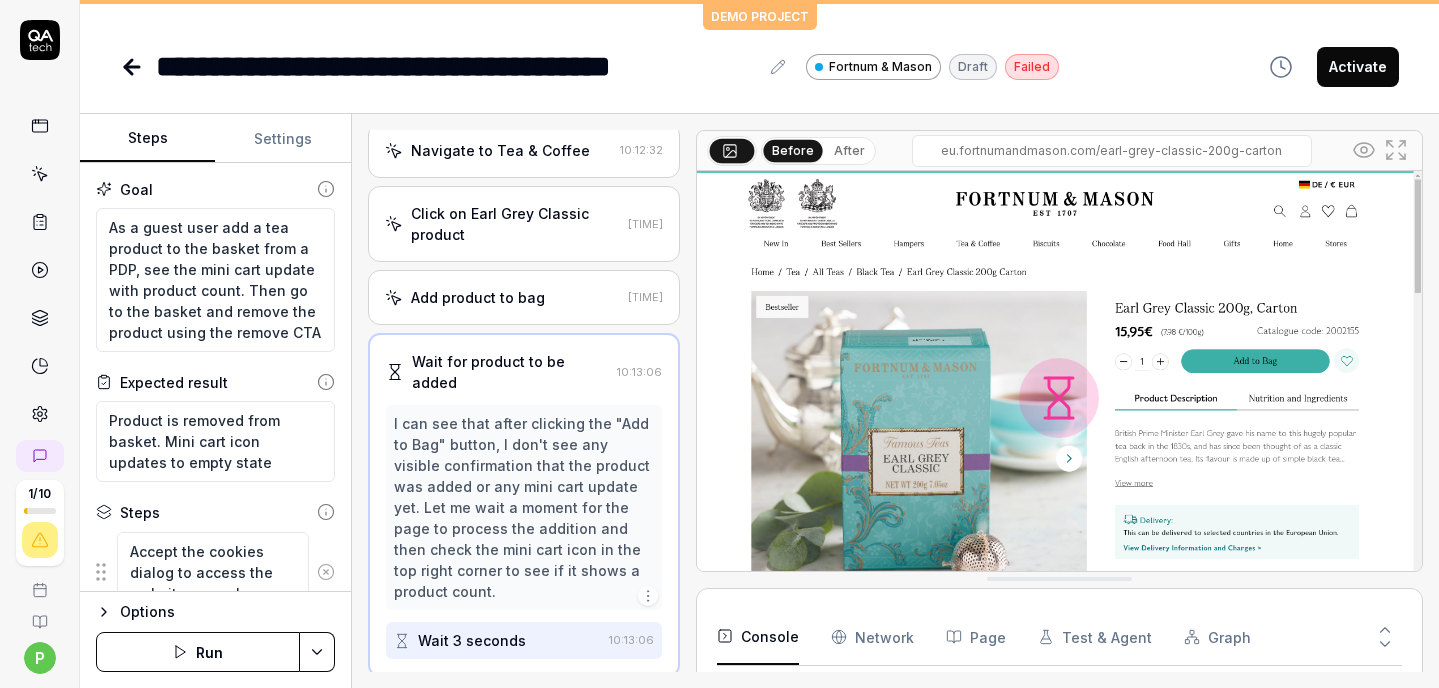 click on "Wait 3 seconds" at bounding box center [497, 640] 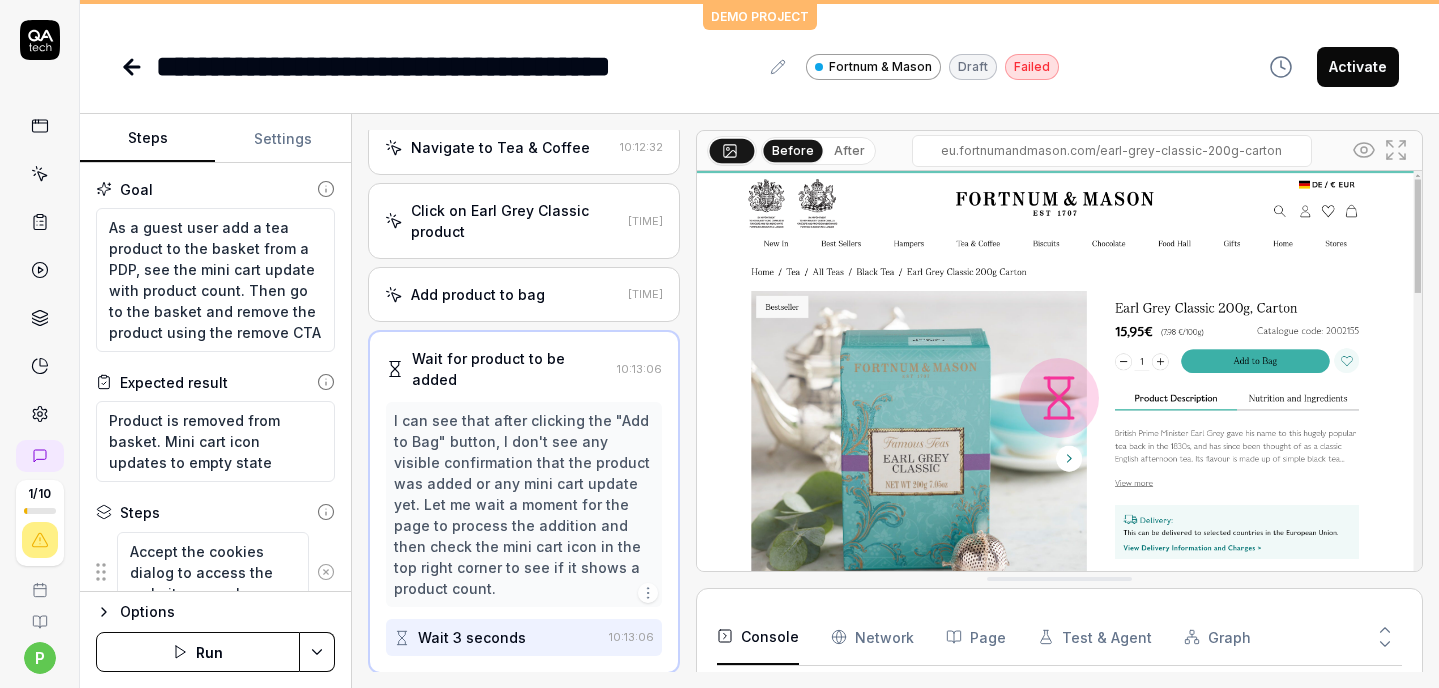 click at bounding box center [648, 593] 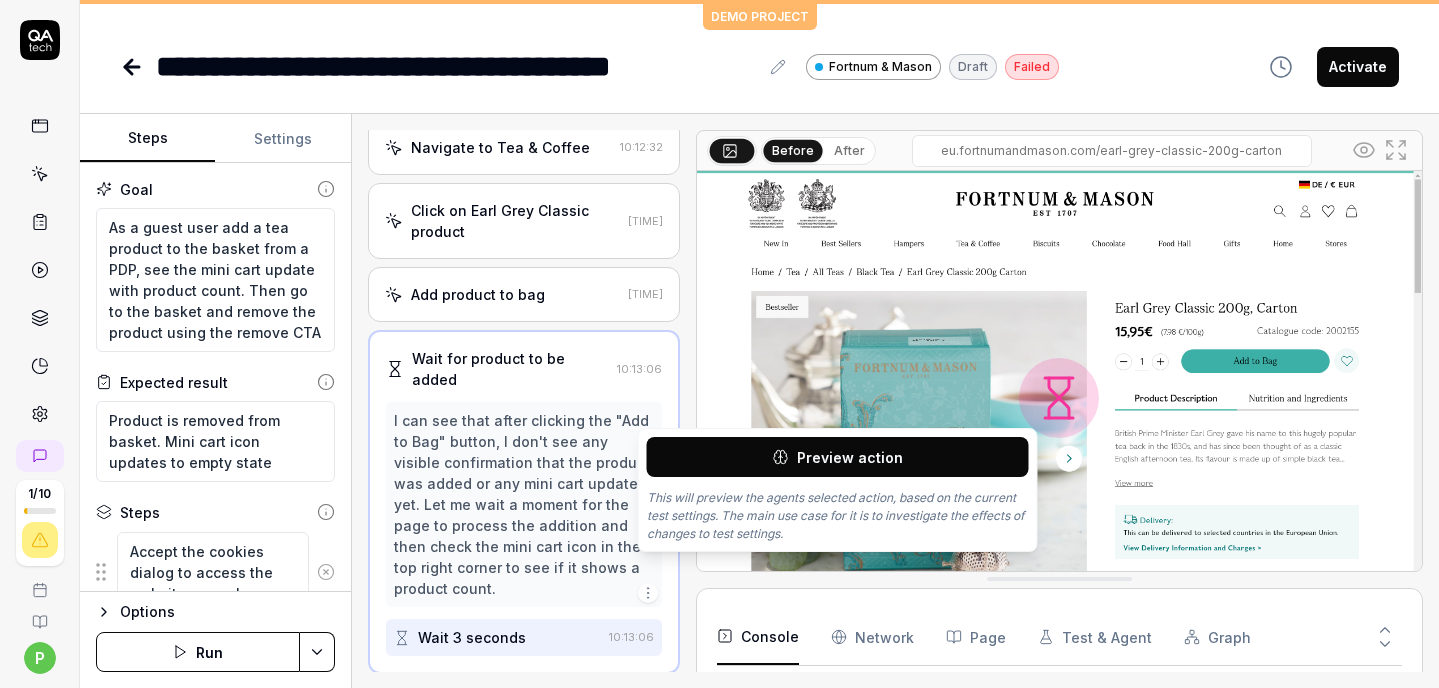 scroll, scrollTop: 231, scrollLeft: 0, axis: vertical 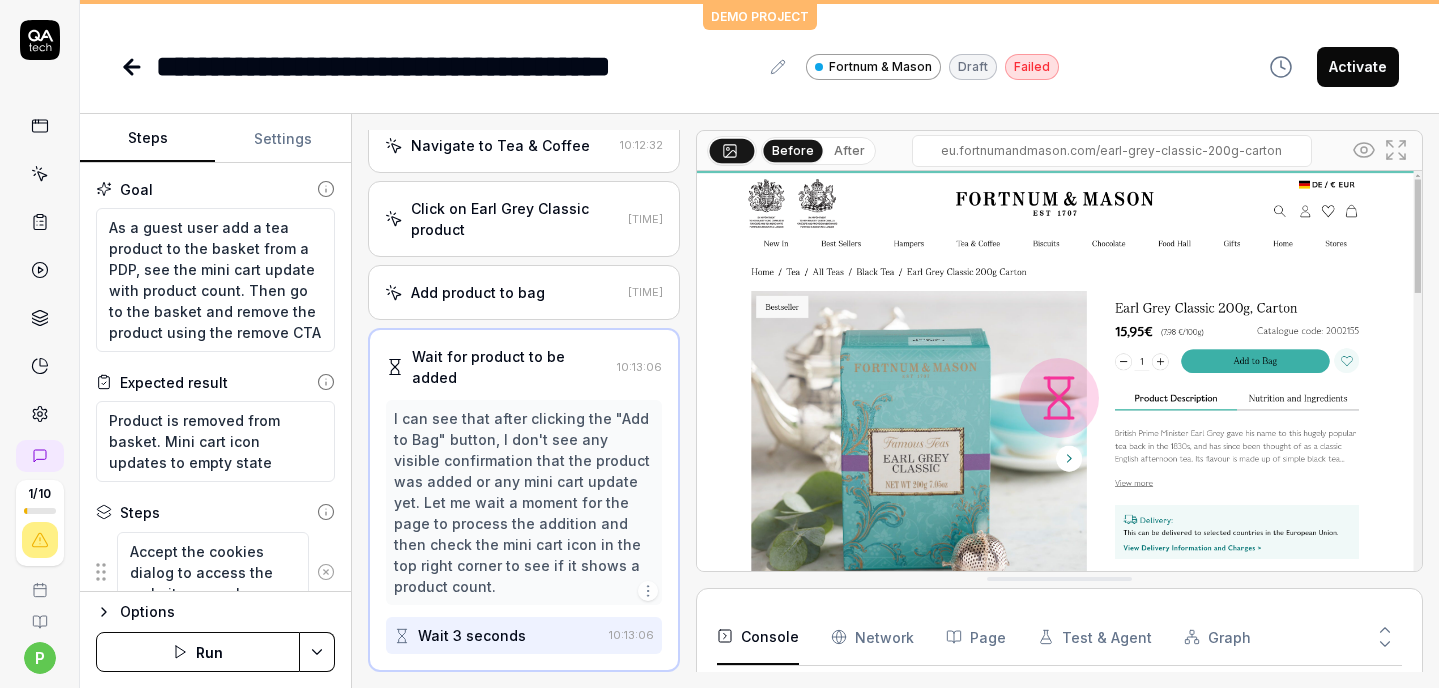 click on "I can see that after clicking the "Add to Bag" button, I don't see any visible confirmation that the product was added or any mini cart update yet. Let me wait a moment for the page to process the addition and then check the mini cart icon in the top right corner to see if it shows a product count." at bounding box center (524, 502) 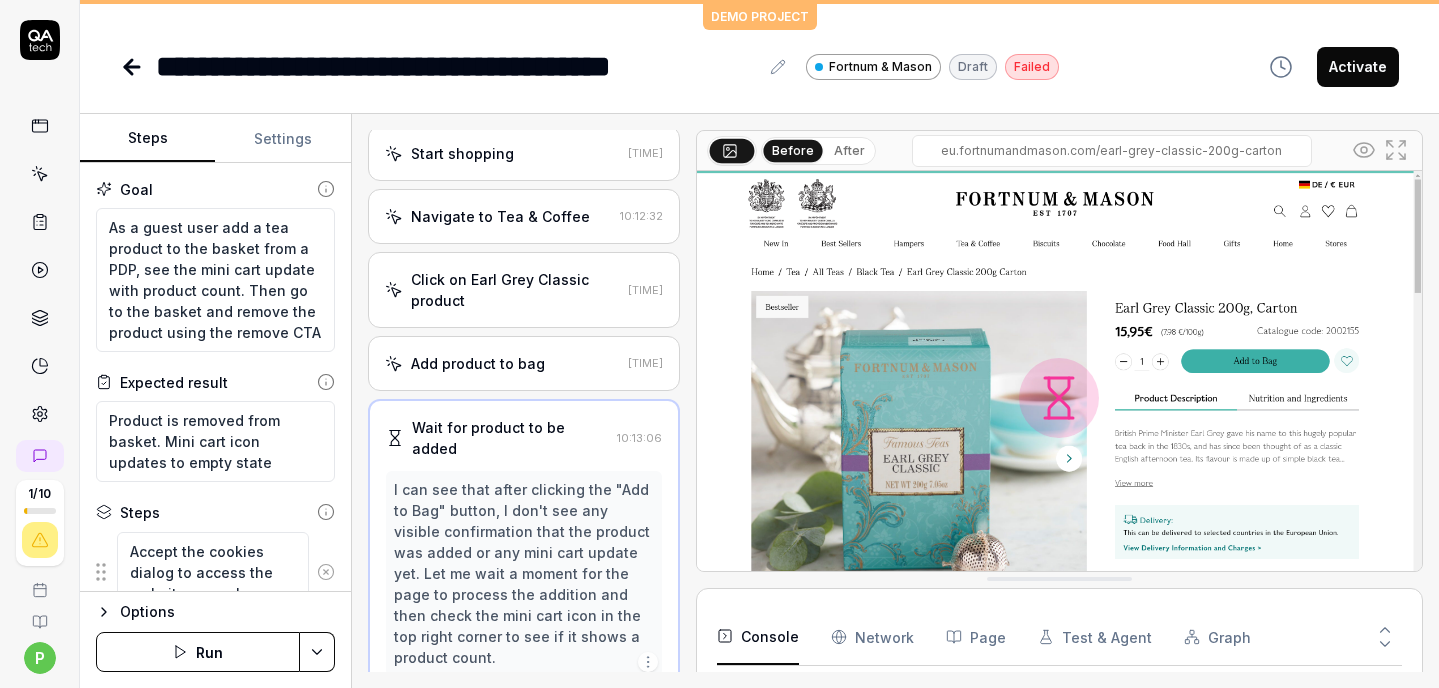 scroll, scrollTop: 0, scrollLeft: 0, axis: both 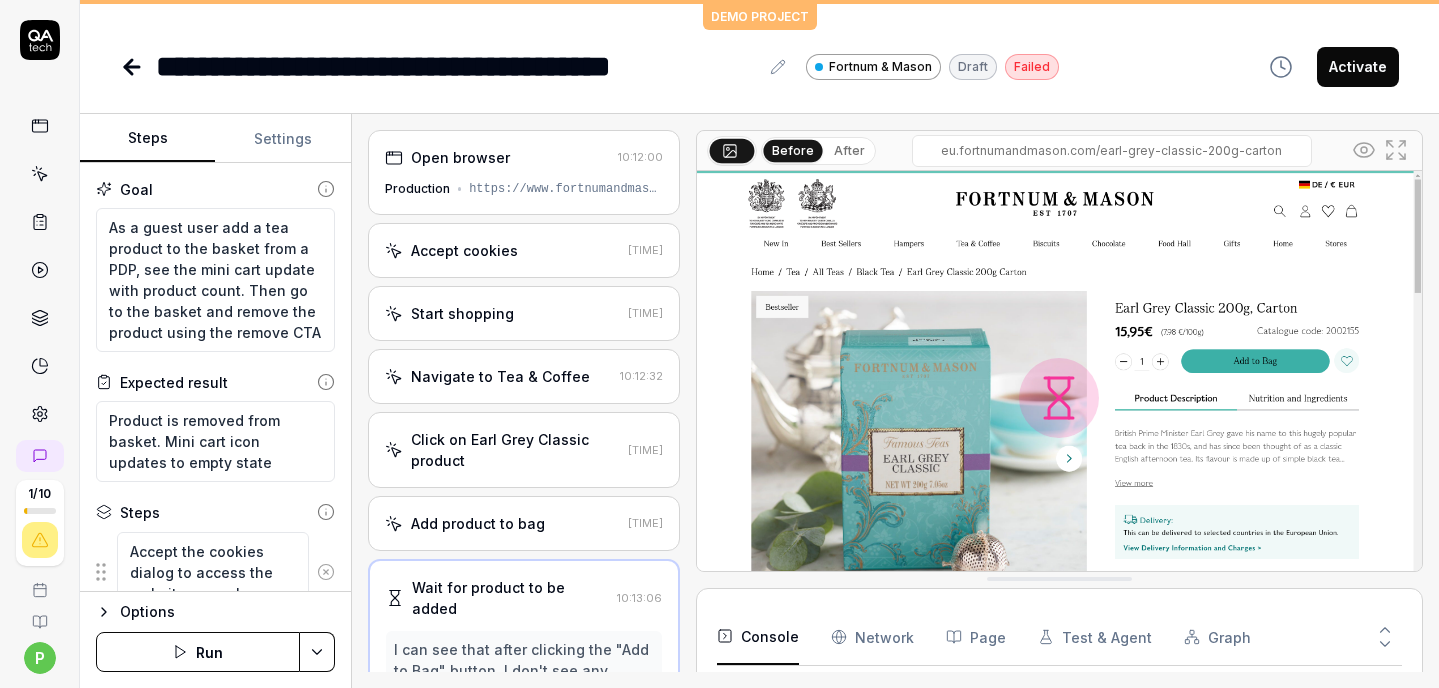 click on "Draft" at bounding box center (973, 67) 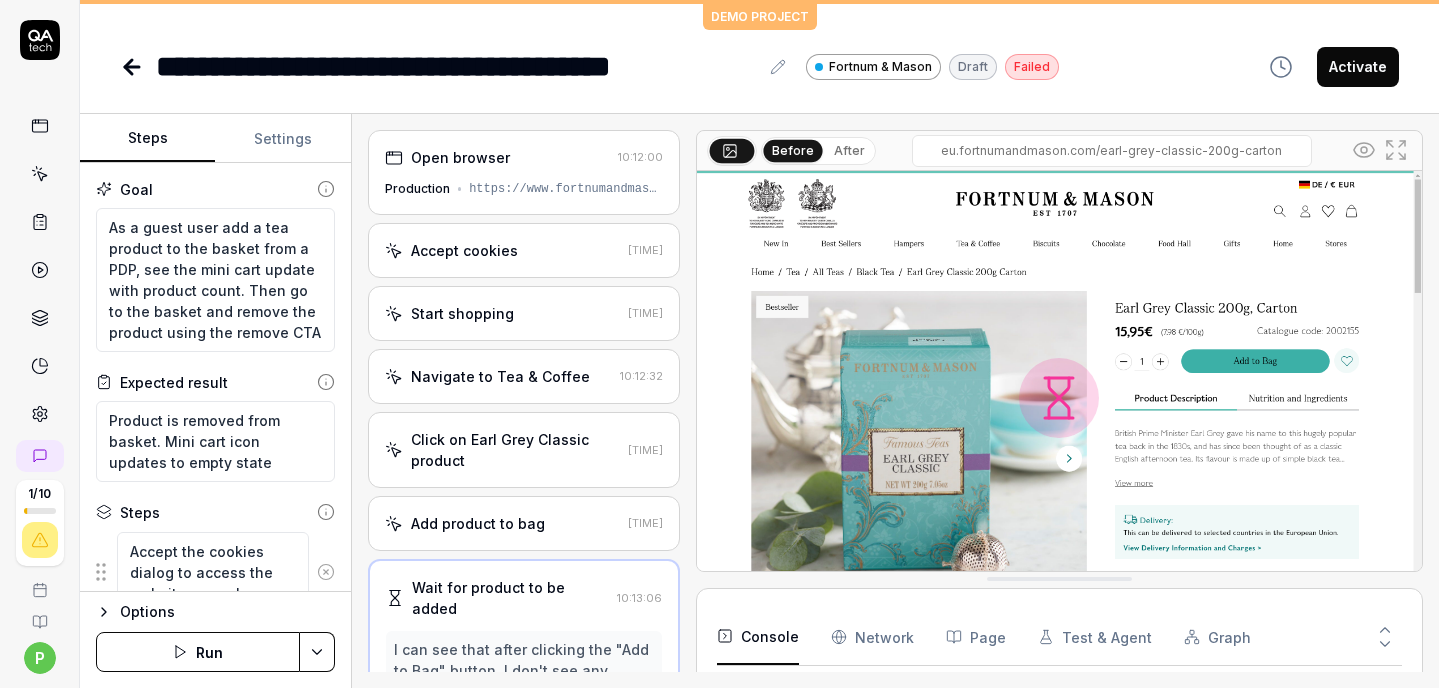 click on "Draft" at bounding box center [973, 67] 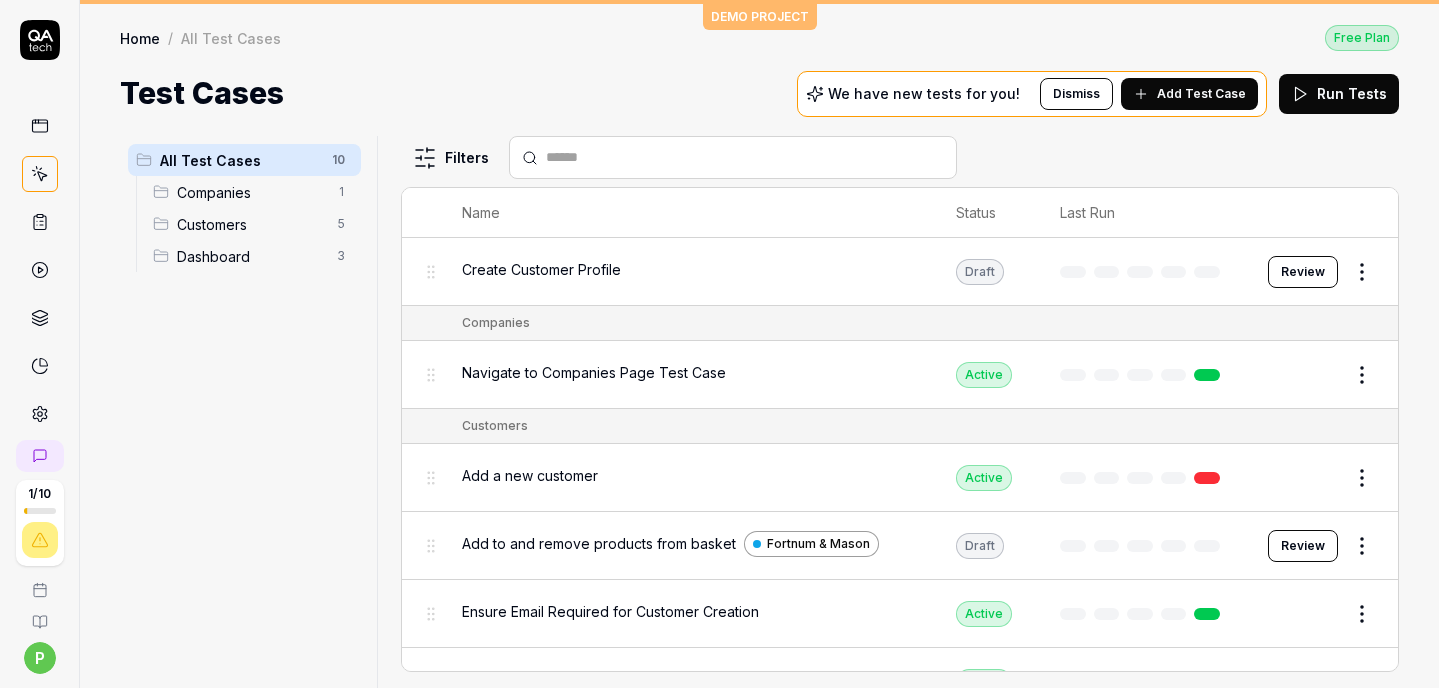click on "Edit" at bounding box center [1314, 478] 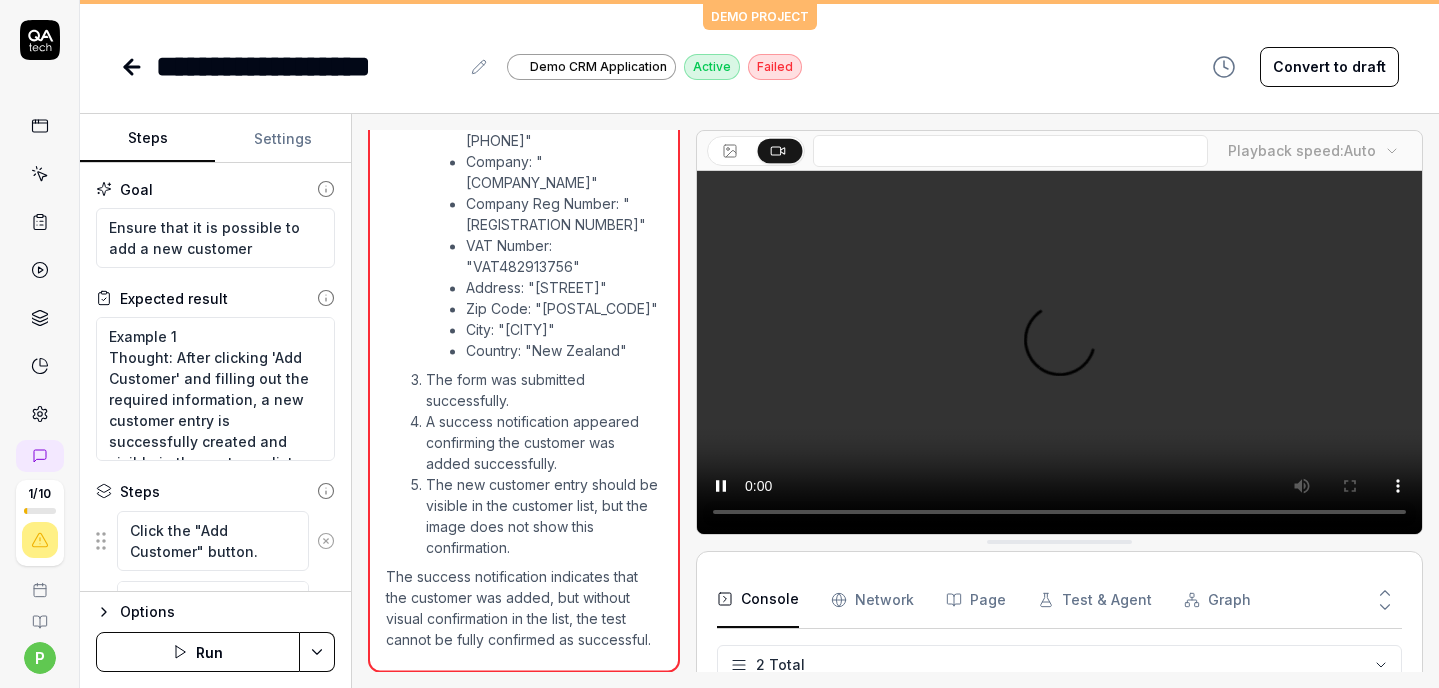 scroll, scrollTop: 1294, scrollLeft: 0, axis: vertical 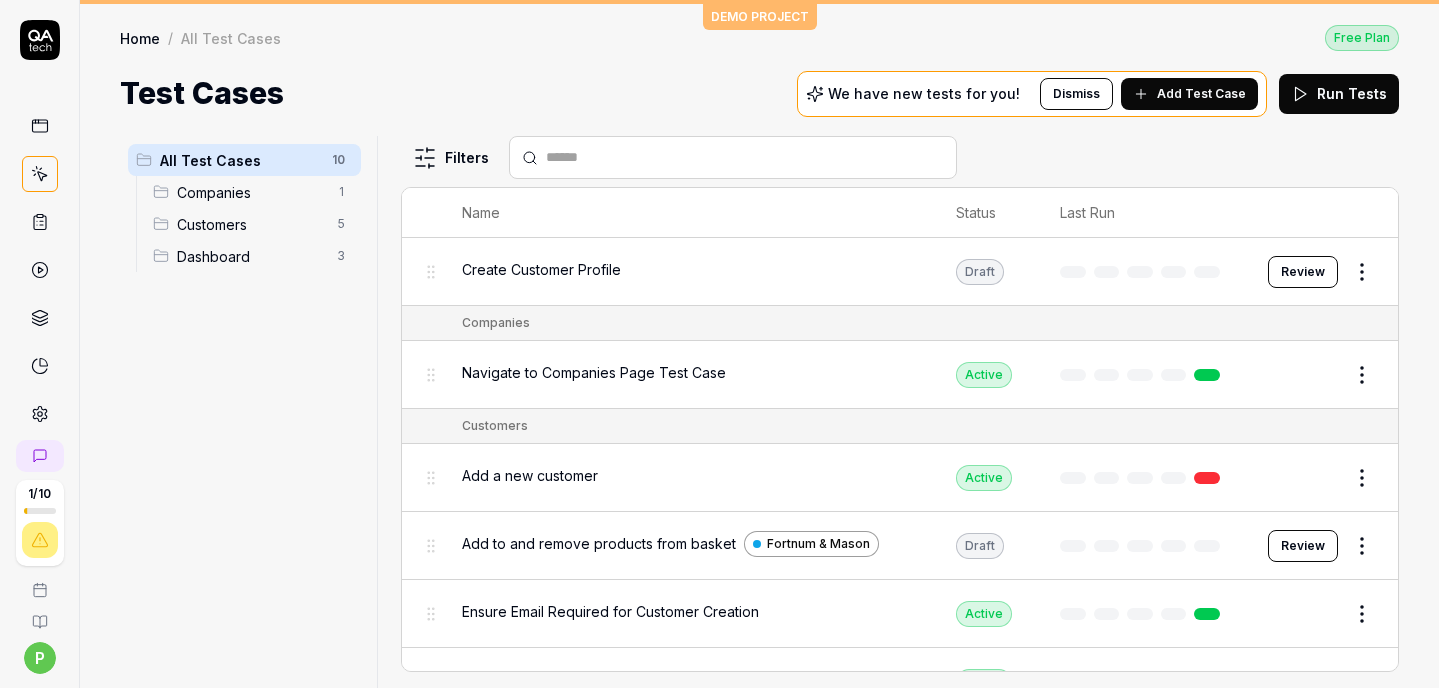 click on "Review" at bounding box center [1303, 546] 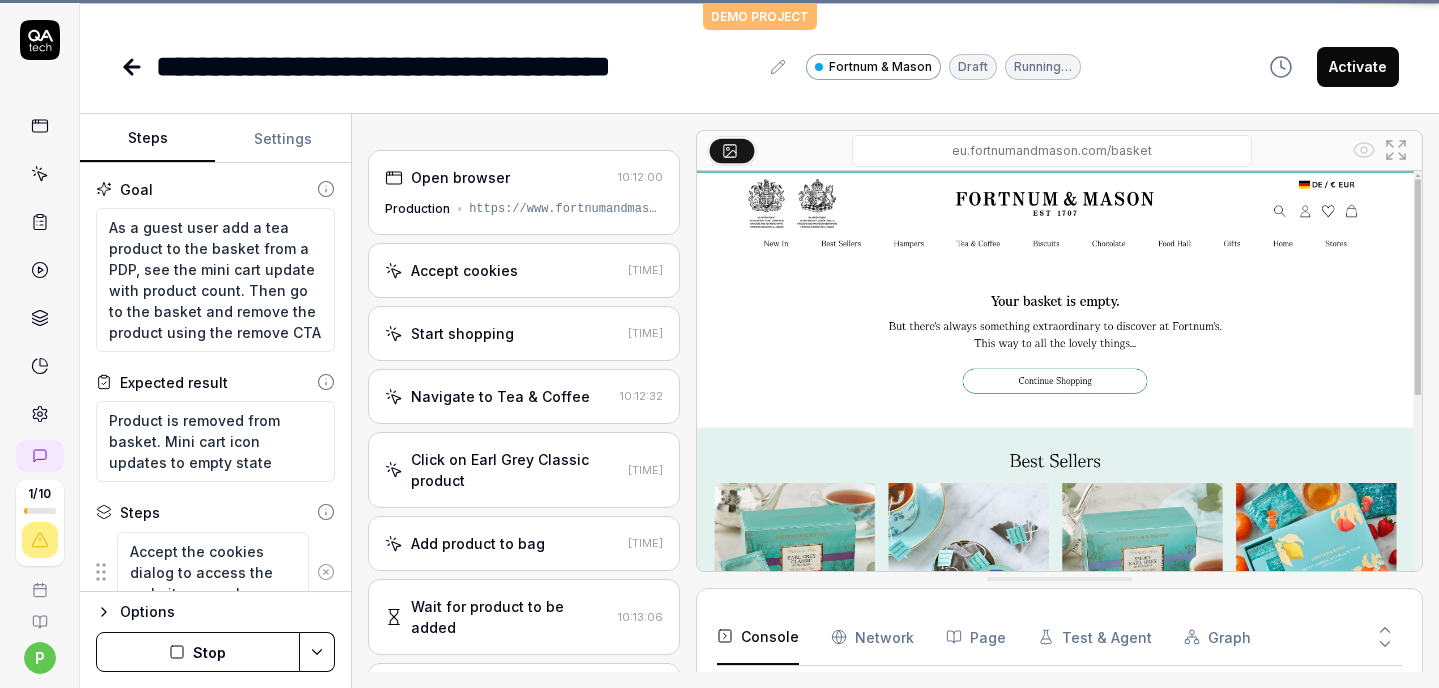 scroll, scrollTop: 1344, scrollLeft: 0, axis: vertical 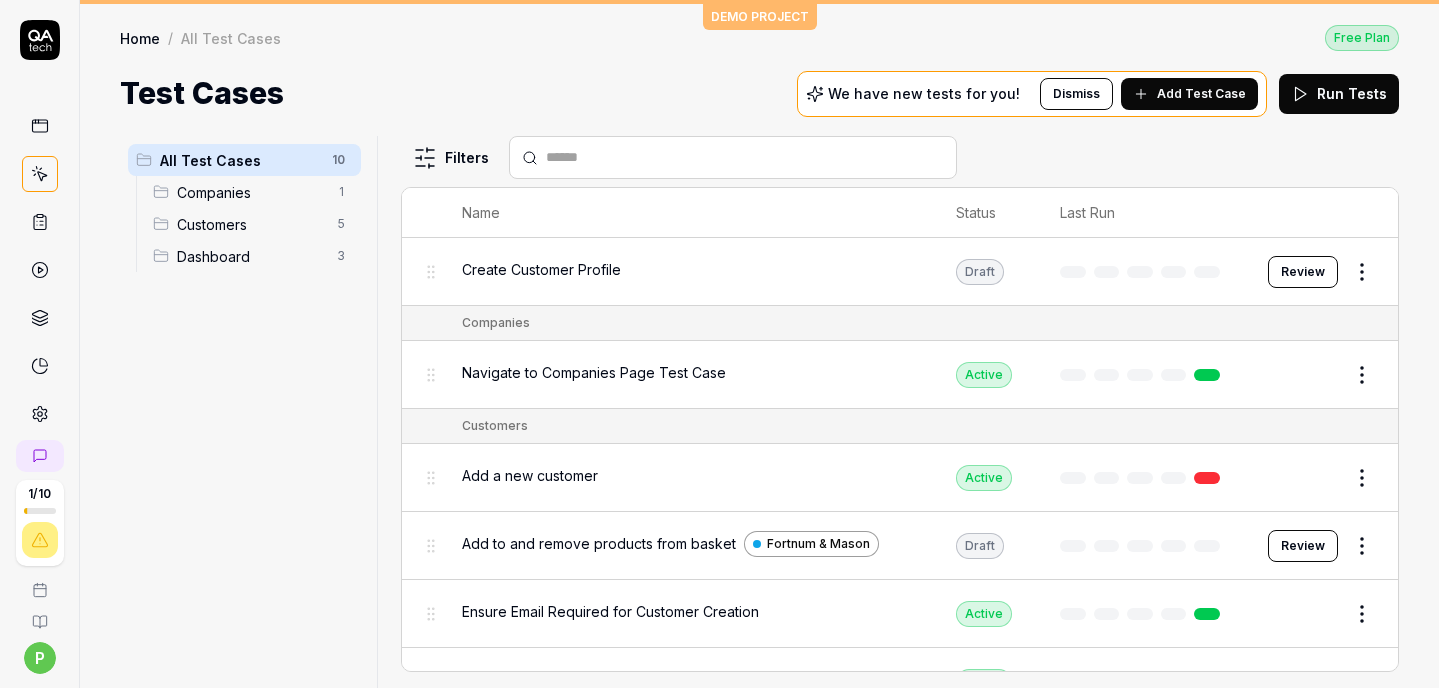 click on "1  /  10 p S DEMO PROJECT Home / All Test Cases Free Plan Home / All Test Cases Free Plan Test Cases We have new tests for you! Dismiss Add Test Case Run Tests All Test Cases 10 Companies 1 Customers 5 Dashboard 3 Filters Name Status Last Run Create Customer Profile Draft Review Companies Navigate to Companies Page Test Case Active Edit Customers Add a new customer Active Edit Add to and remove products from basket Fortnum & Mason Draft Review Ensure Email Required for Customer Creation Active Edit Navigate to Customers Page Active Edit Validation of Mandatory Customer Name Field Active Edit Dashboard Go to Dashboard Active Edit Test the loading of the Recent Customers widget Active Edit Verify that Total Customers widget loads Active Edit
To pick up a draggable item, press the space bar.
While dragging, use the arrow keys to move the item.
Press space again to drop the item in its new position, or press escape to cancel.
*" at bounding box center (719, 344) 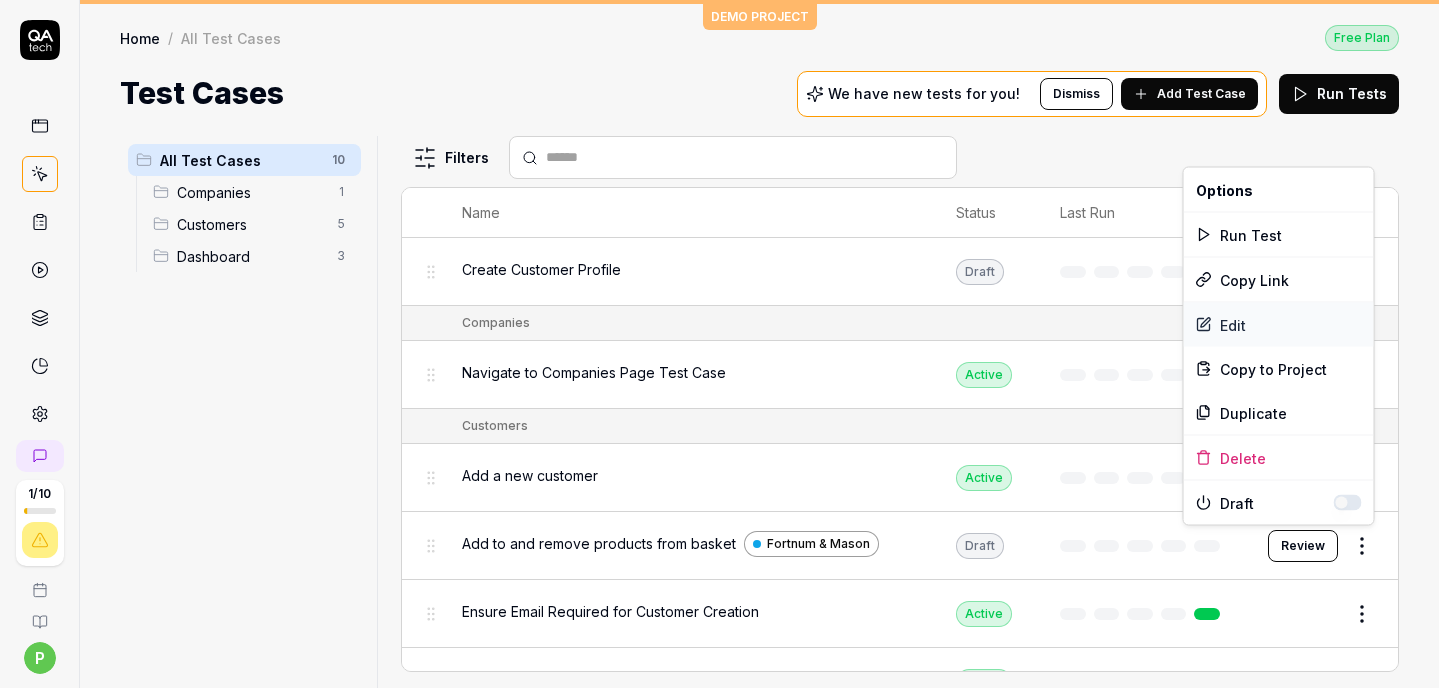 click on "Edit" at bounding box center [1279, 325] 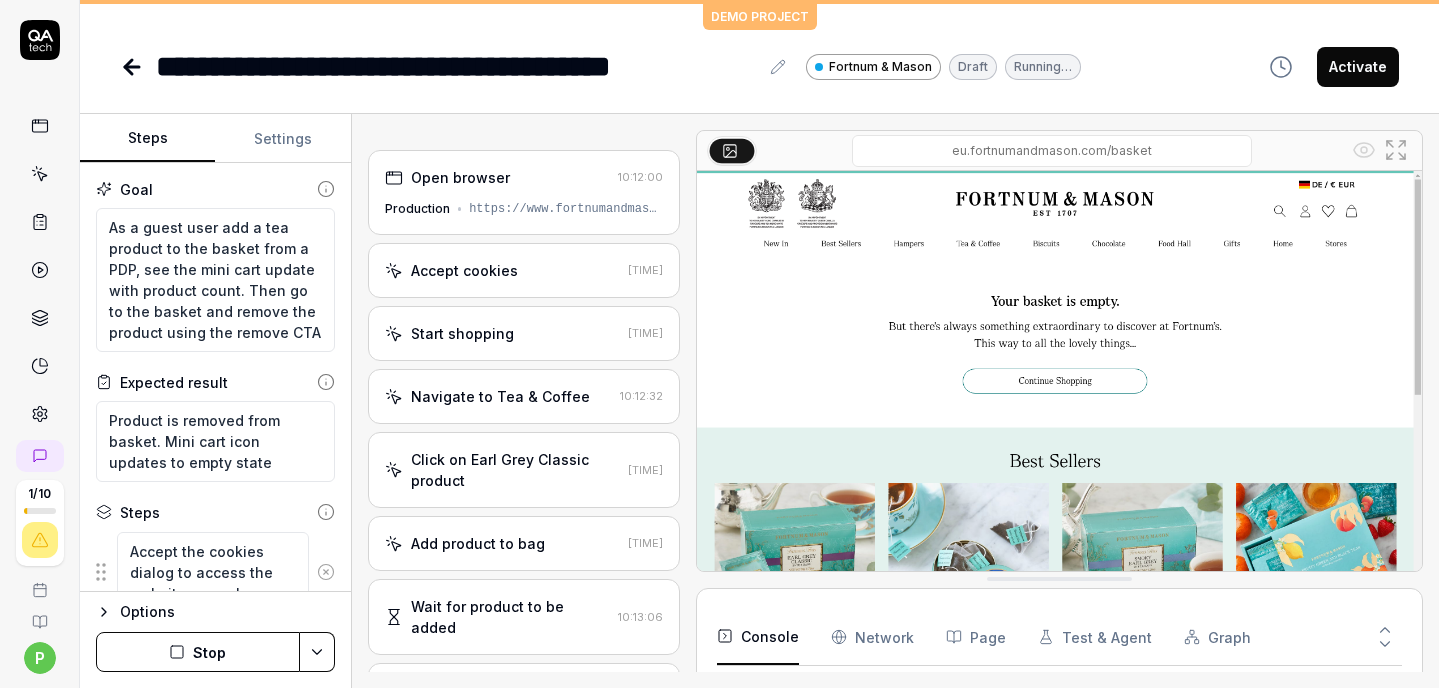 scroll, scrollTop: 1344, scrollLeft: 0, axis: vertical 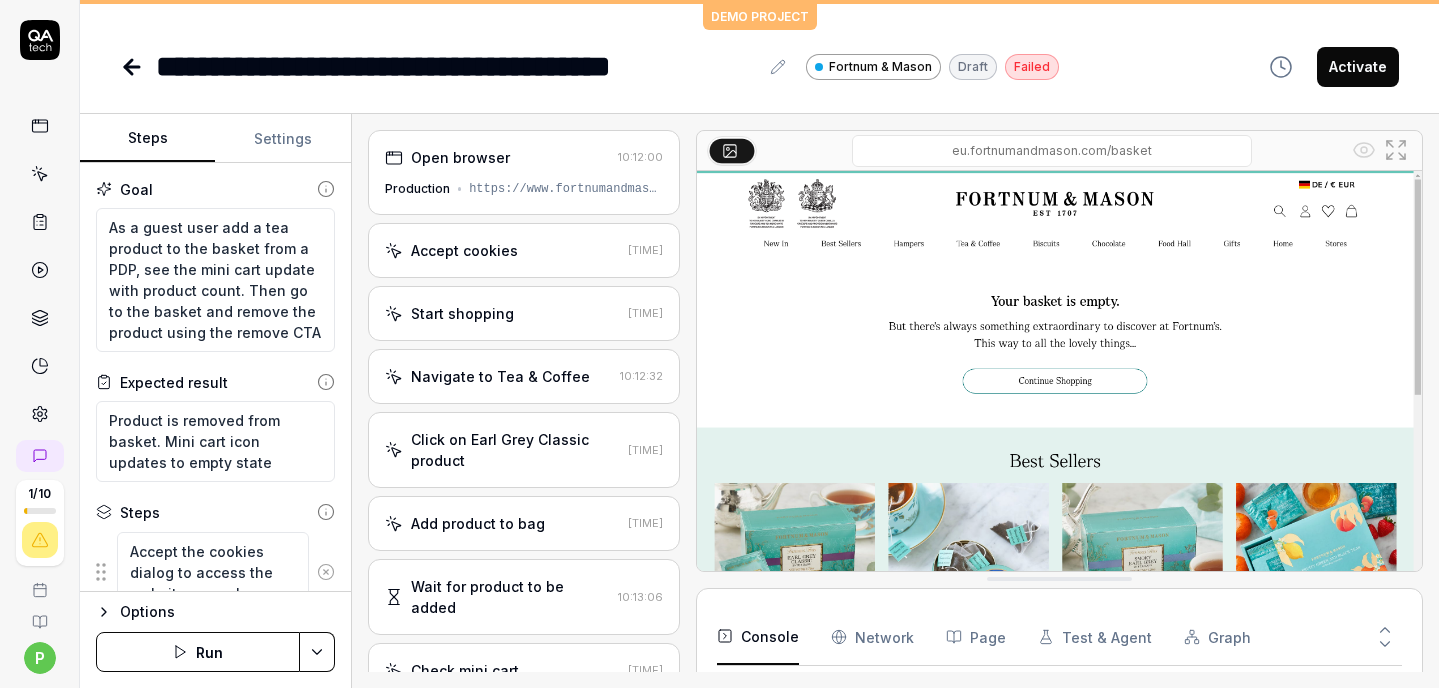 click on "https://www.fortnumandmason.com/" at bounding box center [565, 189] 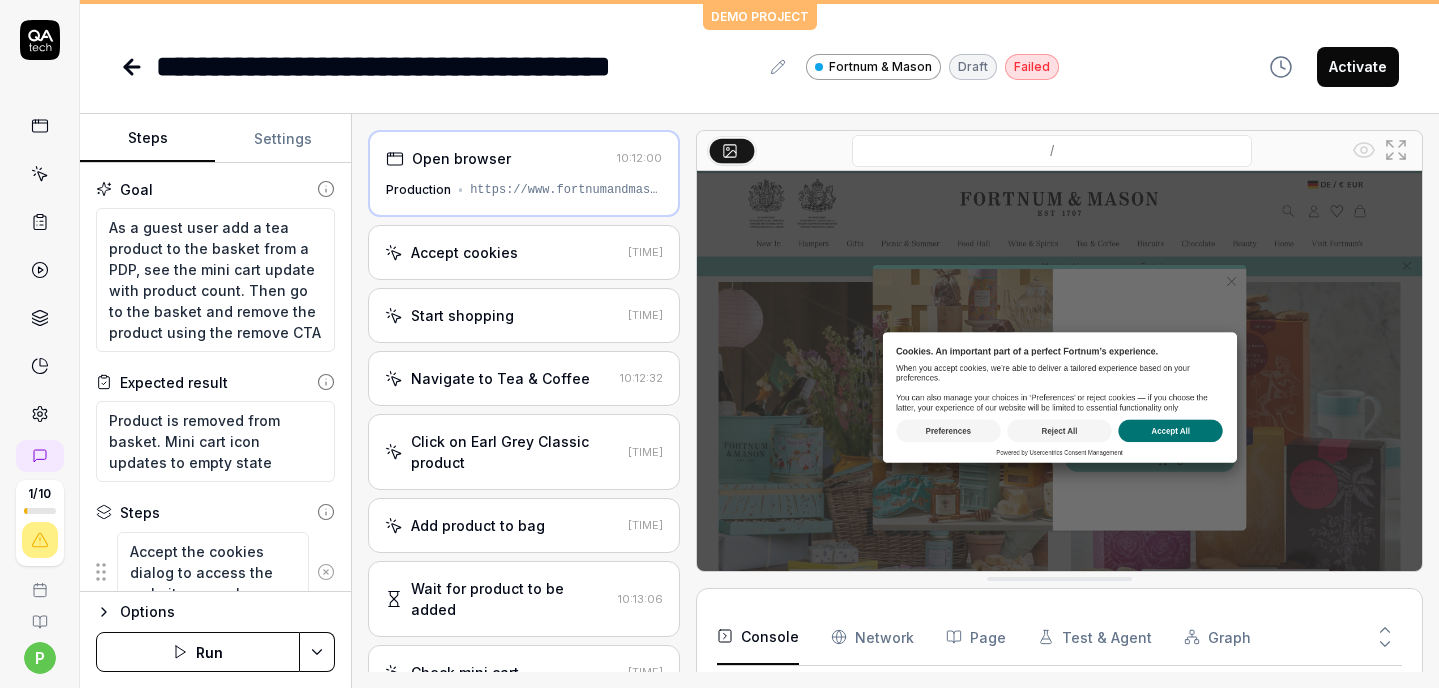 click on "https://www.fortnumandmason.com/" at bounding box center [565, 190] 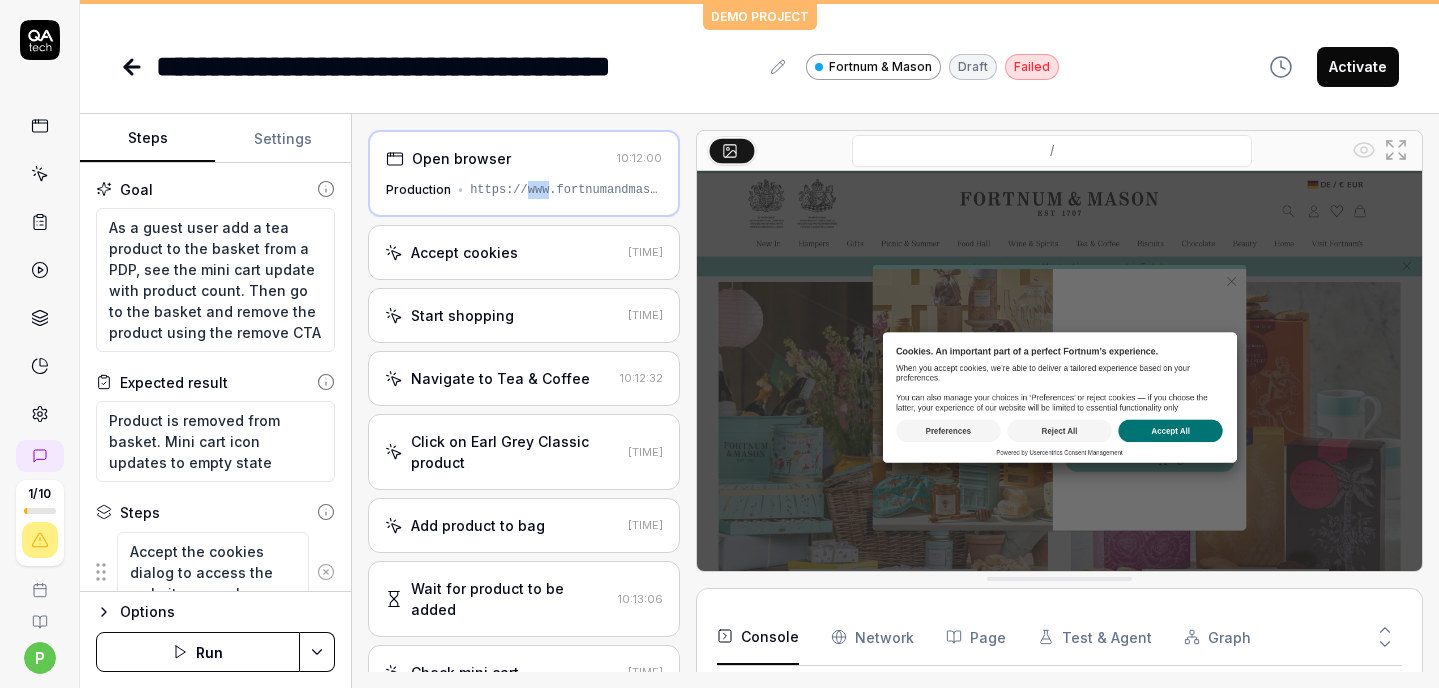 click on "https://www.fortnumandmason.com/" at bounding box center [565, 190] 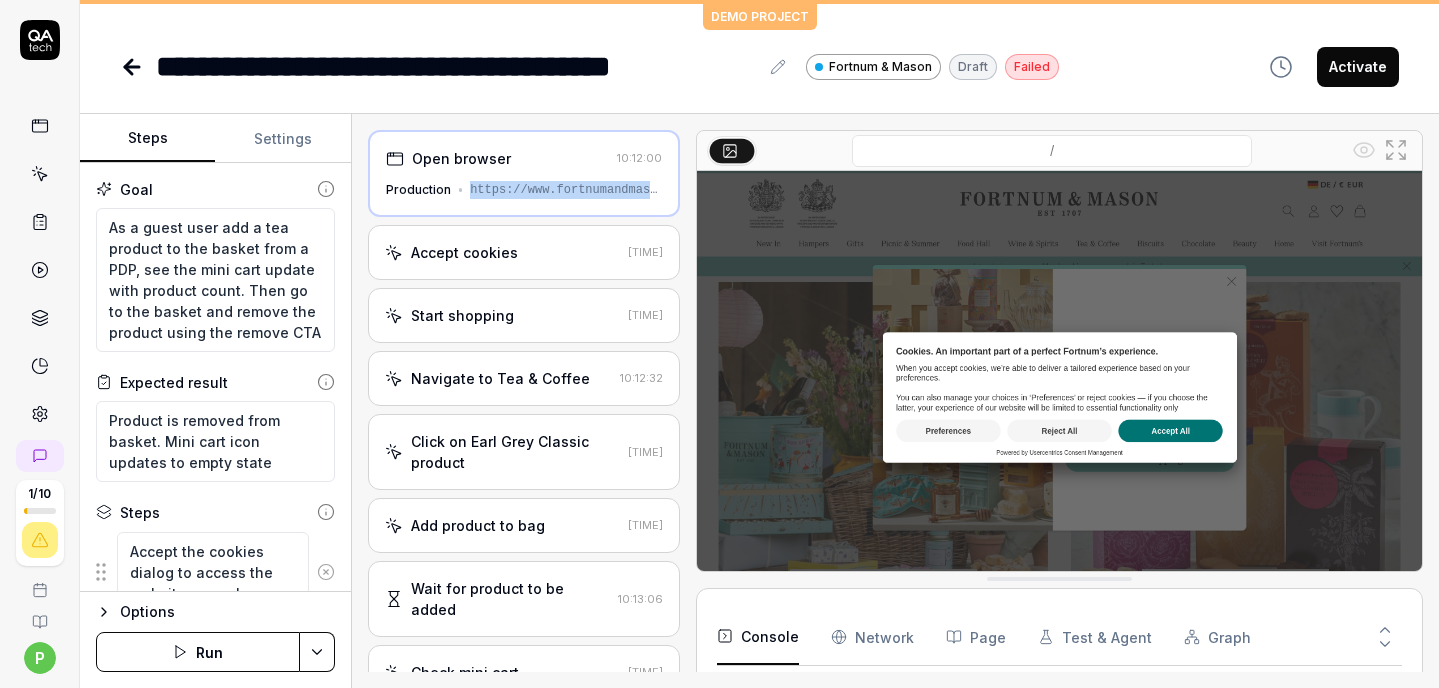 click on "https://www.fortnumandmason.com/" at bounding box center [565, 190] 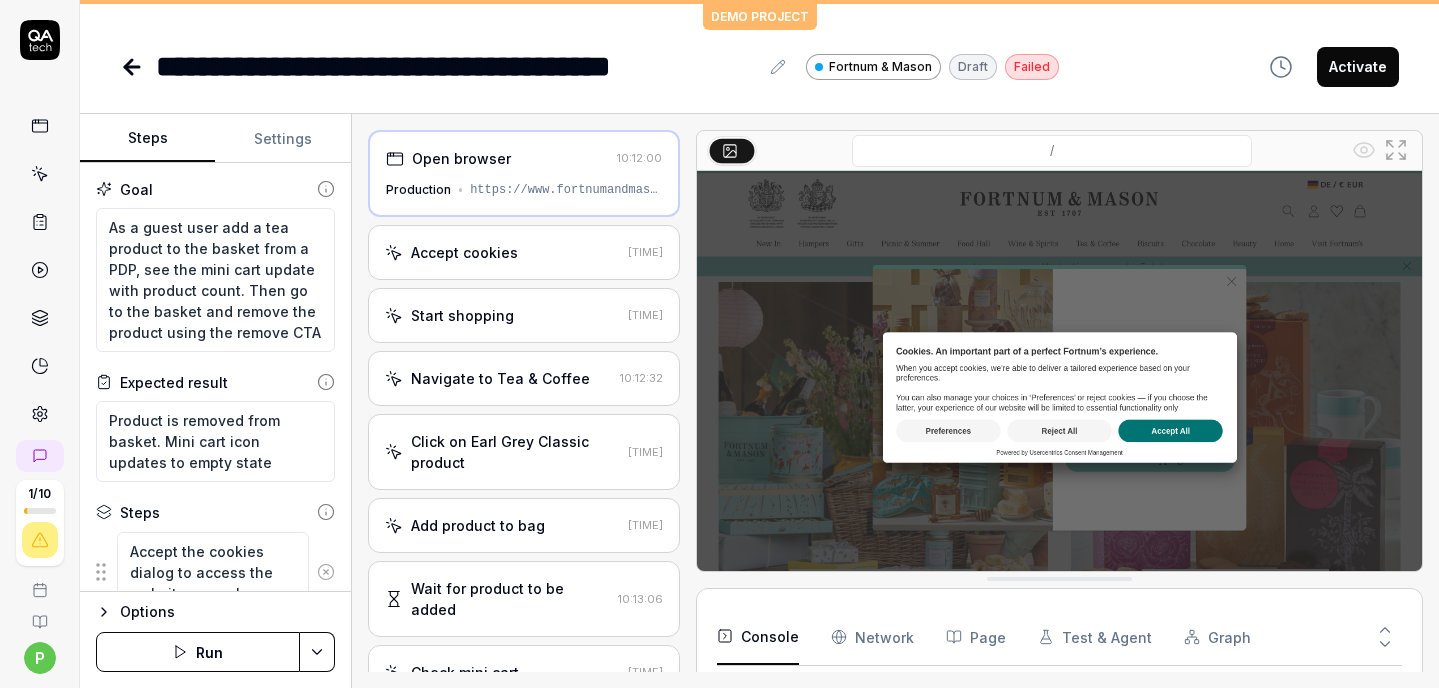 click 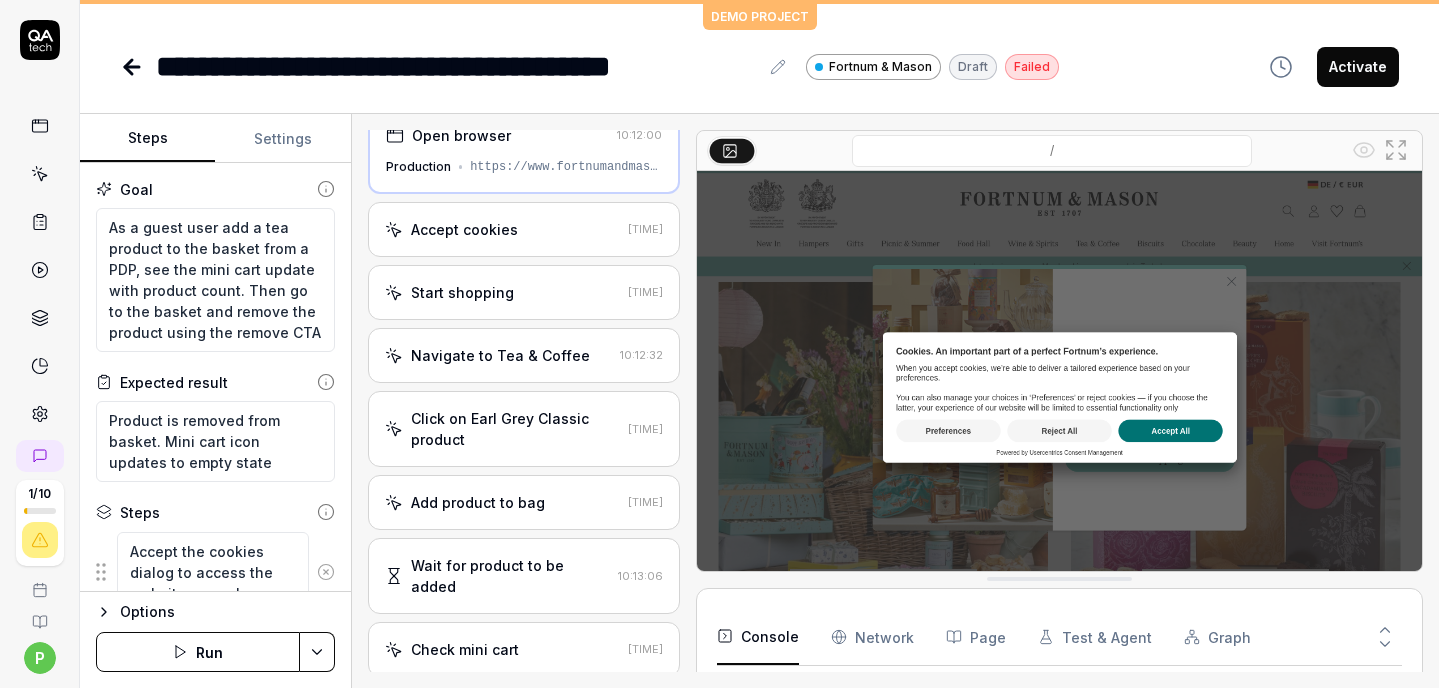 scroll, scrollTop: 30, scrollLeft: 0, axis: vertical 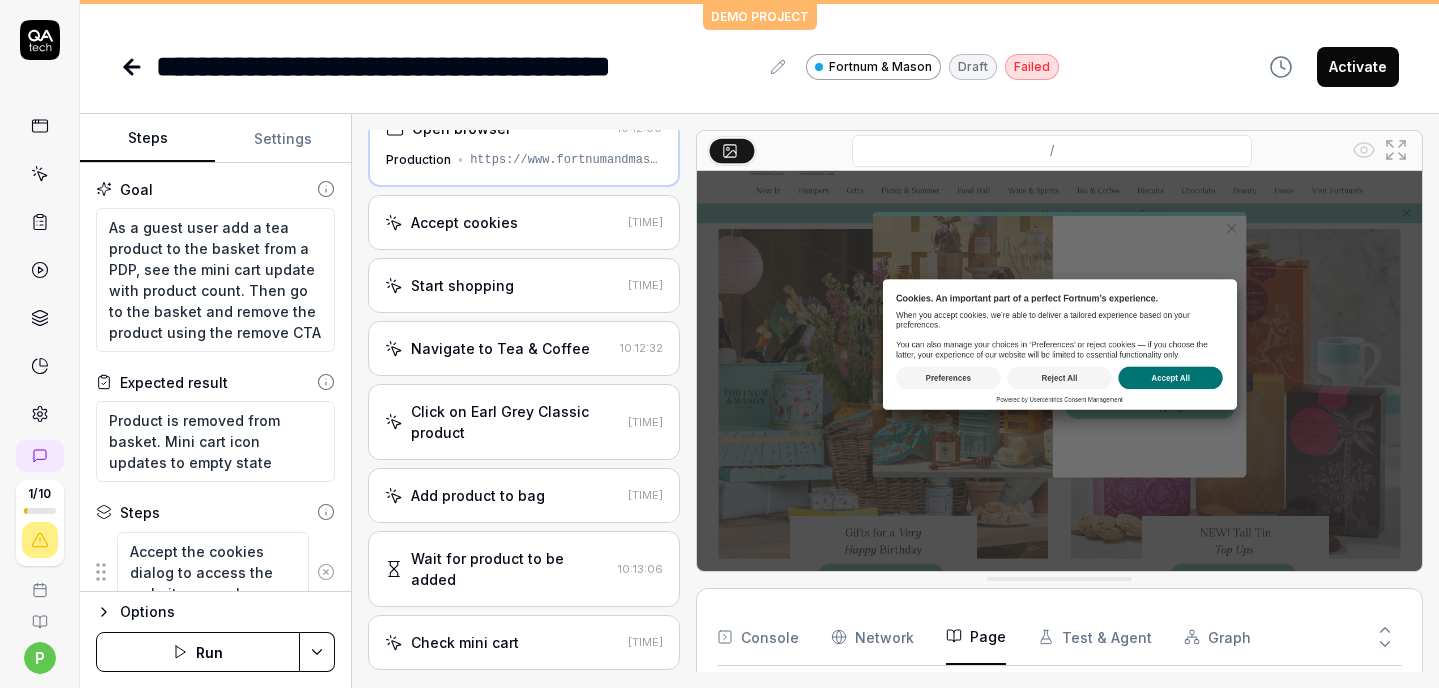 click on "Page" at bounding box center [976, 637] 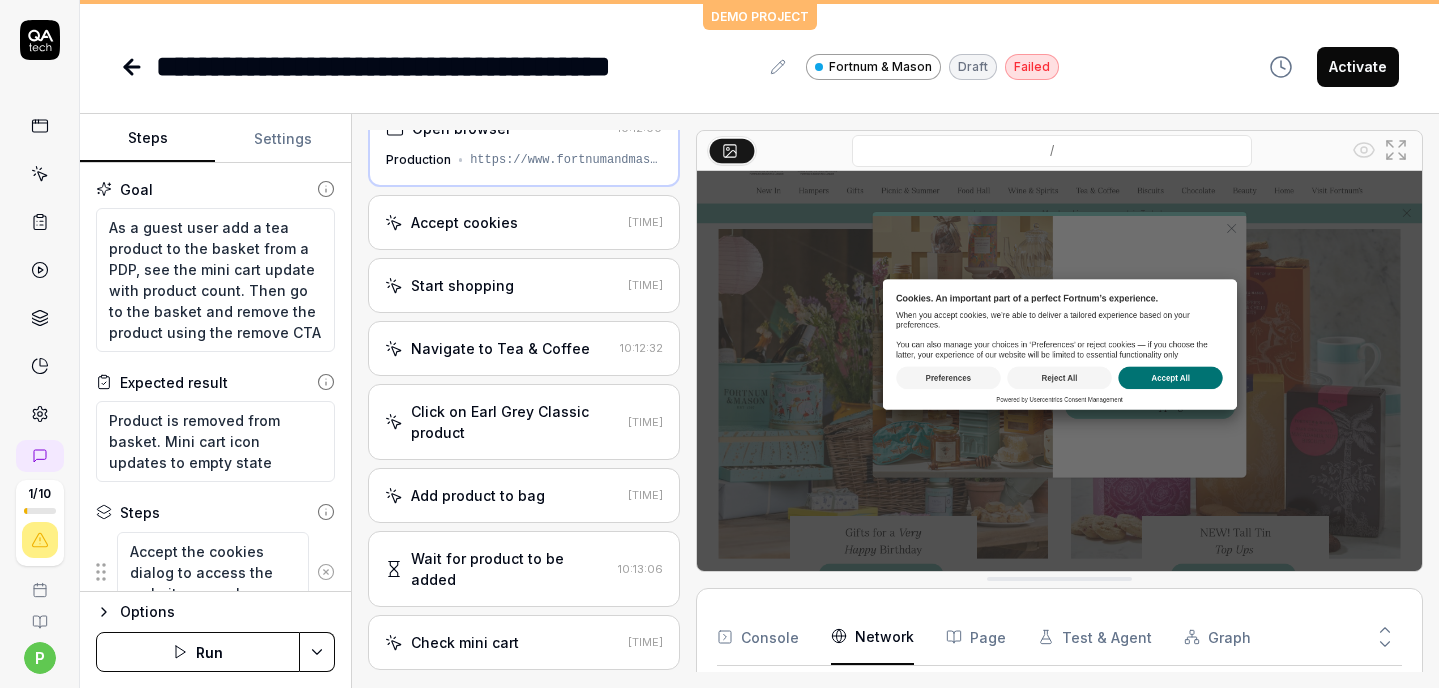 click on "Network" at bounding box center [872, 637] 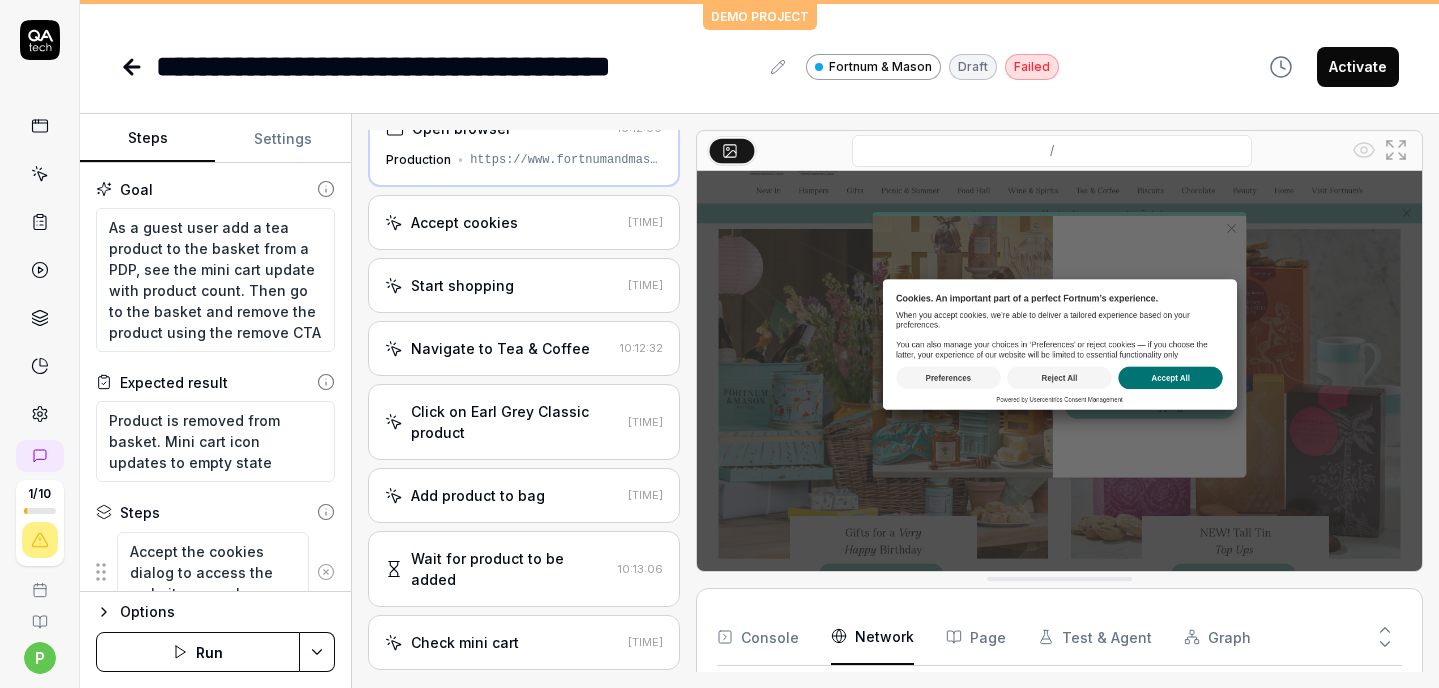 scroll, scrollTop: 216, scrollLeft: 0, axis: vertical 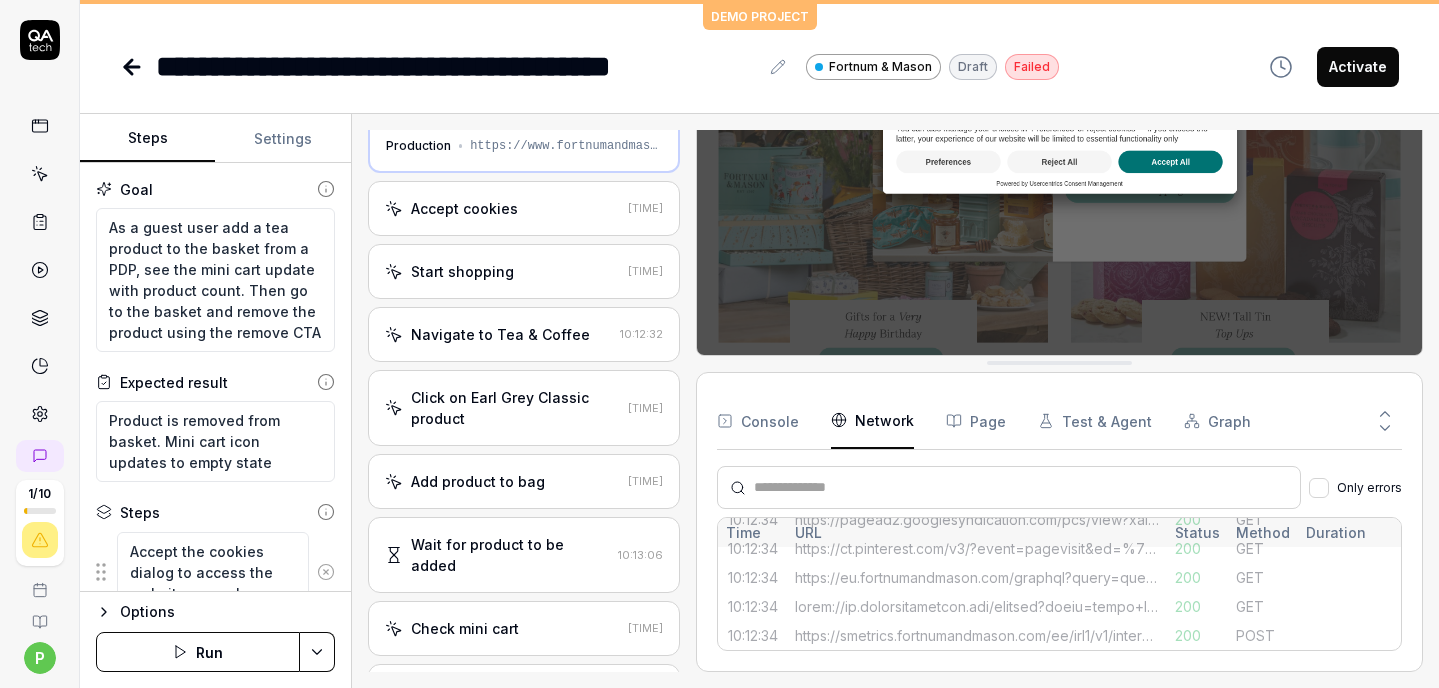 click on "Add product to bag" at bounding box center [478, 481] 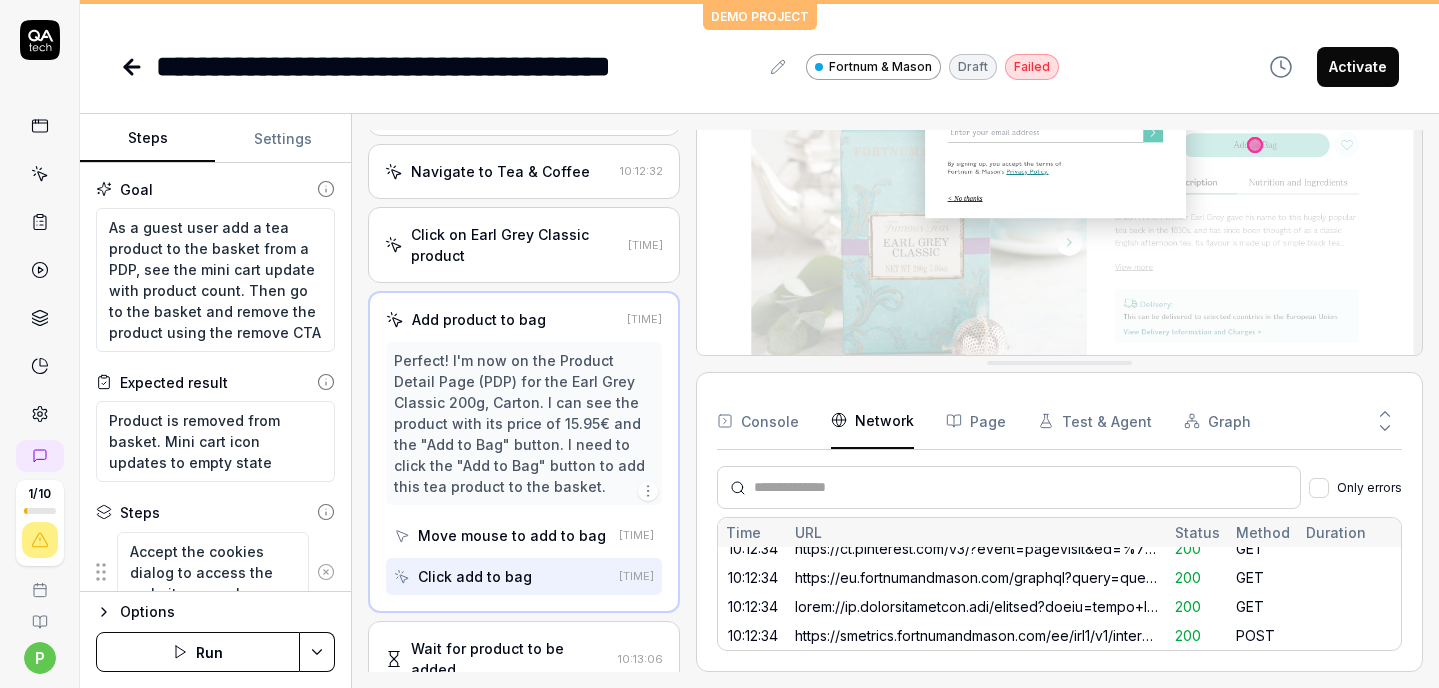 scroll, scrollTop: 202, scrollLeft: 0, axis: vertical 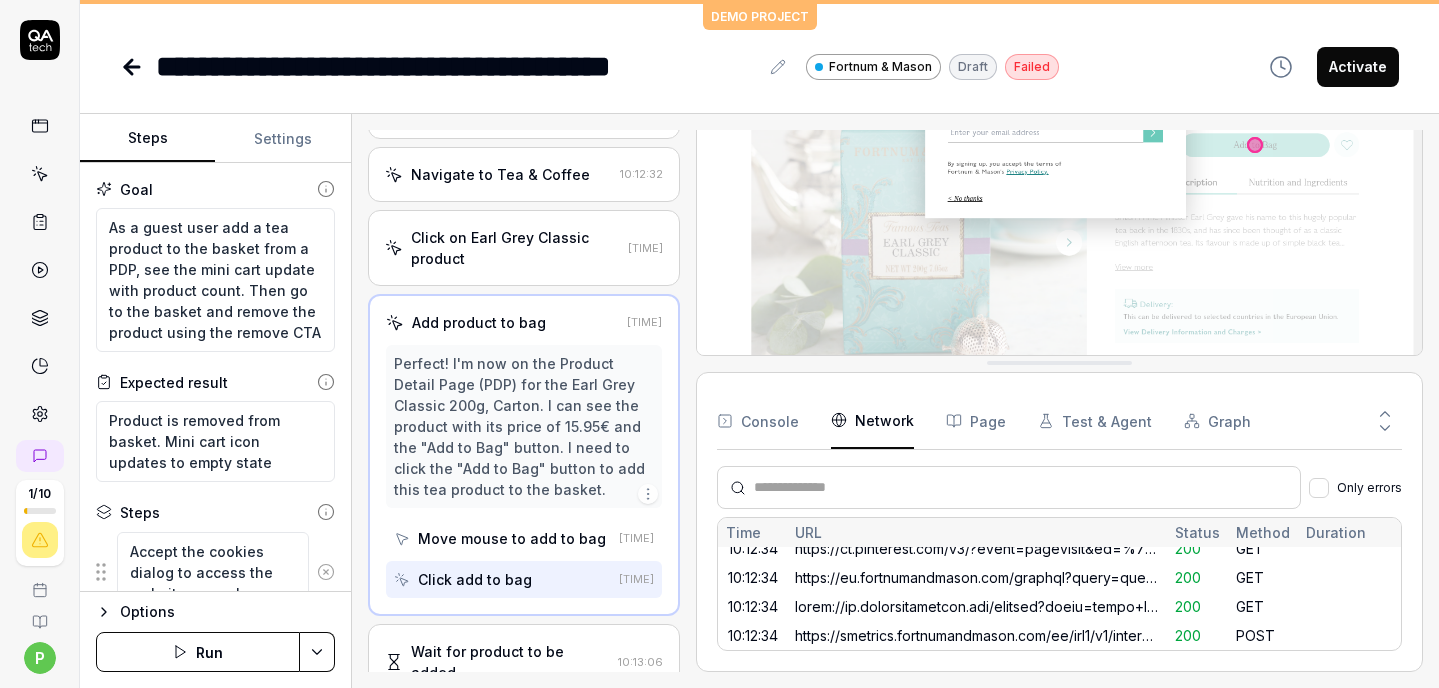 click 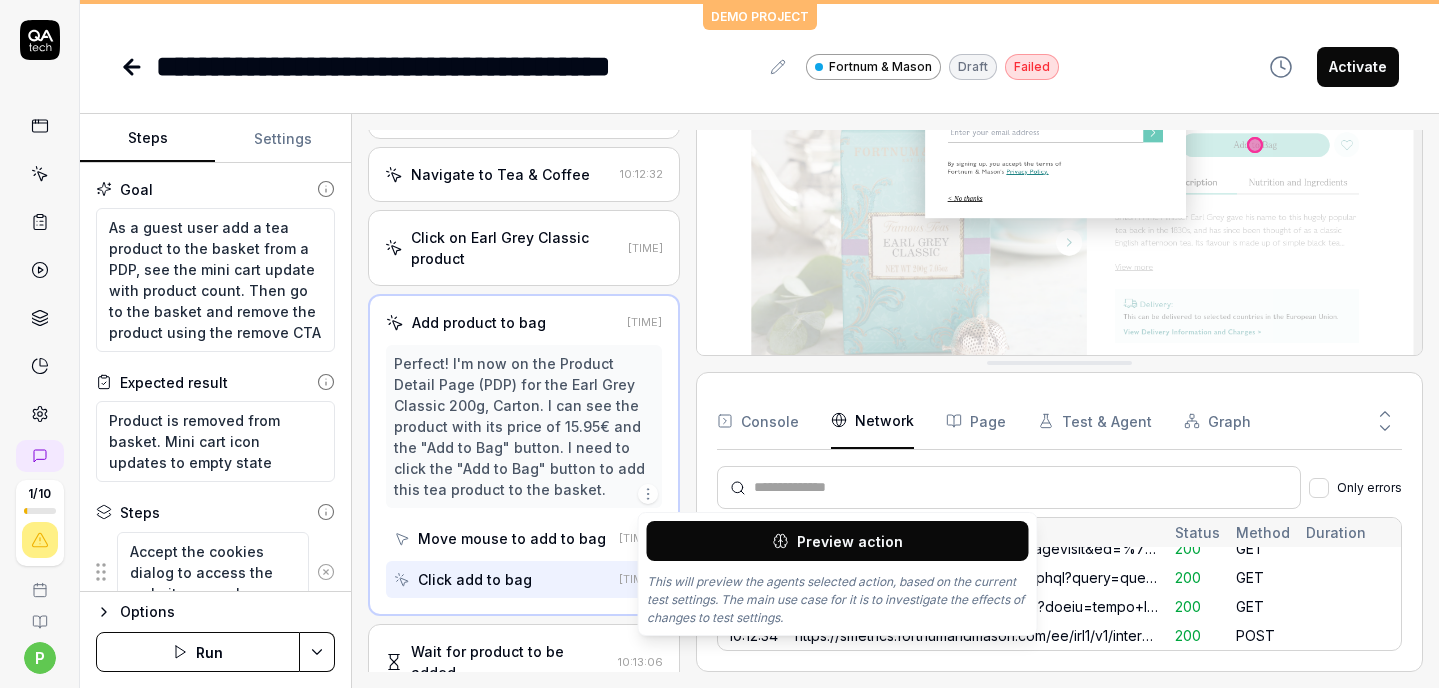 click on "Perfect! I'm now on the Product Detail Page (PDP) for the Earl Grey Classic 200g, Carton. I can see the product with its price of 15.95€ and the "Add to Bag" button. I need to click the "Add to Bag" button to add this tea product to the basket." at bounding box center [524, 426] 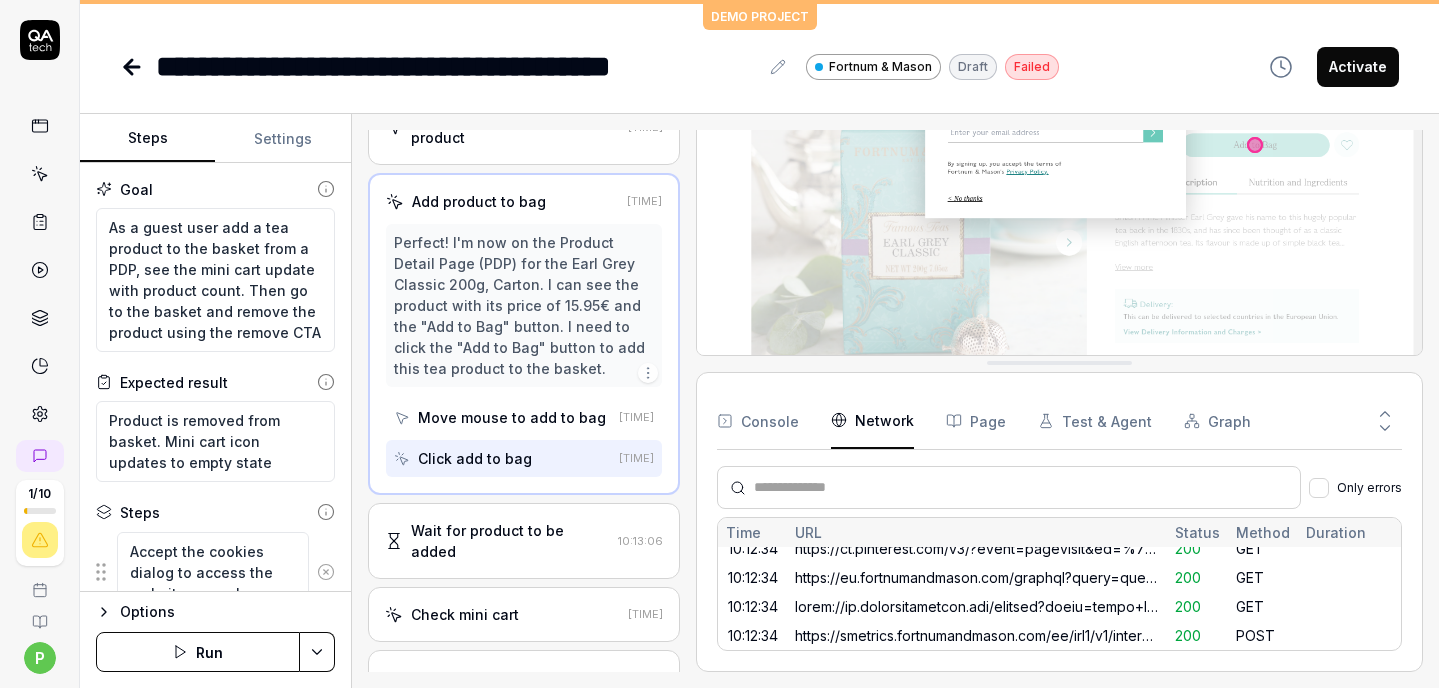 click on "Wait for product to be added" at bounding box center (510, 541) 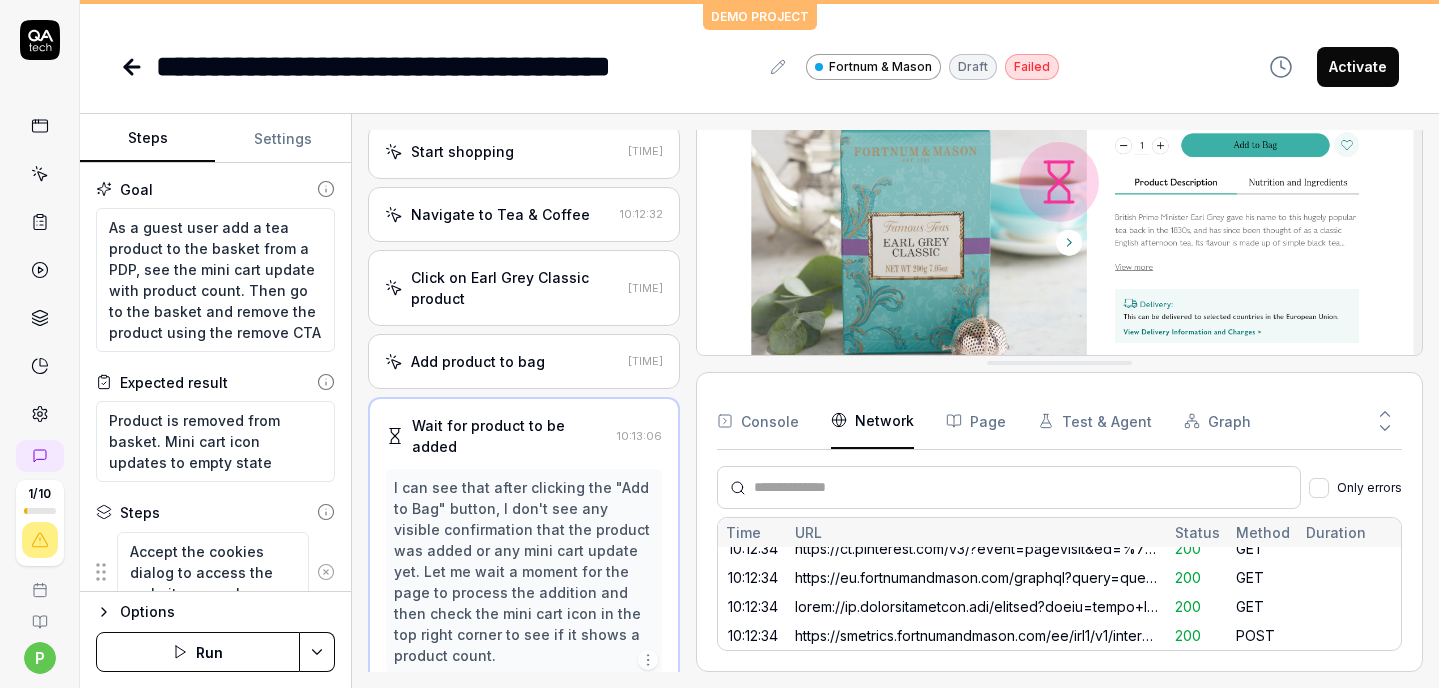 scroll, scrollTop: 234, scrollLeft: 0, axis: vertical 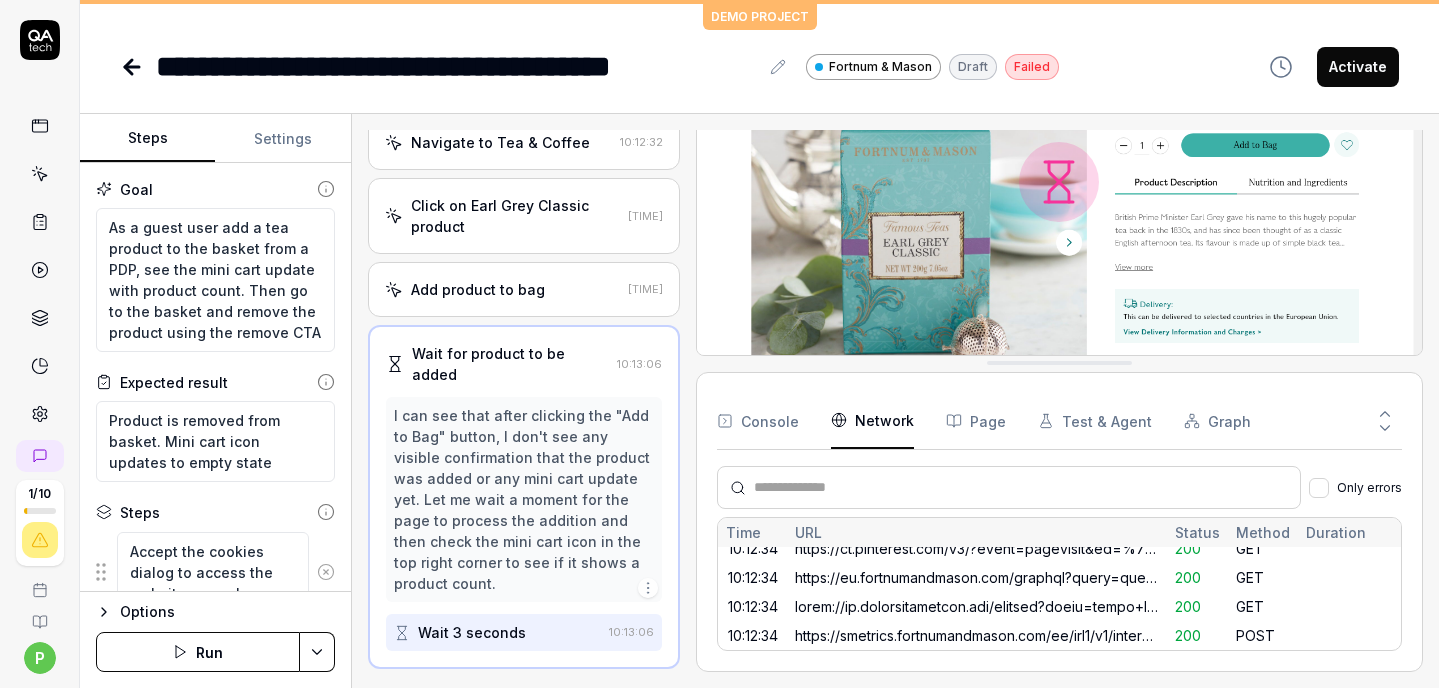 click 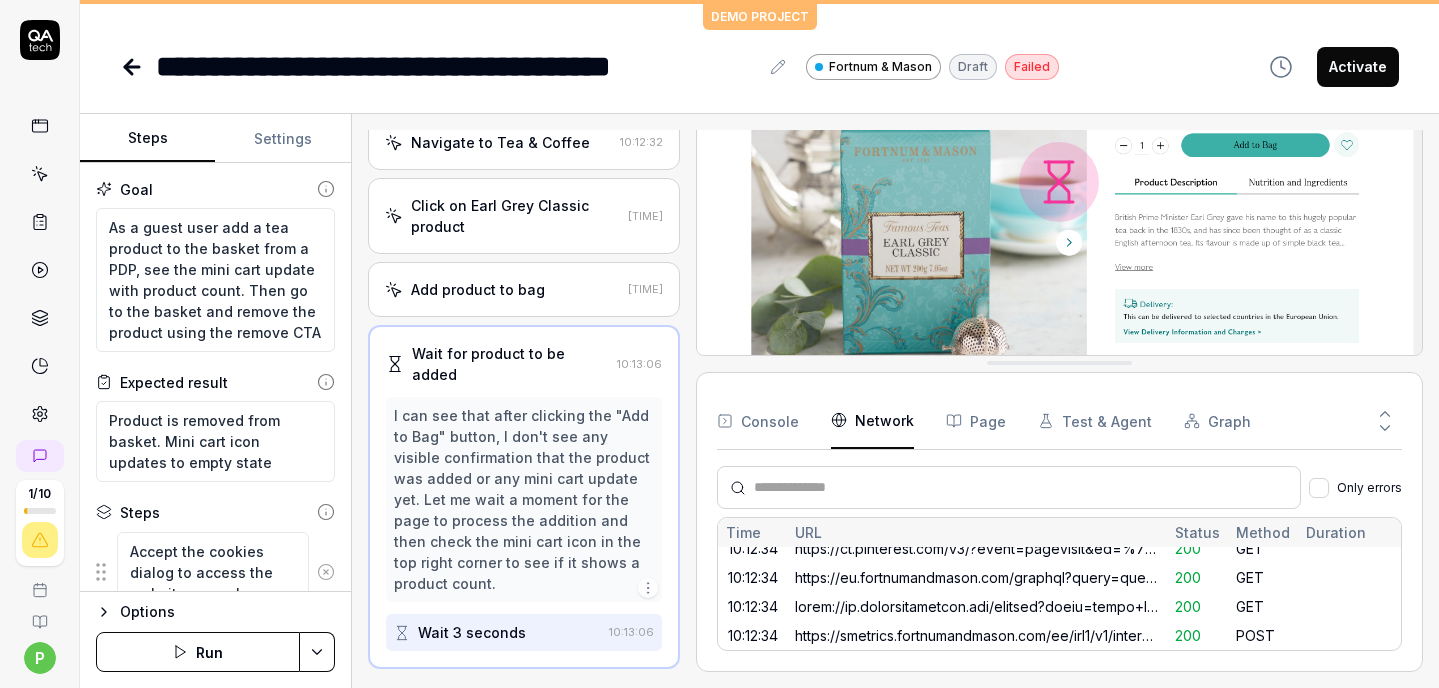click on "I can see that after clicking the "Add to Bag" button, I don't see any visible confirmation that the product was added or any mini cart update yet. Let me wait a moment for the page to process the addition and then check the mini cart icon in the top right corner to see if it shows a product count." at bounding box center (524, 499) 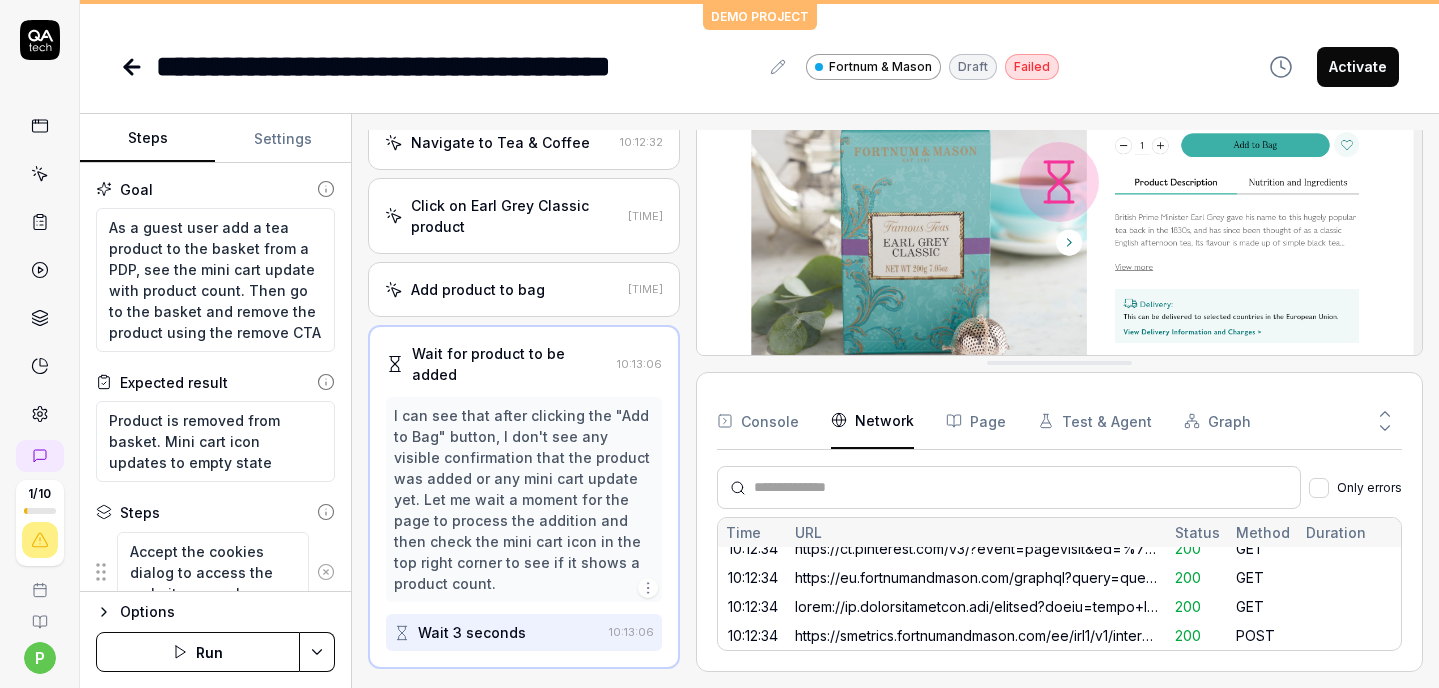 click 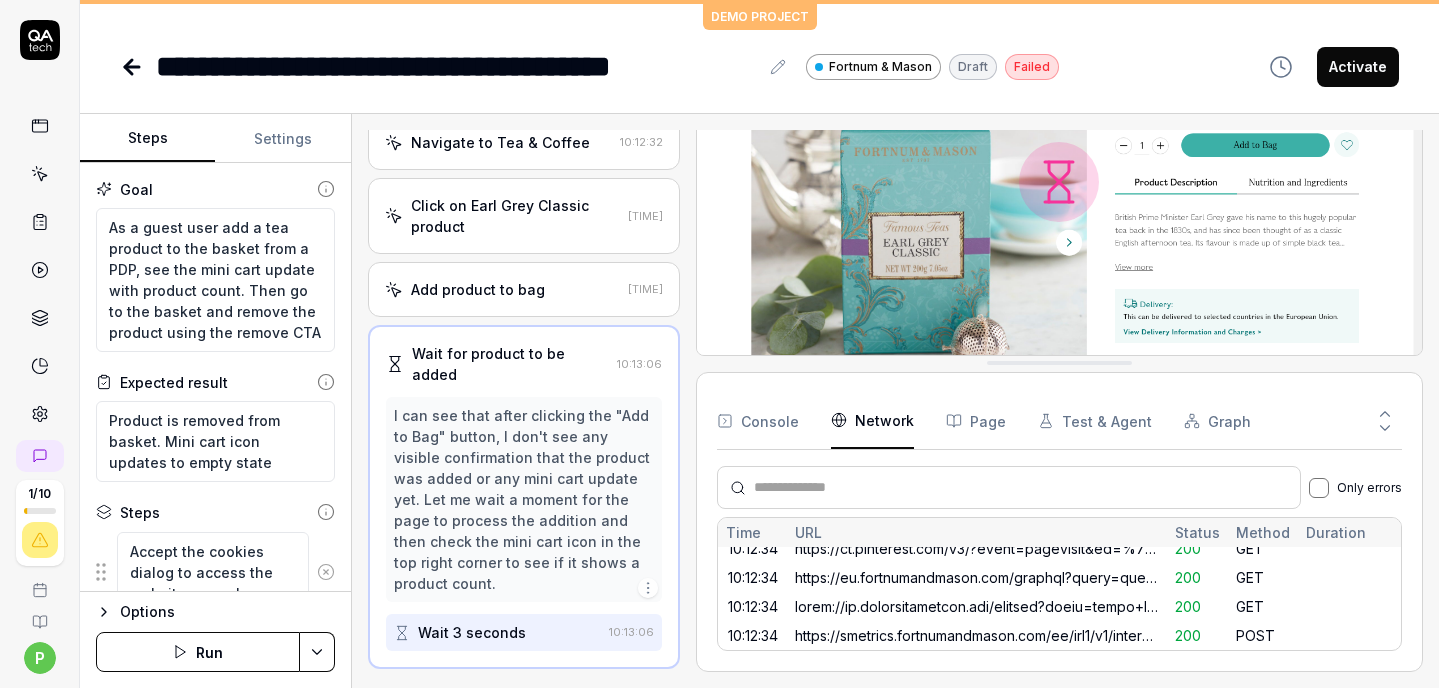 click on "Only errors" at bounding box center [1319, 488] 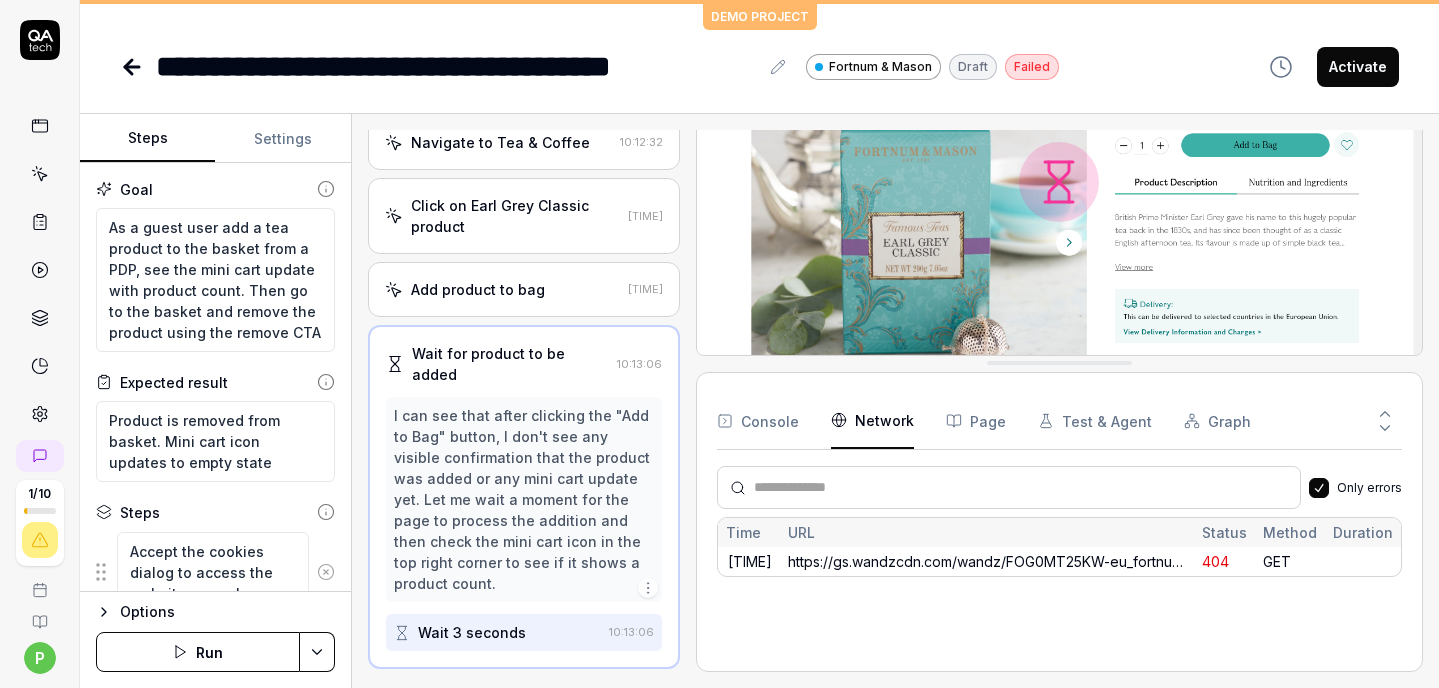 scroll, scrollTop: 0, scrollLeft: 0, axis: both 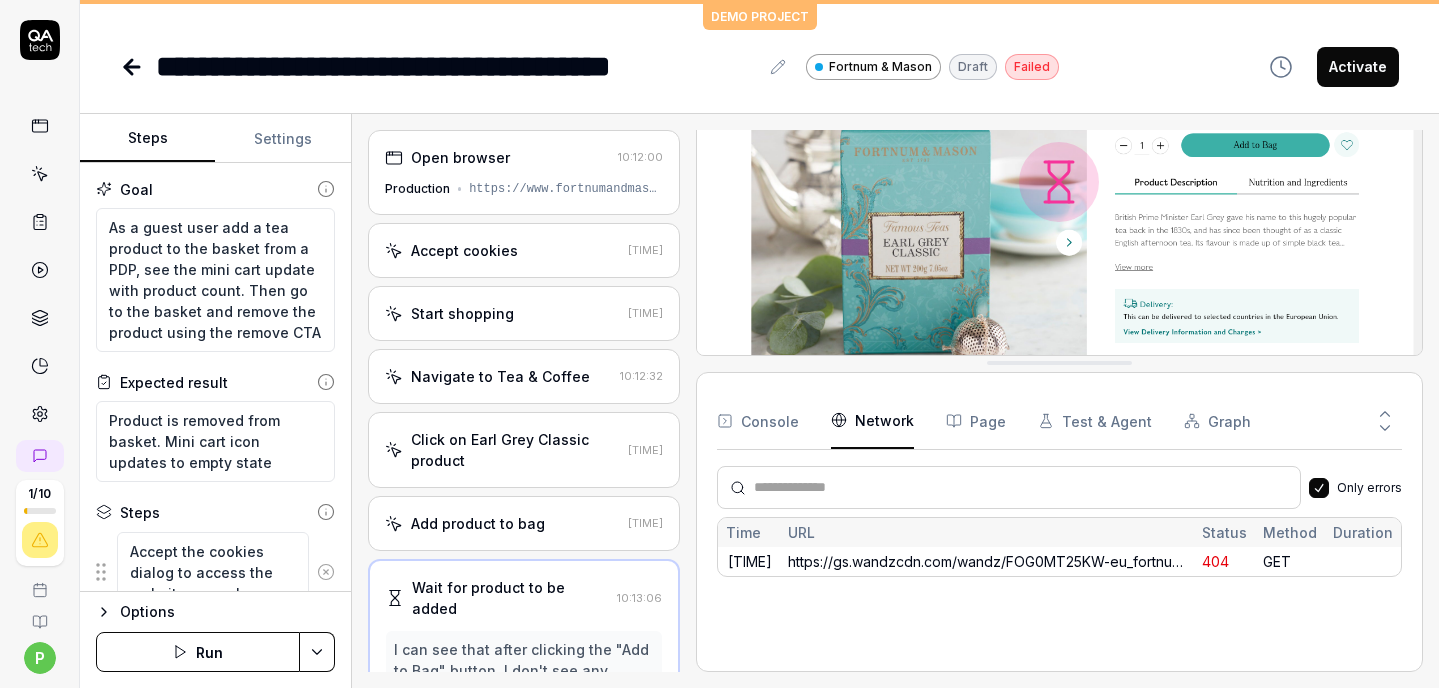 click on "Open browser [TIME] Production https://www.fortnumandmason.com/" at bounding box center (524, 172) 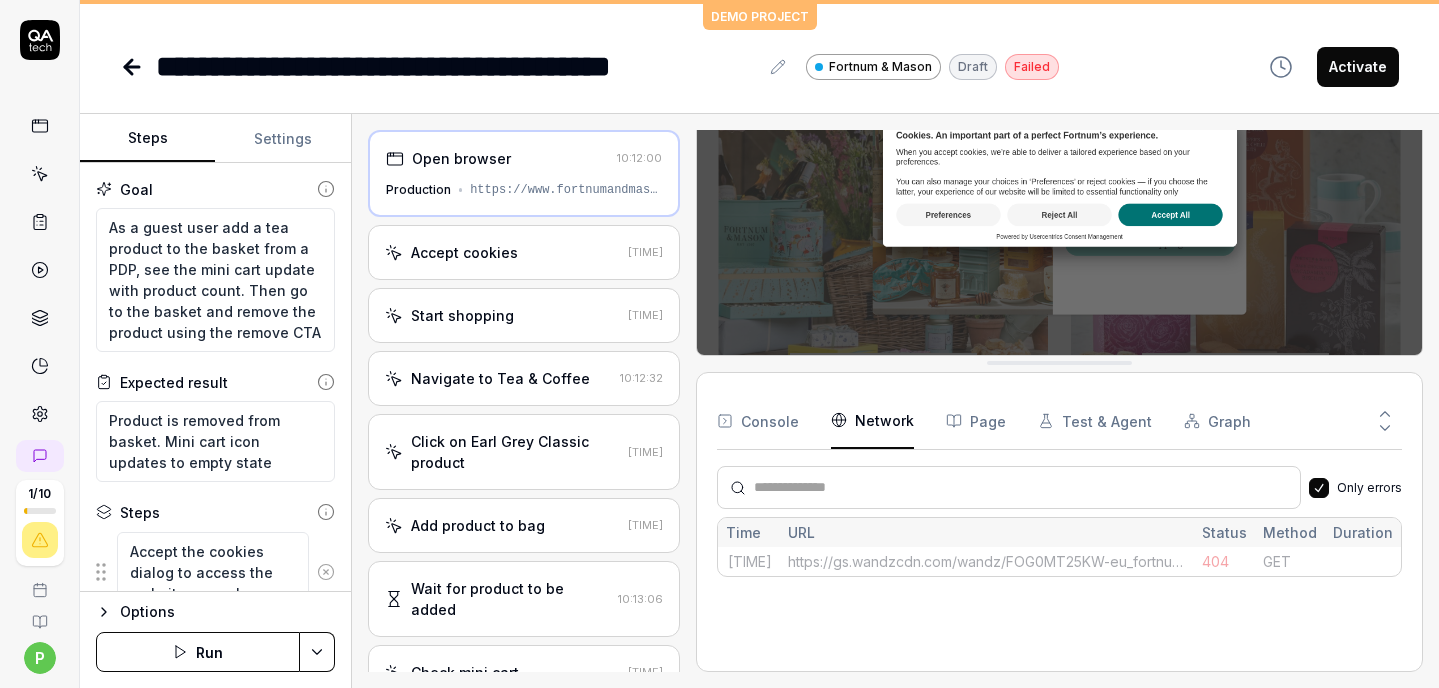 click 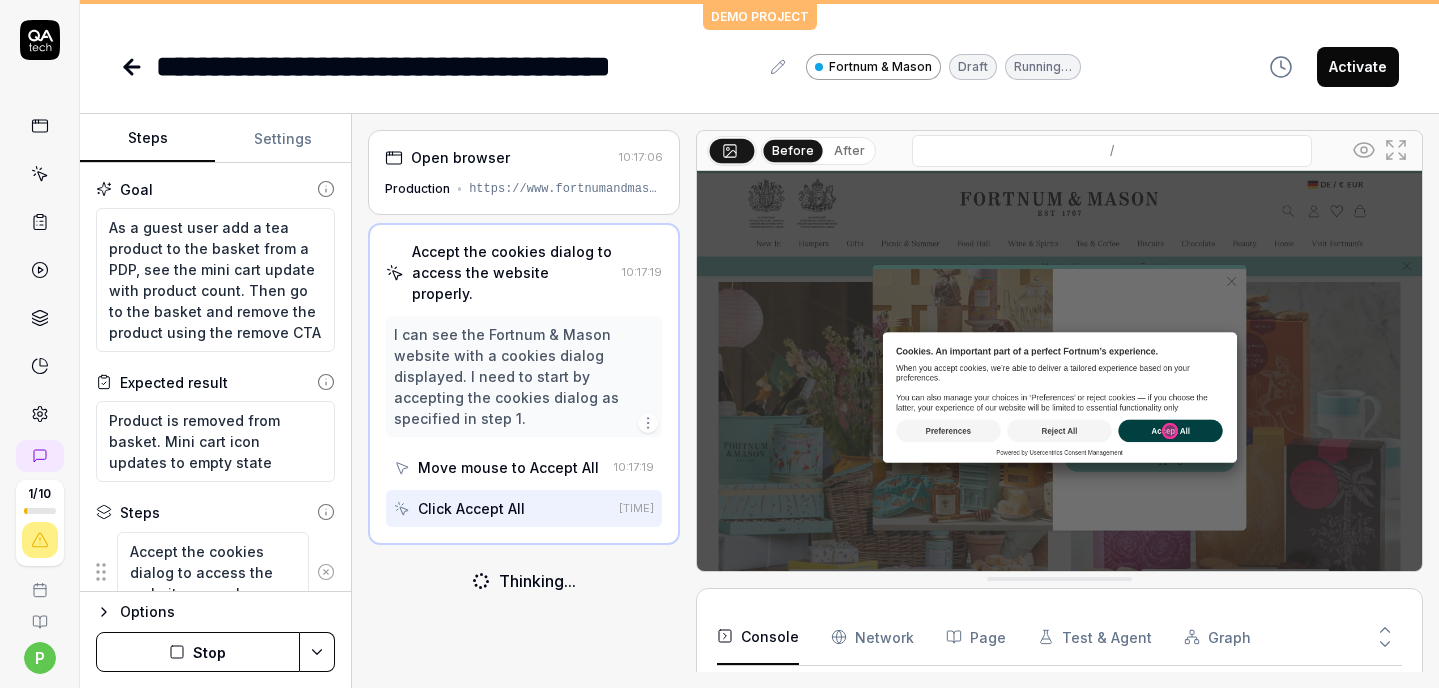 scroll, scrollTop: 48, scrollLeft: 0, axis: vertical 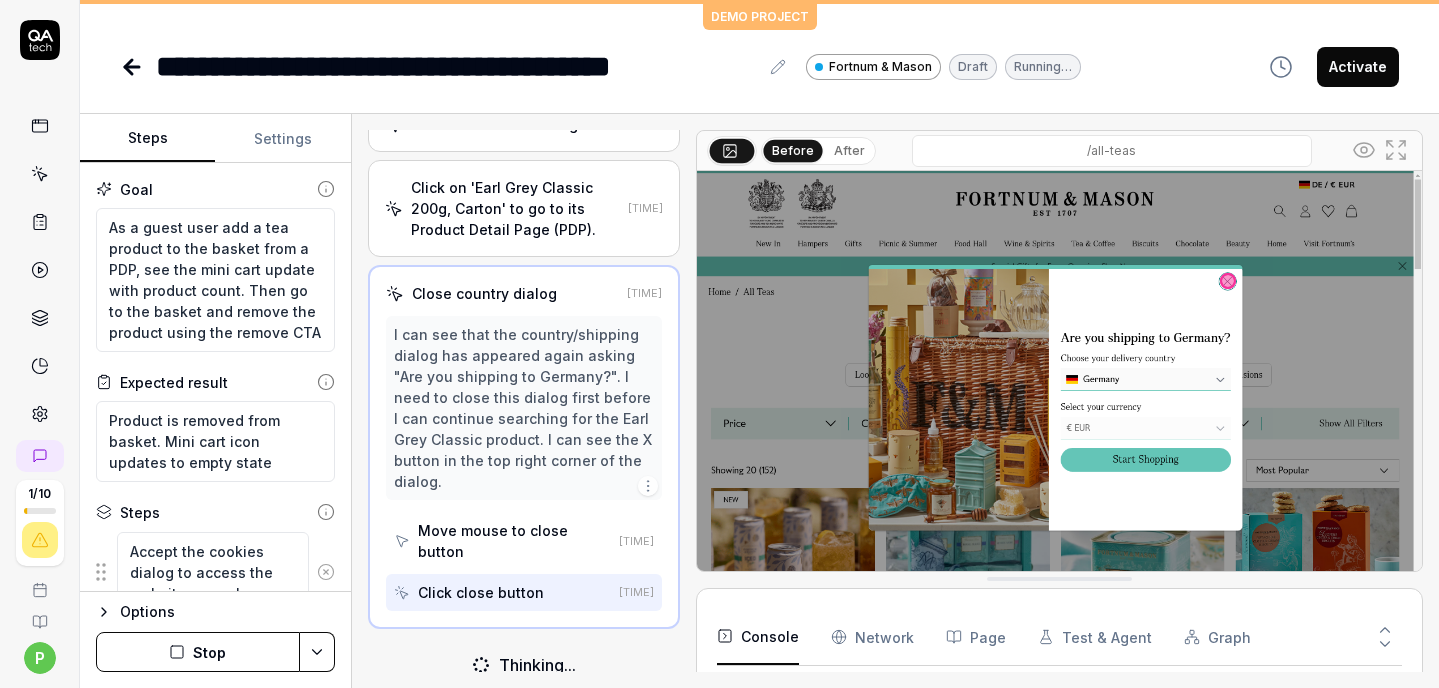 click on "Click close button" at bounding box center (481, 592) 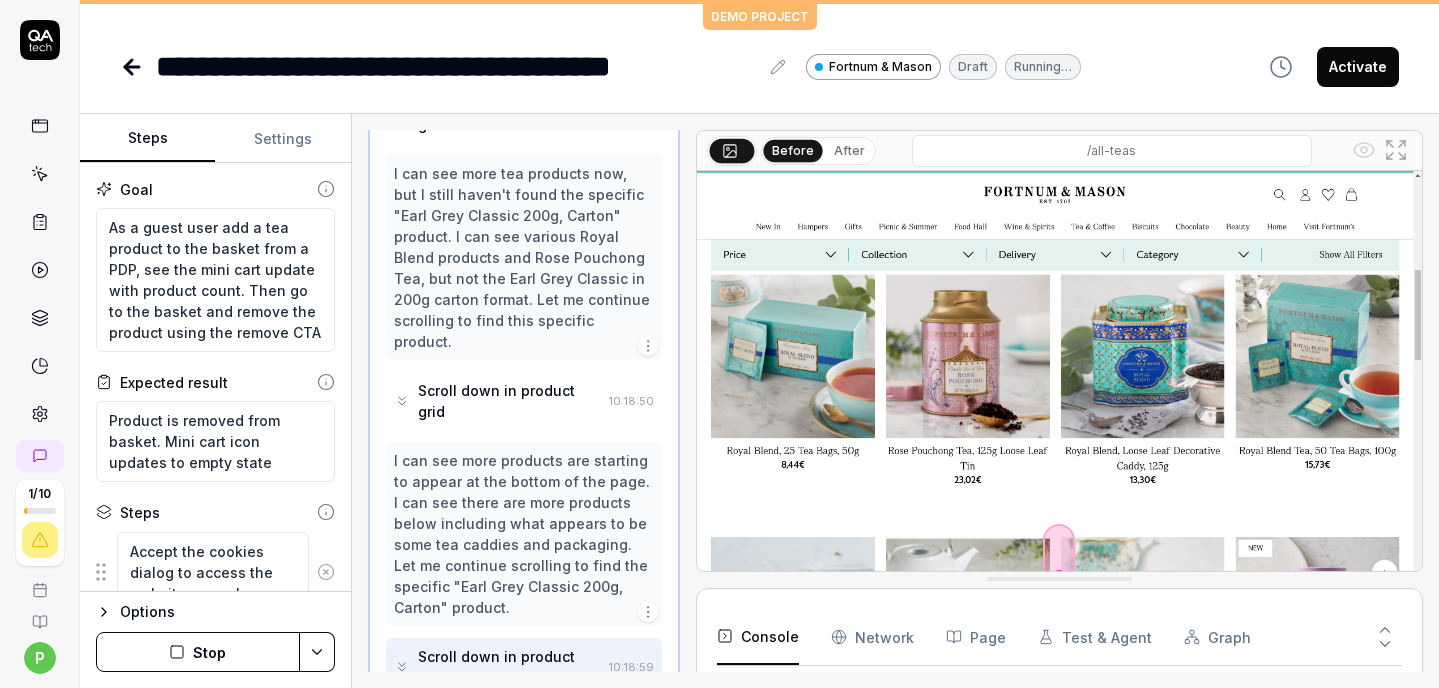 scroll, scrollTop: 1387, scrollLeft: 0, axis: vertical 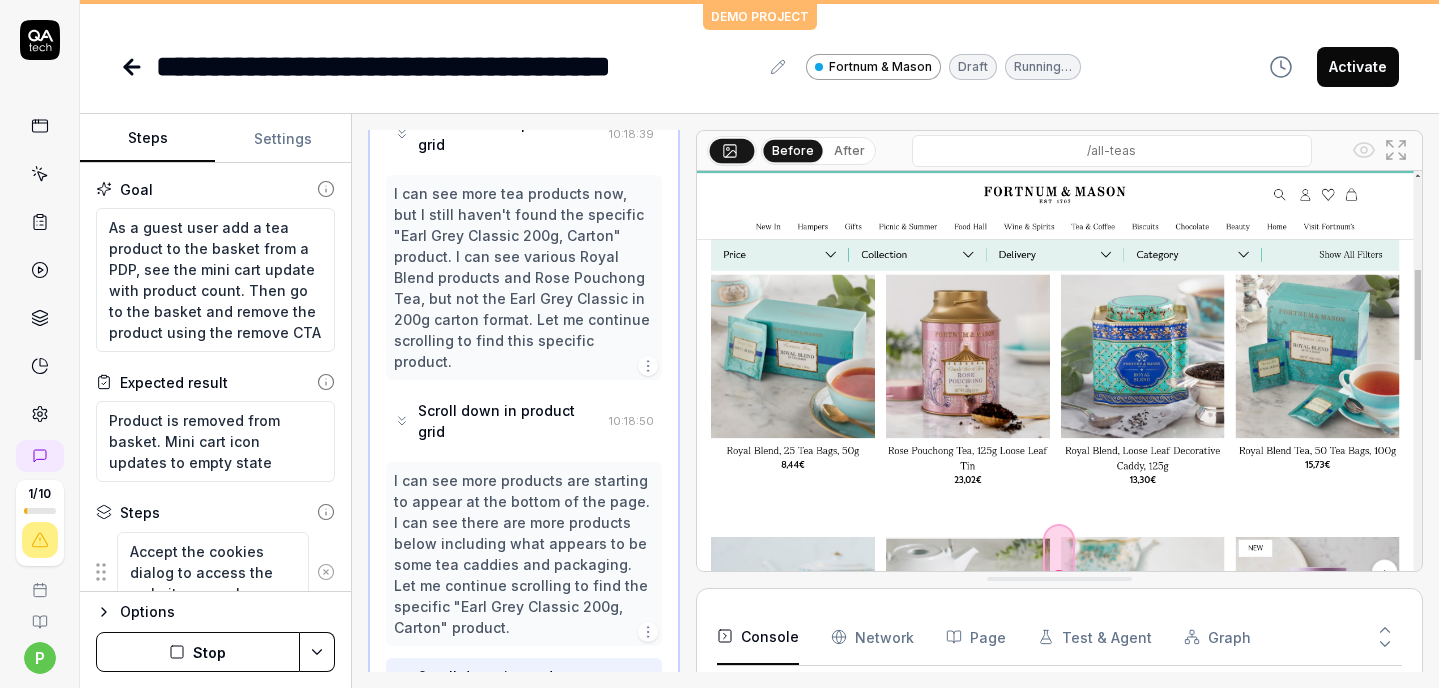 click on "Scroll down in product grid" at bounding box center (509, 687) 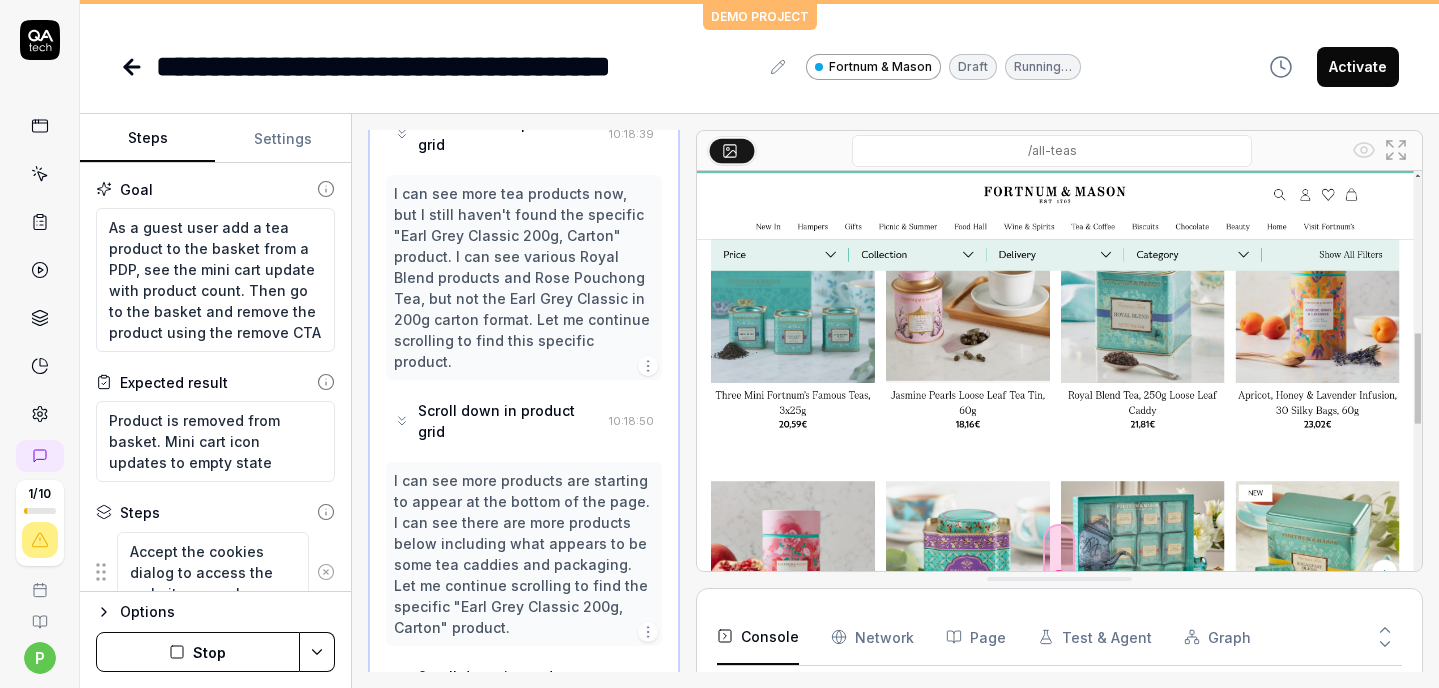 click 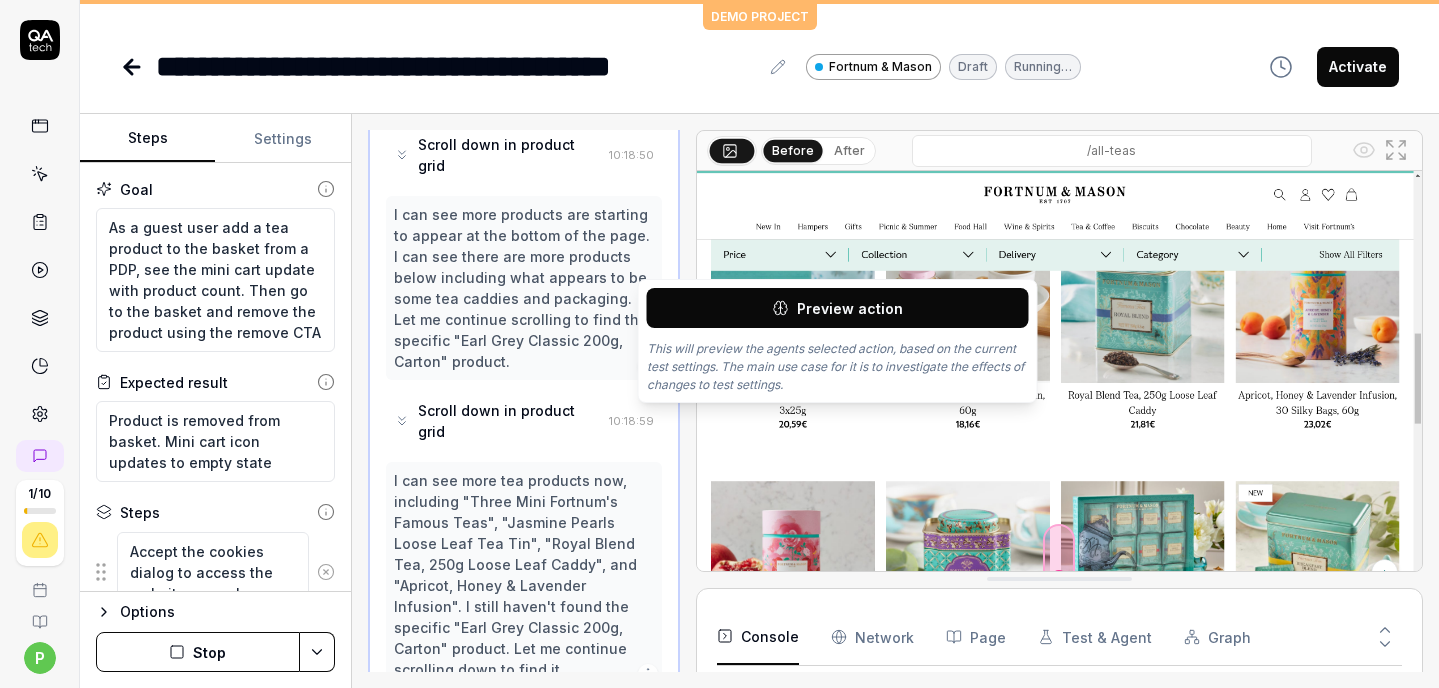 scroll, scrollTop: 1653, scrollLeft: 0, axis: vertical 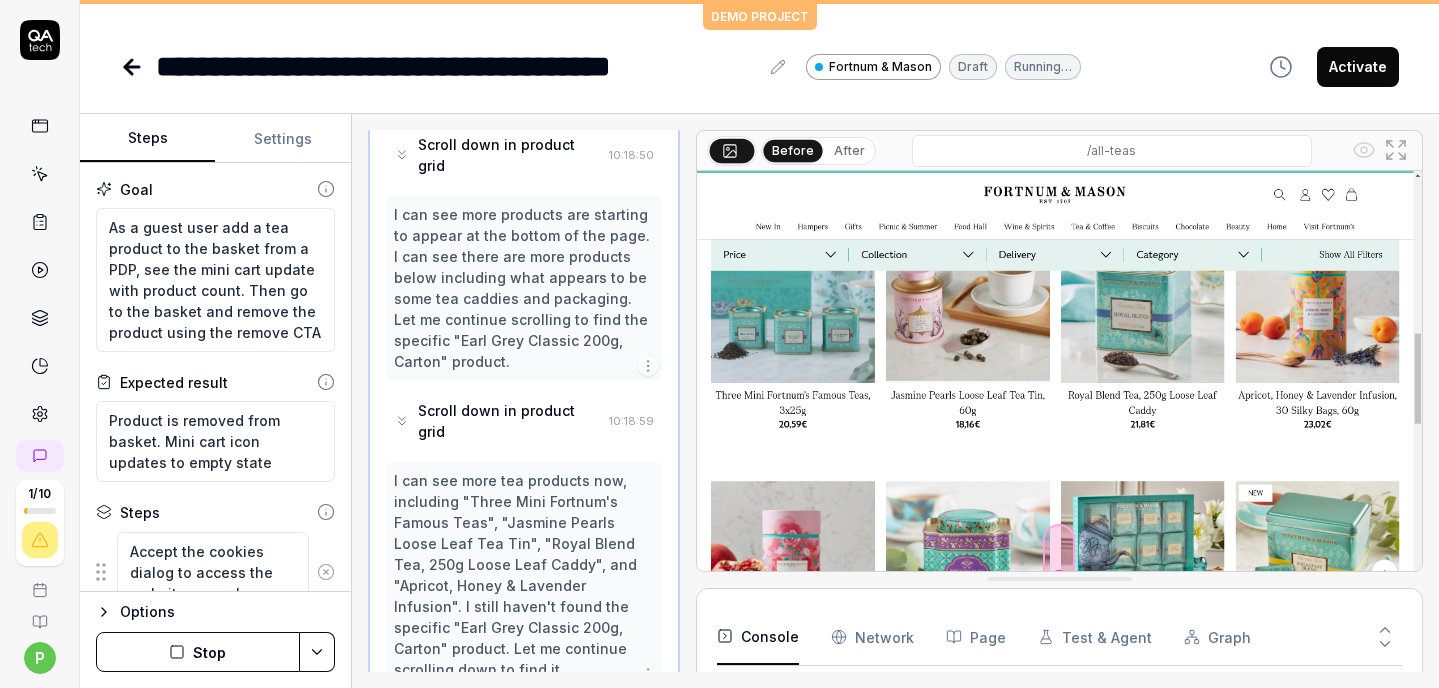 click on "I can see more tea products now, including "Three Mini Fortnum's Famous Teas", "Jasmine Pearls Loose Leaf Tea Tin", "Royal Blend Tea, 250g Loose Leaf Caddy", and "Apricot, Honey & Lavender Infusion". I still haven't found the specific "Earl Grey Classic 200g, Carton" product. Let me continue scrolling down to find it." at bounding box center (524, 575) 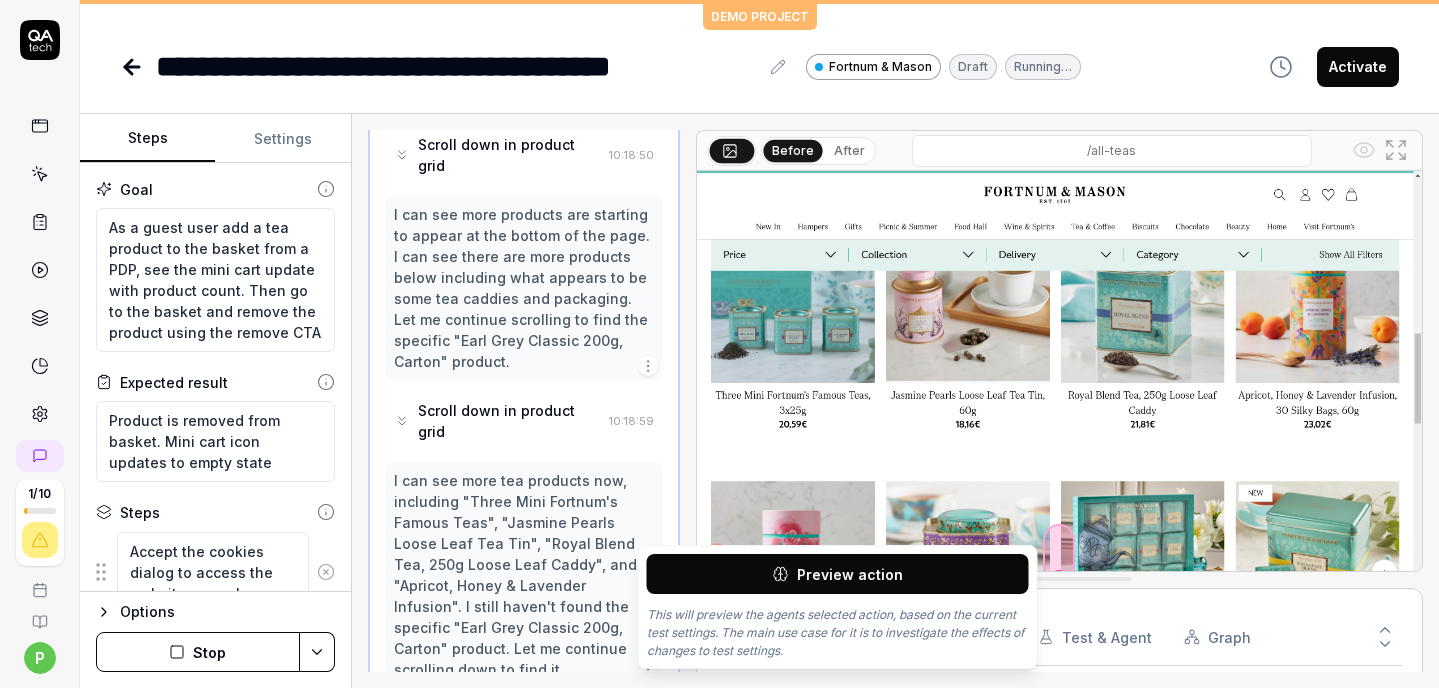 click on "I can see more tea products now, including "Three Mini Fortnum's Famous Teas", "Jasmine Pearls Loose Leaf Tea Tin", "Royal Blend Tea, 250g Loose Leaf Caddy", and "Apricot, Honey & Lavender Infusion". I still haven't found the specific "Earl Grey Classic 200g, Carton" product. Let me continue scrolling down to find it." at bounding box center [524, 575] 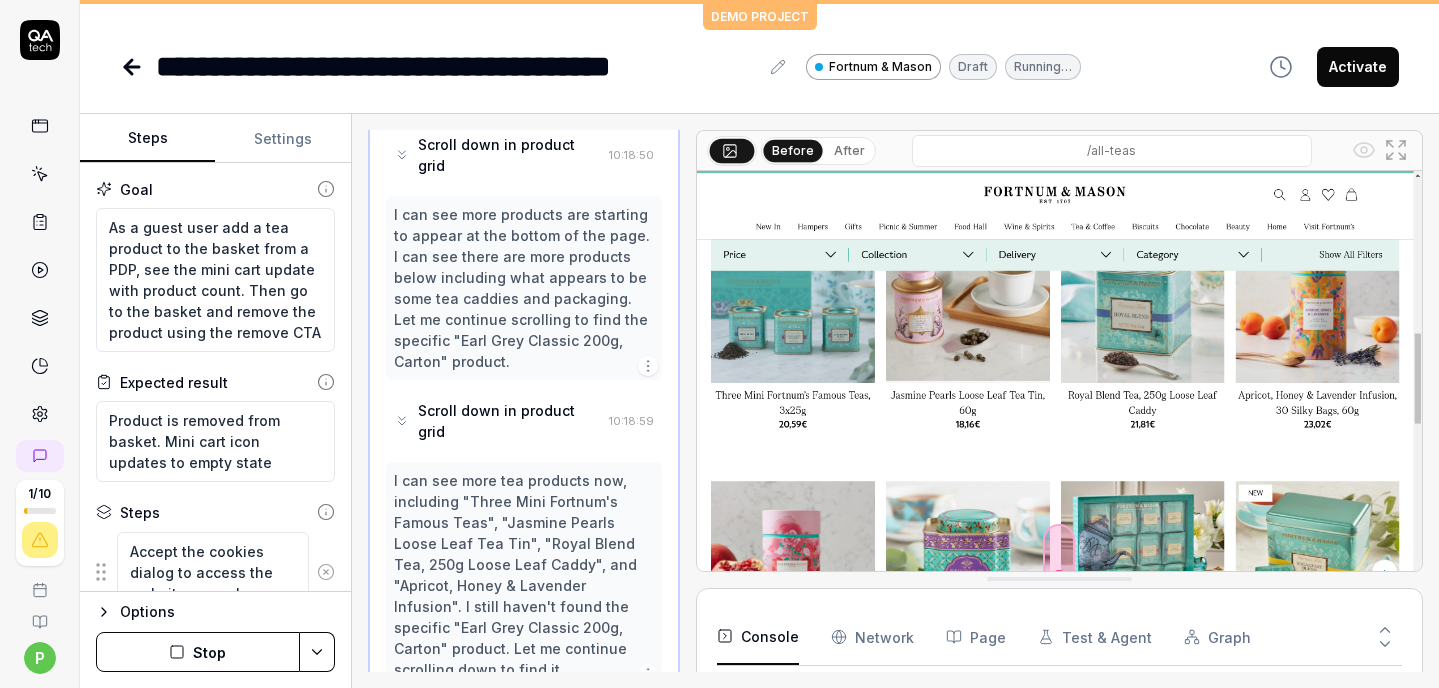 click 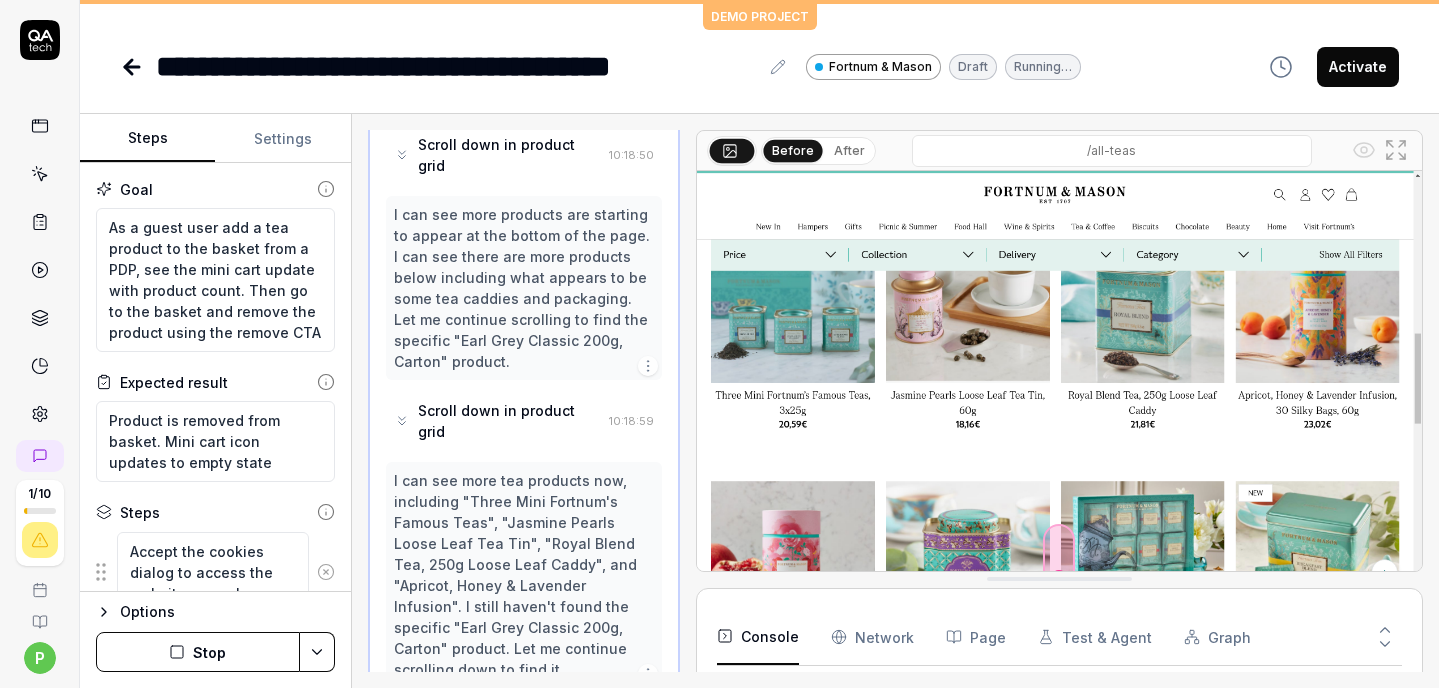scroll, scrollTop: 1741, scrollLeft: 0, axis: vertical 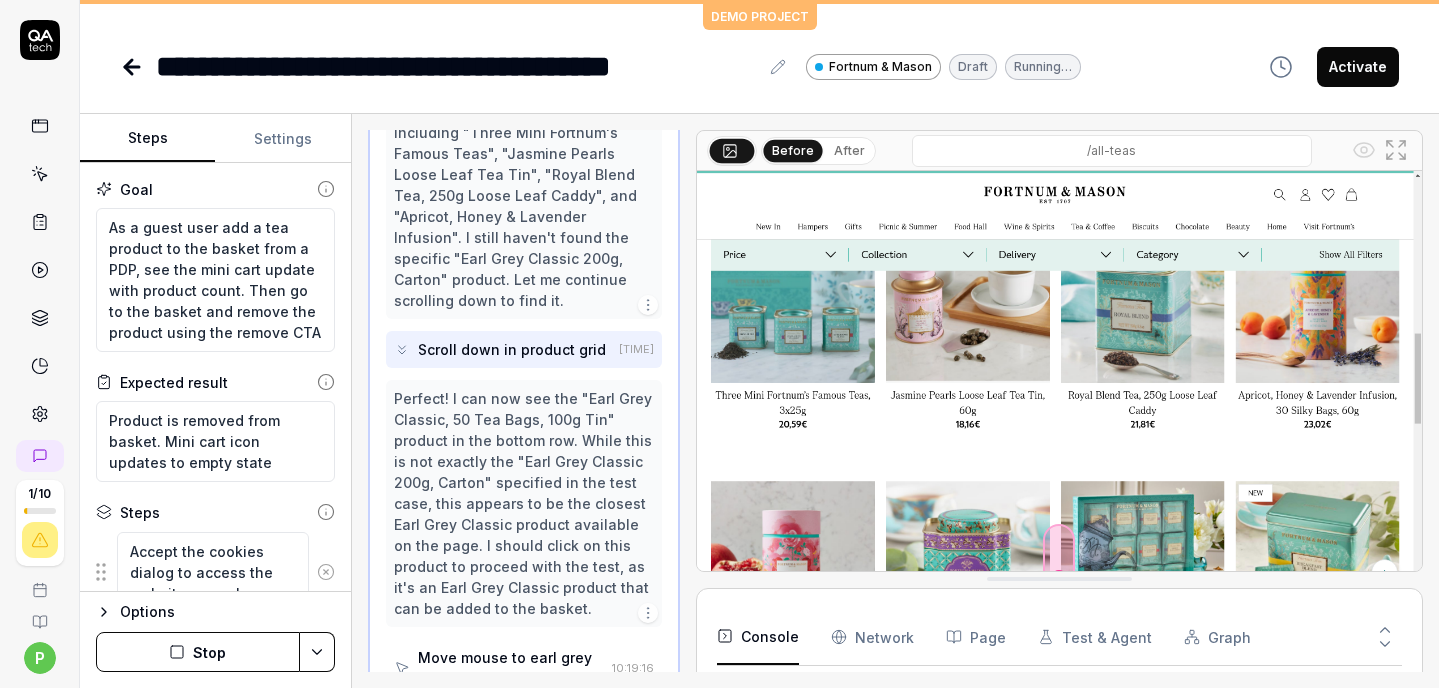 click on "Click earl grey classic" at bounding box center (494, 719) 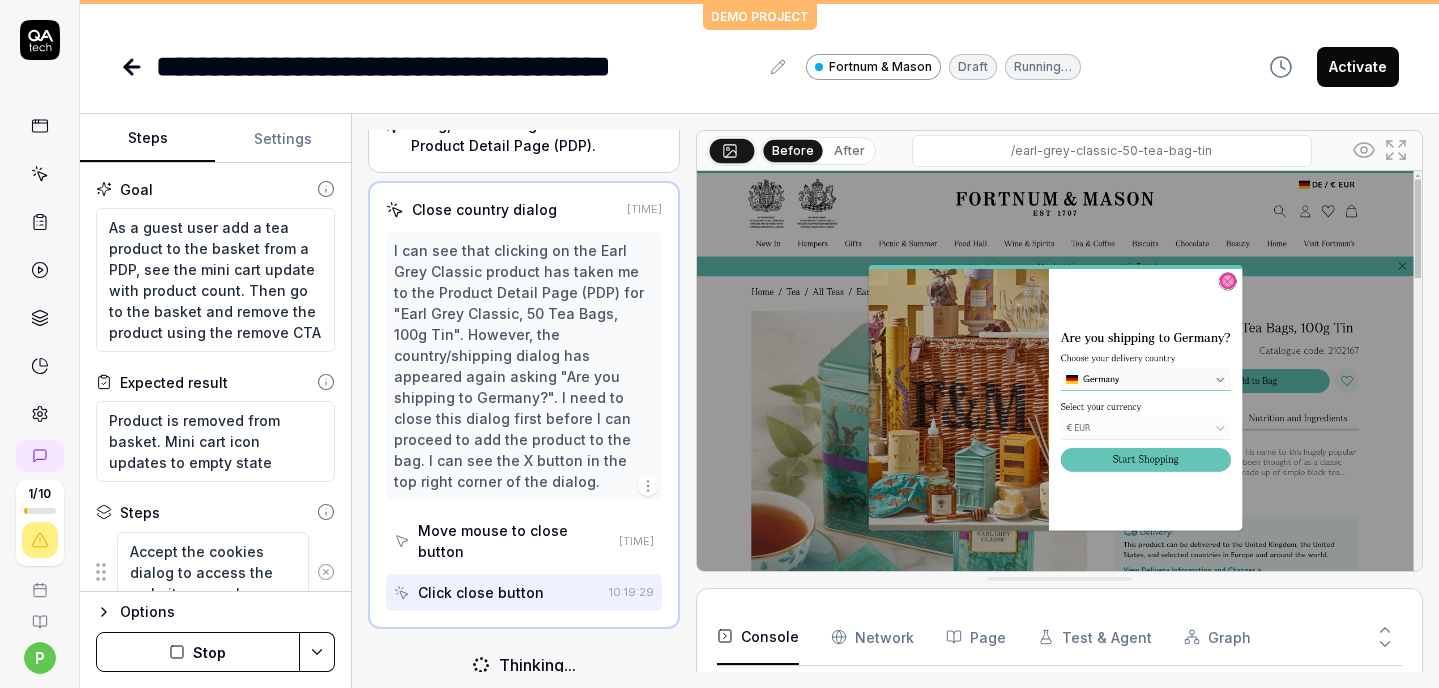 scroll, scrollTop: 777, scrollLeft: 0, axis: vertical 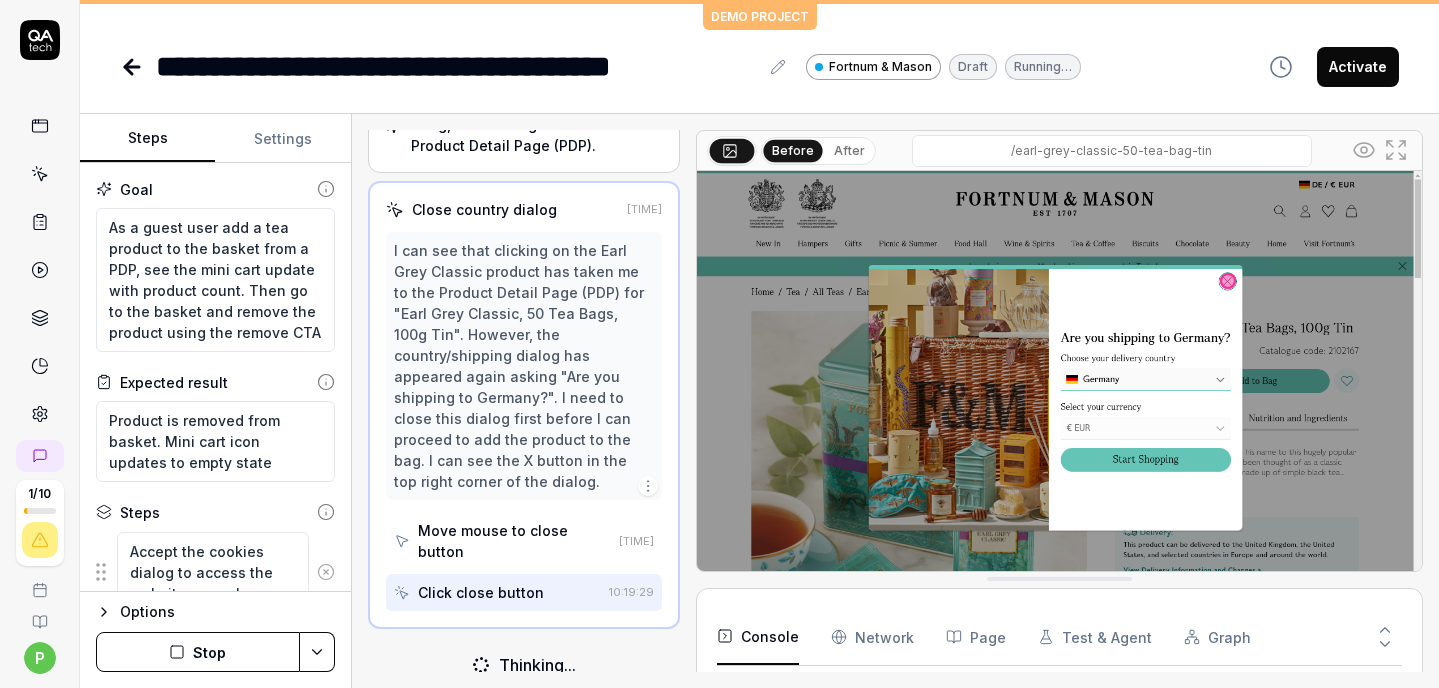 click on "Click close button" at bounding box center [481, 592] 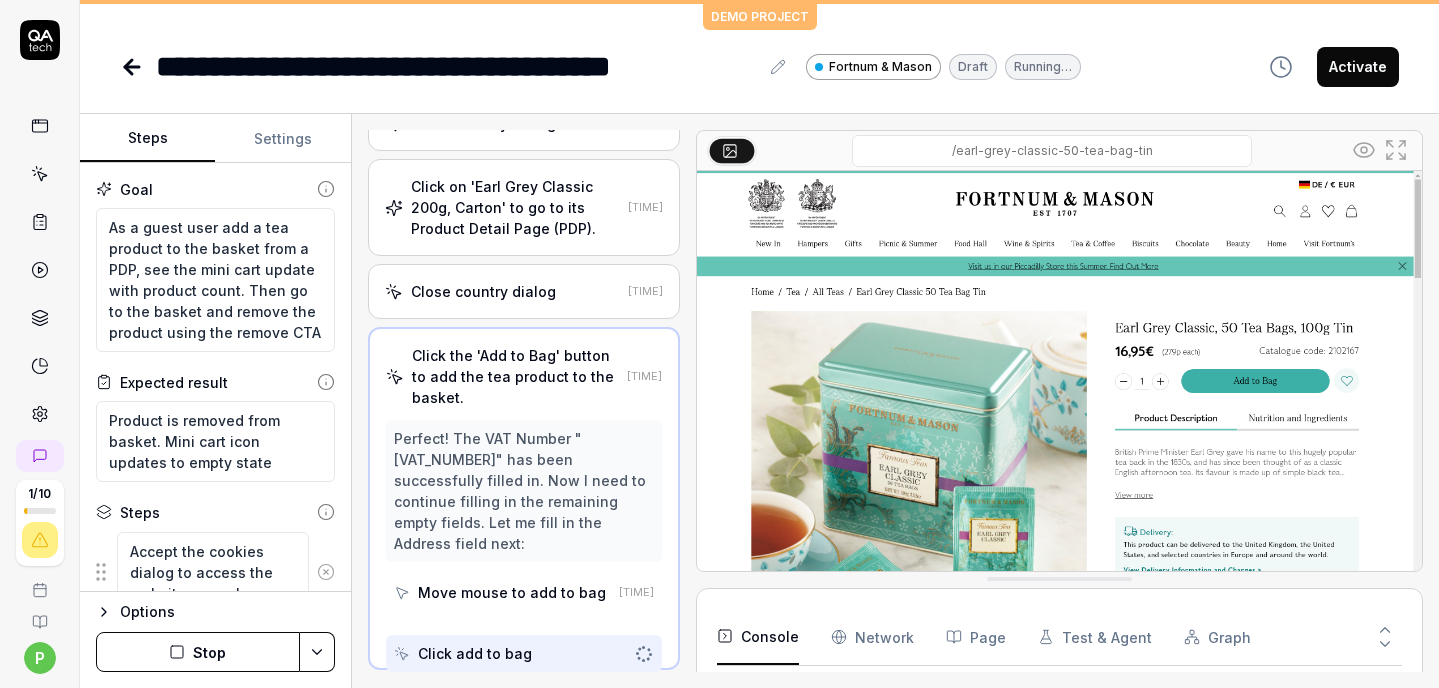 scroll, scrollTop: 776, scrollLeft: 0, axis: vertical 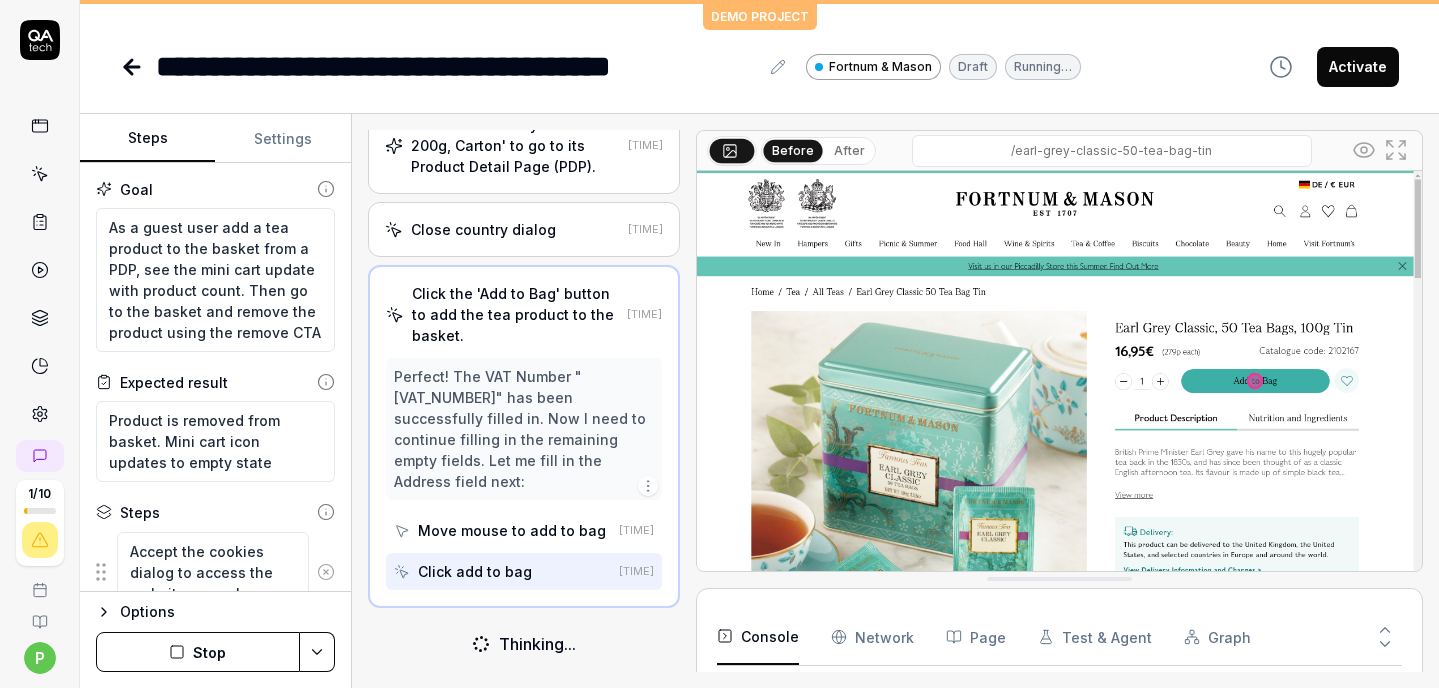 click on "Click add to bag" at bounding box center [475, 571] 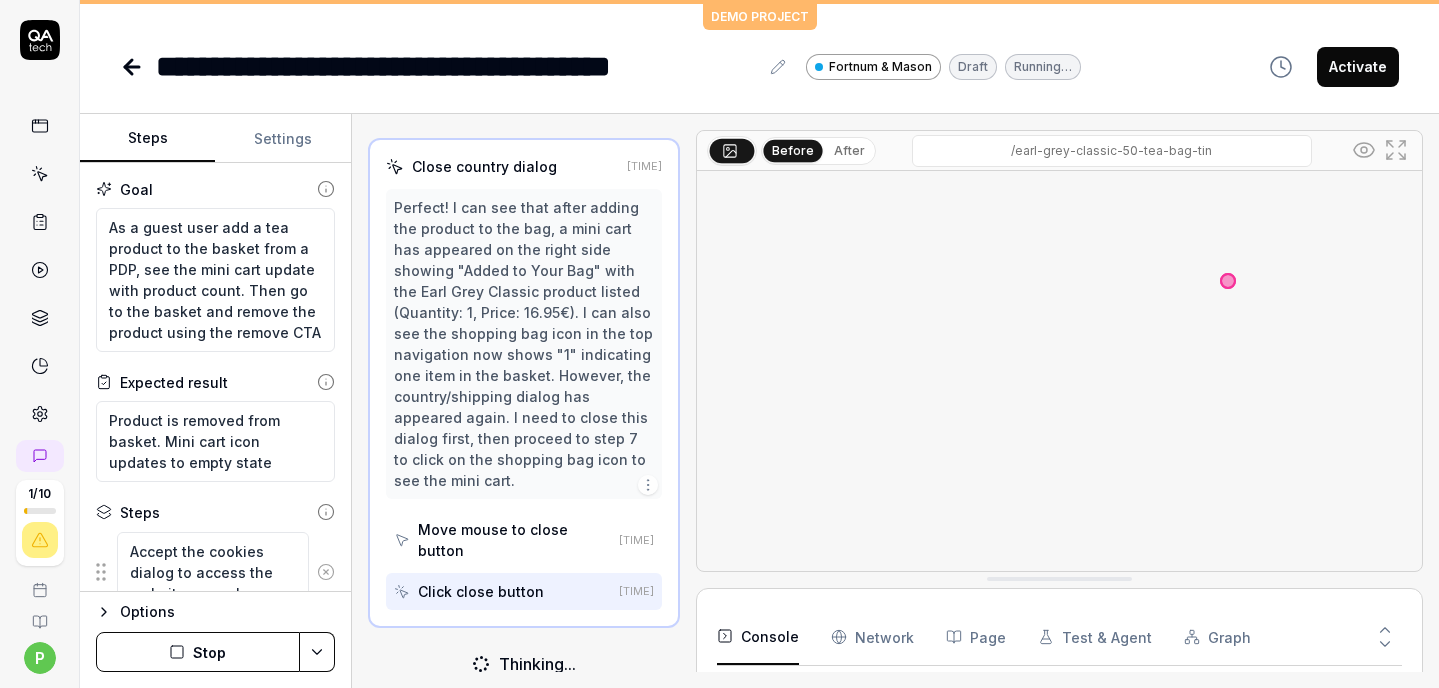 scroll, scrollTop: 1071, scrollLeft: 0, axis: vertical 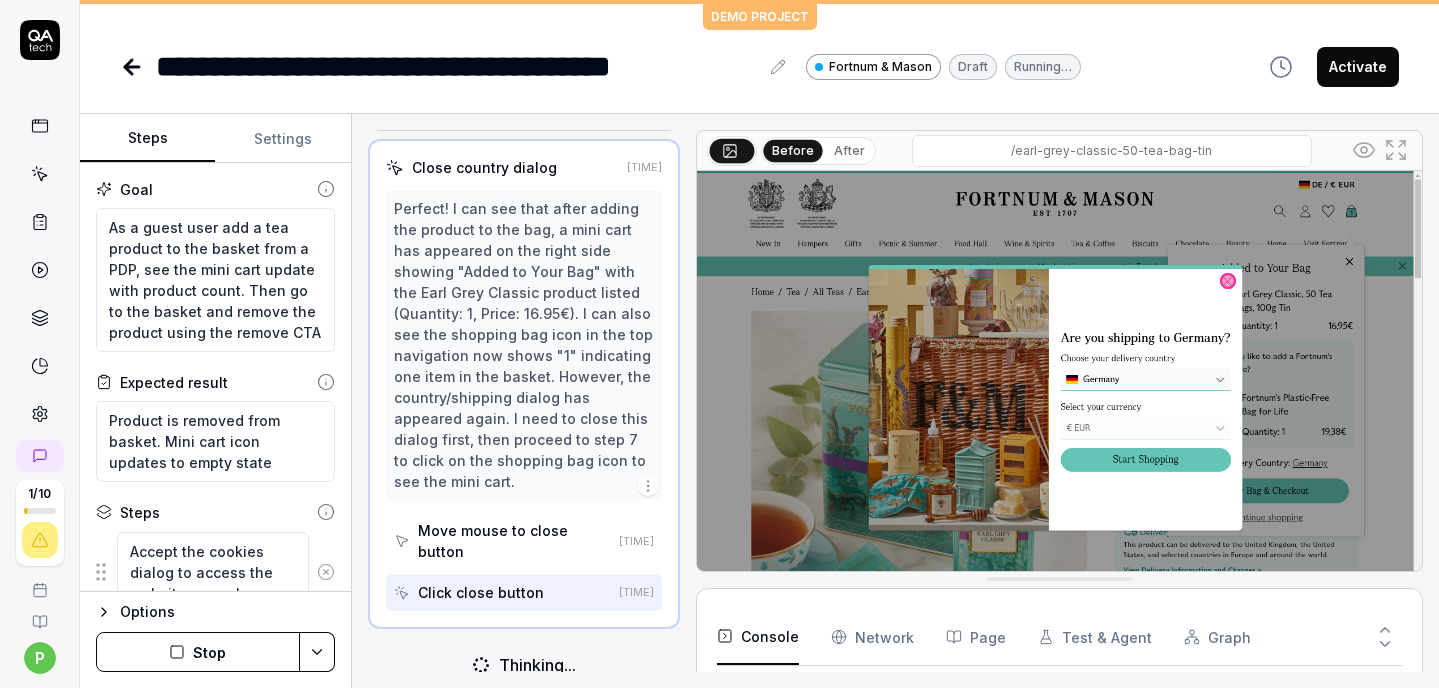 click on "Click close button" at bounding box center (481, 592) 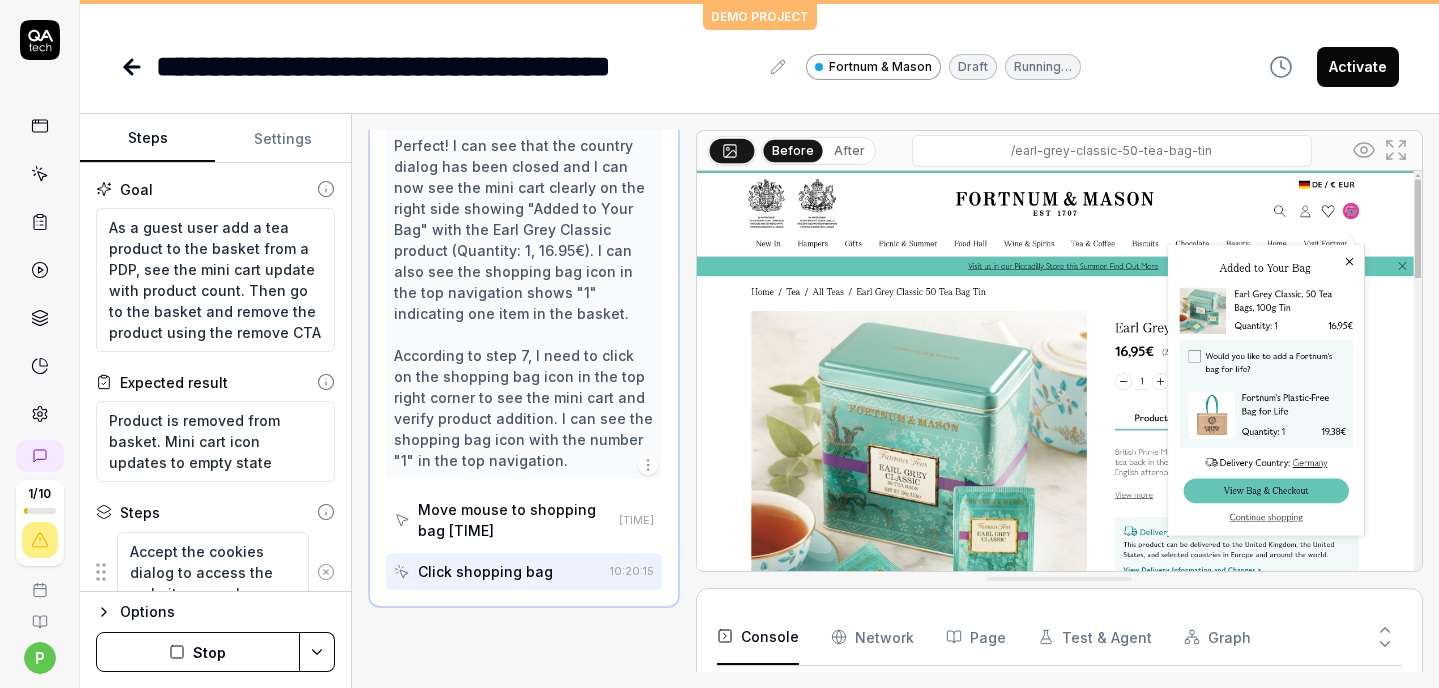 scroll, scrollTop: 1260, scrollLeft: 0, axis: vertical 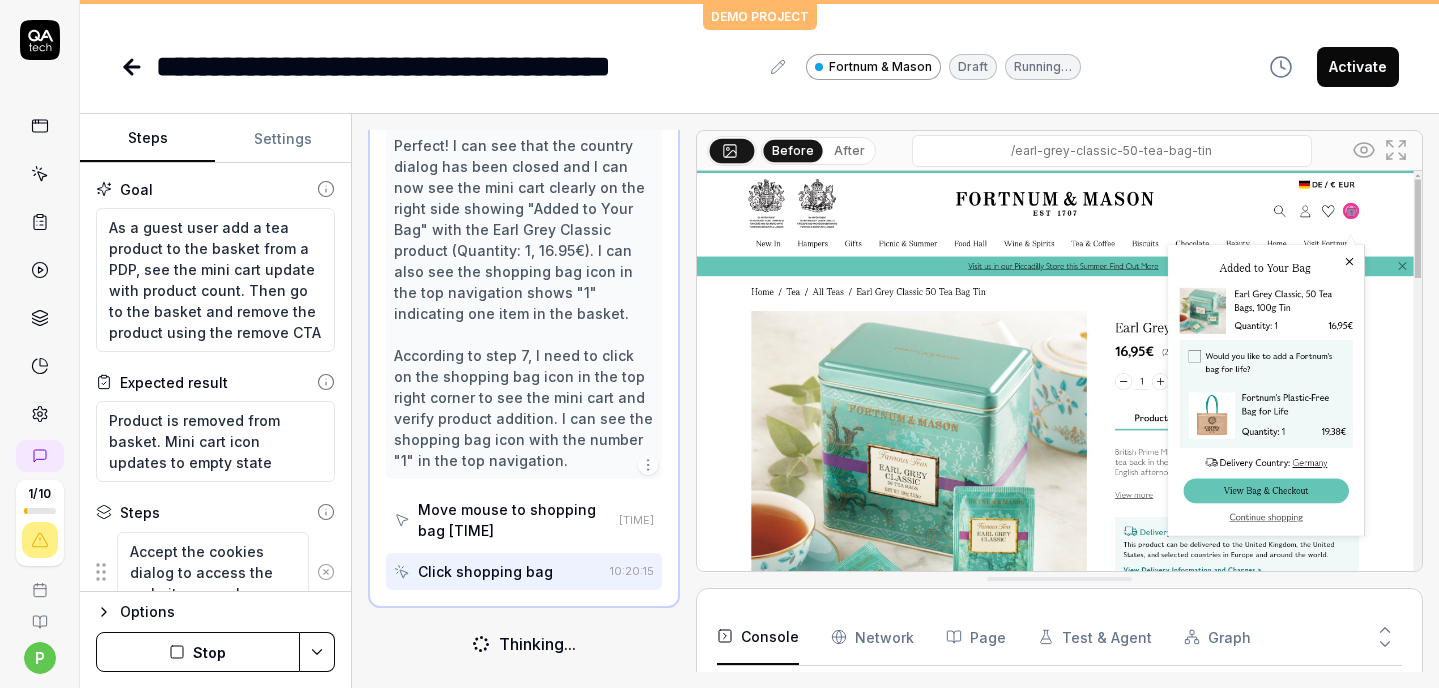 click on "Click shopping bag" at bounding box center [485, 571] 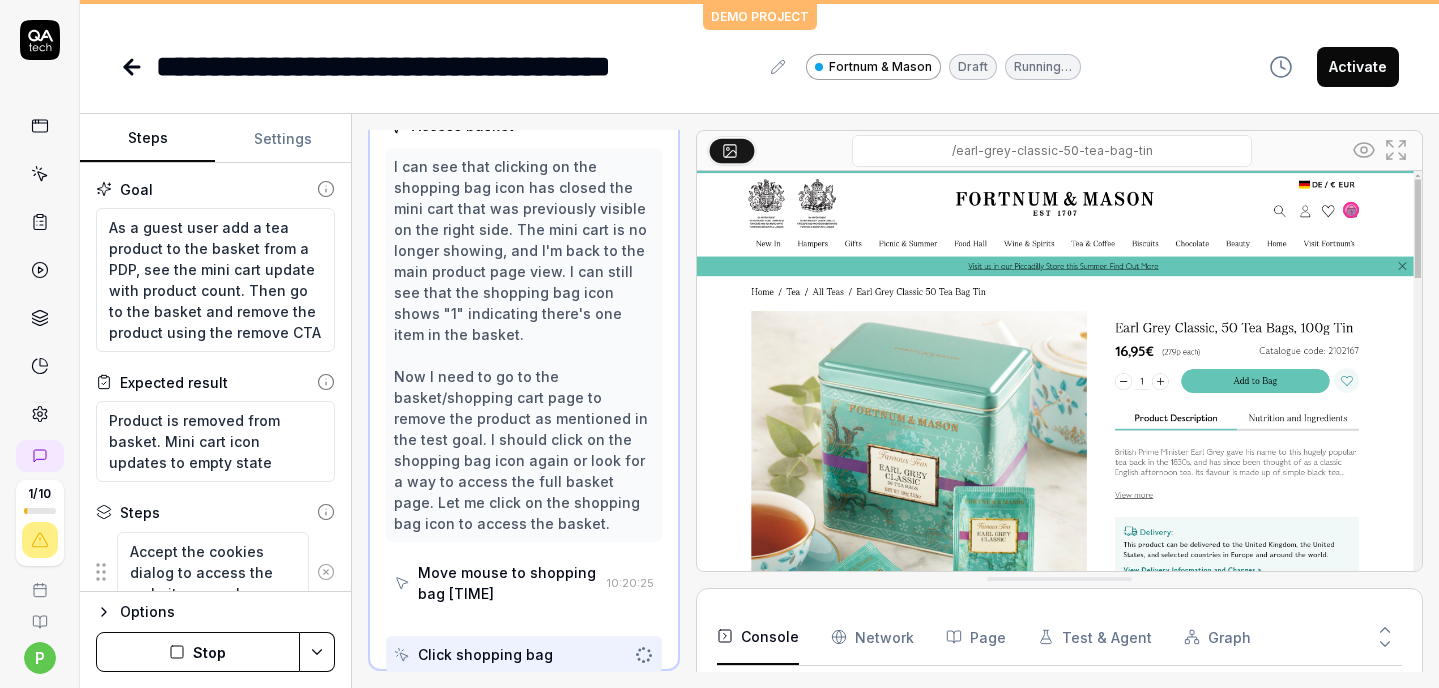 scroll, scrollTop: 1301, scrollLeft: 0, axis: vertical 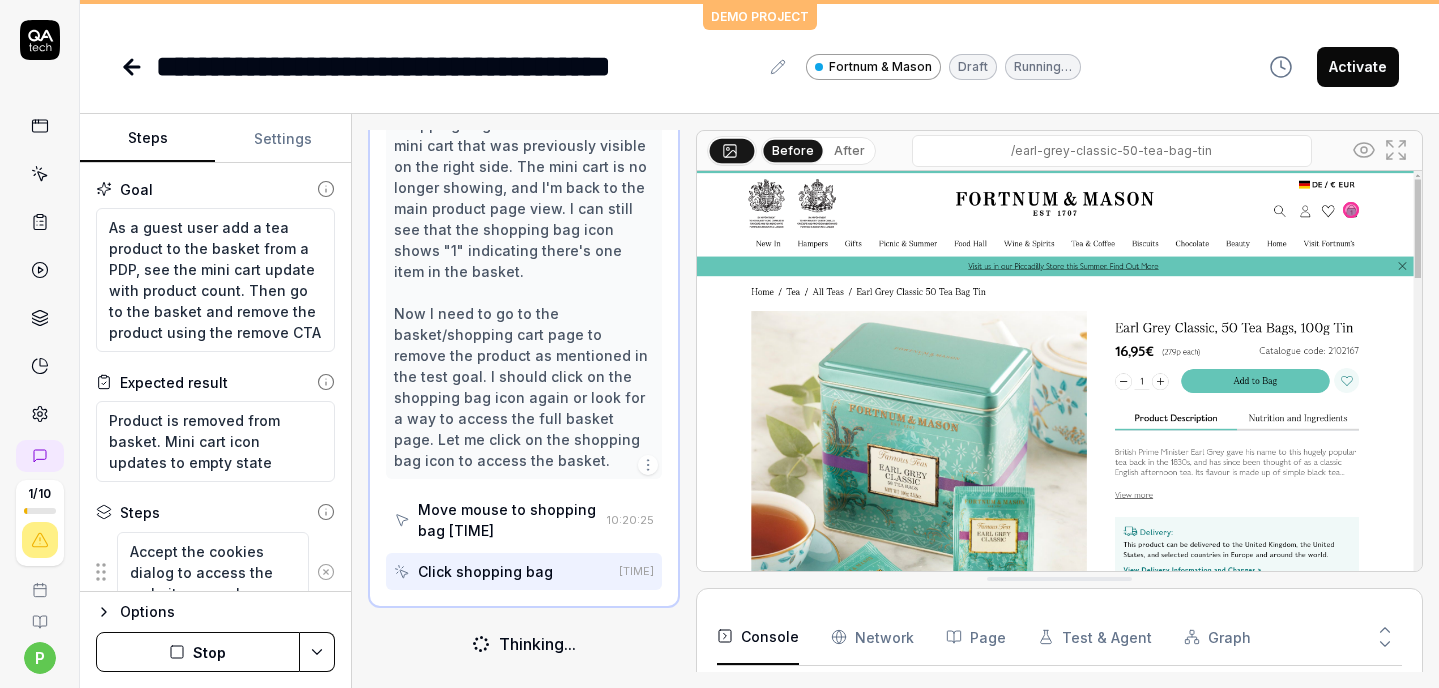 click on "Click shopping bag" at bounding box center [502, 571] 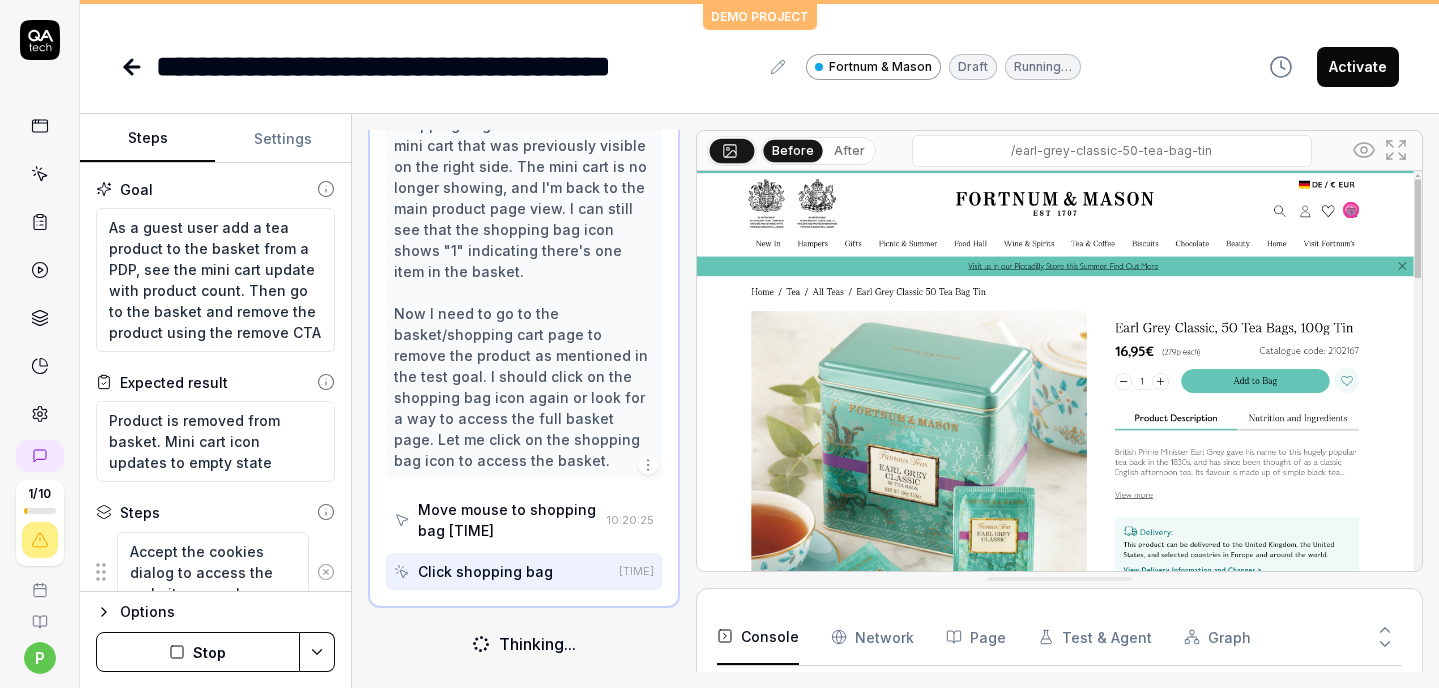 scroll, scrollTop: 903, scrollLeft: 0, axis: vertical 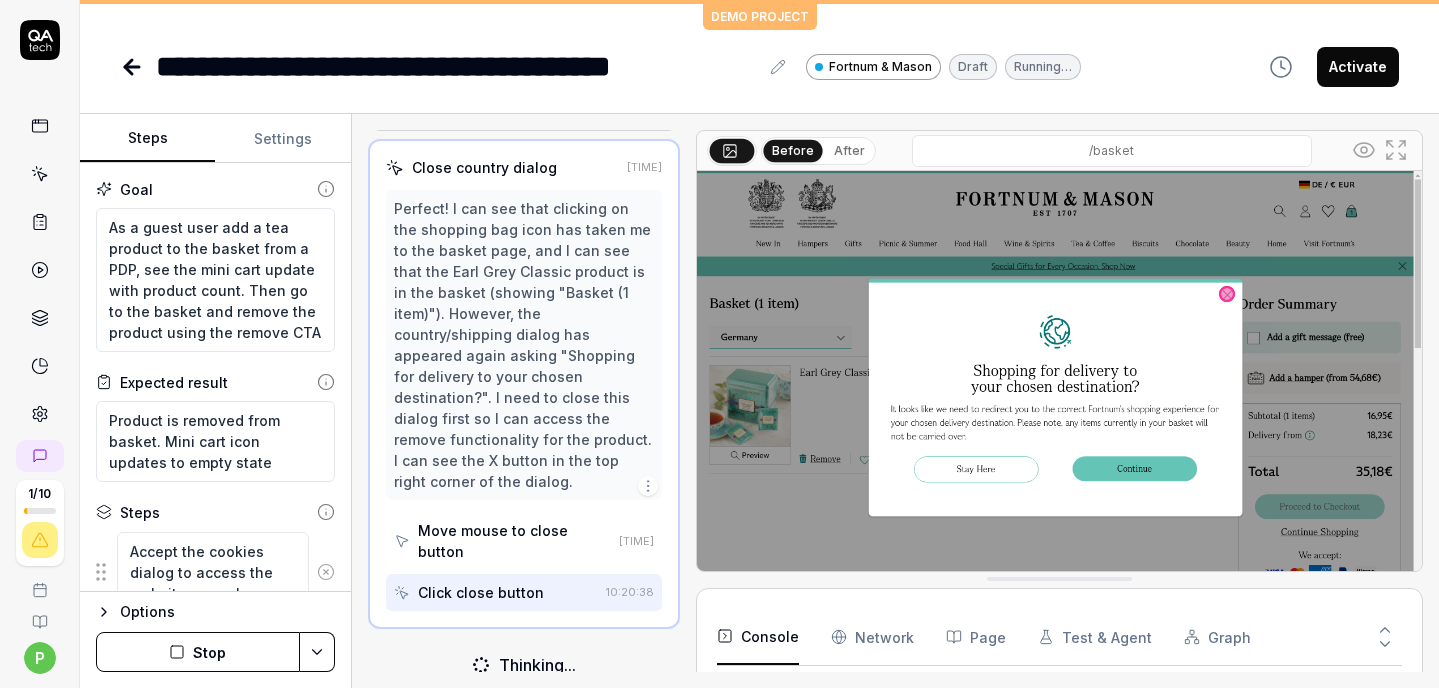 click on "Click close button" at bounding box center [496, 592] 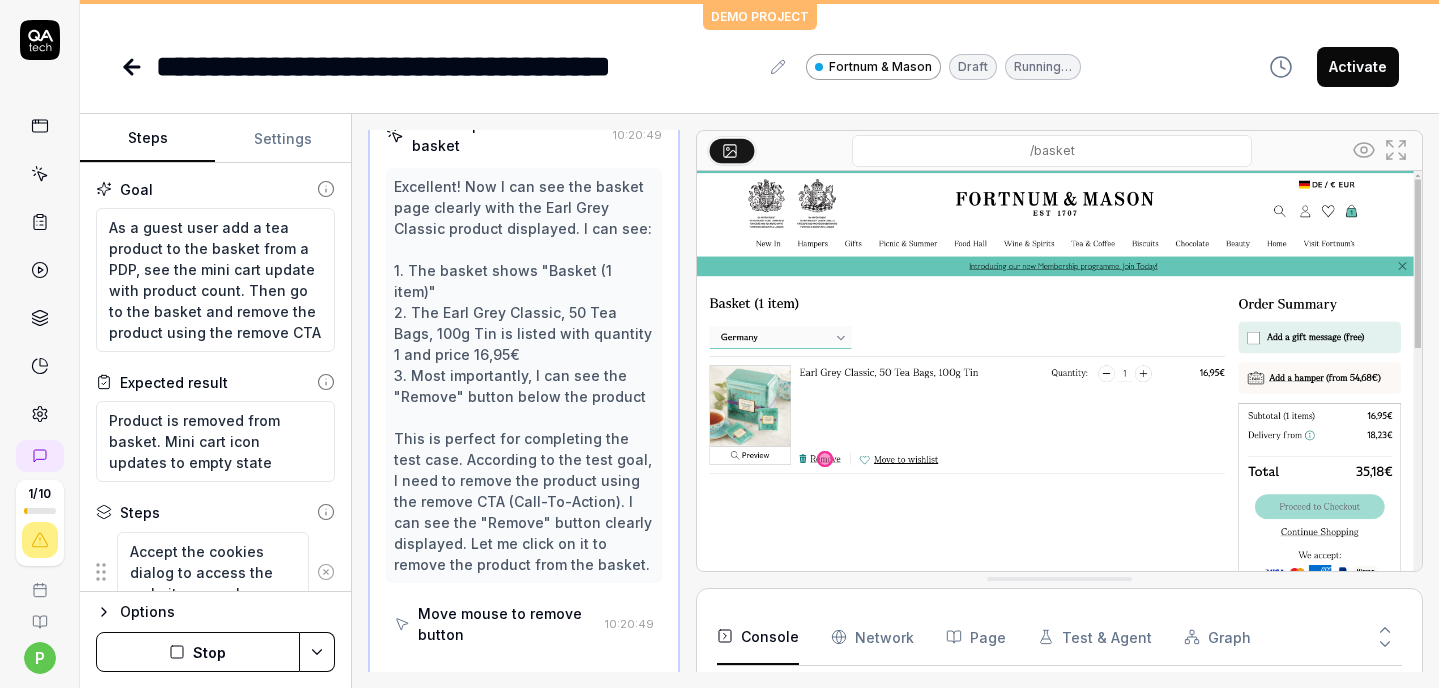 scroll, scrollTop: 1427, scrollLeft: 0, axis: vertical 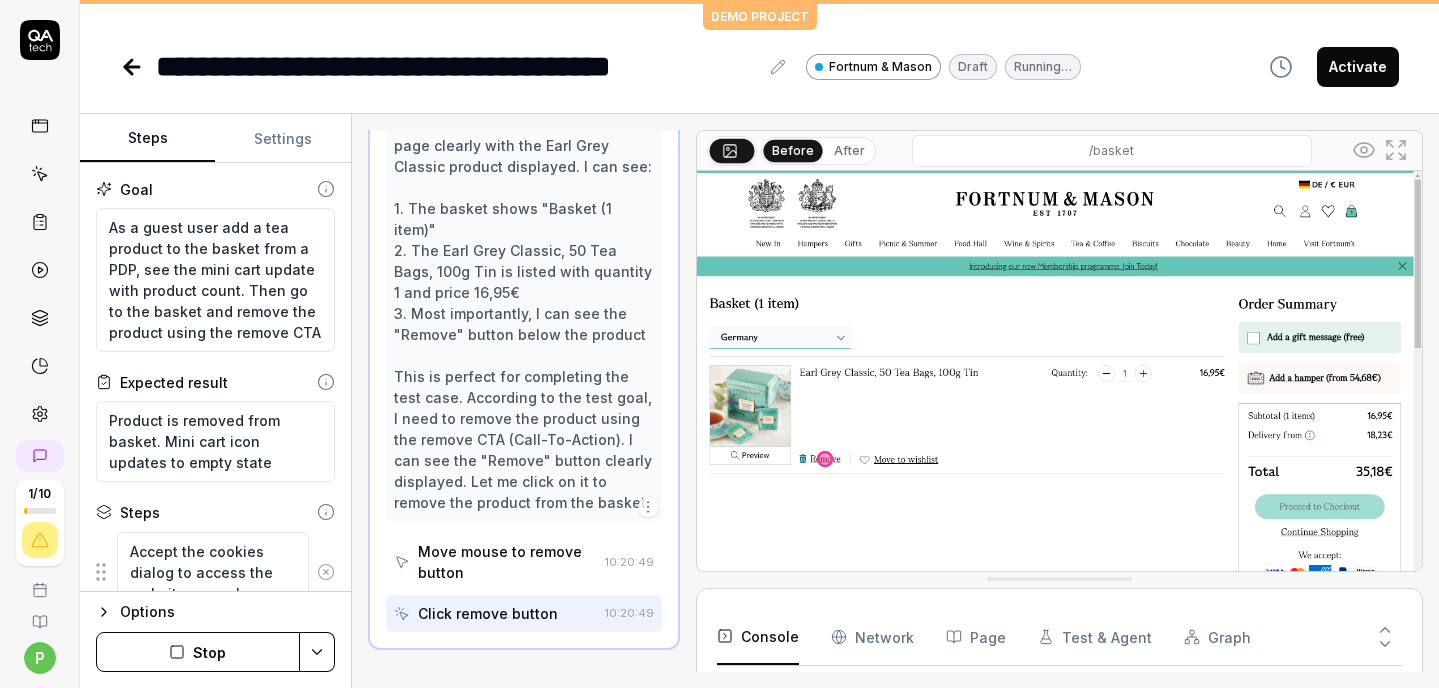 click on "Click remove button" at bounding box center [495, 613] 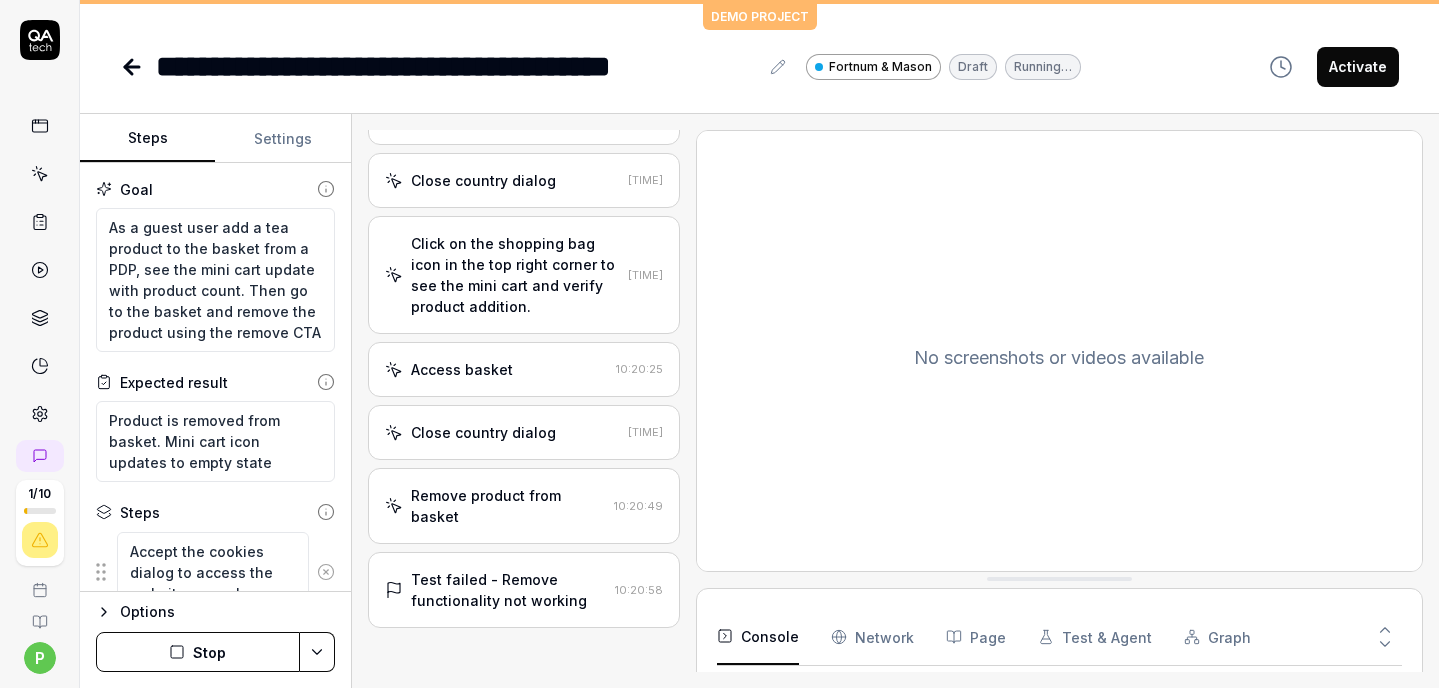 scroll, scrollTop: 1057, scrollLeft: 0, axis: vertical 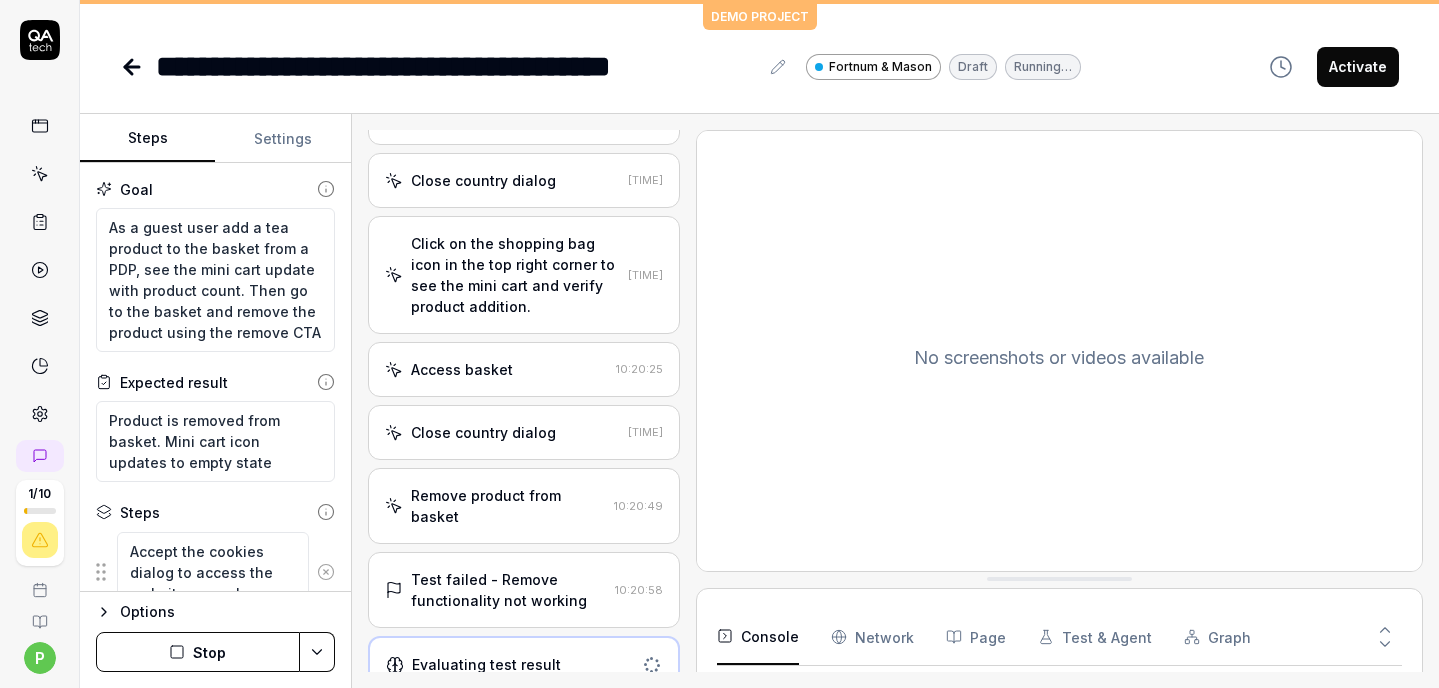 click on "Remove product from basket" at bounding box center (508, 506) 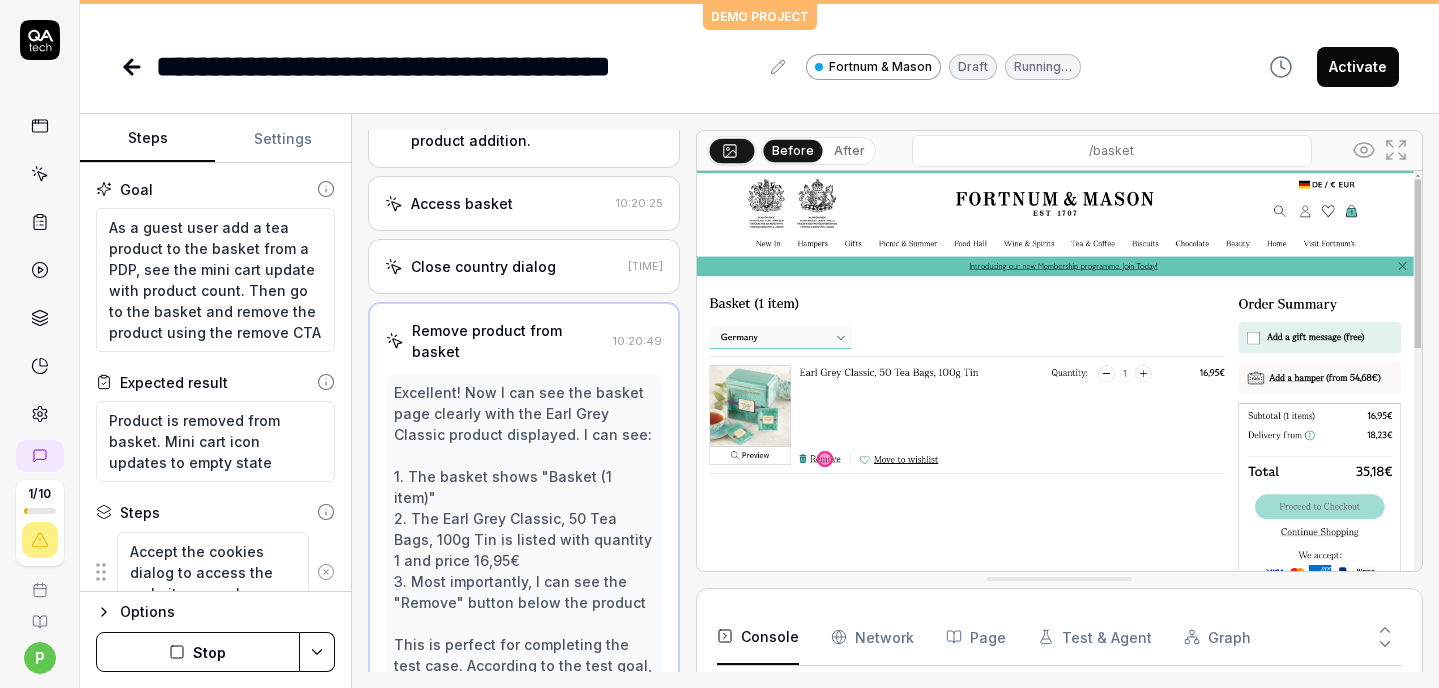 scroll, scrollTop: 1427, scrollLeft: 0, axis: vertical 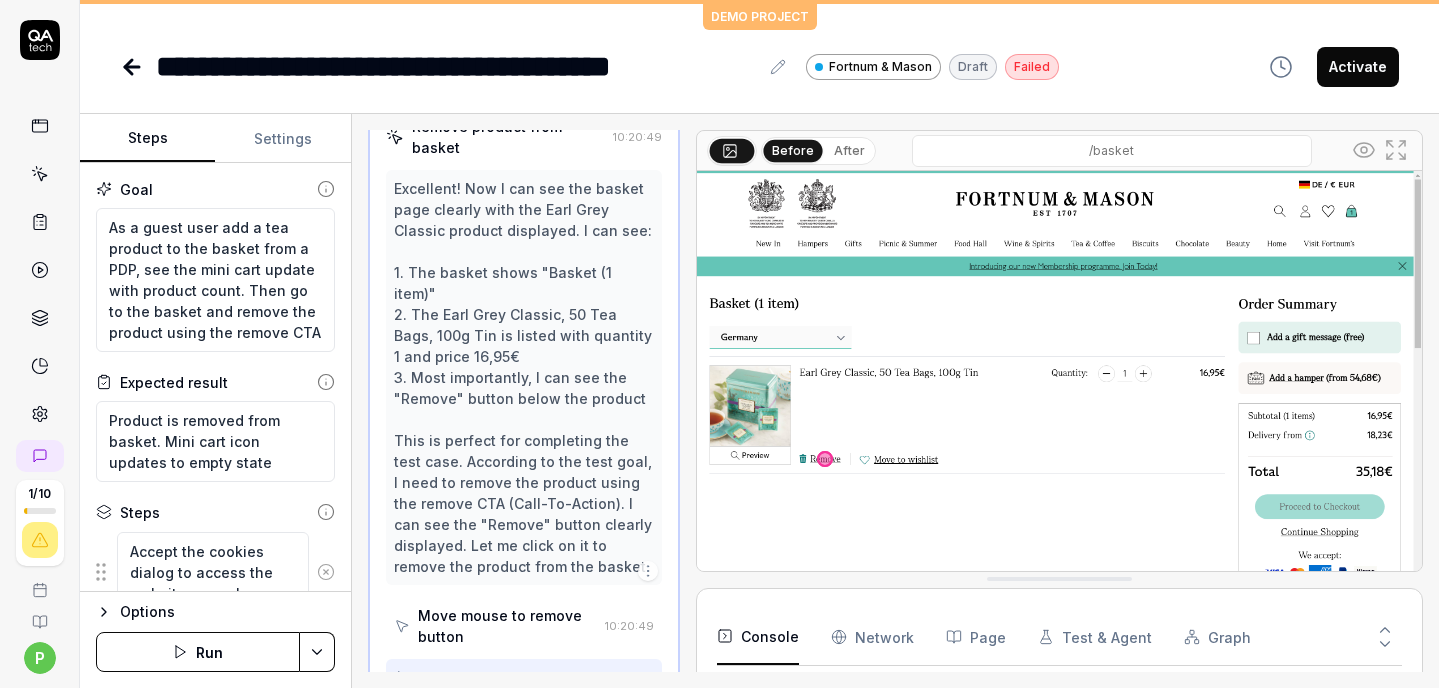 click on "Click remove button" at bounding box center [488, 677] 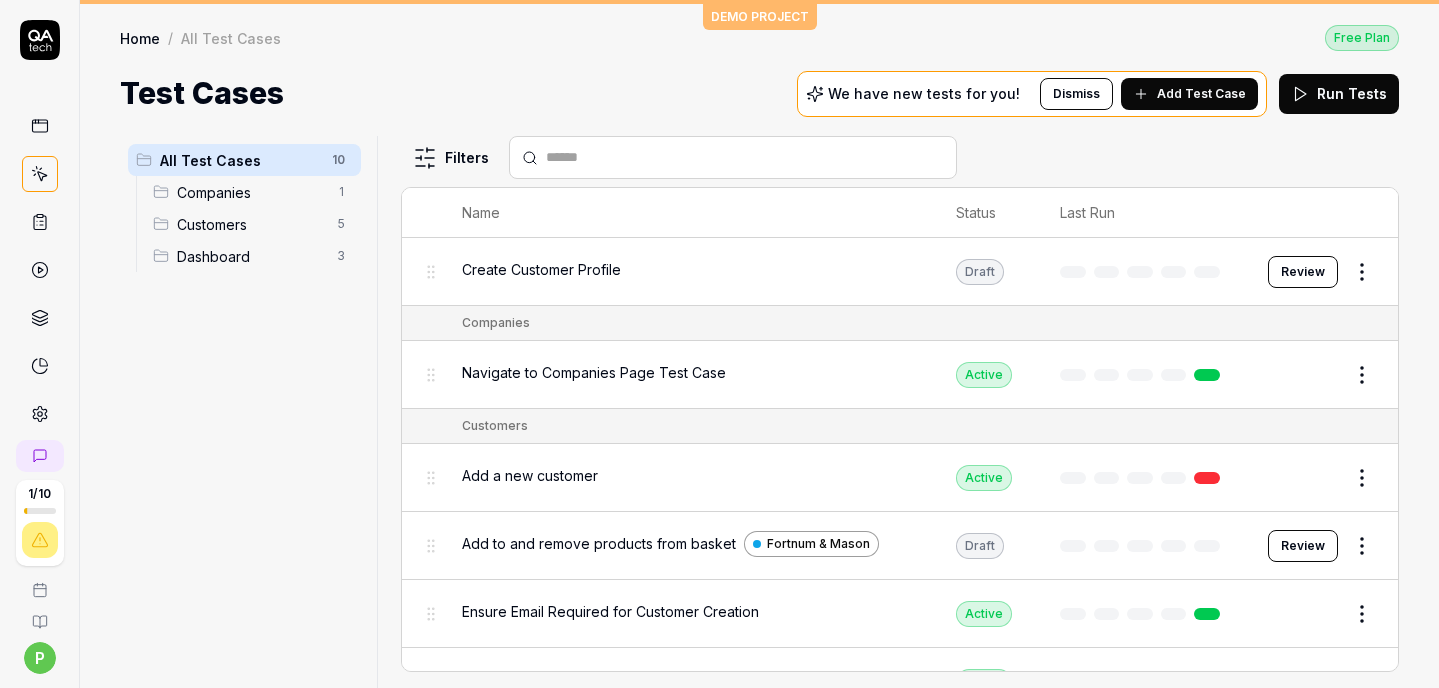click on "Add to and remove products from basket" at bounding box center (599, 543) 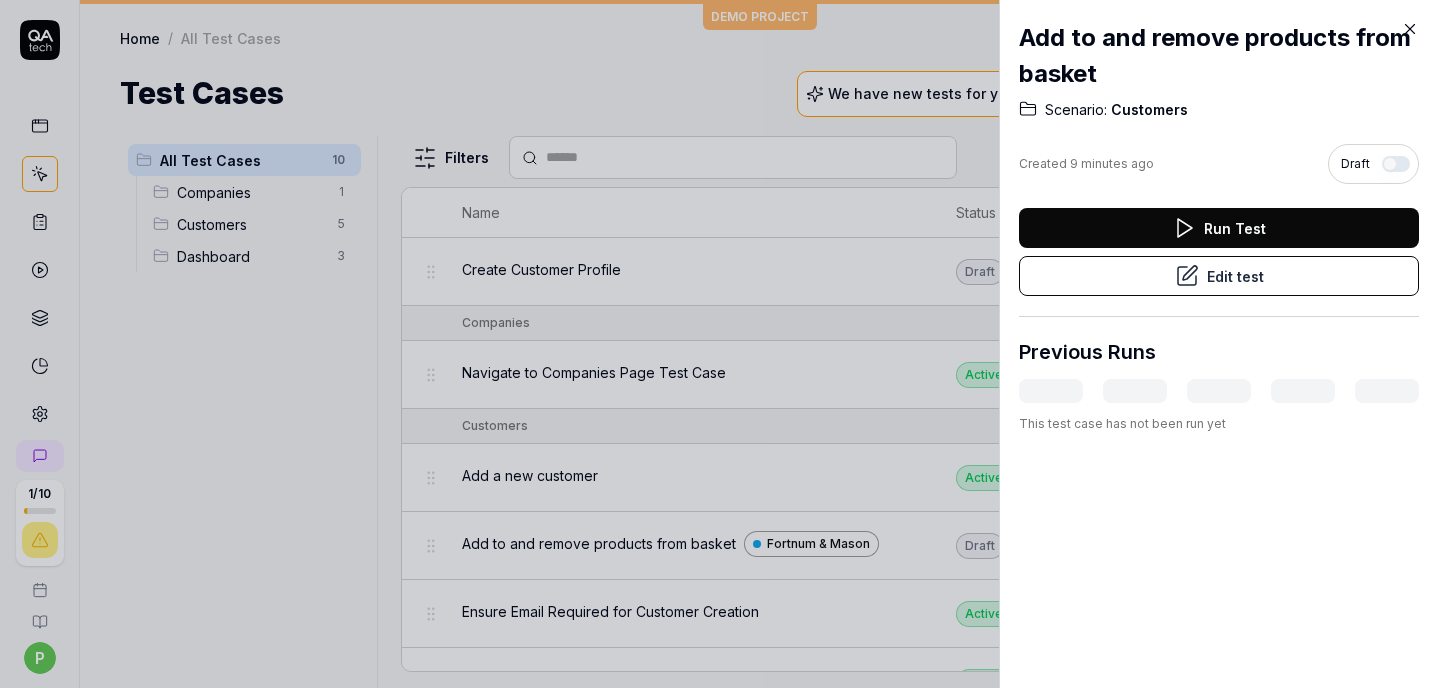 click on "Edit test" at bounding box center [1219, 276] 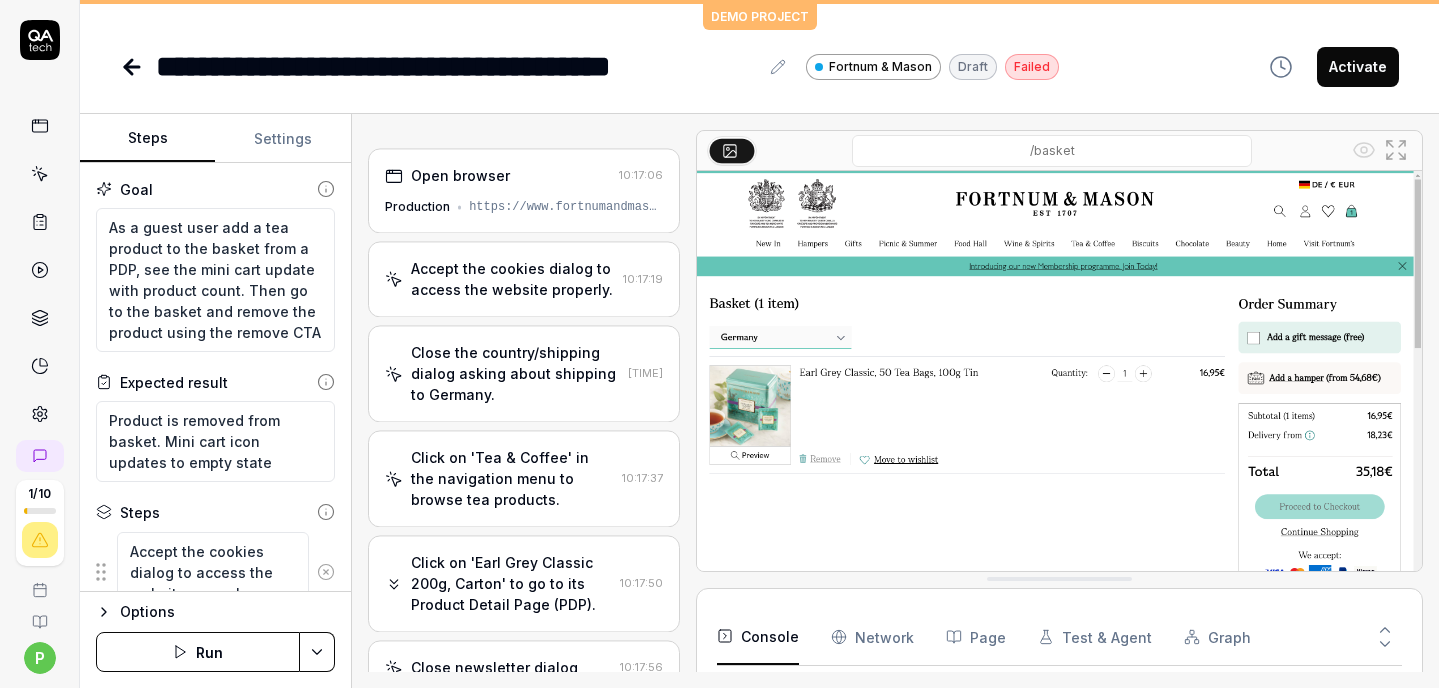 scroll, scrollTop: 637, scrollLeft: 0, axis: vertical 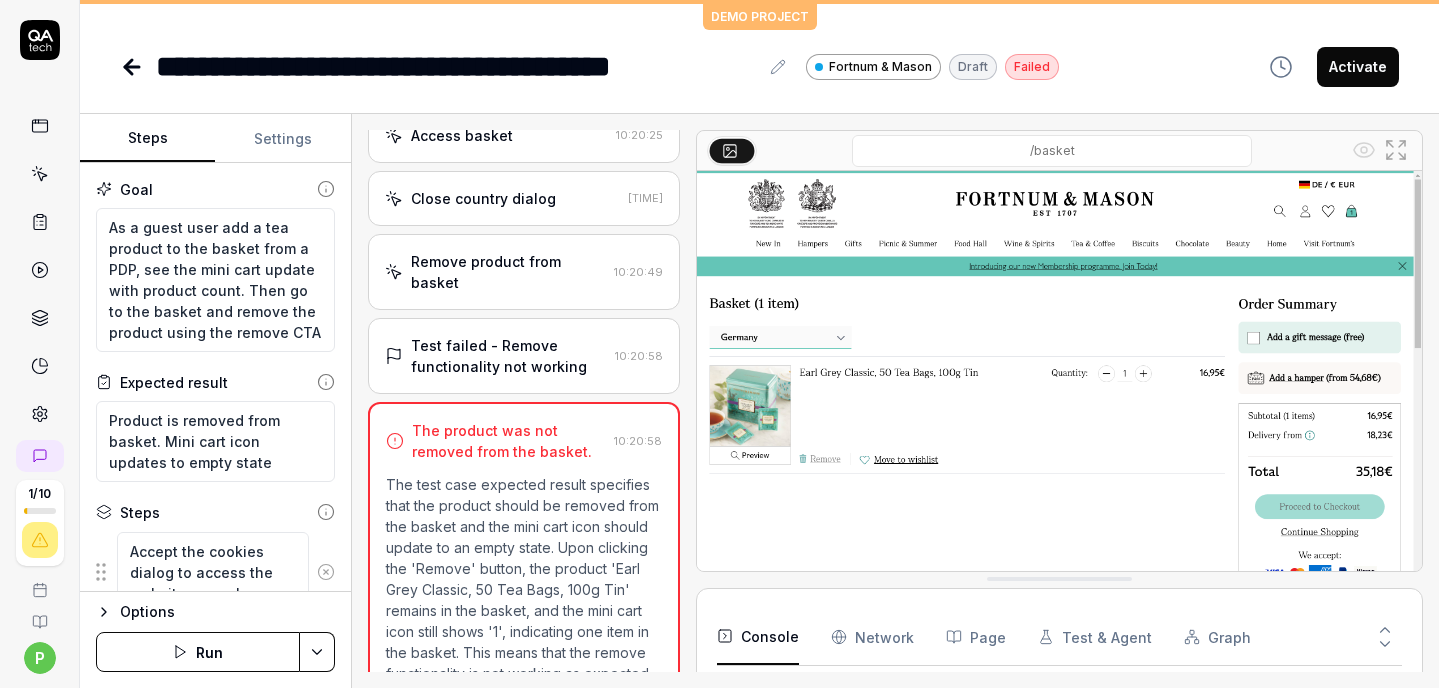 click on "Remove product from basket [TIME]" at bounding box center (524, 272) 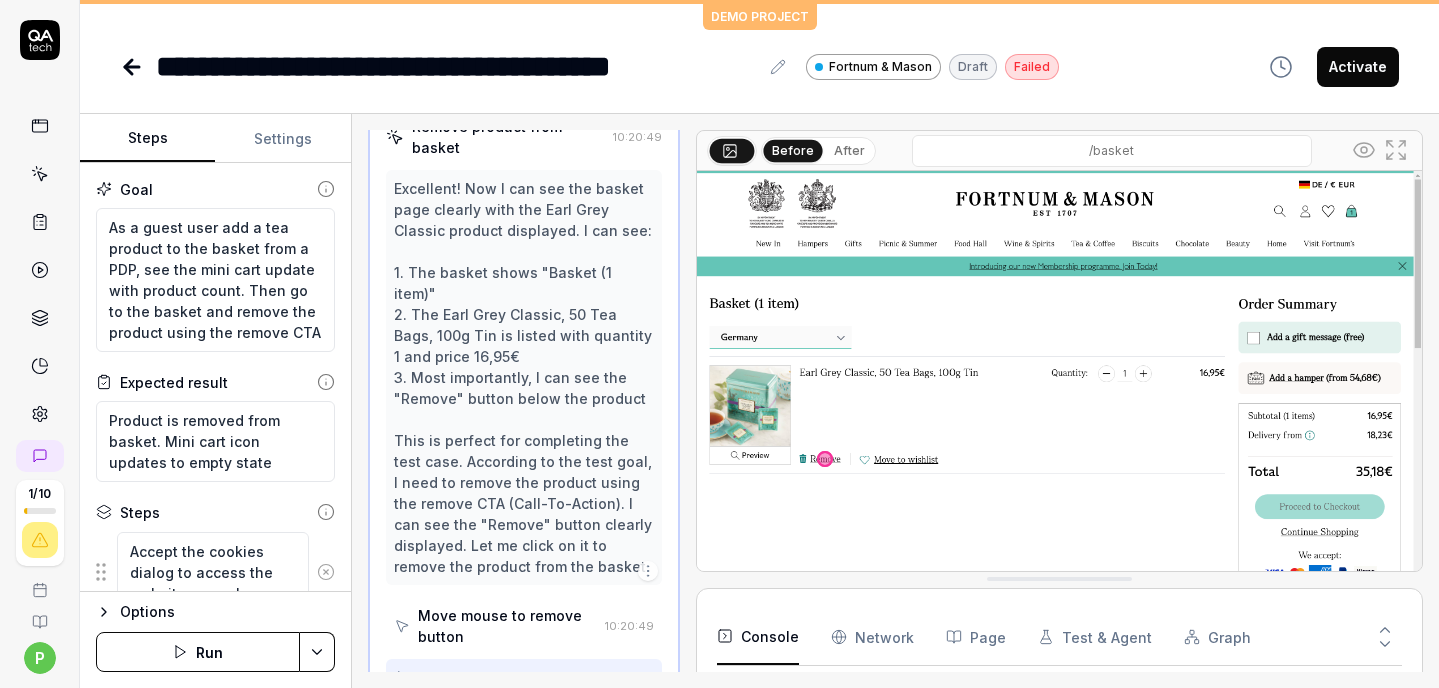 scroll, scrollTop: 1470, scrollLeft: 0, axis: vertical 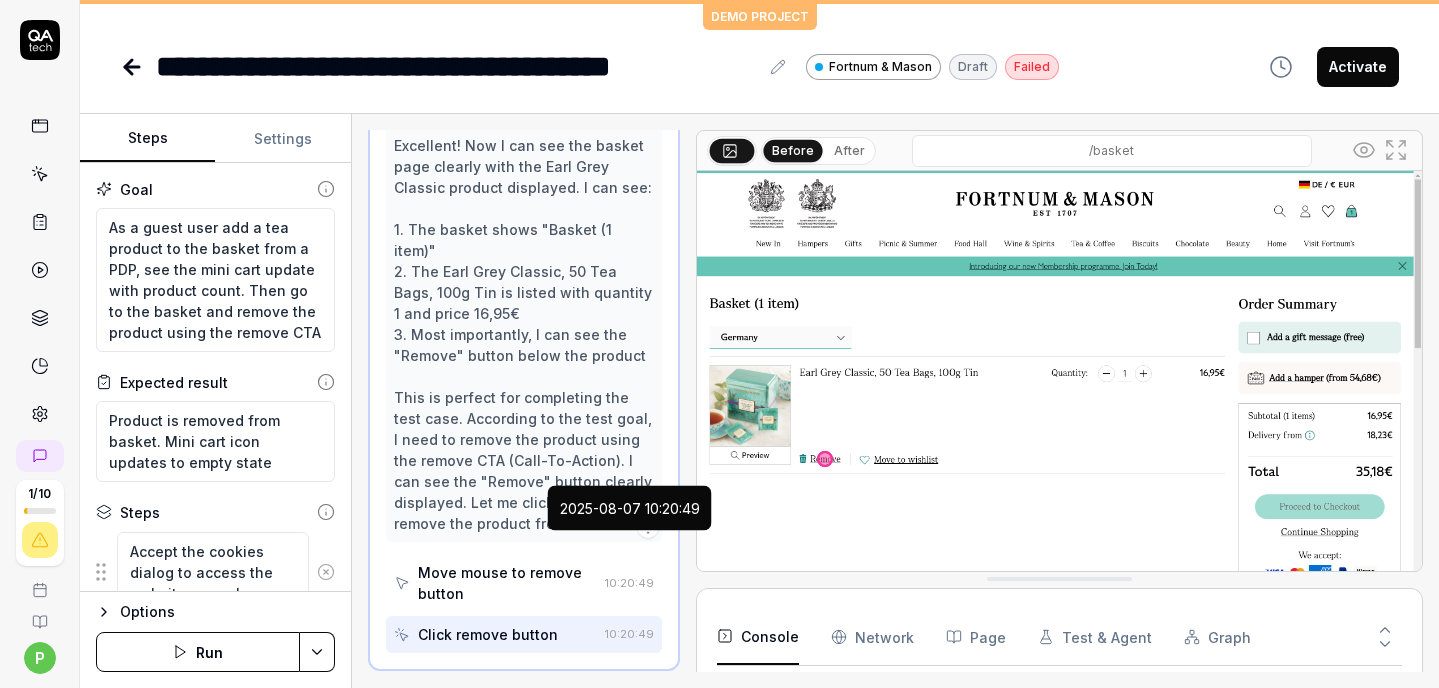 click on "2025-08-07 10:20:49" at bounding box center [630, 508] 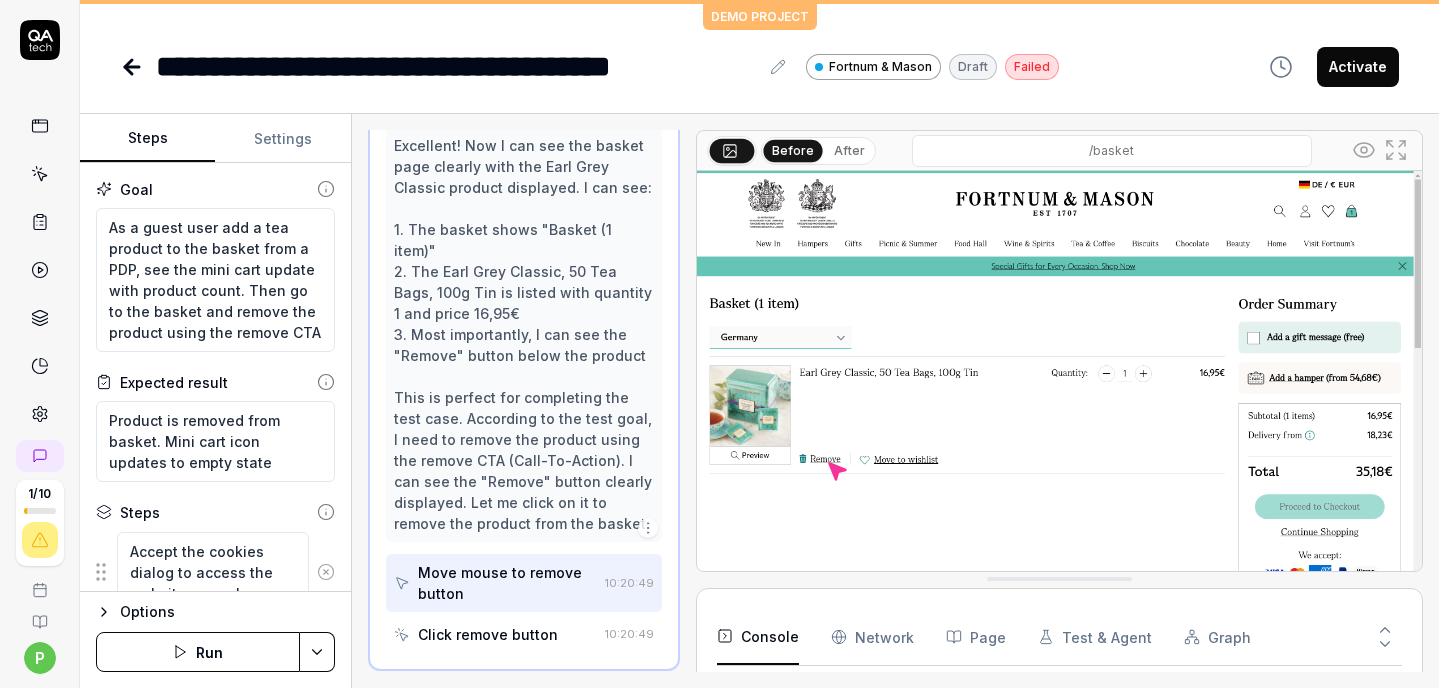 click 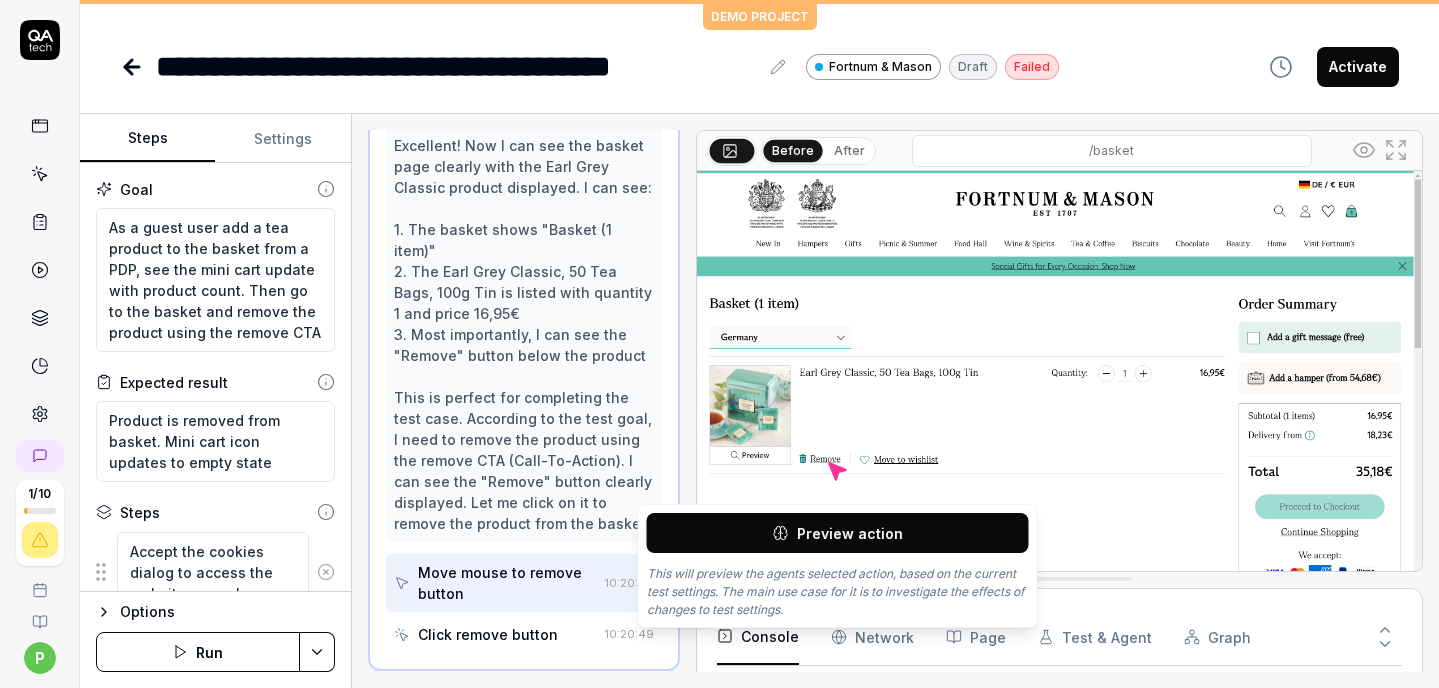 click on "Preview action" at bounding box center (838, 533) 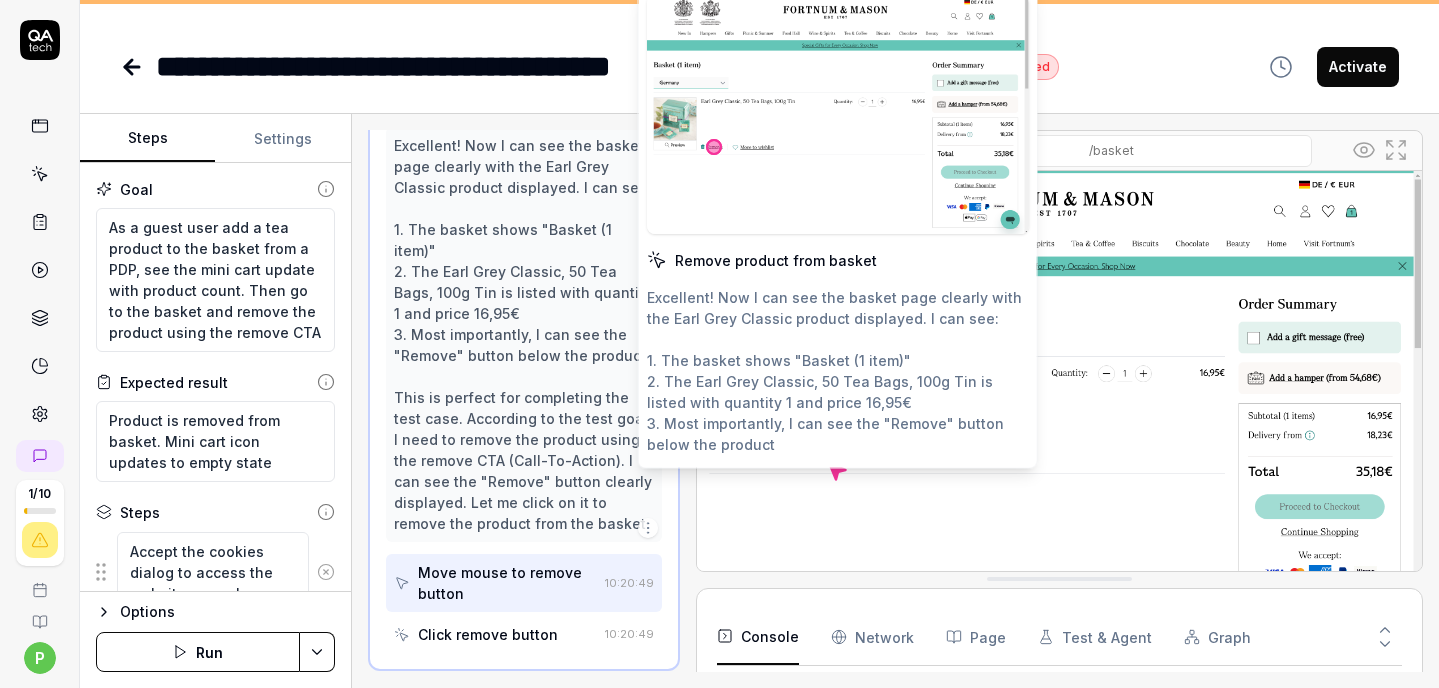 scroll, scrollTop: 53, scrollLeft: 0, axis: vertical 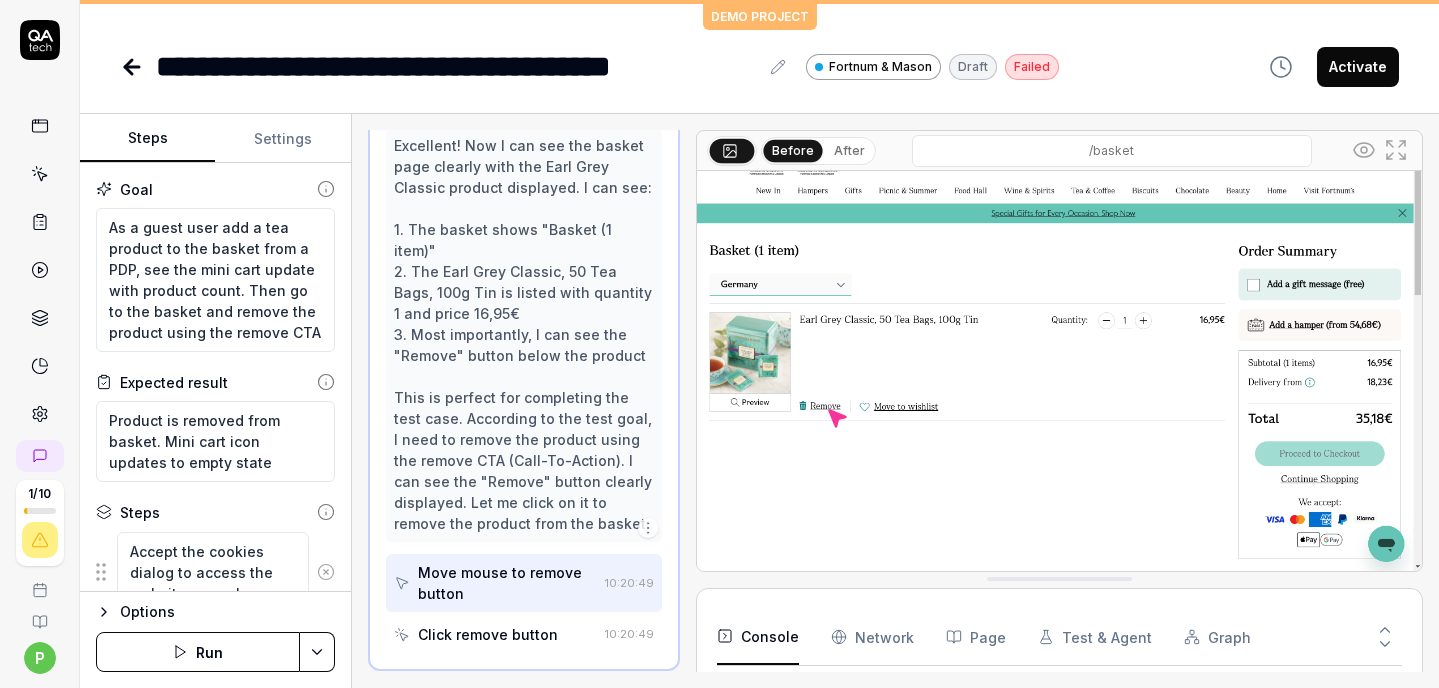 click at bounding box center [1059, 344] 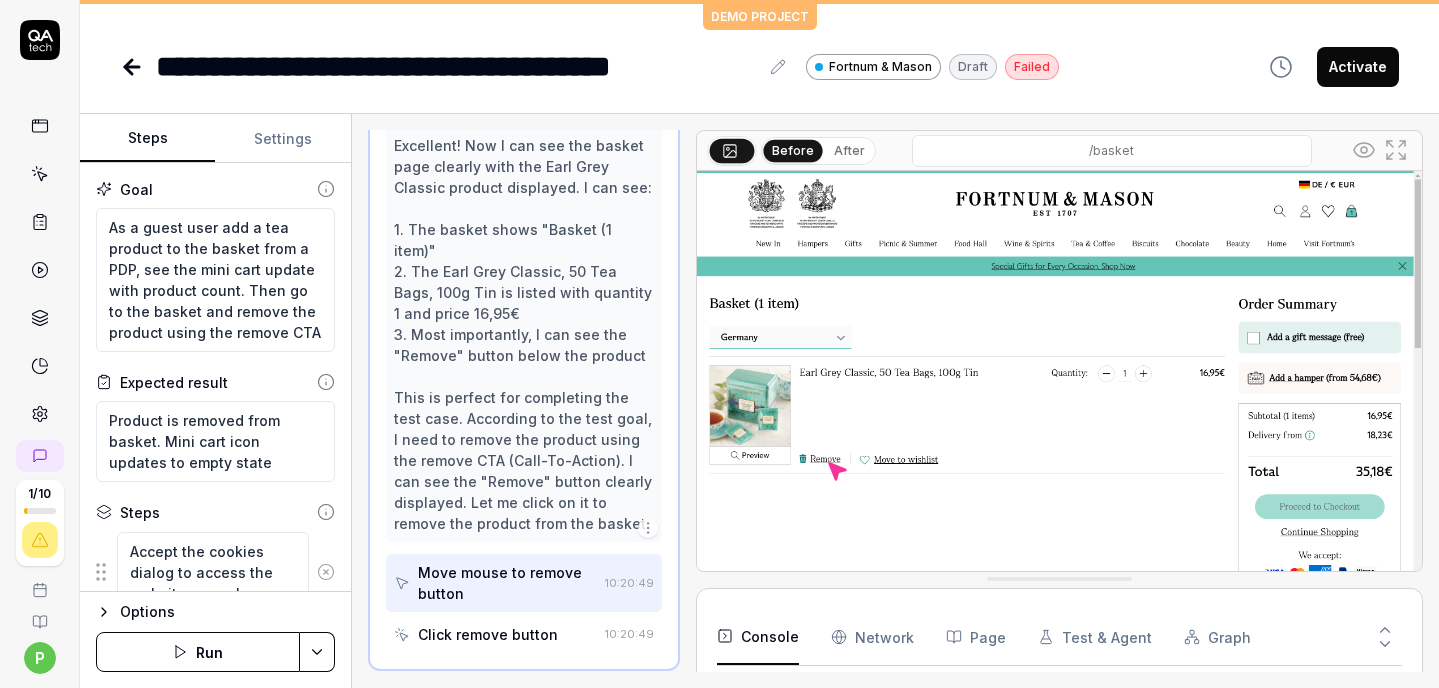scroll, scrollTop: 53, scrollLeft: 0, axis: vertical 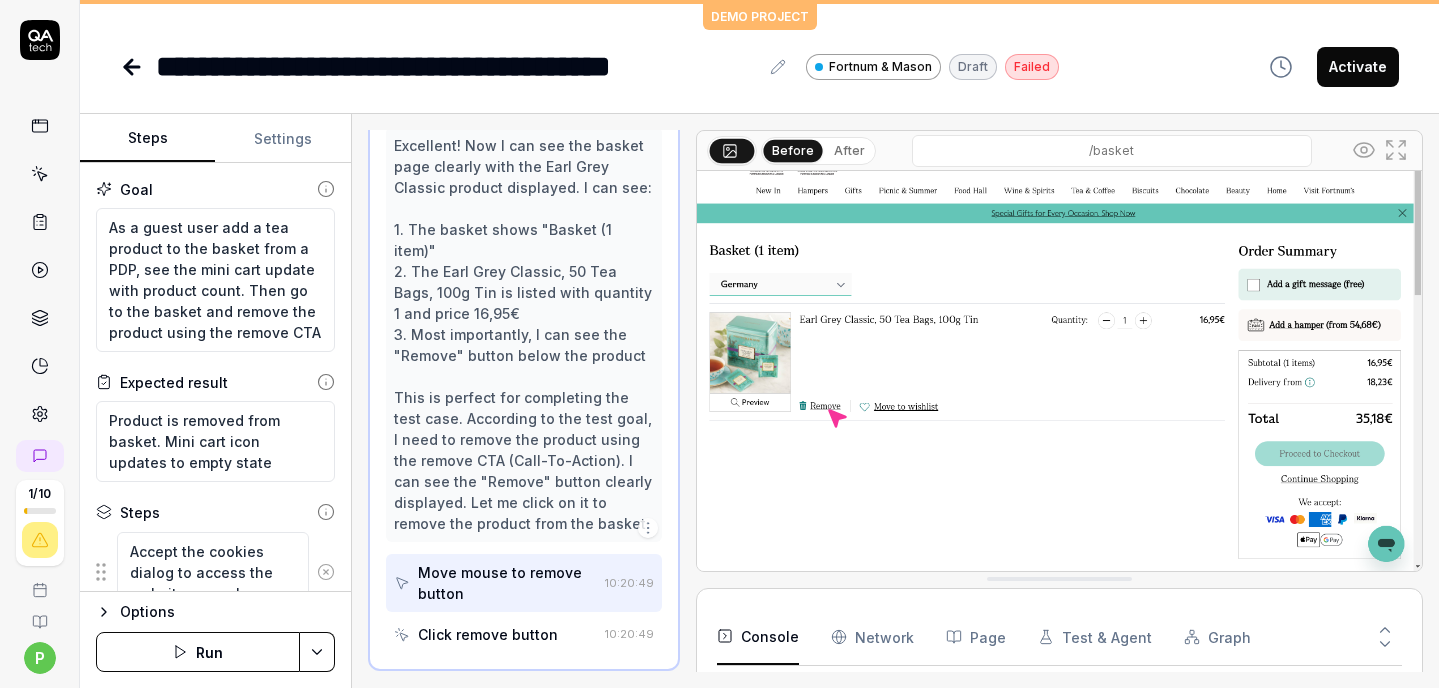 click 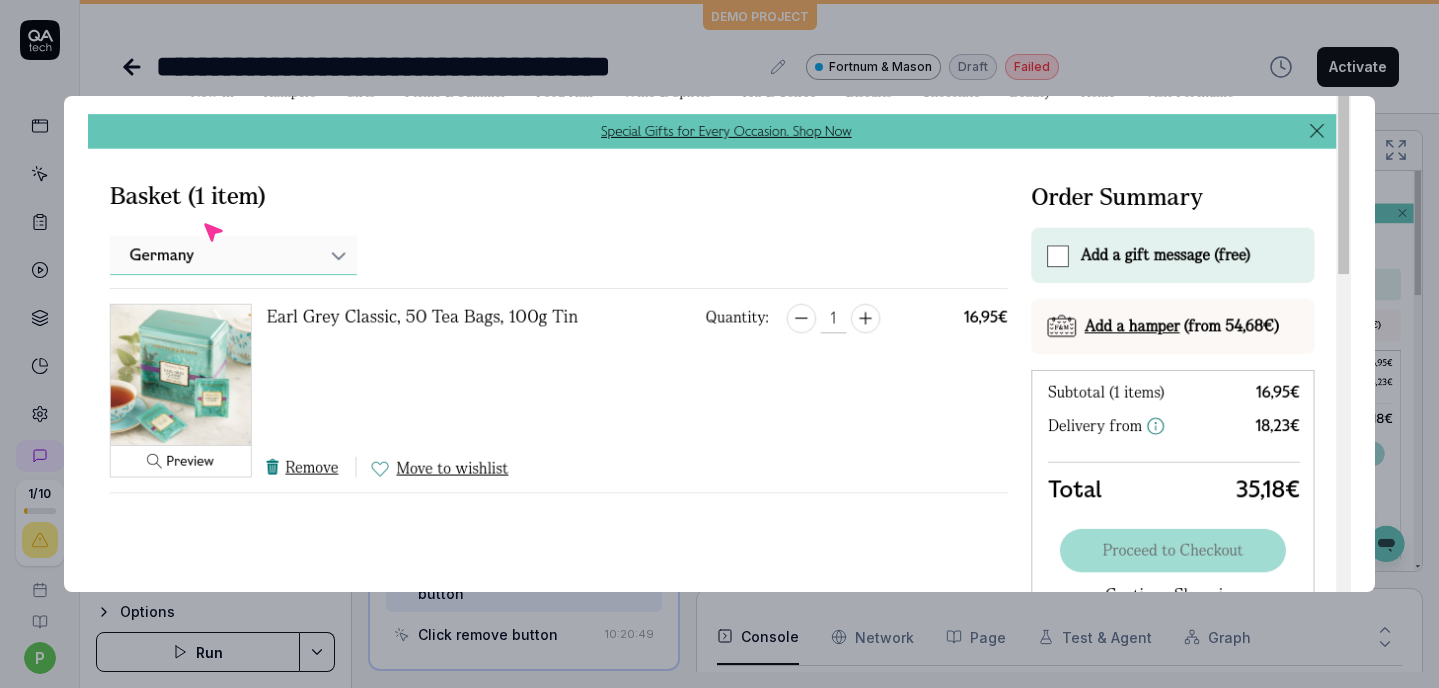 drag, startPoint x: 1366, startPoint y: 467, endPoint x: 1377, endPoint y: 464, distance: 11.401754 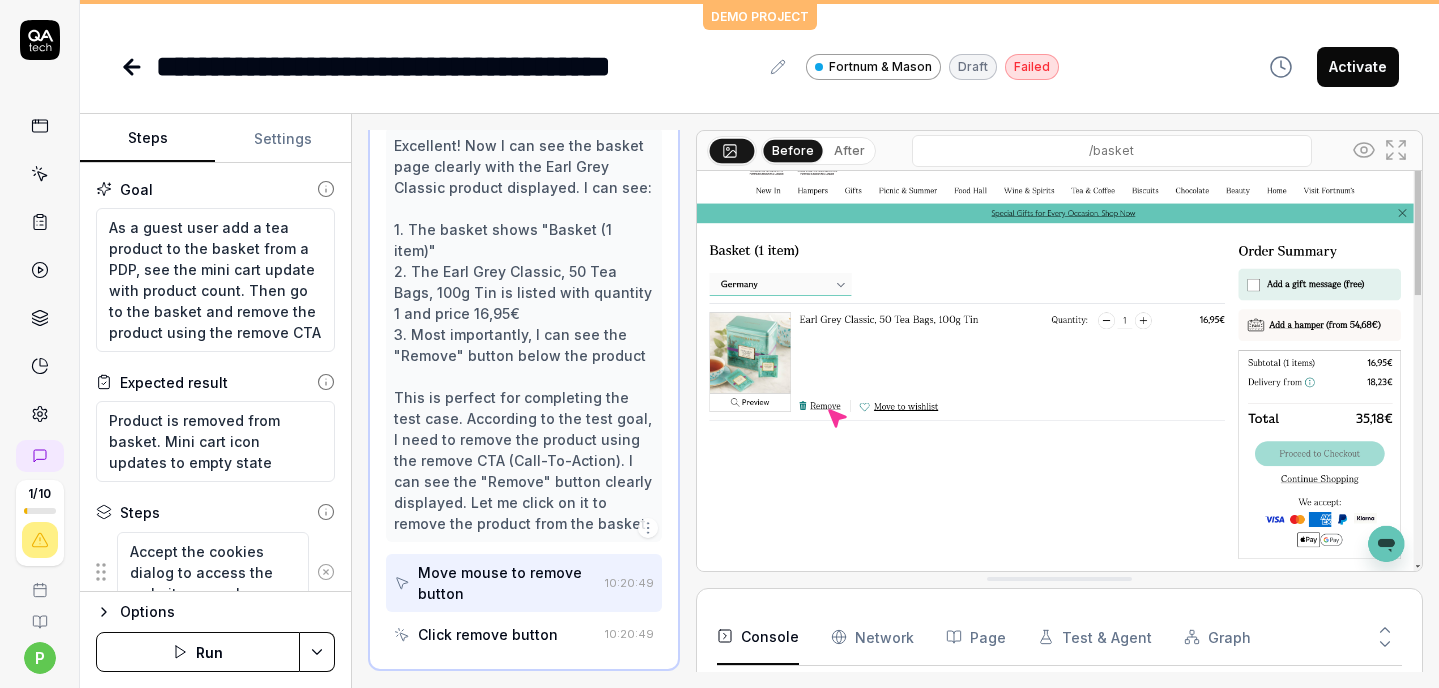 click 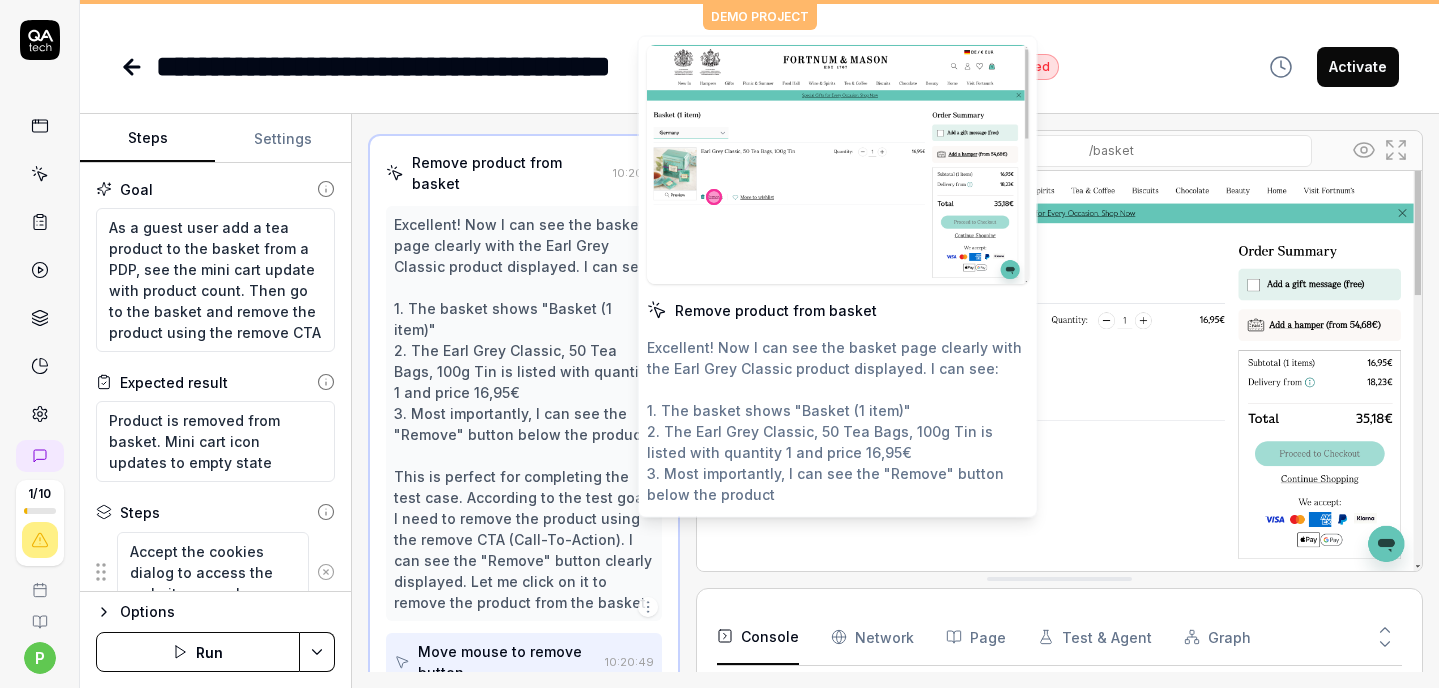 scroll, scrollTop: 1333, scrollLeft: 0, axis: vertical 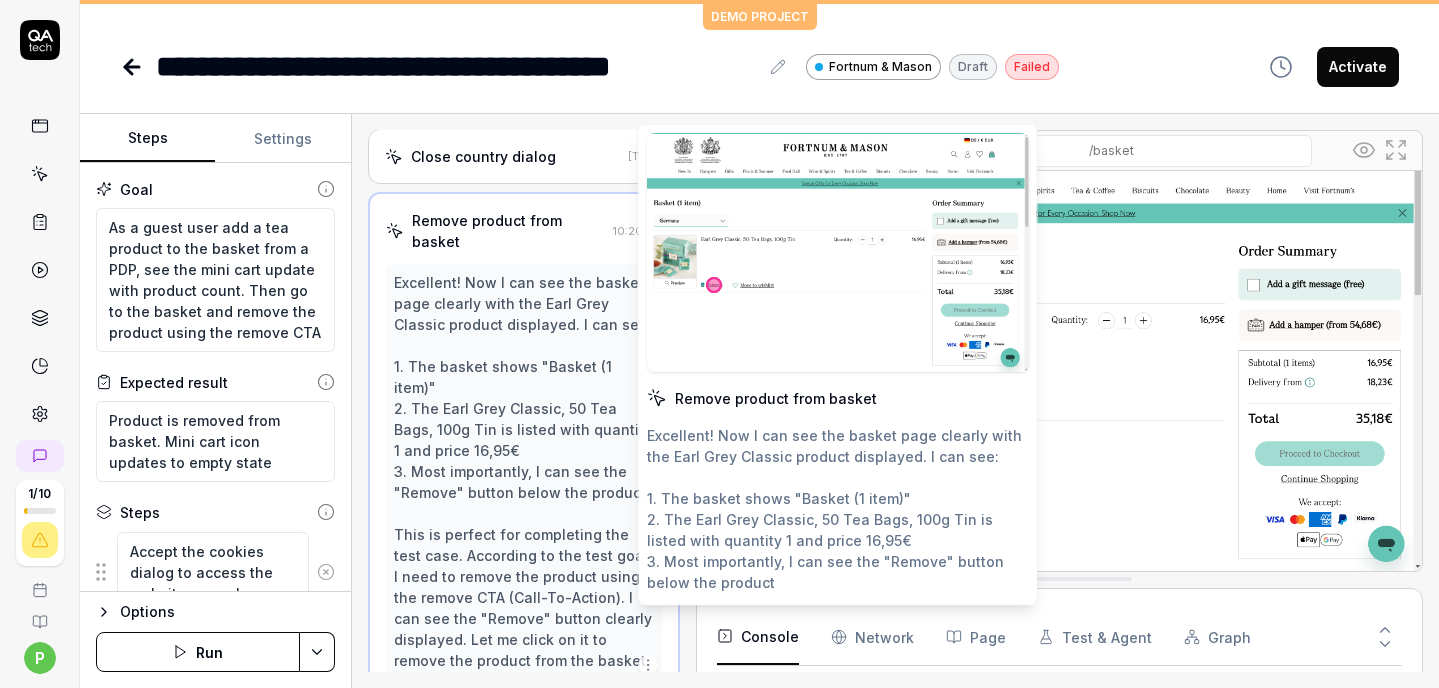 click on "Excellent! Now I can see the basket page clearly with the Earl Grey Classic product displayed. I can see:
1. The basket shows "Basket (1 item)"
2. The Earl Grey Classic, 50 Tea Bags, 100g Tin is listed with quantity 1 and price 16,95€
3. Most importantly, I can see the "Remove" button below the product
This is perfect for completing the test case. According to the test goal, I need to remove the product using the remove CTA (Call-To-Action). I can see the "Remove" button clearly displayed. Let me click on it to remove the product from the basket." at bounding box center [524, 471] 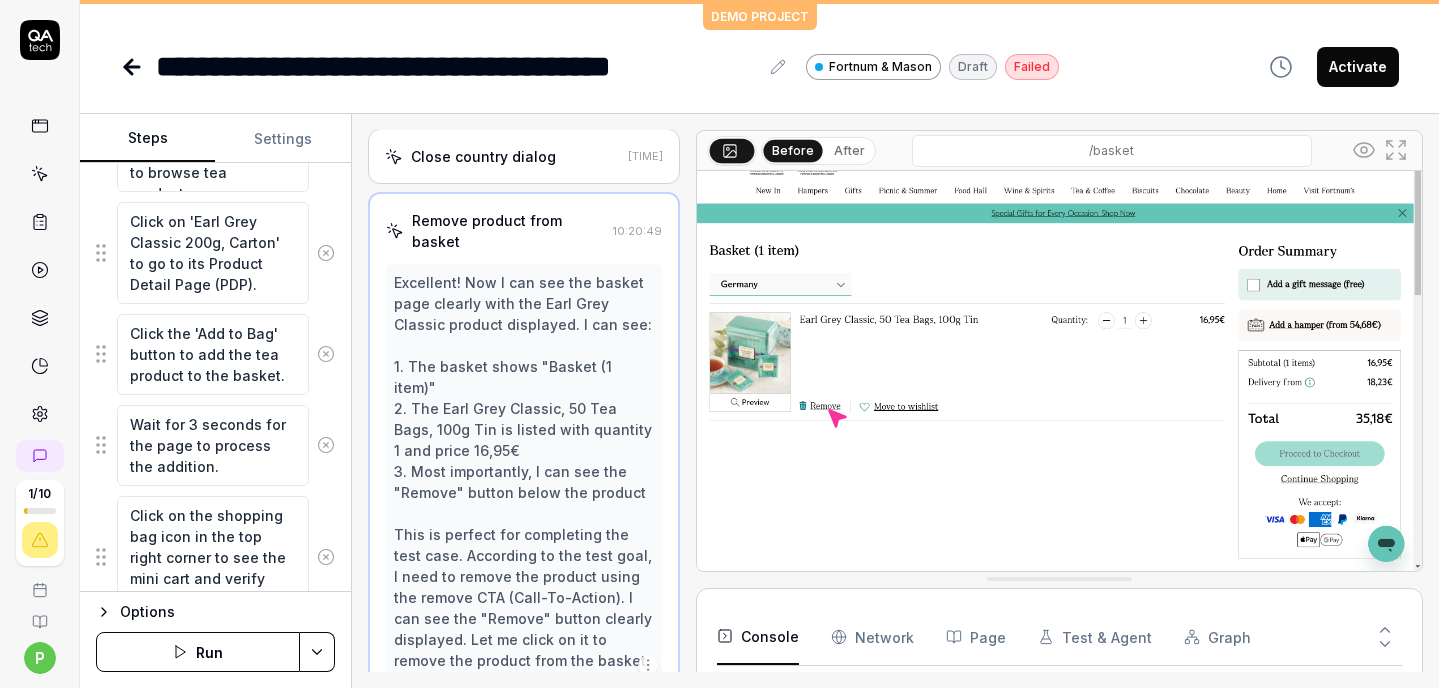 scroll, scrollTop: 714, scrollLeft: 0, axis: vertical 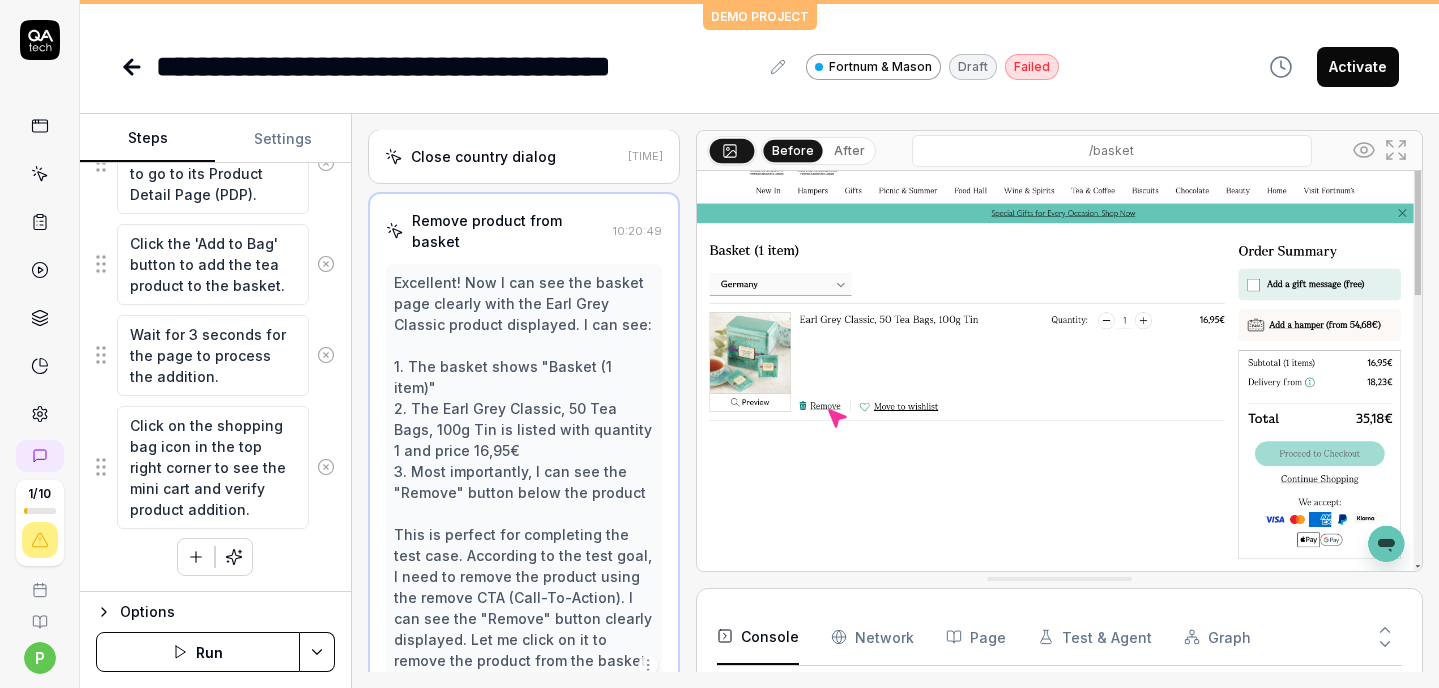click on "Excellent! Now I can see the basket page clearly with the Earl Grey Classic product displayed. I can see:
1. The basket shows "Basket (1 item)"
2. The Earl Grey Classic, 50 Tea Bags, 100g Tin is listed with quantity 1 and price 16,95€
3. Most importantly, I can see the "Remove" button below the product
This is perfect for completing the test case. According to the test goal, I need to remove the product using the remove CTA (Call-To-Action). I can see the "Remove" button clearly displayed. Let me click on it to remove the product from the basket." at bounding box center (524, 471) 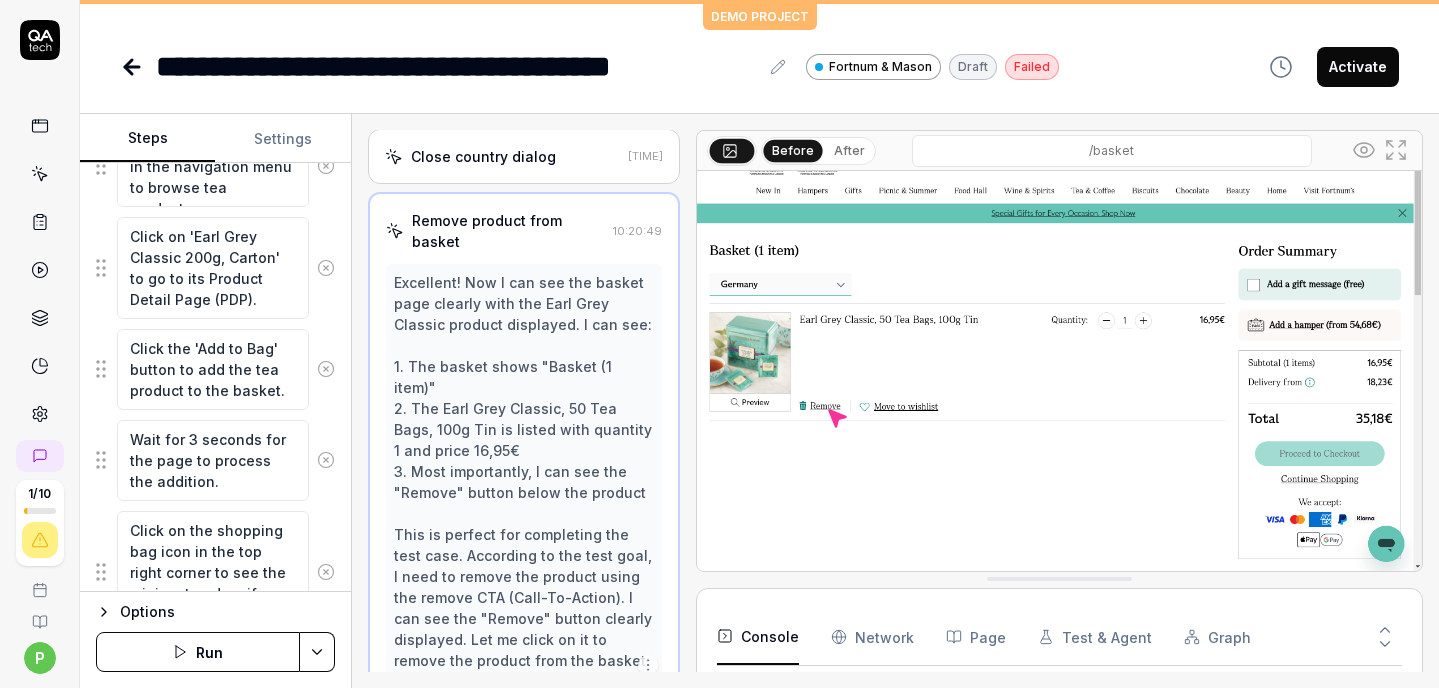 scroll, scrollTop: 714, scrollLeft: 0, axis: vertical 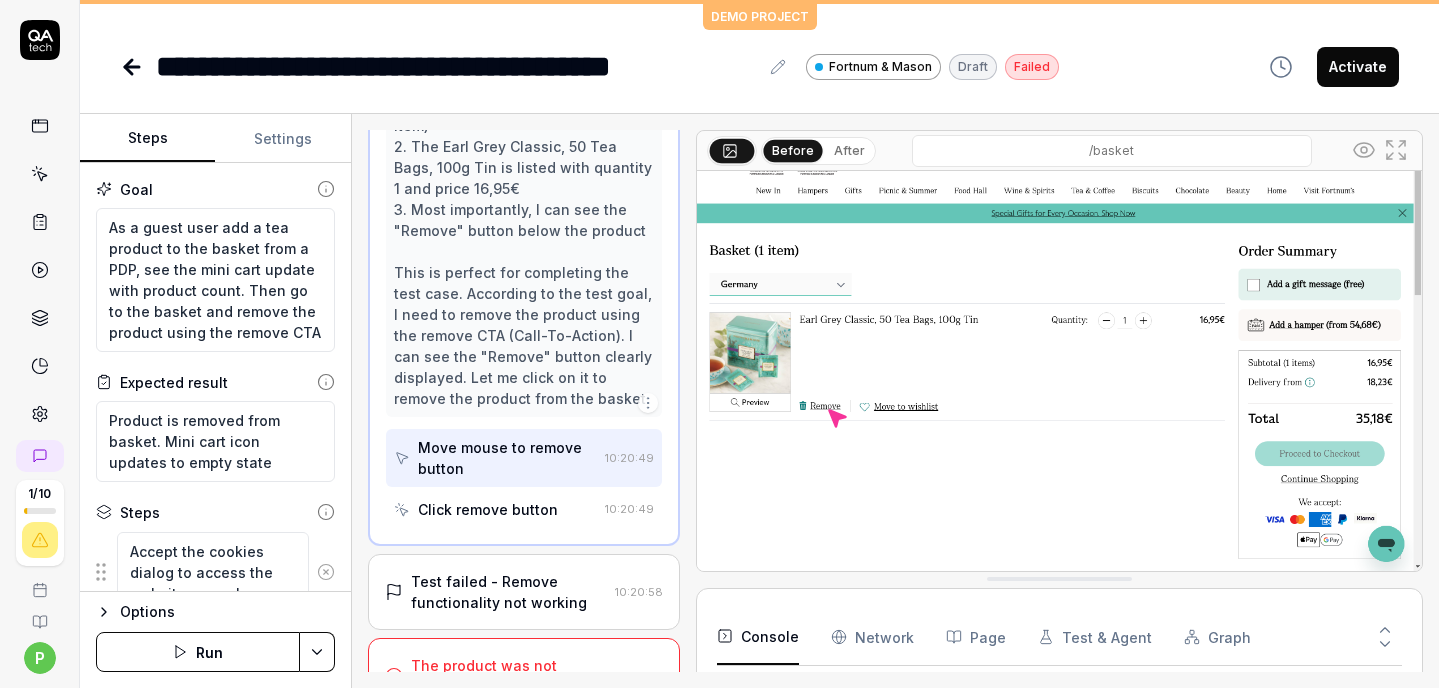click on "Test failed - Remove functionality not working" at bounding box center (509, 592) 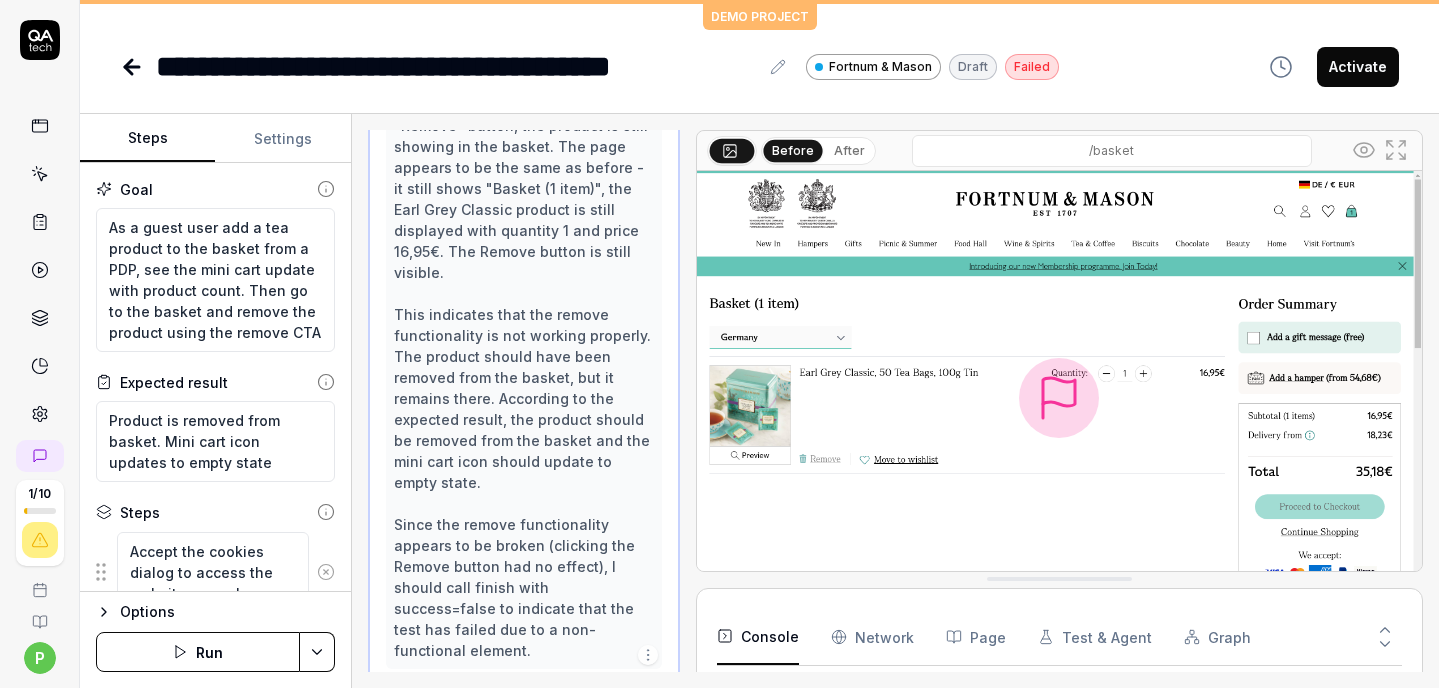 scroll, scrollTop: 1596, scrollLeft: 0, axis: vertical 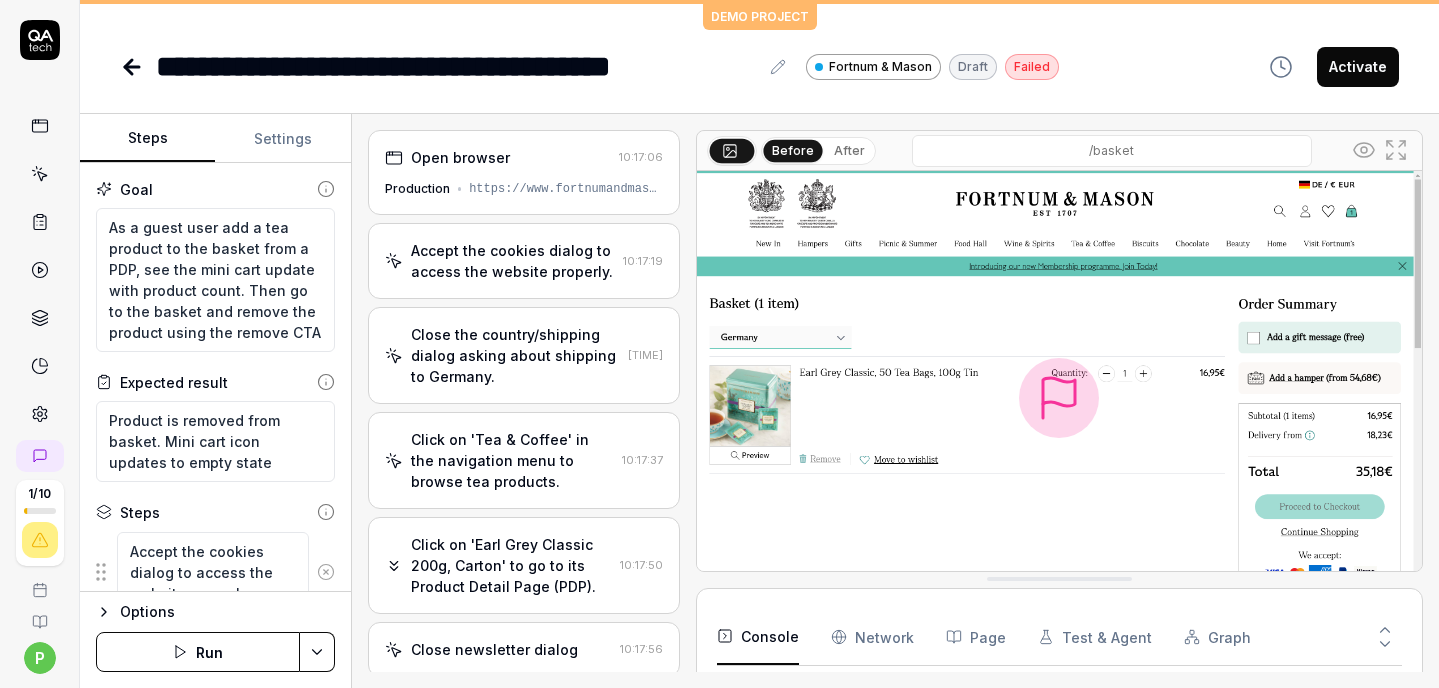 click 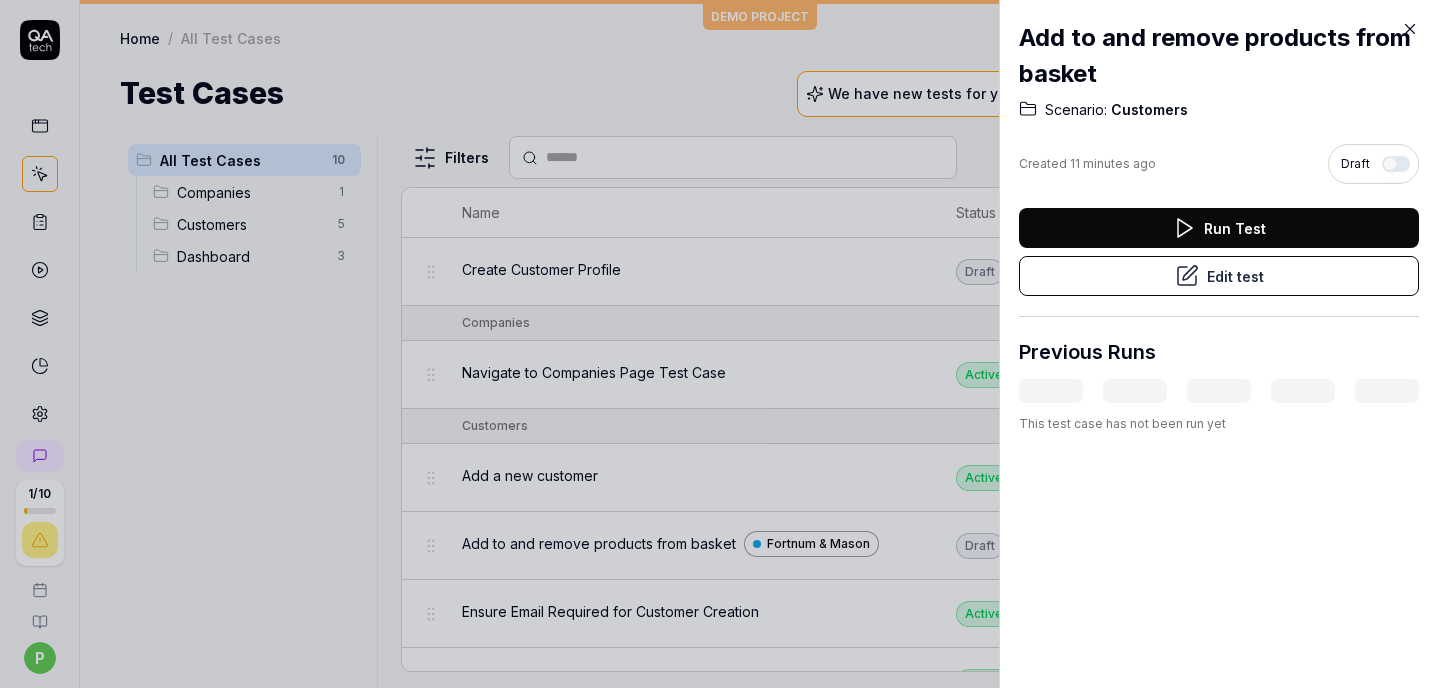 click on "Edit test" at bounding box center [1219, 276] 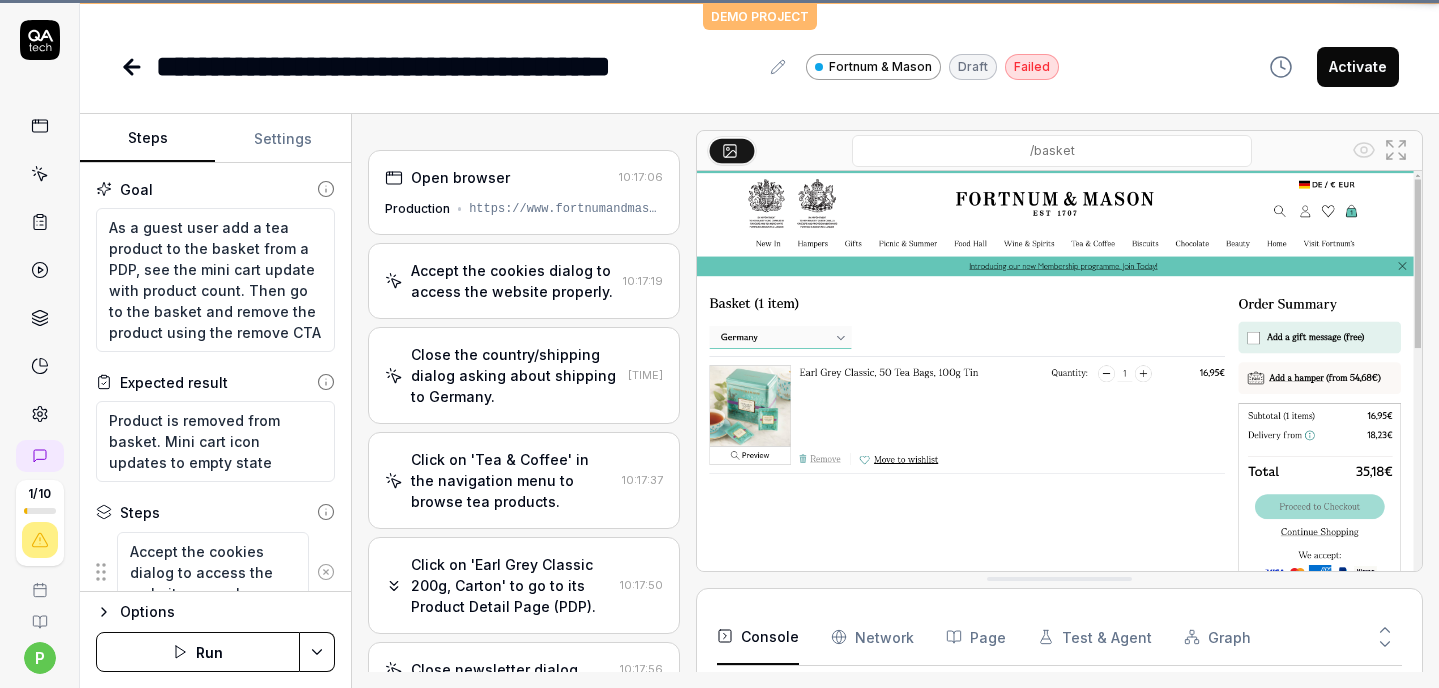 scroll, scrollTop: 1572, scrollLeft: 0, axis: vertical 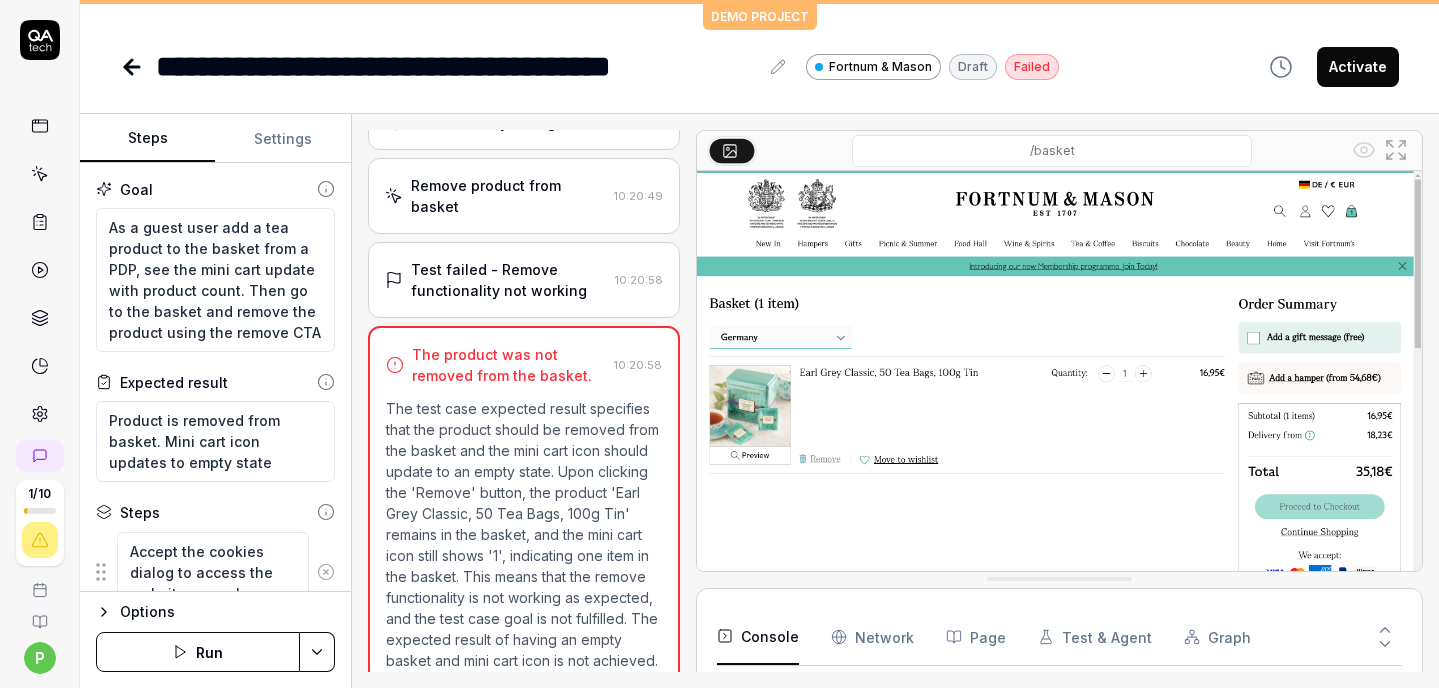 click on "Activate" at bounding box center [1328, 66] 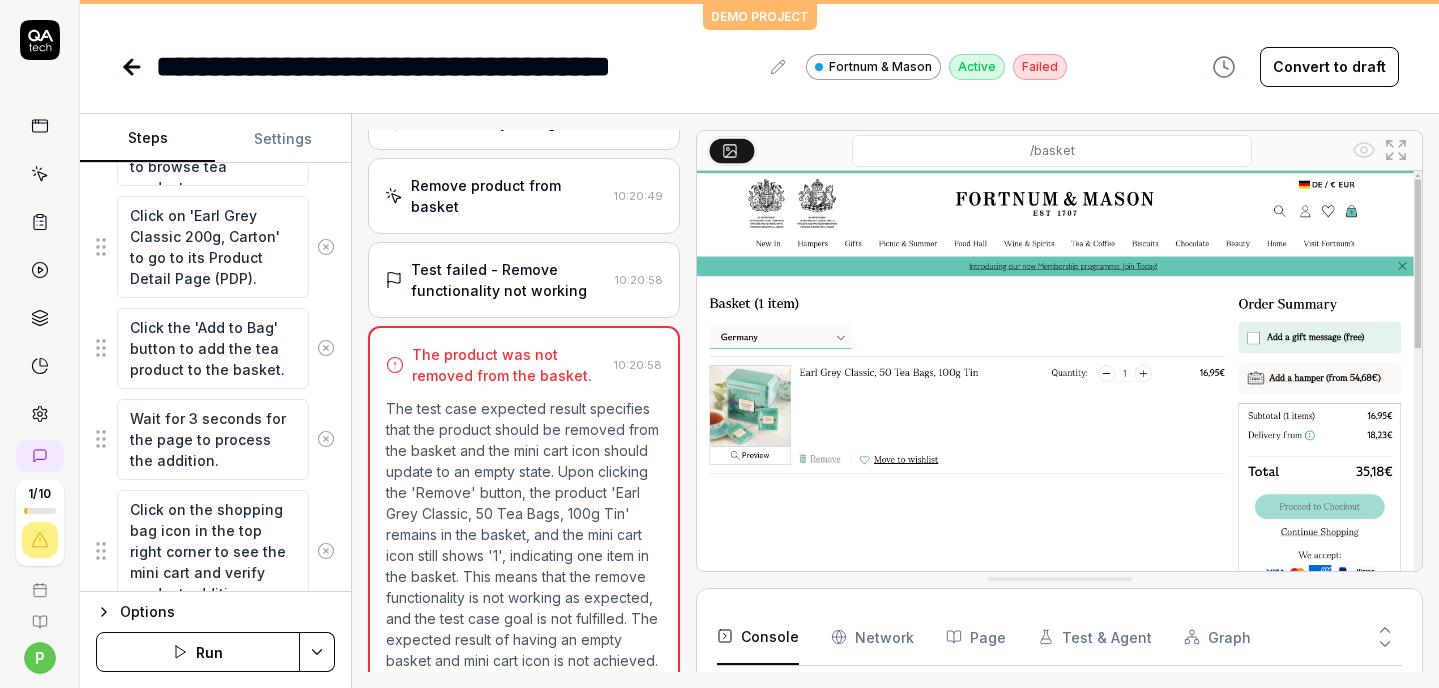 scroll, scrollTop: 714, scrollLeft: 0, axis: vertical 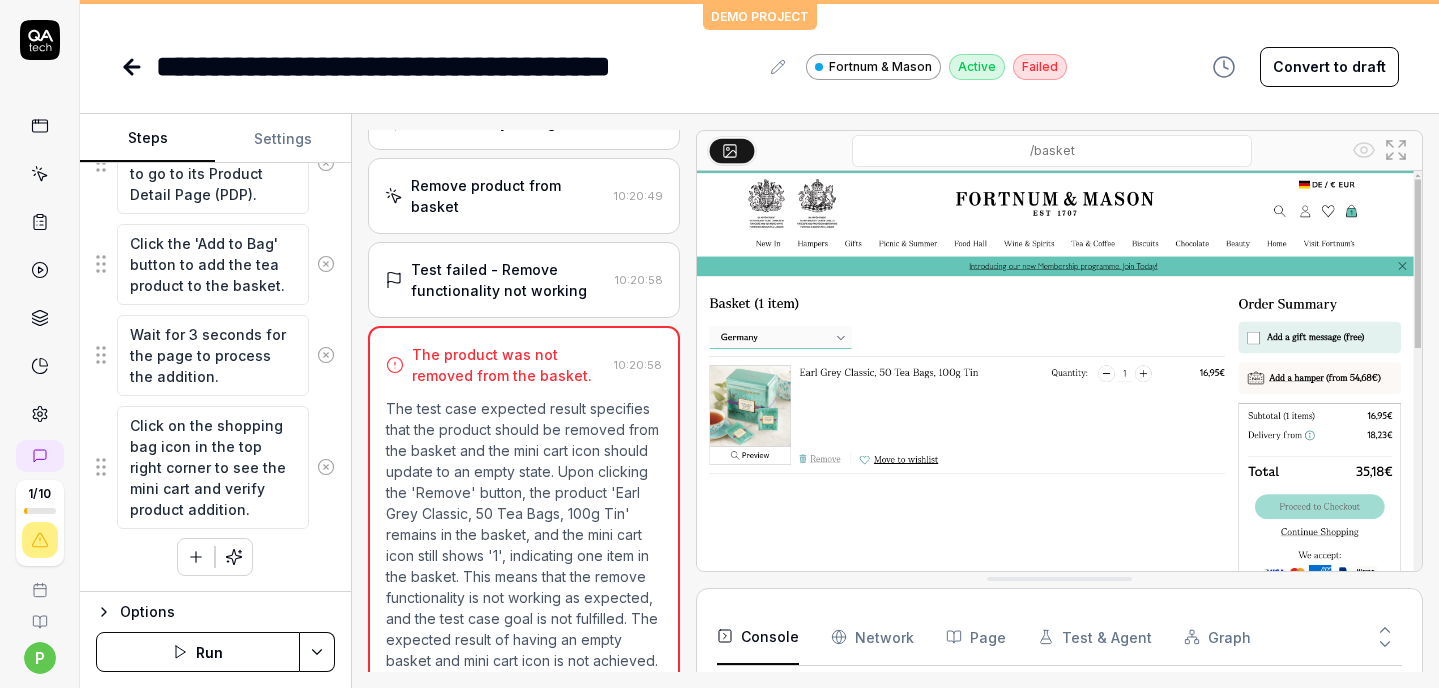 click on "Convert to draft" at bounding box center [1329, 67] 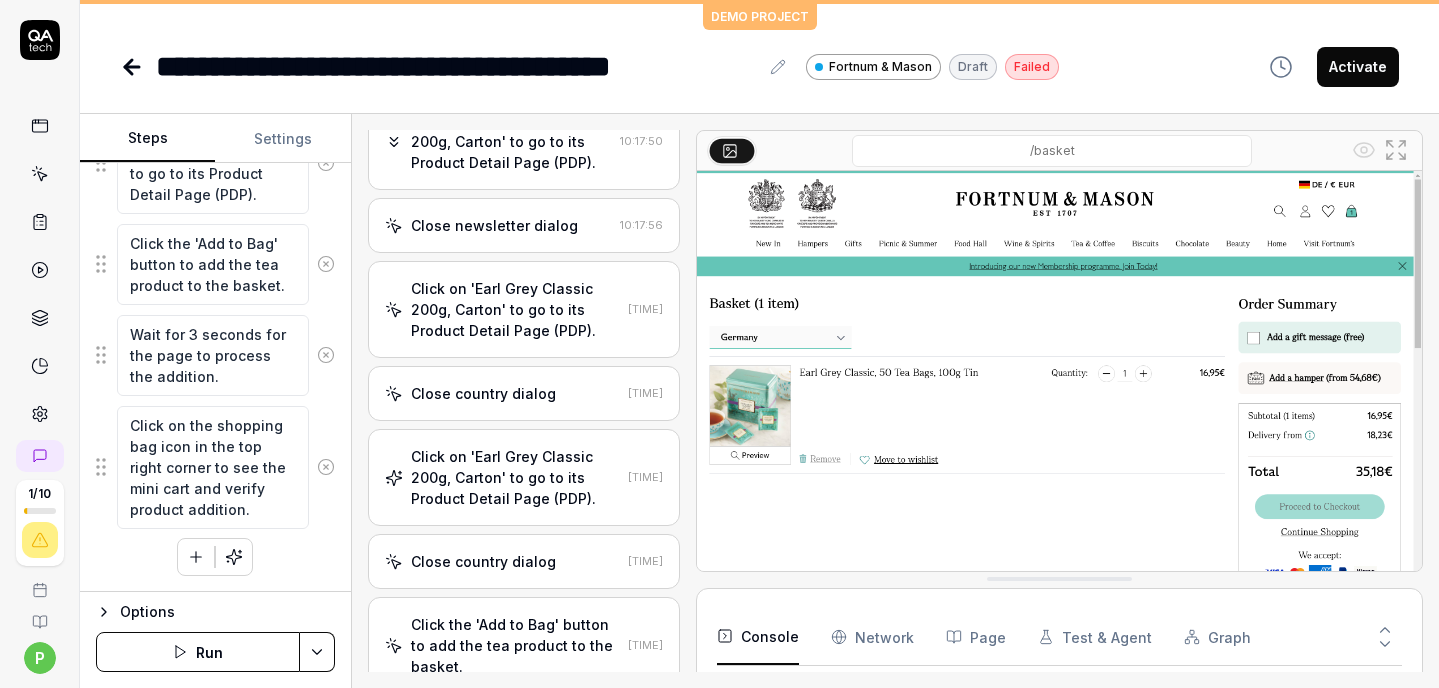 scroll, scrollTop: 0, scrollLeft: 0, axis: both 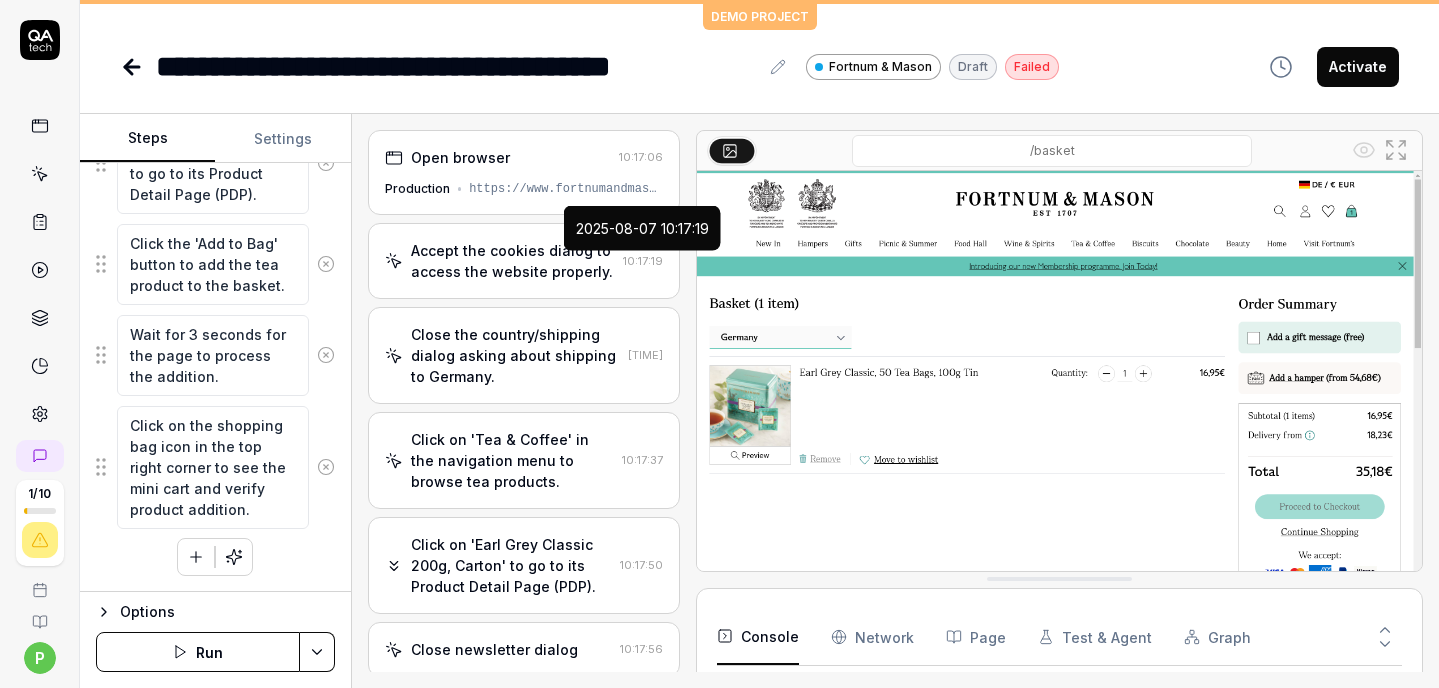 click on "10:17:19" at bounding box center [643, 261] 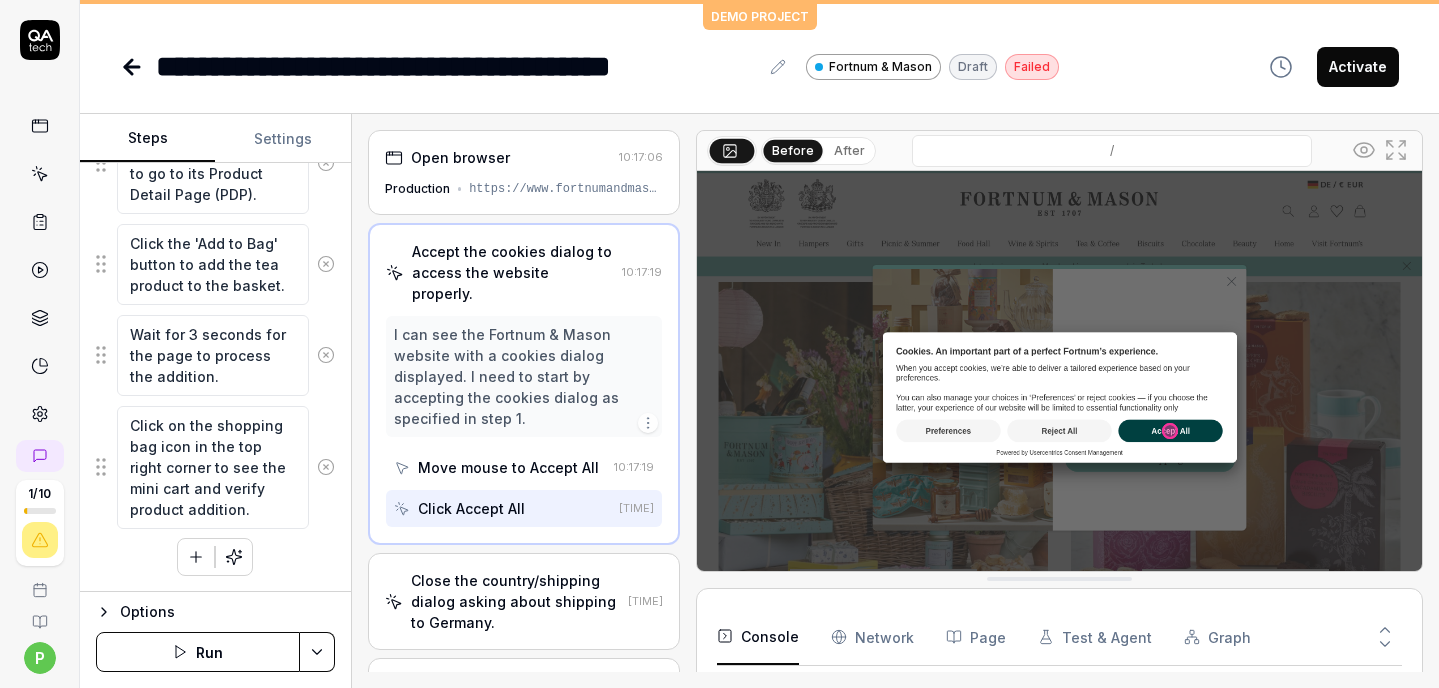 click on "Click Accept All" at bounding box center (471, 508) 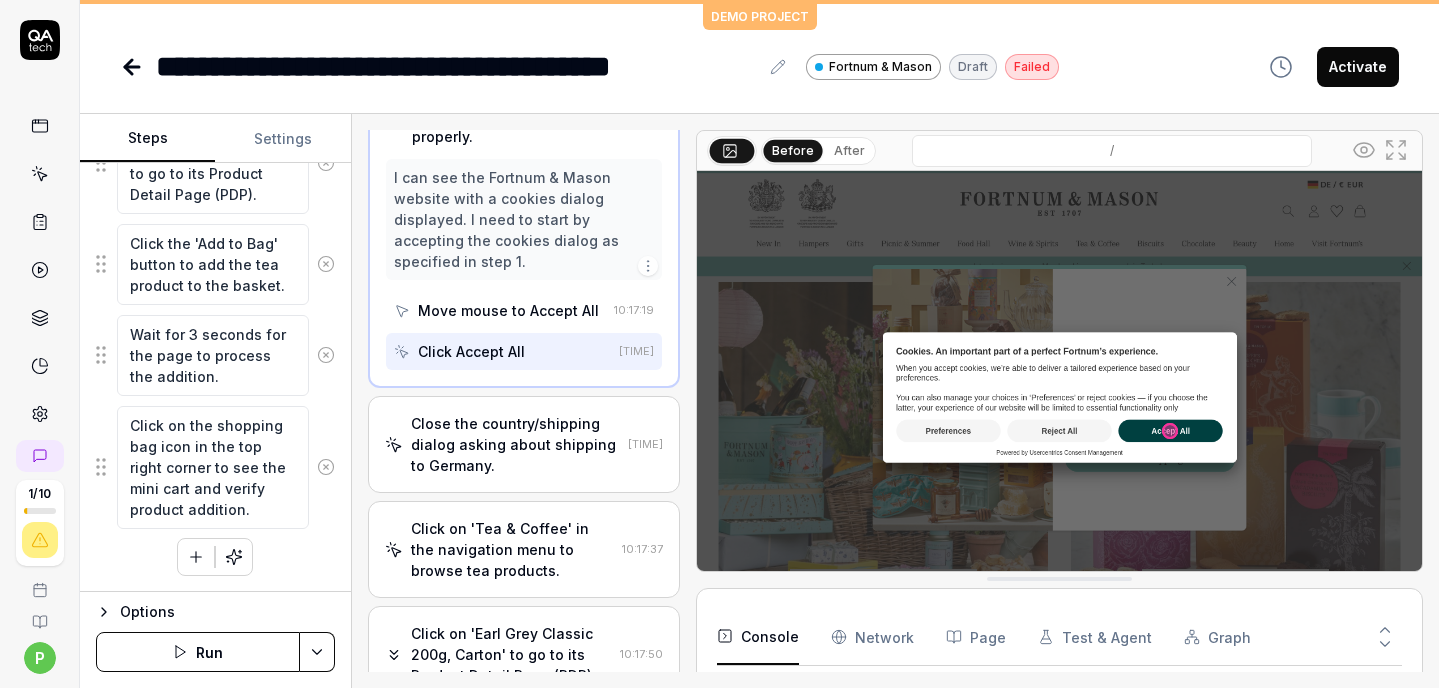 click on "Close the country/shipping dialog asking about shipping to Germany." at bounding box center (515, 444) 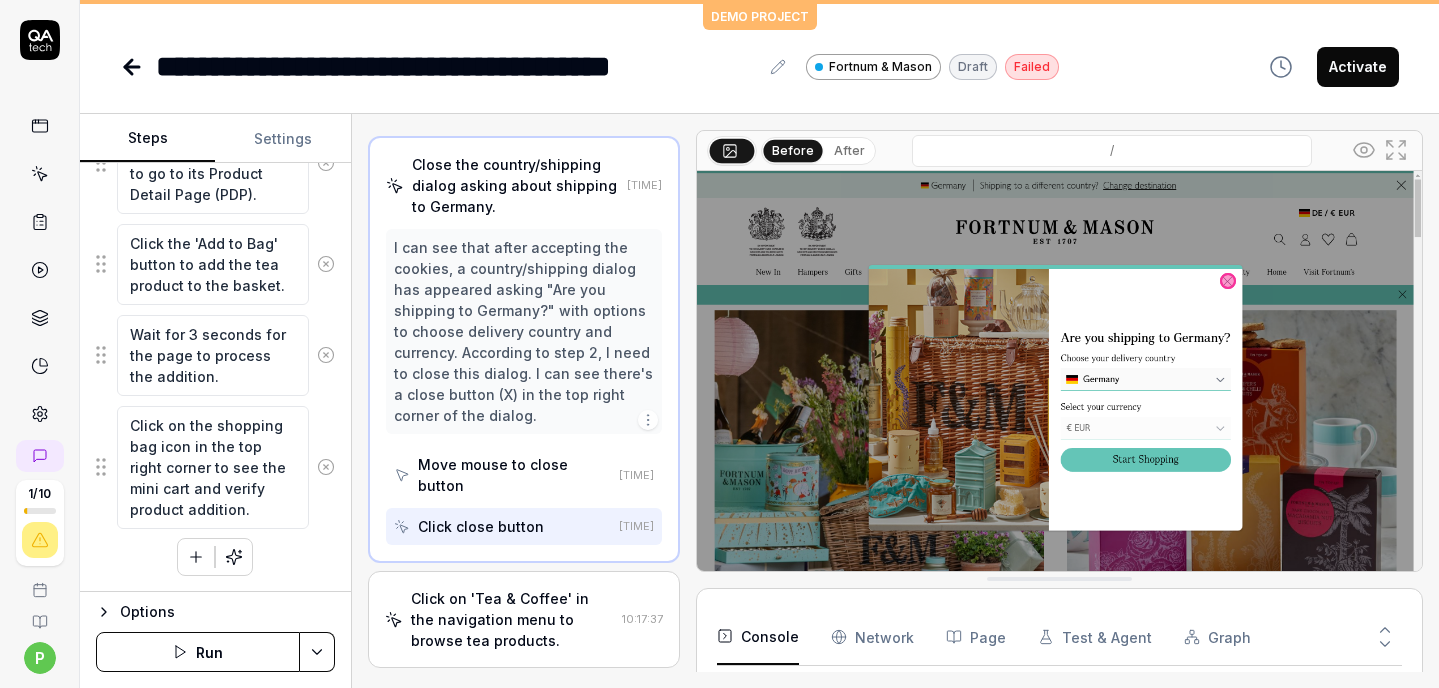 scroll, scrollTop: 189, scrollLeft: 0, axis: vertical 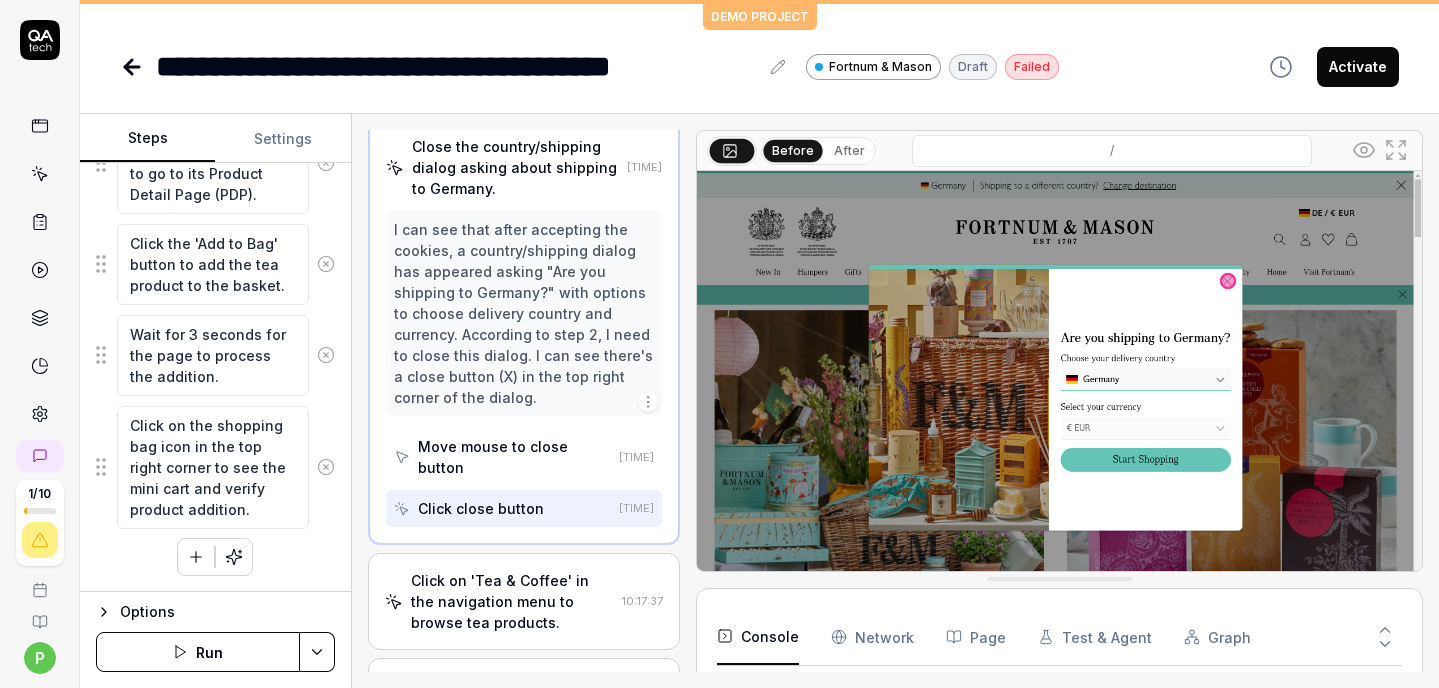click on "Click close button" at bounding box center [481, 508] 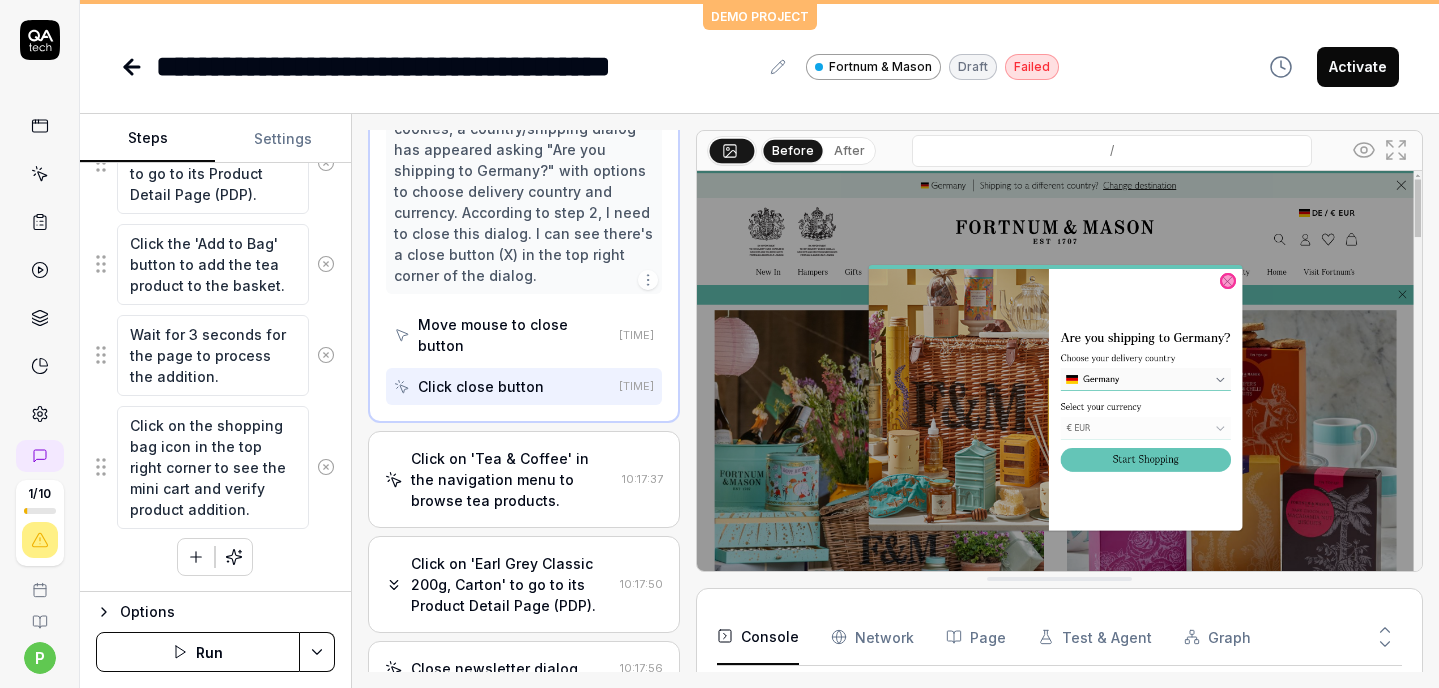 click on "Click on 'Tea & Coffee' in the navigation menu to browse tea products." at bounding box center (512, 479) 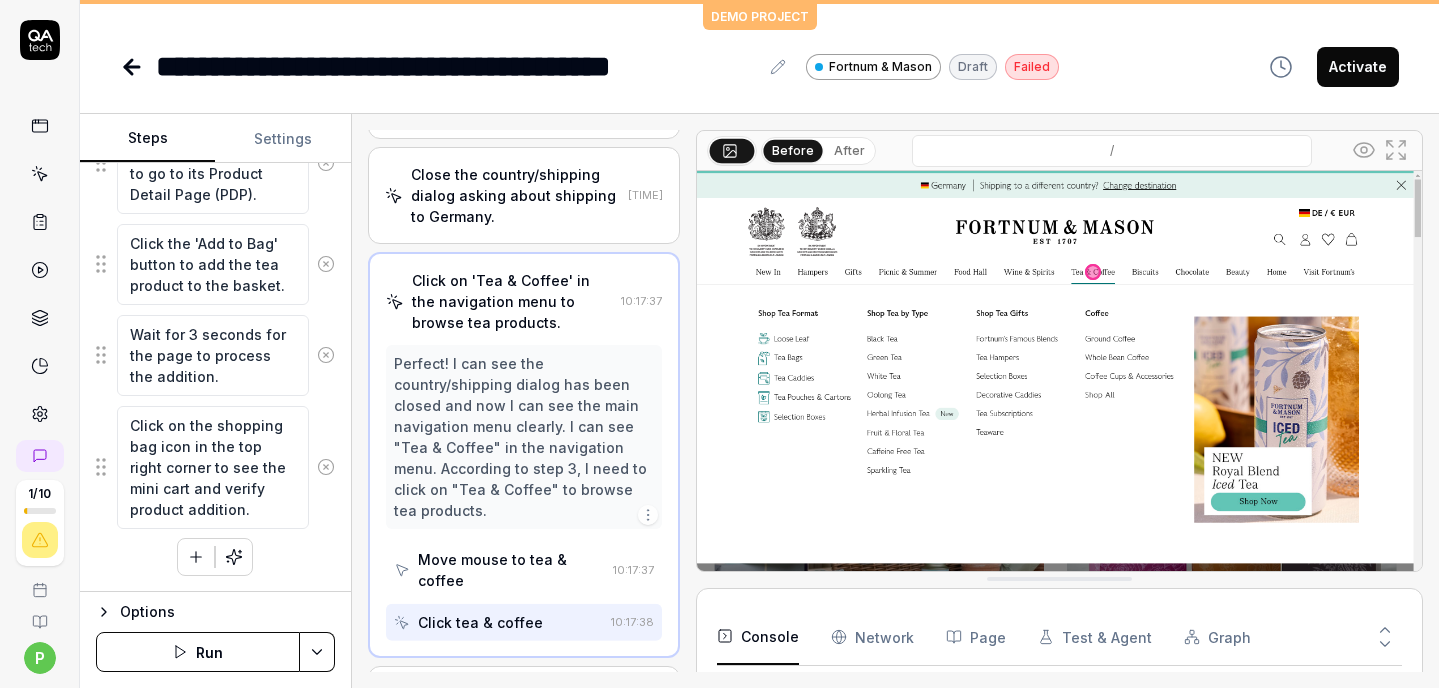 scroll, scrollTop: 104, scrollLeft: 0, axis: vertical 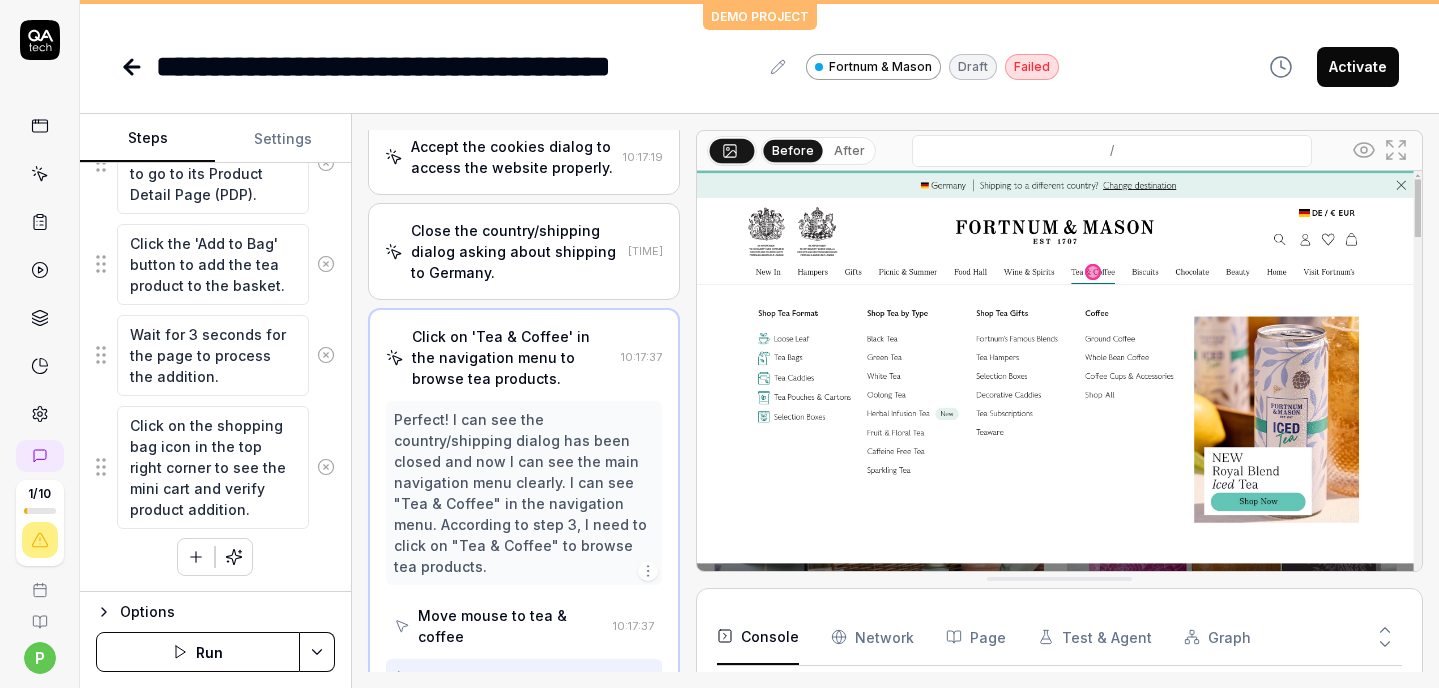 drag, startPoint x: 490, startPoint y: 637, endPoint x: 520, endPoint y: 605, distance: 43.863426 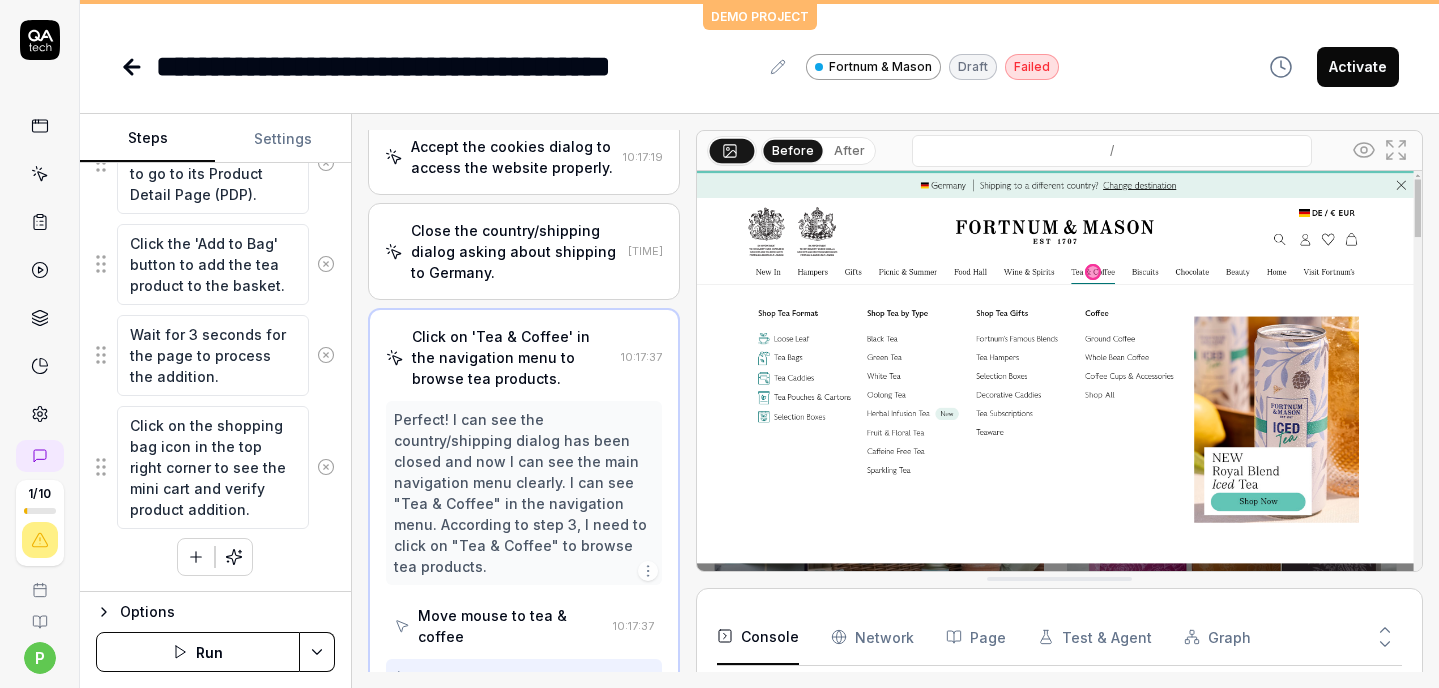 click on "Click tea & coffee" at bounding box center (480, 677) 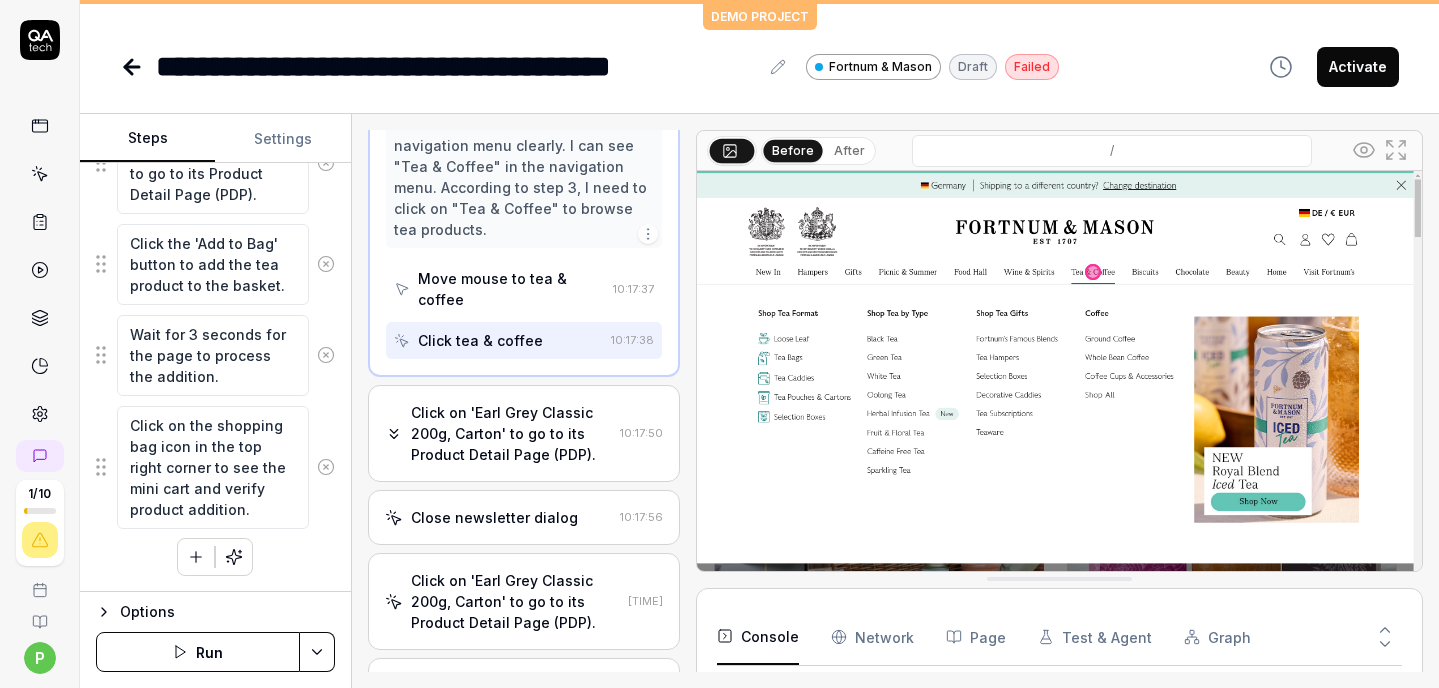 click on "Click on 'Earl Grey Classic 200g, Carton' to go to its Product Detail Page (PDP)." at bounding box center [511, 433] 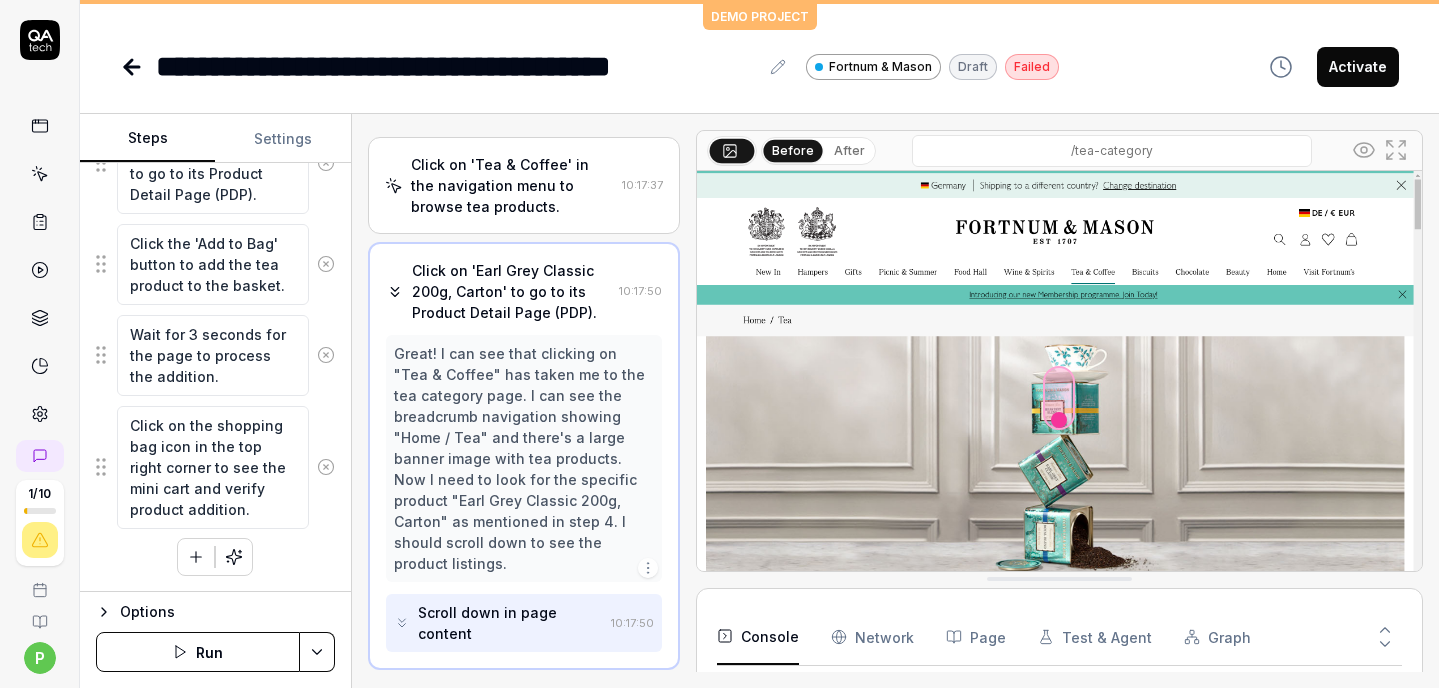 scroll, scrollTop: 231, scrollLeft: 0, axis: vertical 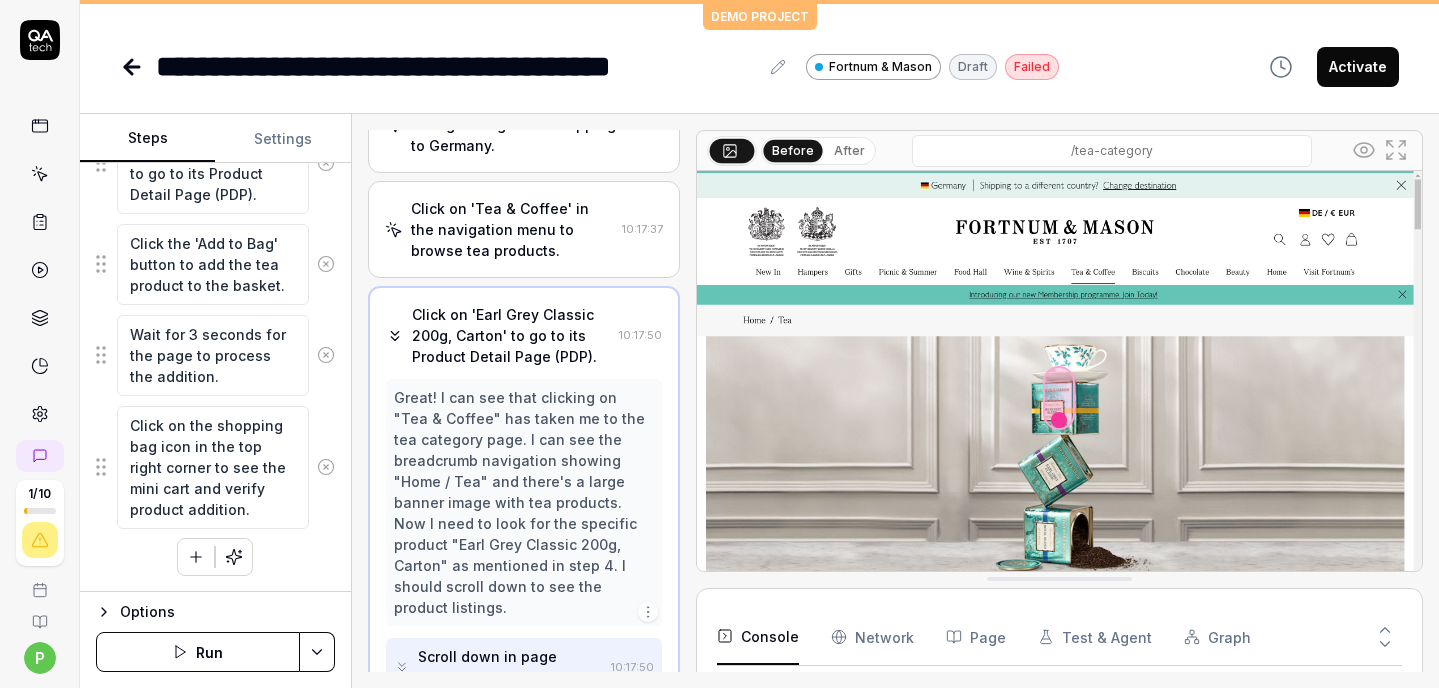 click on "Scroll down in page content" at bounding box center [510, 667] 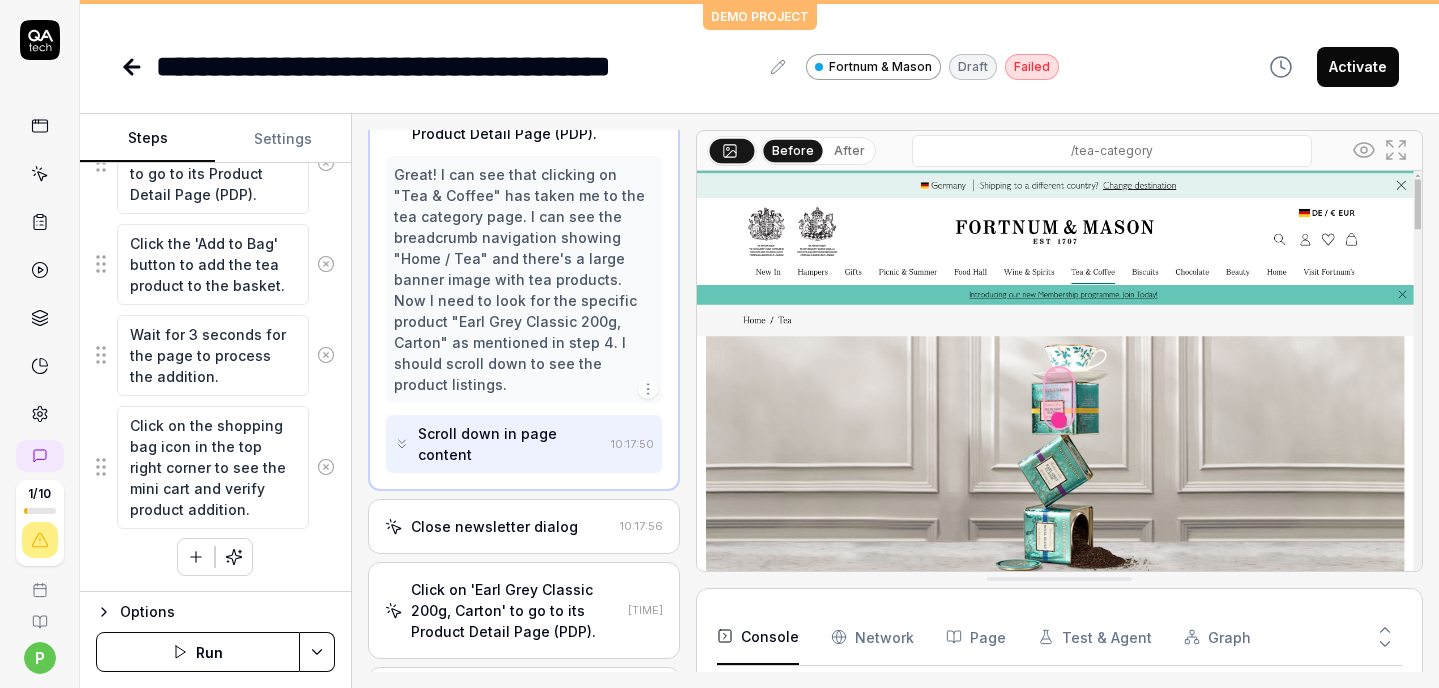 scroll, scrollTop: 564, scrollLeft: 0, axis: vertical 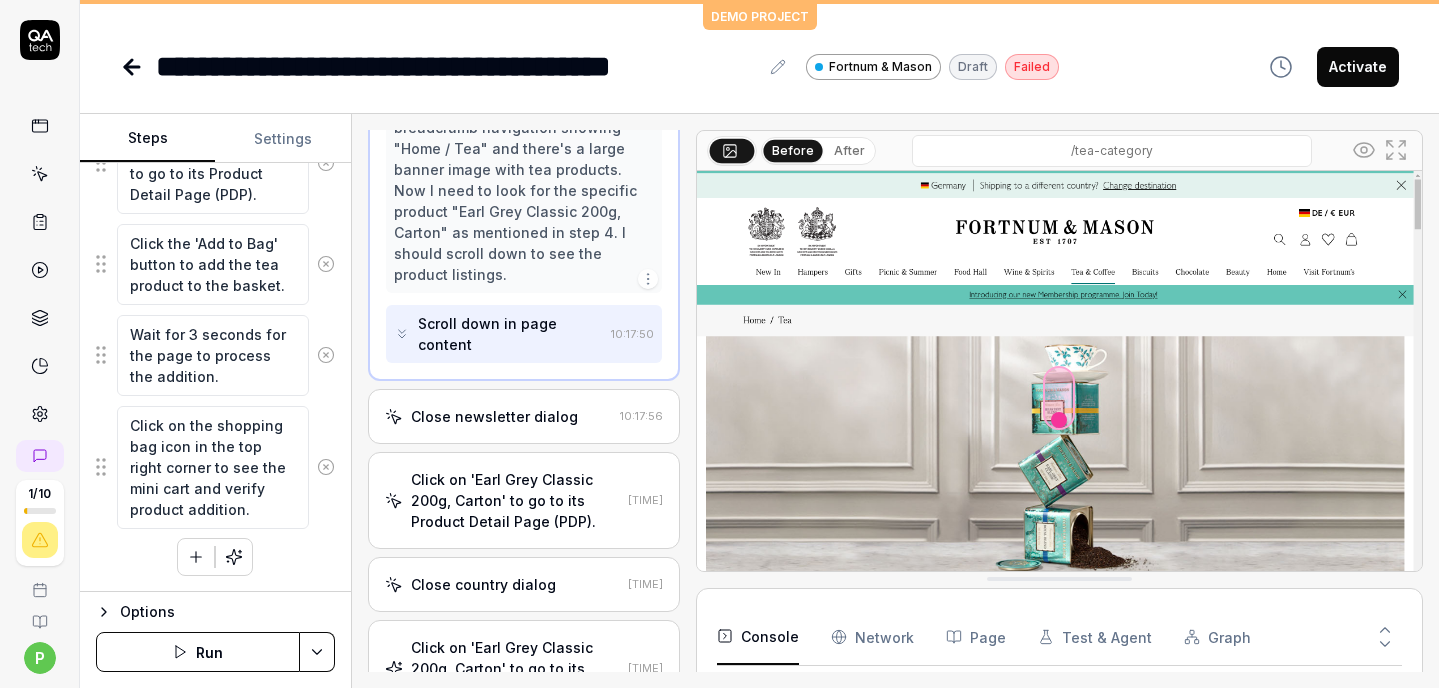 click on "Close newsletter dialog" at bounding box center [494, 416] 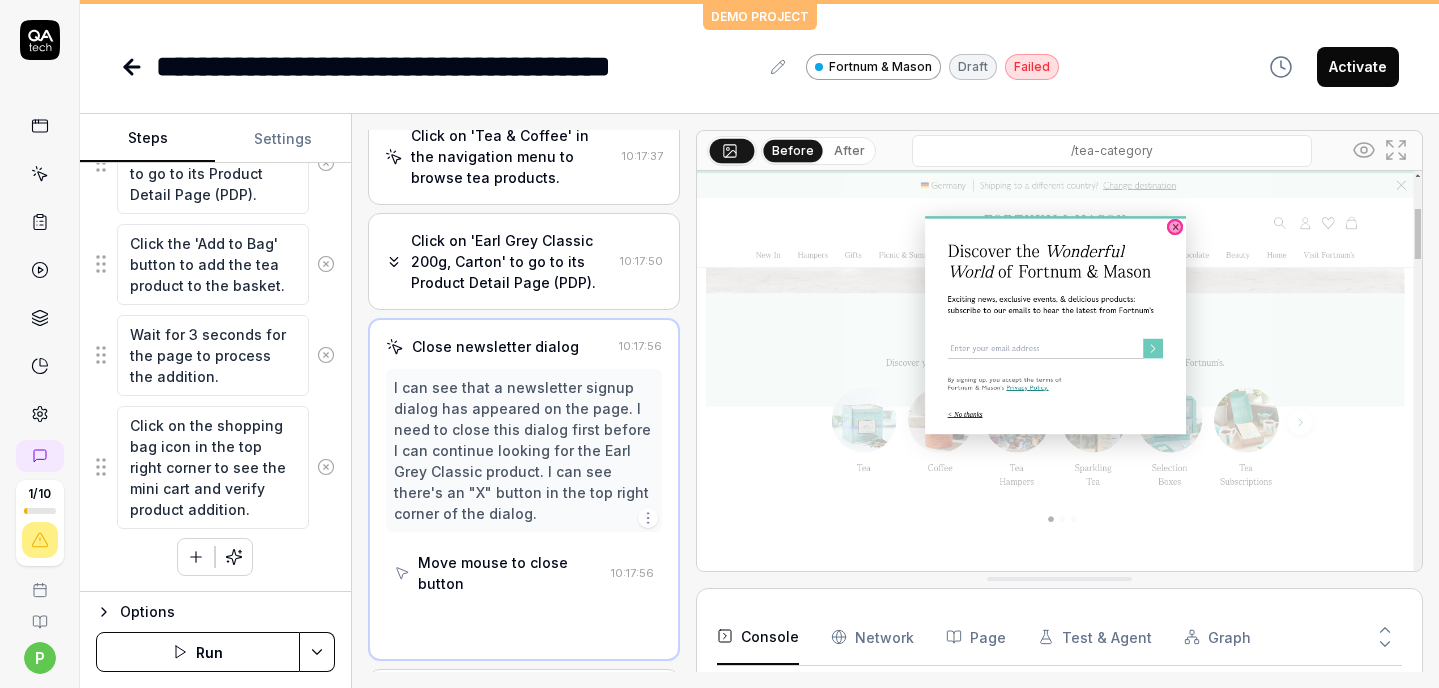scroll, scrollTop: 293, scrollLeft: 0, axis: vertical 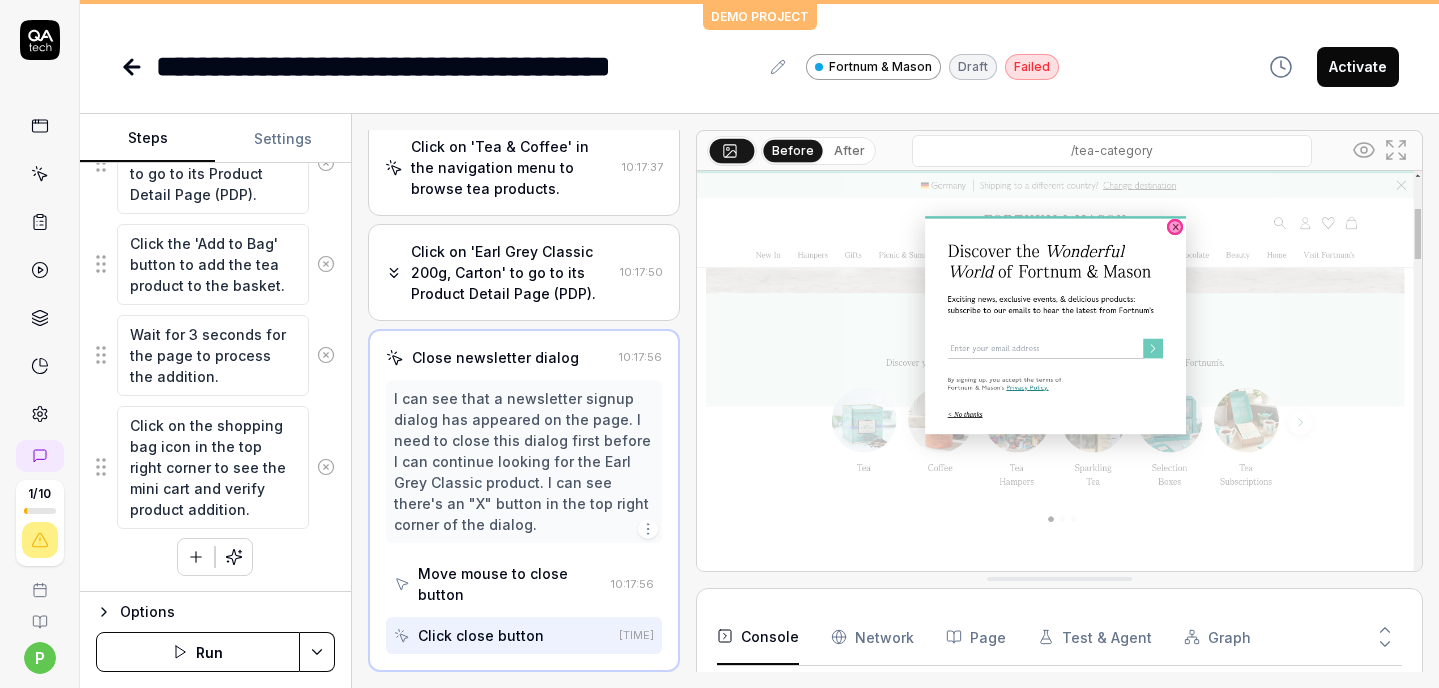 drag, startPoint x: 485, startPoint y: 630, endPoint x: 516, endPoint y: 597, distance: 45.276924 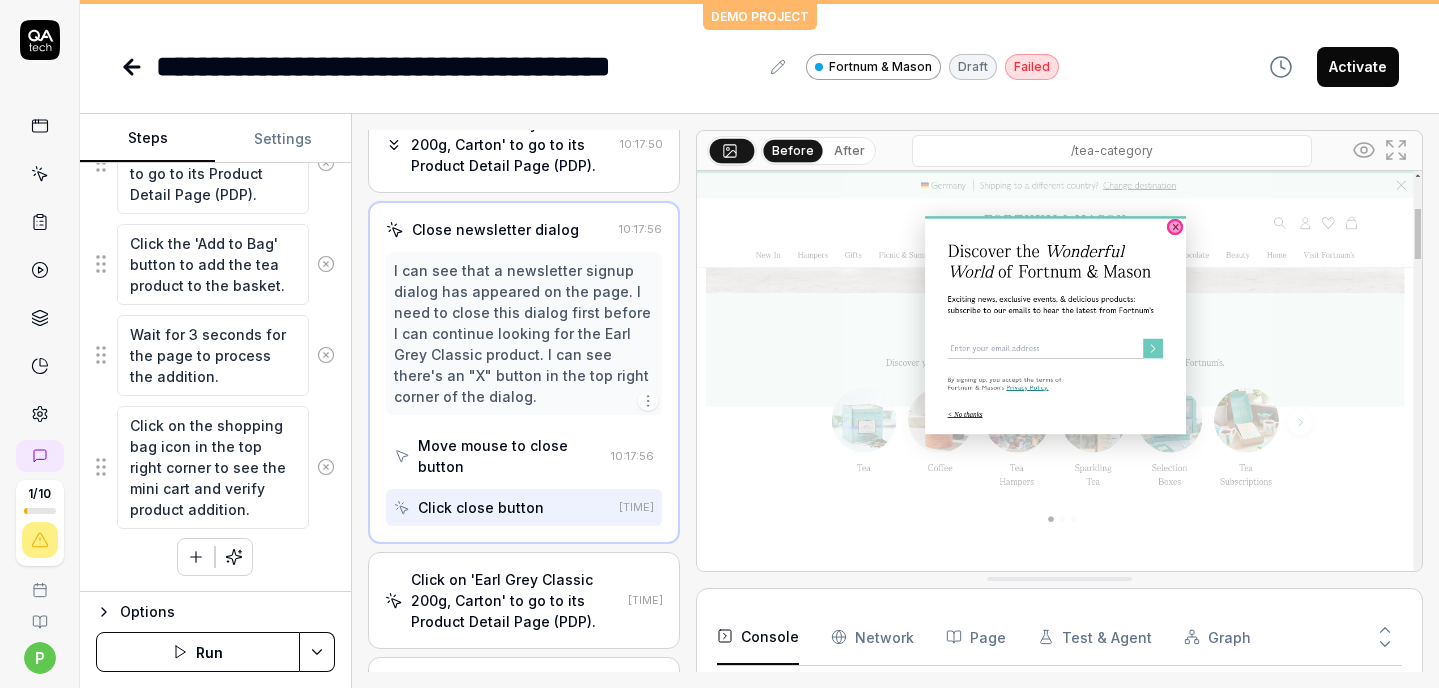 scroll, scrollTop: 428, scrollLeft: 0, axis: vertical 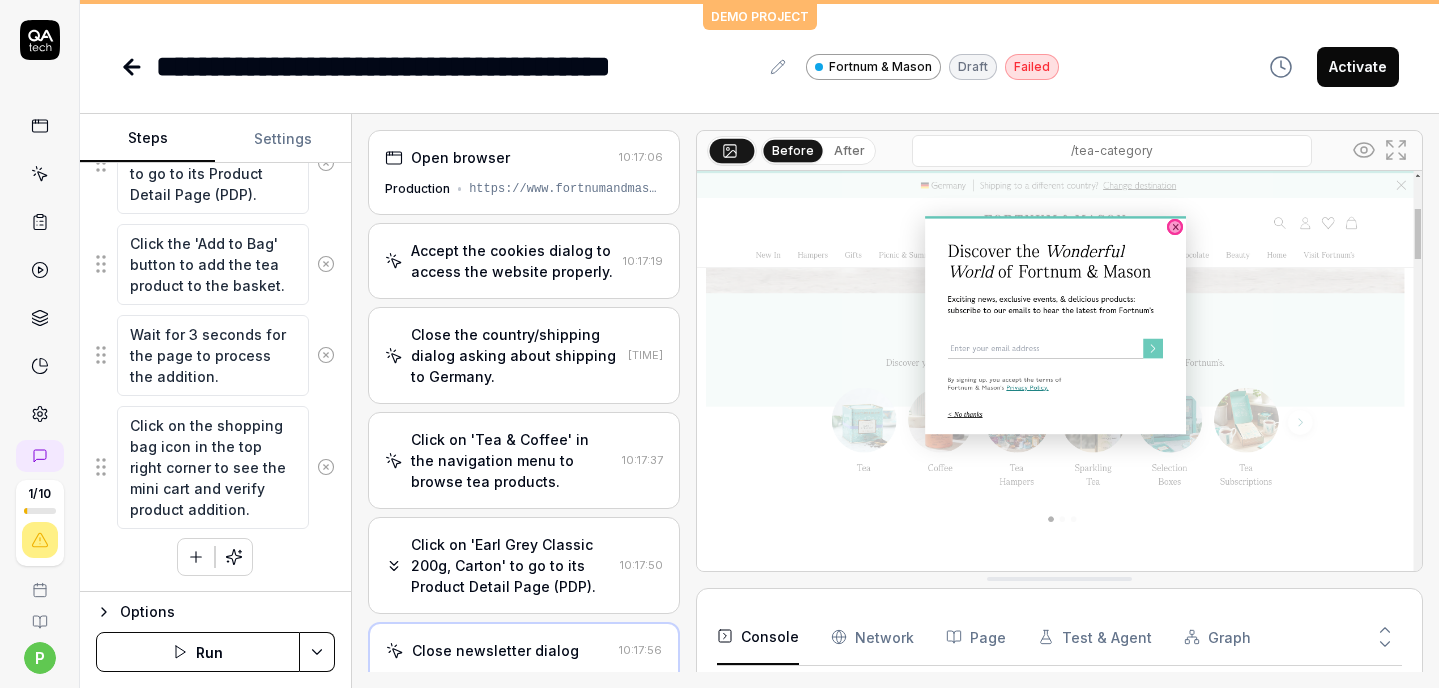 click 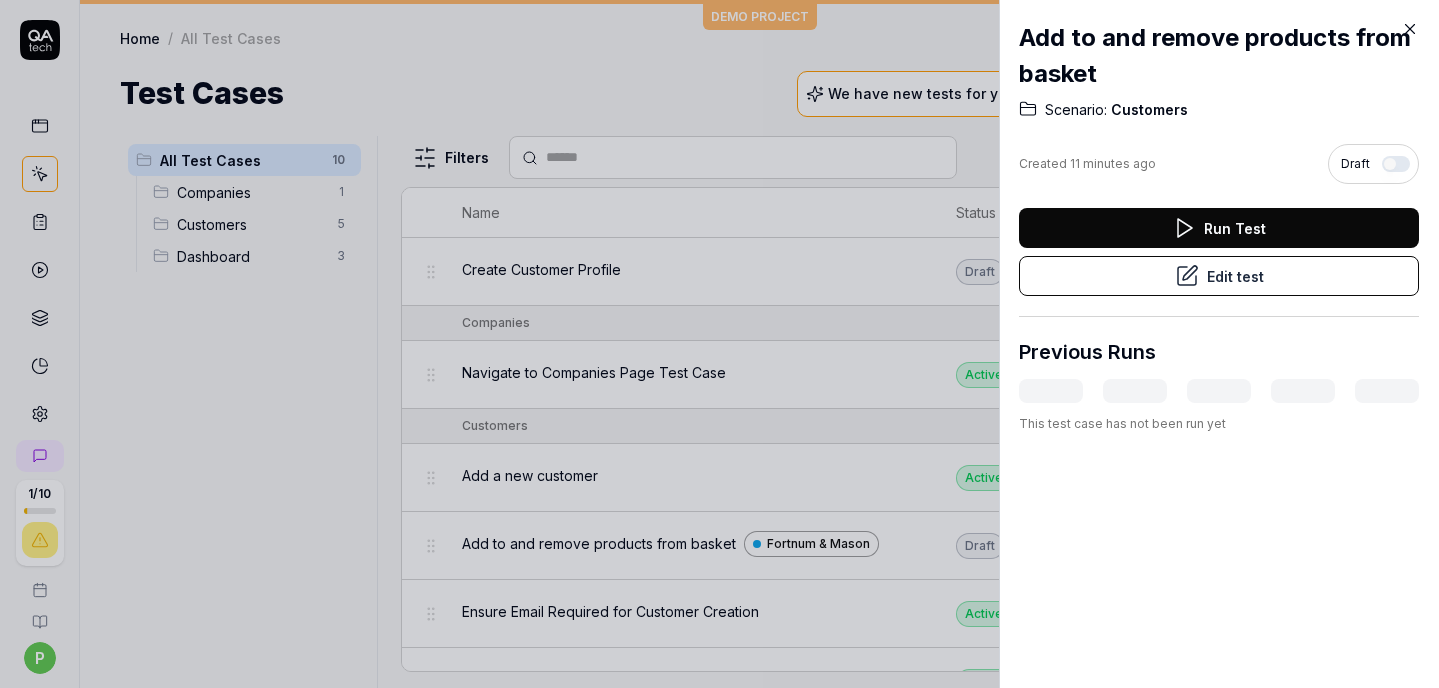 click 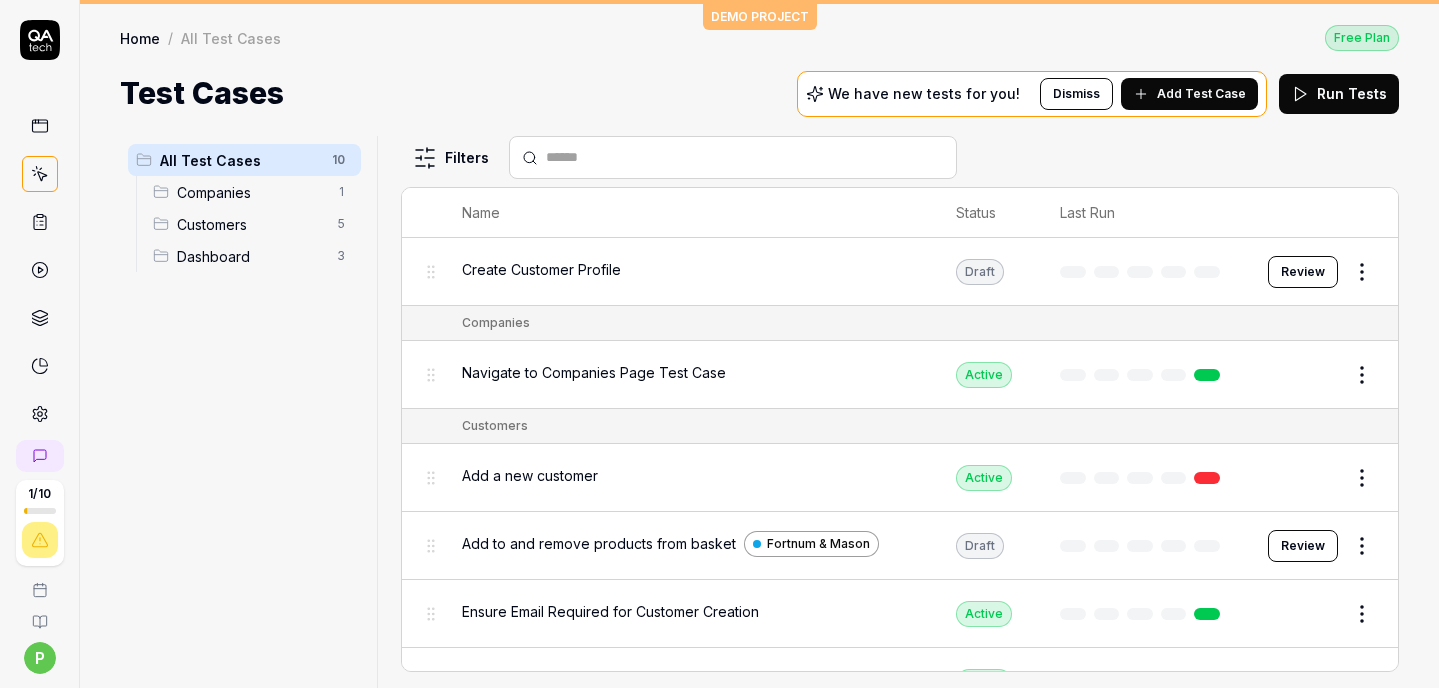 click on "1  /  10 p S DEMO PROJECT Home / All Test Cases Free Plan Home / All Test Cases Free Plan Test Cases We have new tests for you! Dismiss Add Test Case Run Tests All Test Cases 10 Companies 1 Customers 5 Dashboard 3 Filters Name Status Last Run Create Customer Profile Draft Review Companies Navigate to Companies Page Test Case Active Edit Customers Add a new customer Active Edit Add to and remove products from basket Fortnum & Mason Draft Review Ensure Email Required for Customer Creation Active Edit Navigate to Customers Page Active Edit Validation of Mandatory Customer Name Field Active Edit Dashboard Go to Dashboard Active Edit Test the loading of the Recent Customers widget Active Edit Verify that Total Customers widget loads Active Edit
To pick up a draggable item, press the space bar.
While dragging, use the arrow keys to move the item.
Press space again to drop the item in its new position, or press escape to cancel.
*" at bounding box center (719, 344) 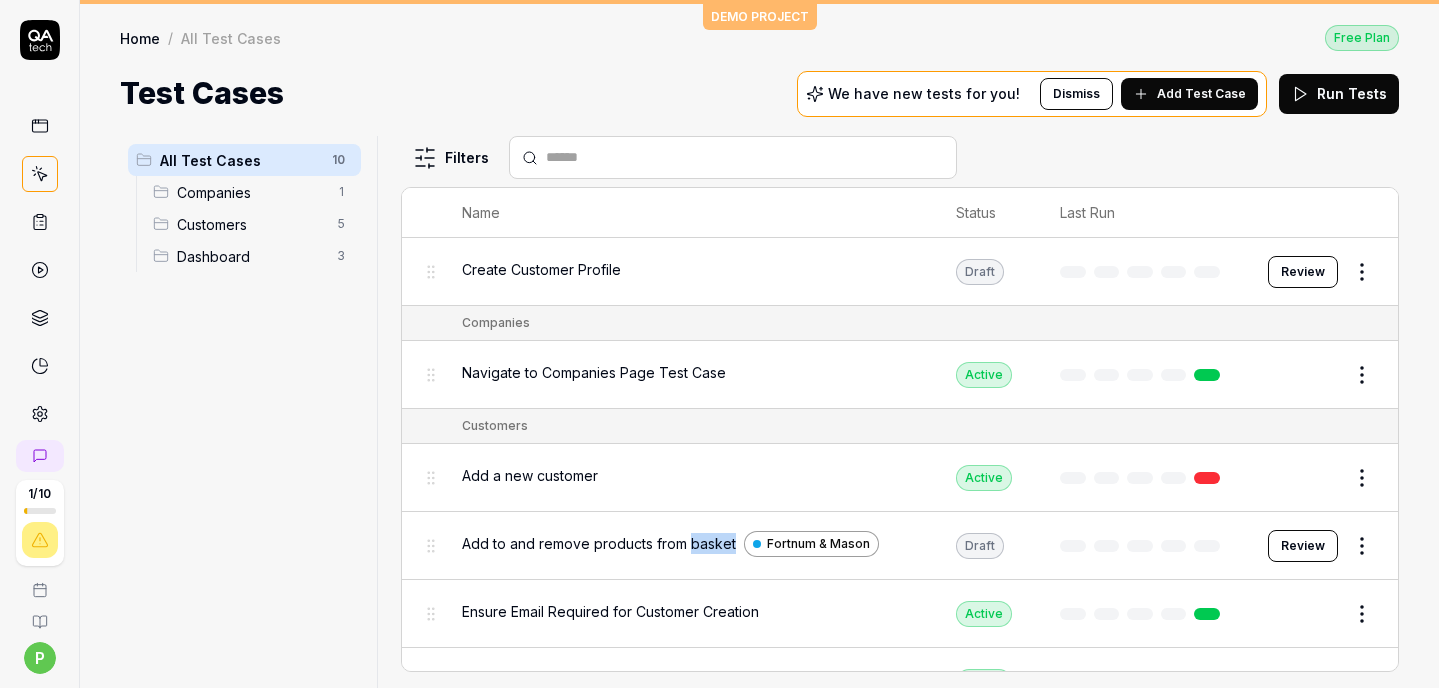 click on "Add to and remove products from basket" at bounding box center (599, 543) 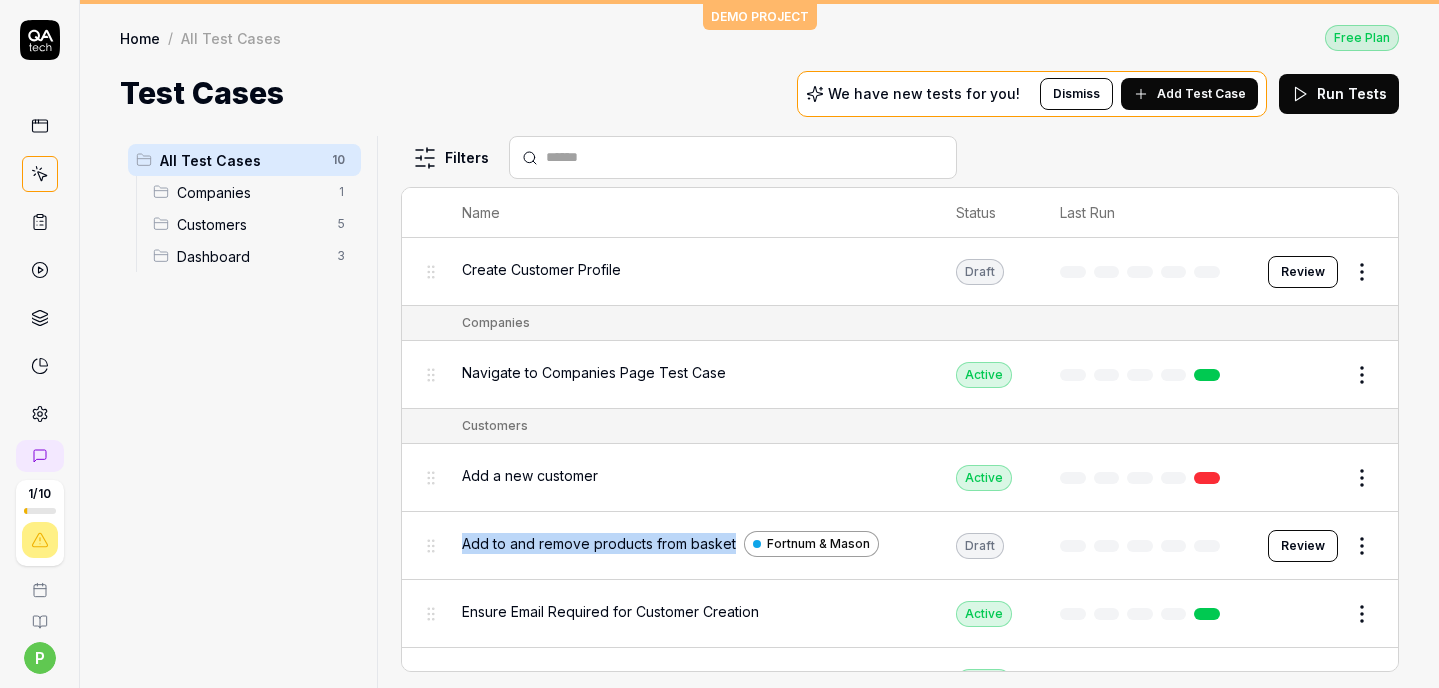 click on "Add to and remove products from basket" at bounding box center (599, 543) 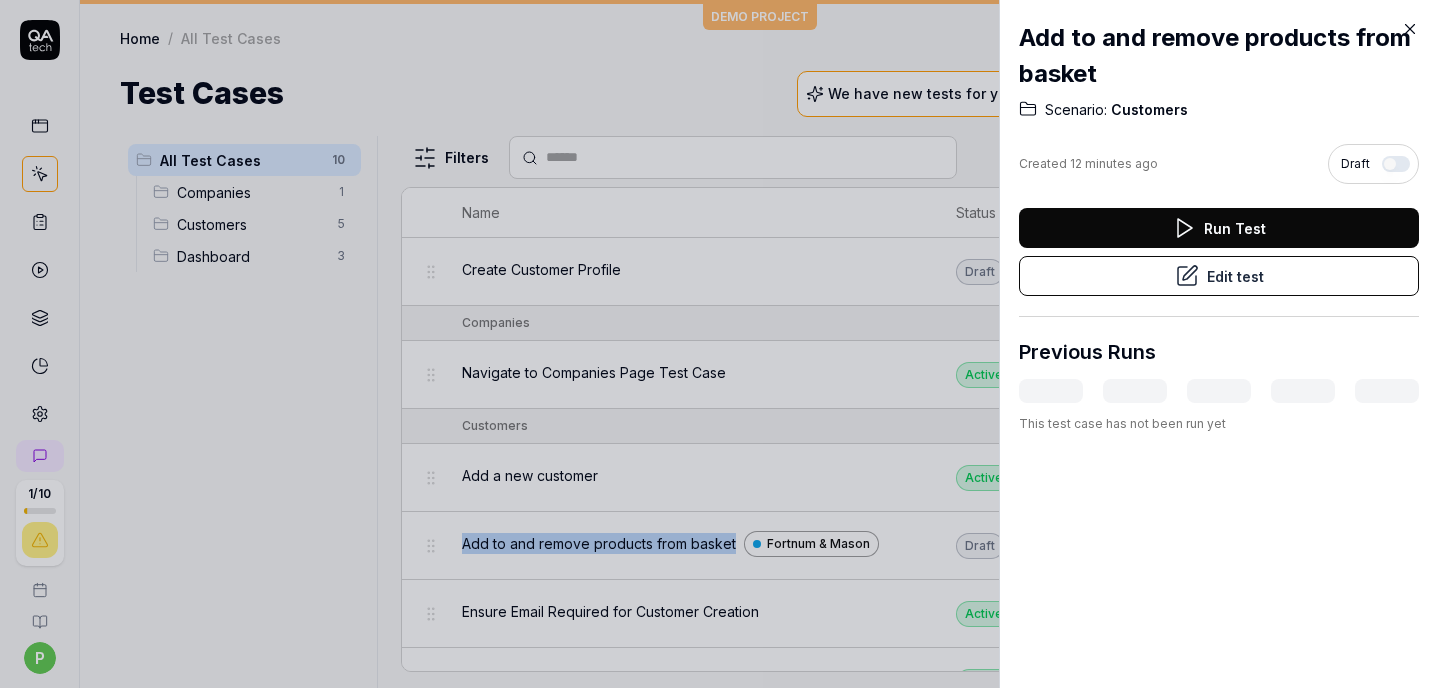 click at bounding box center (1396, 164) 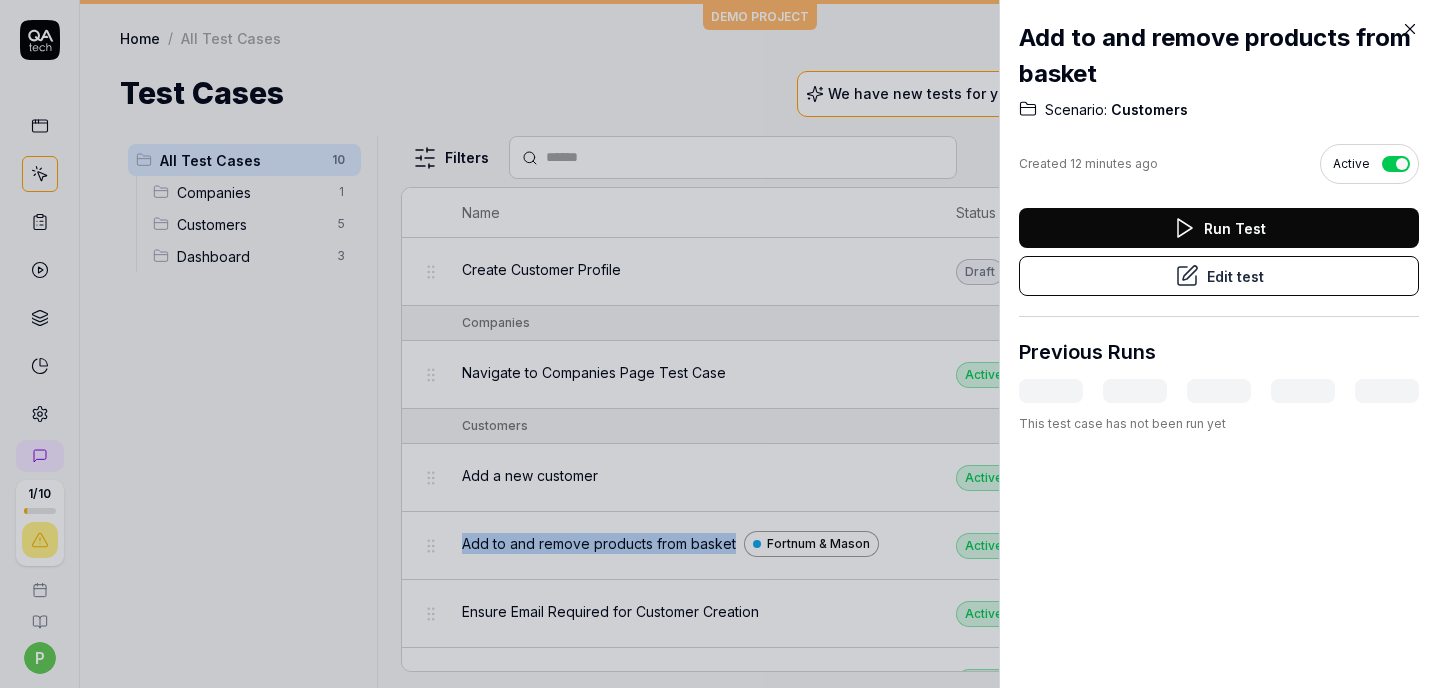 click at bounding box center (1396, 164) 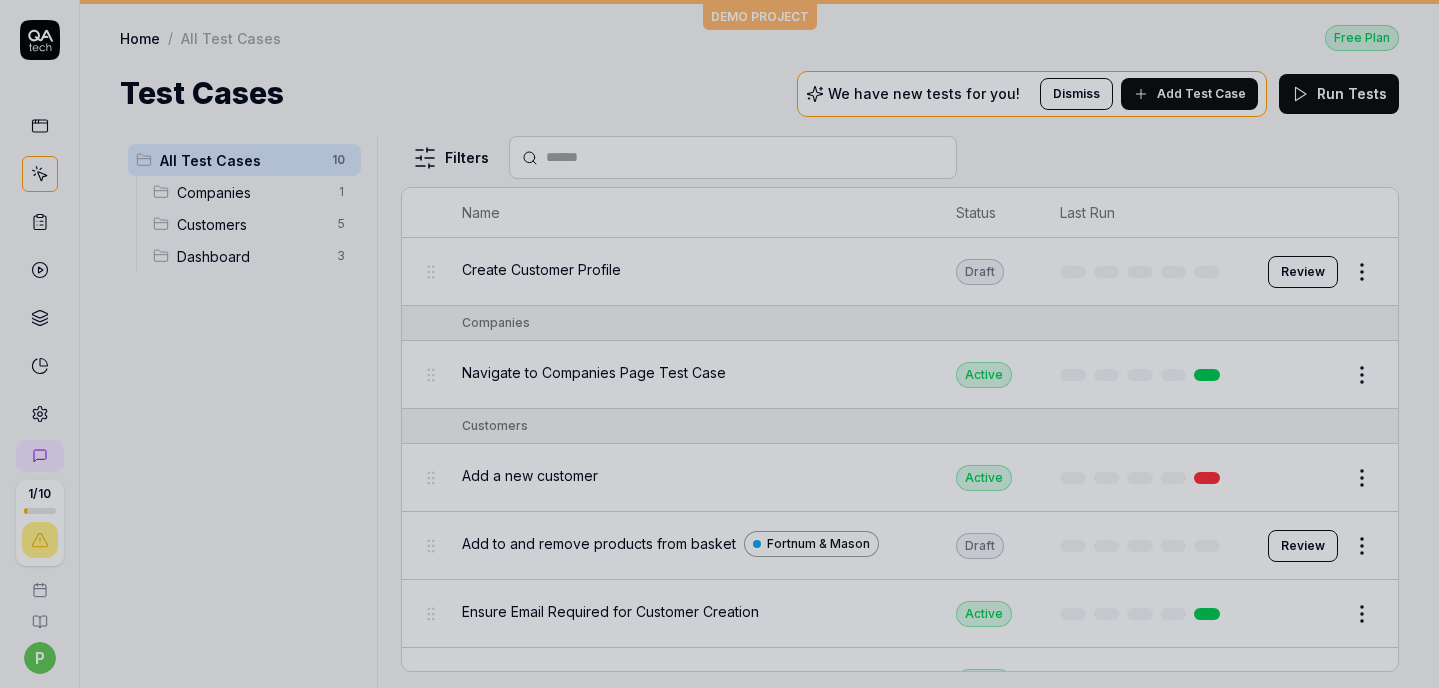 click at bounding box center [719, 344] 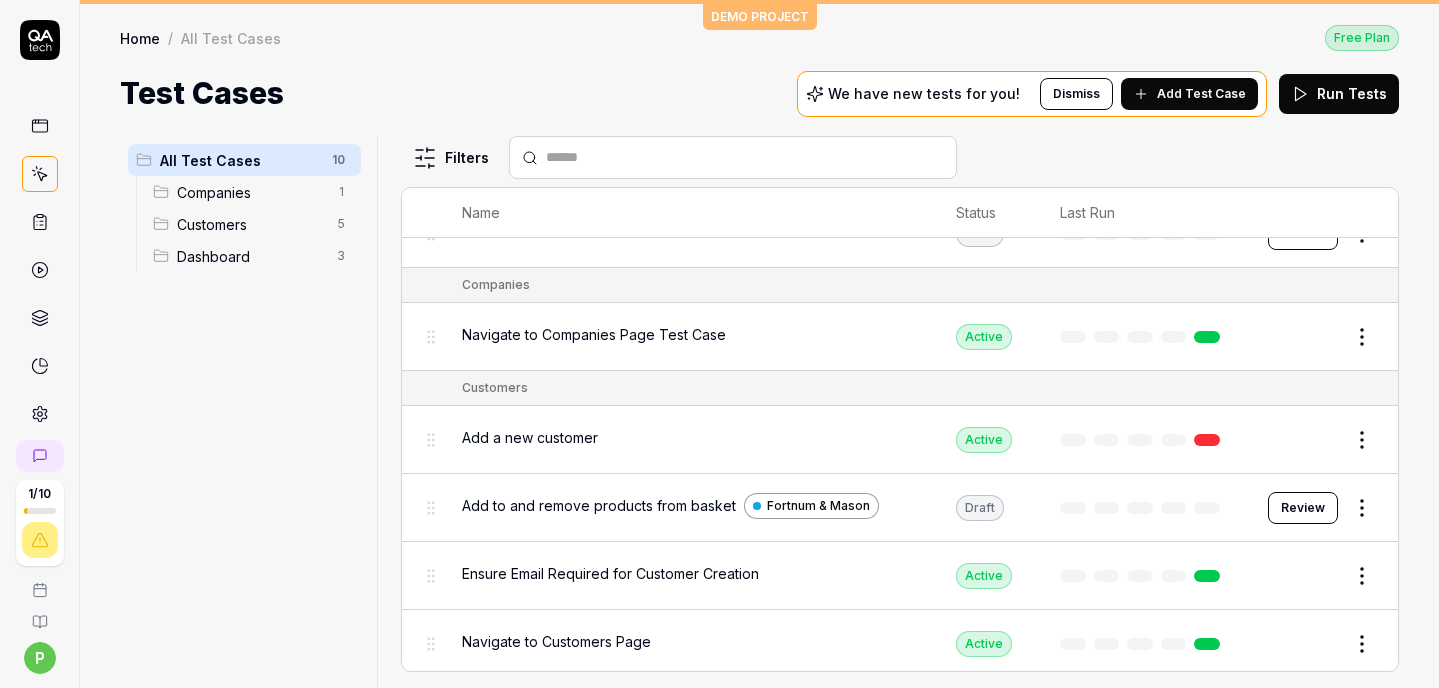 scroll, scrollTop: 0, scrollLeft: 0, axis: both 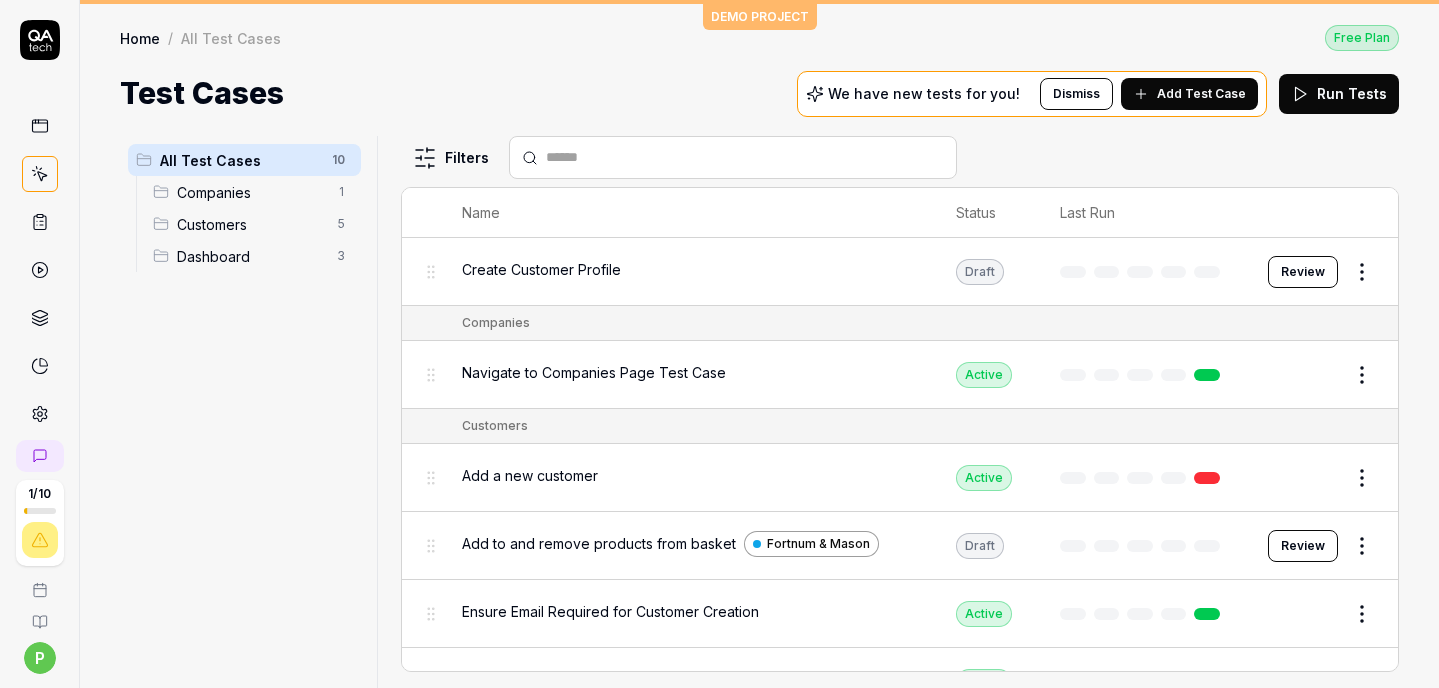 click on "Review" at bounding box center [1303, 546] 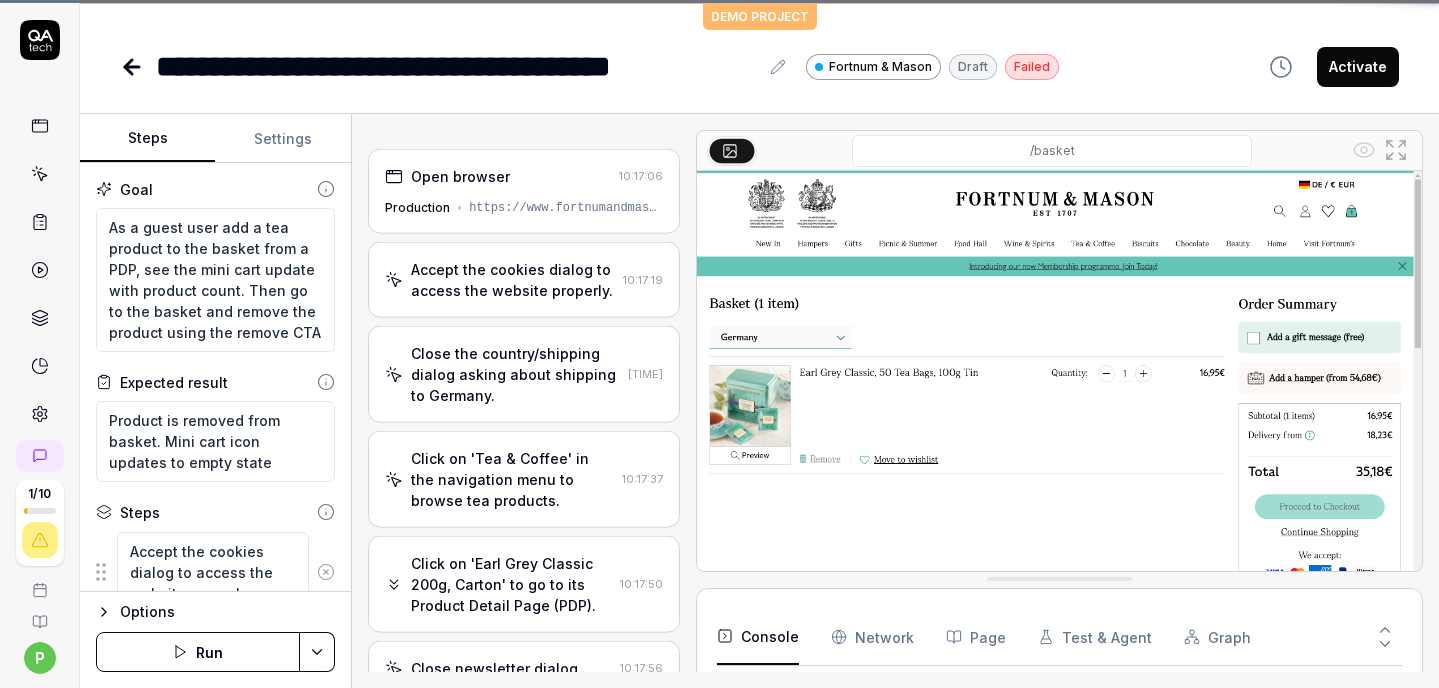 scroll, scrollTop: 580, scrollLeft: 0, axis: vertical 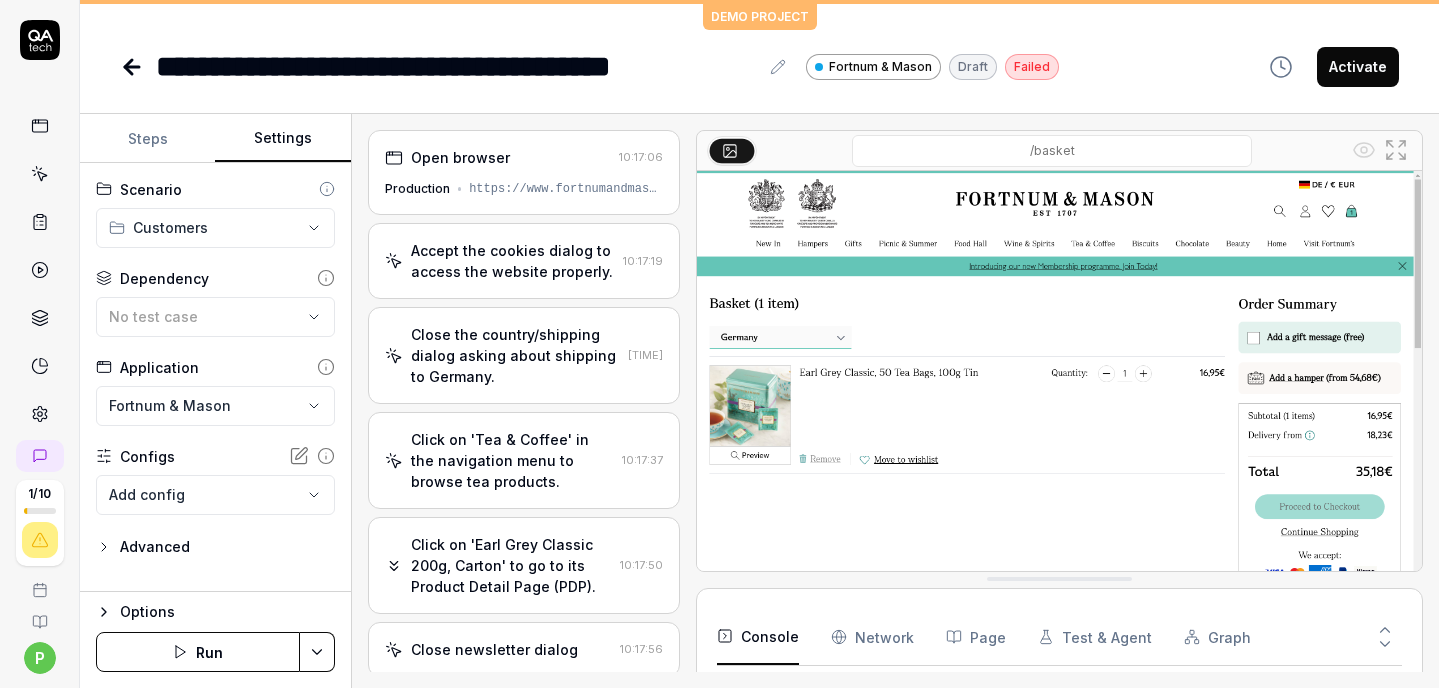click on "Settings" at bounding box center [282, 139] 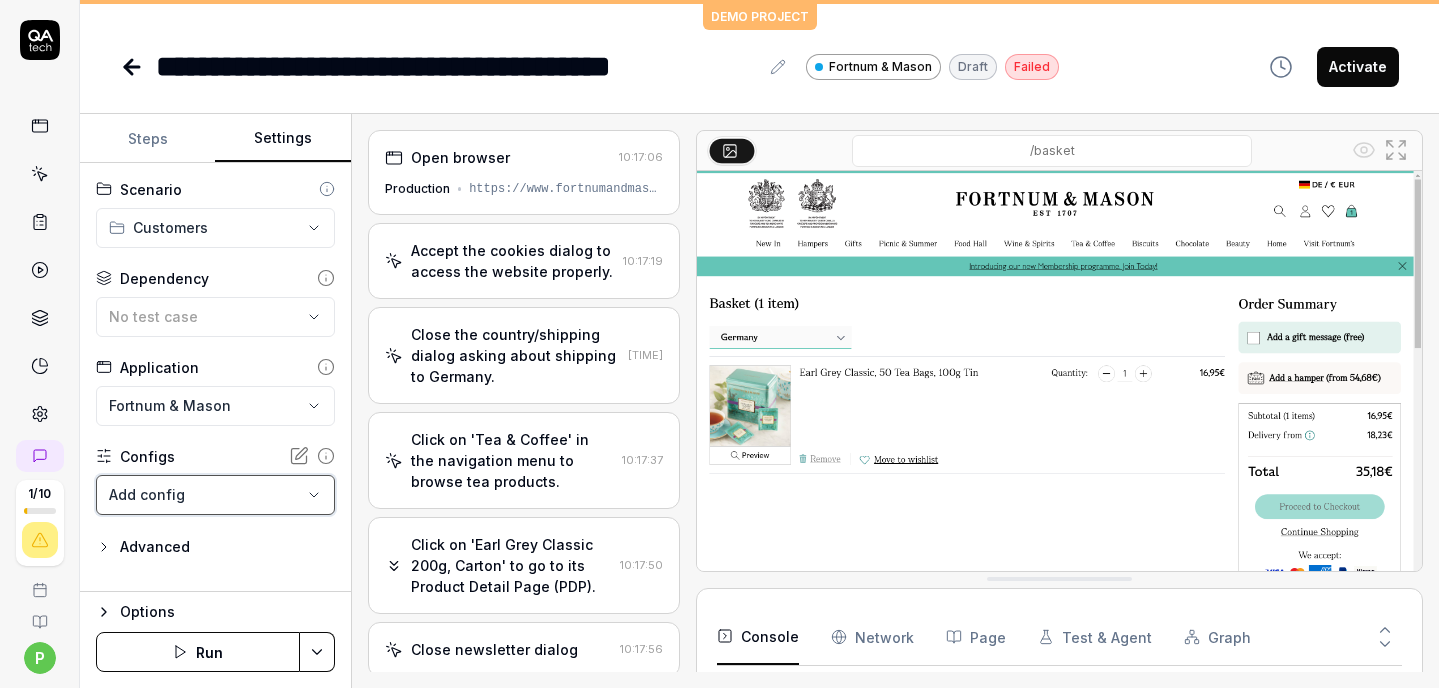click on "**********" at bounding box center (719, 344) 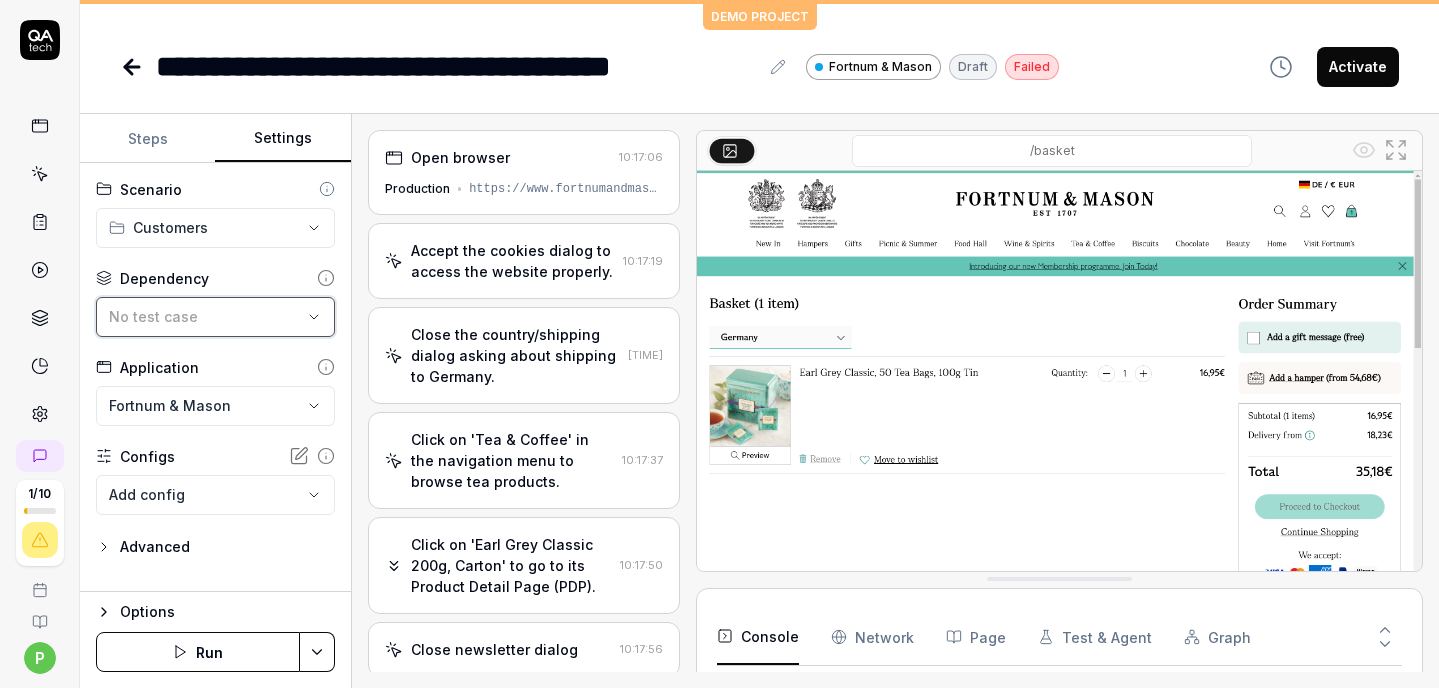 click on "No test case" at bounding box center (205, 316) 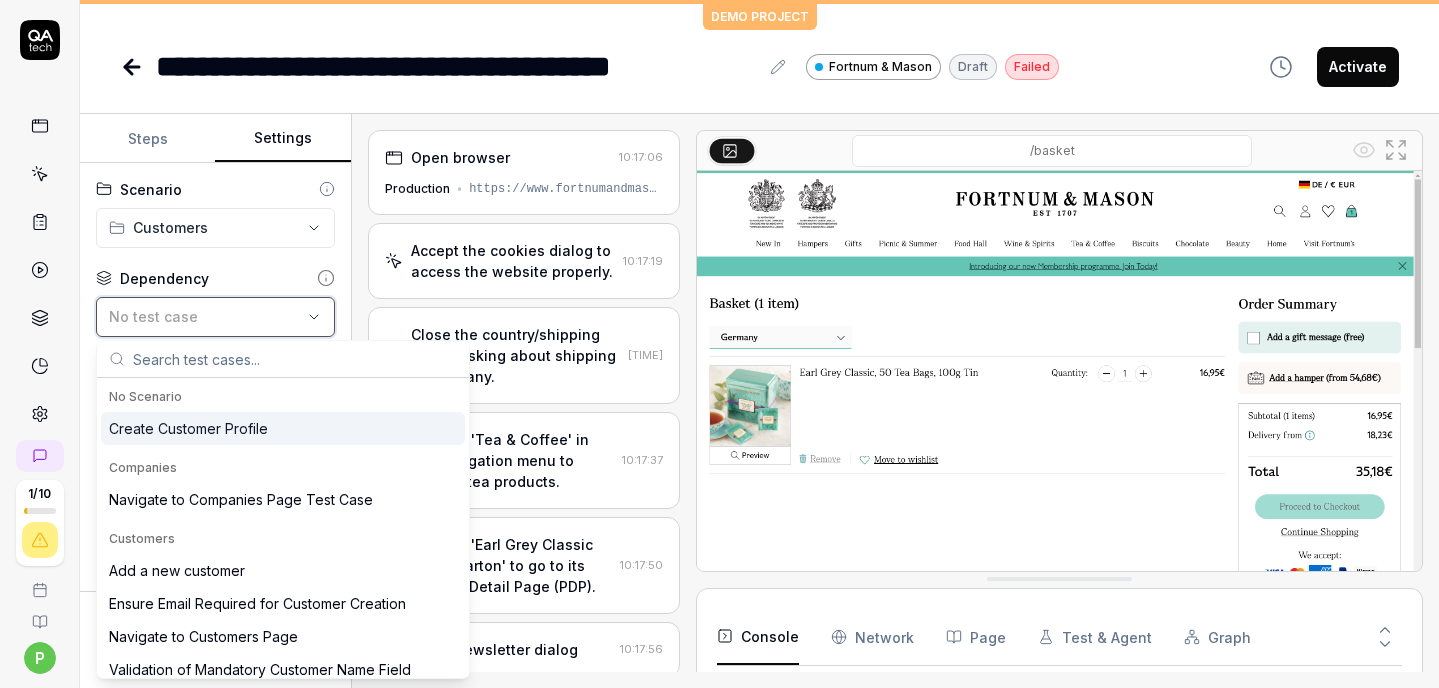 click on "No test case" at bounding box center (205, 316) 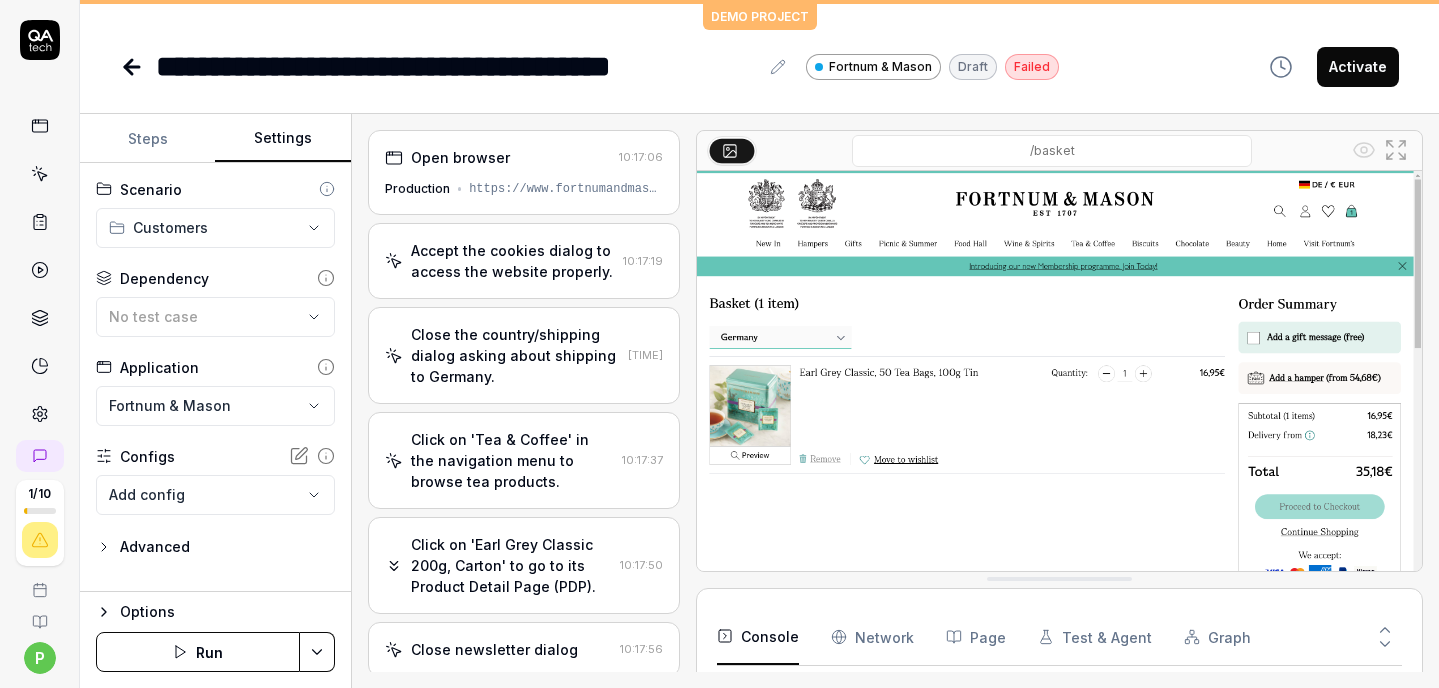 click on "Advanced" at bounding box center (143, 547) 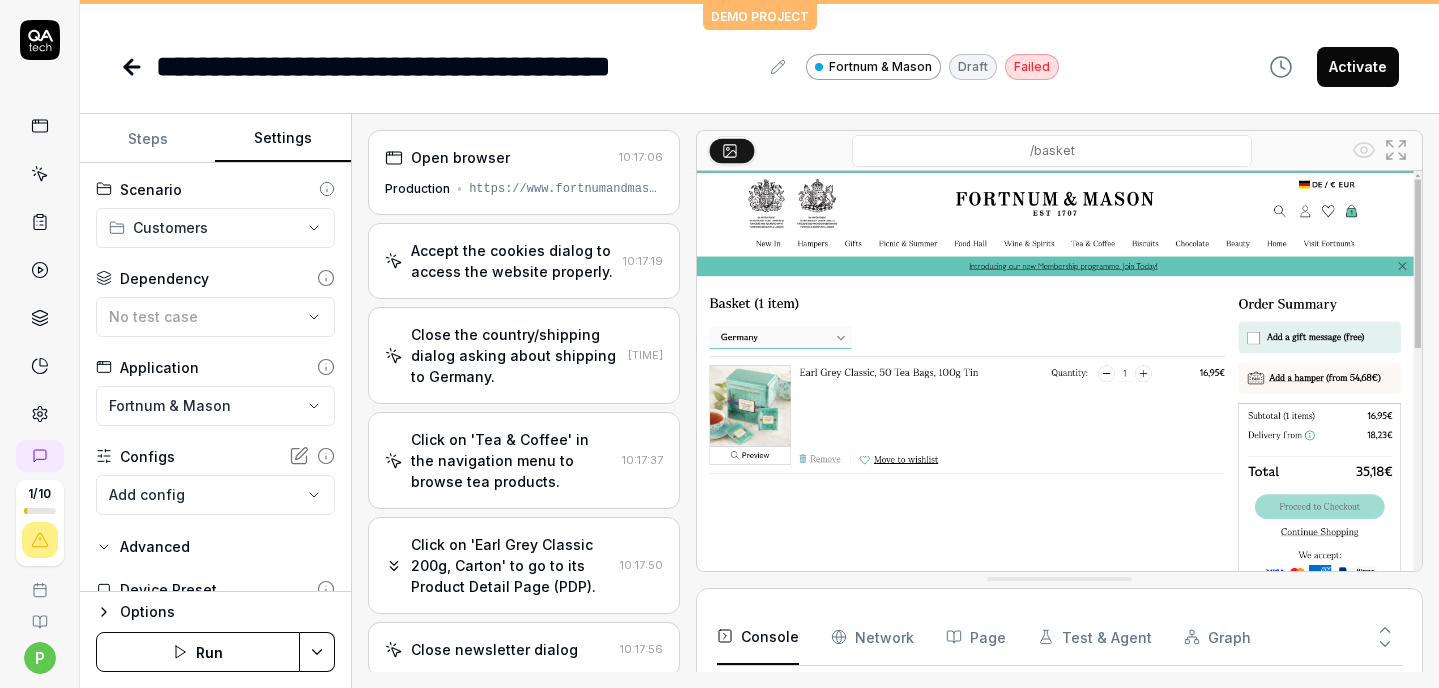 click 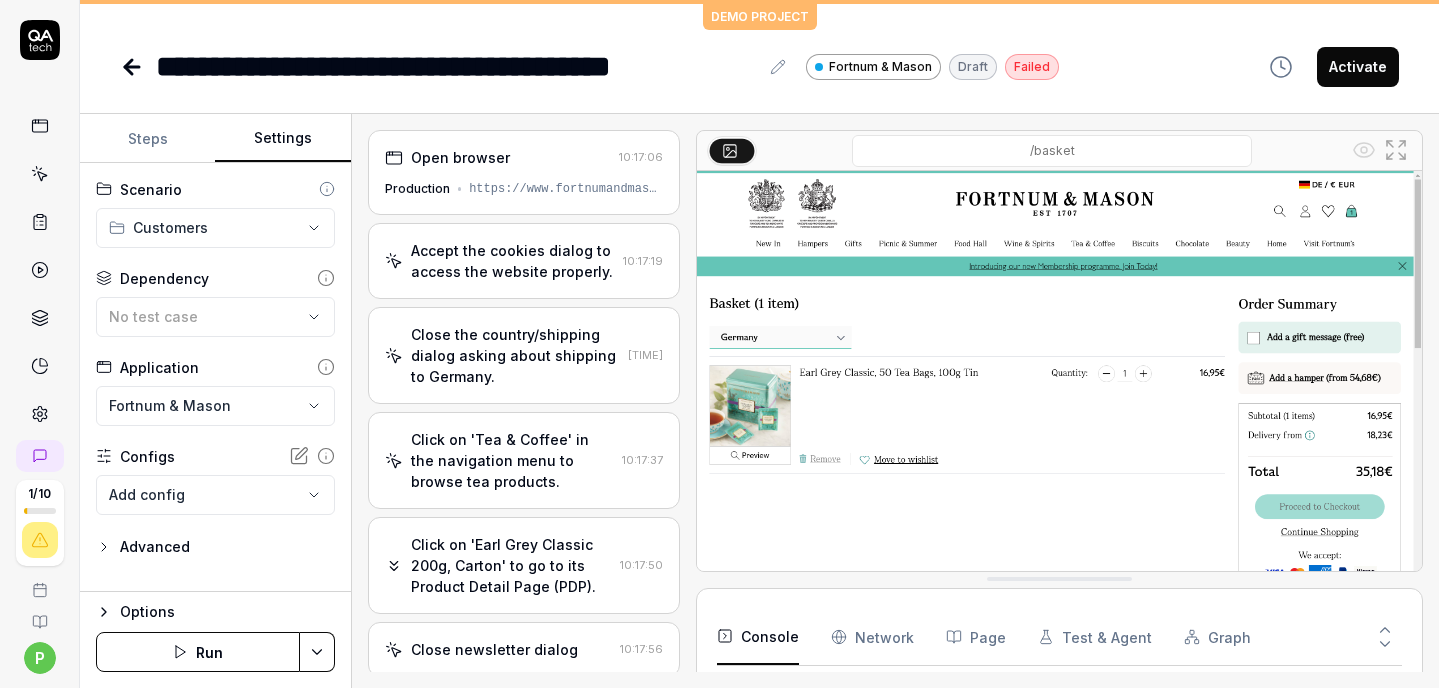 click 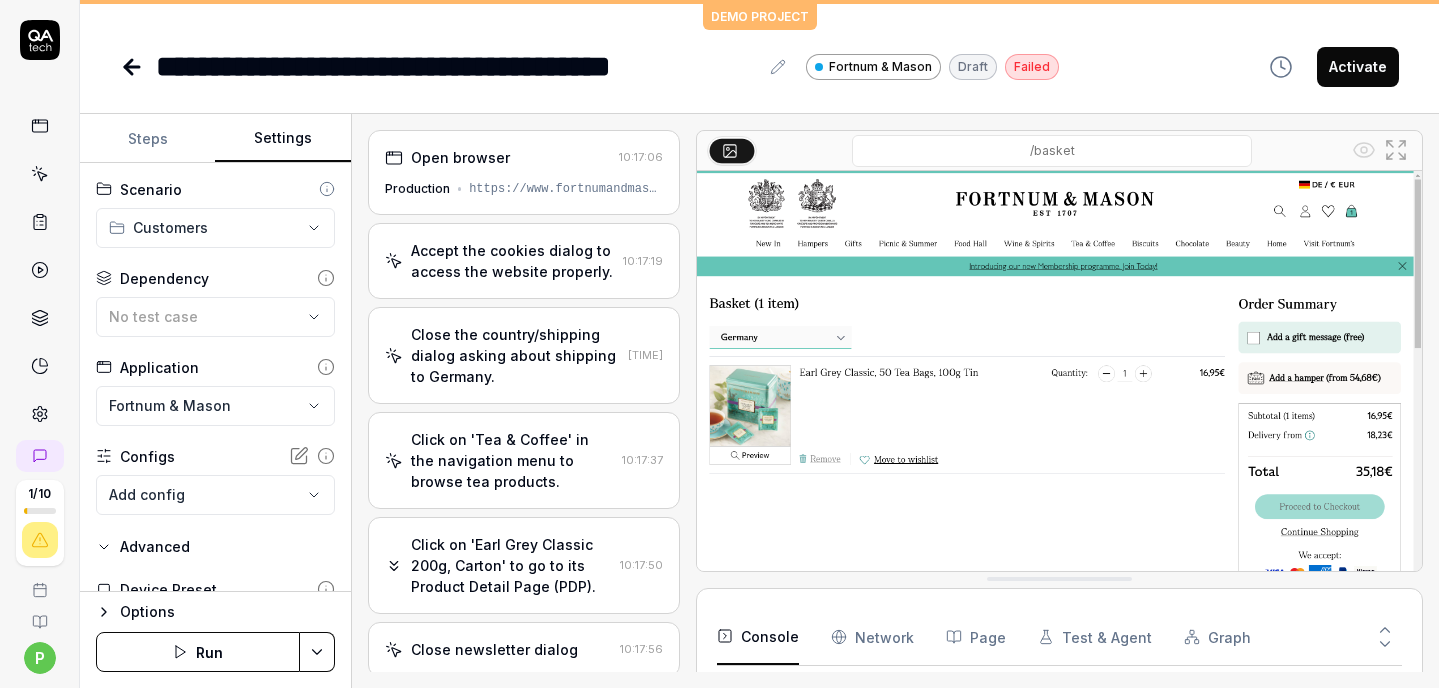 scroll, scrollTop: 268, scrollLeft: 0, axis: vertical 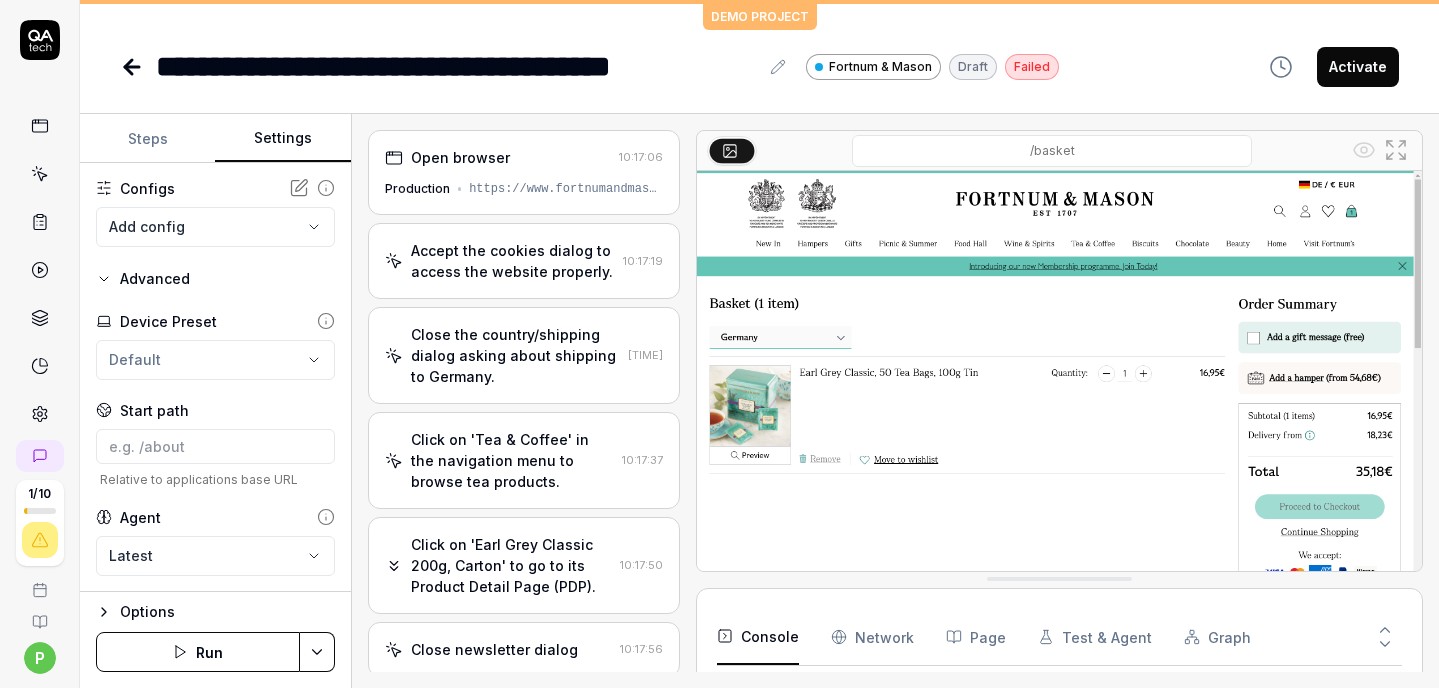 drag, startPoint x: 212, startPoint y: 324, endPoint x: 210, endPoint y: 337, distance: 13.152946 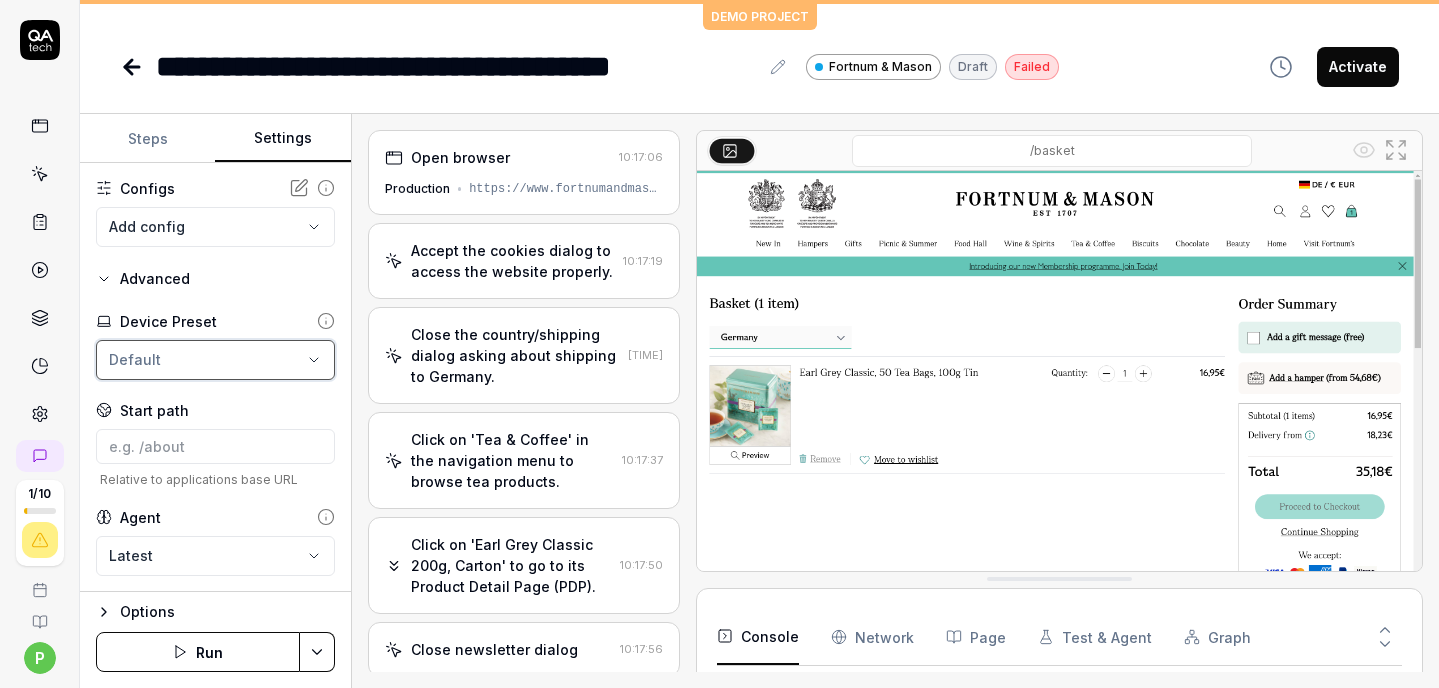 click on "**********" at bounding box center [719, 344] 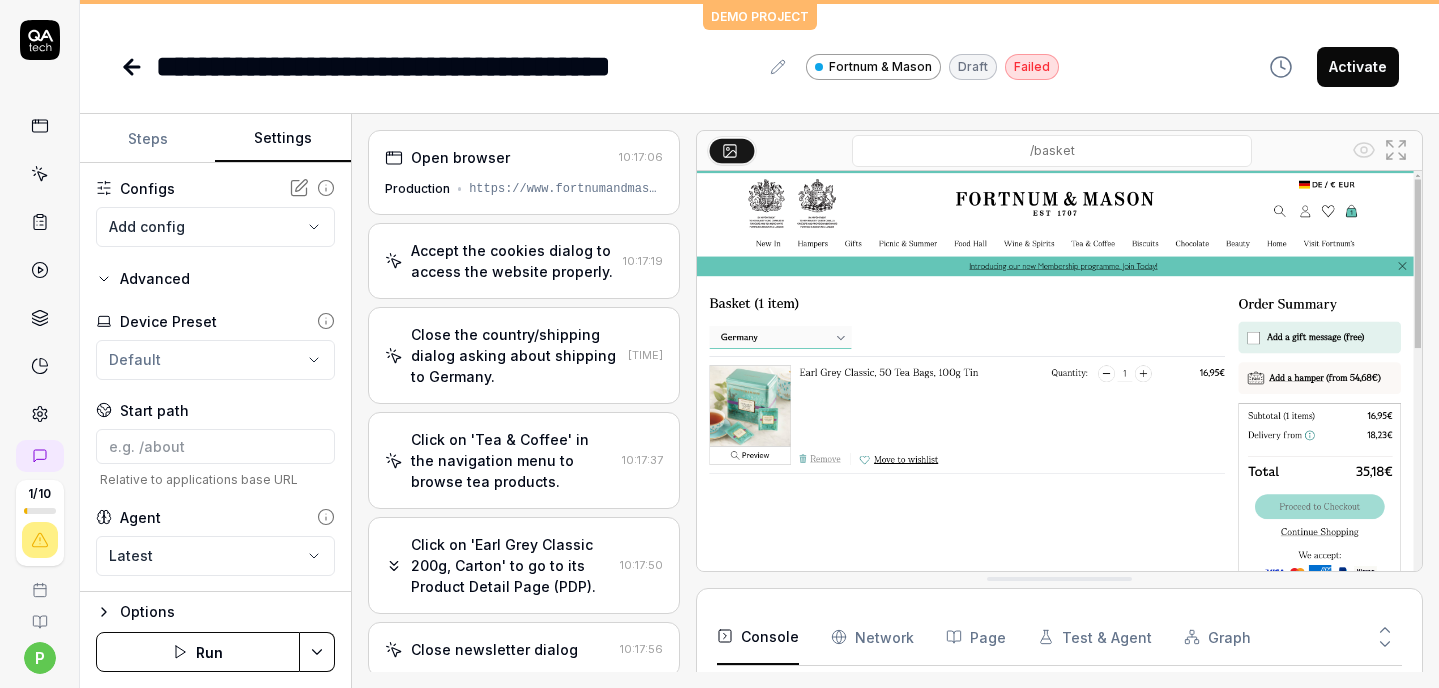 click 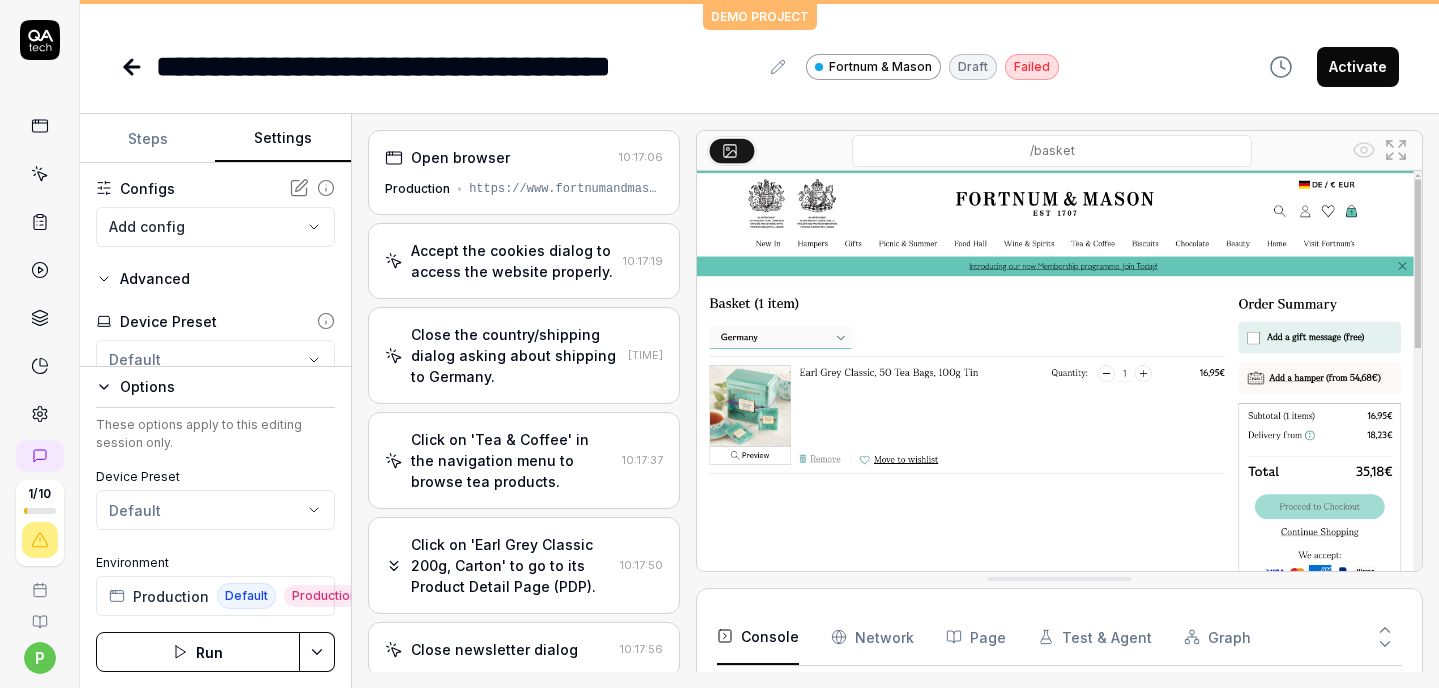 click on "**********" at bounding box center (719, 344) 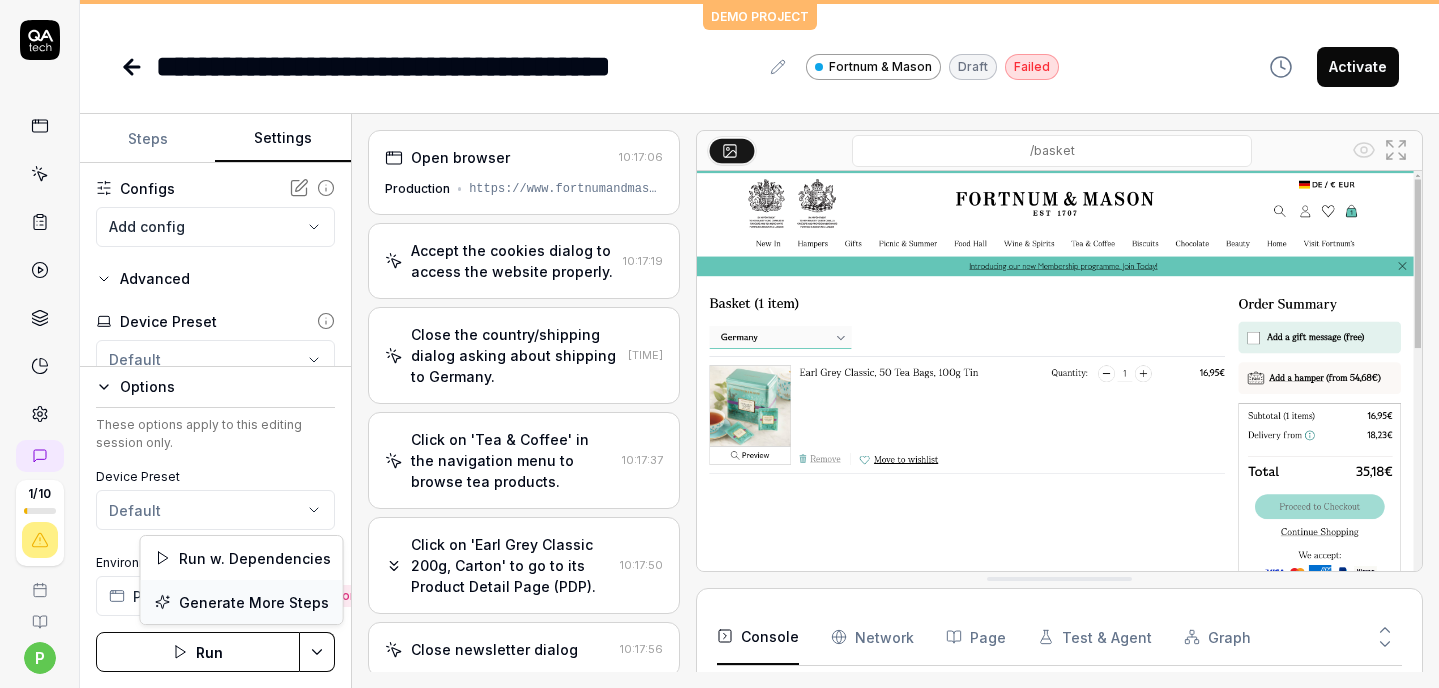 click on "Generate More Steps" at bounding box center (242, 602) 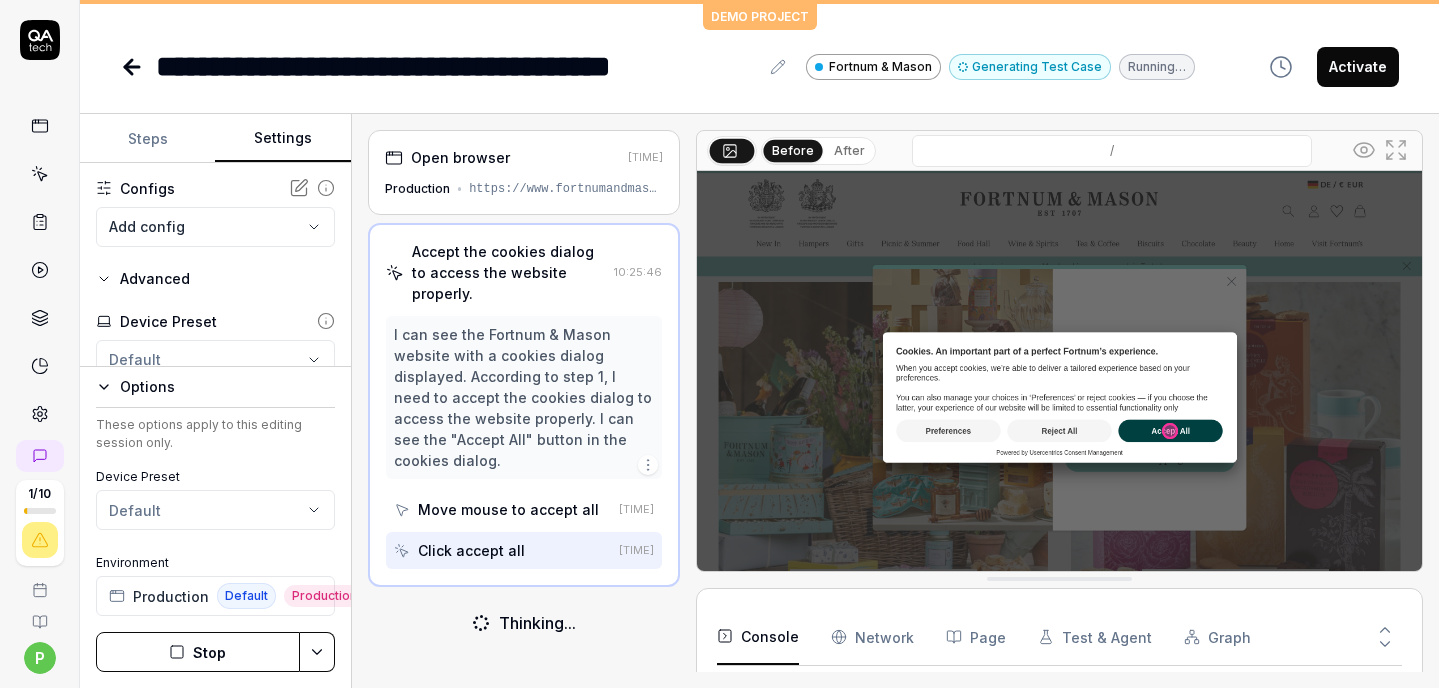 scroll, scrollTop: 48, scrollLeft: 0, axis: vertical 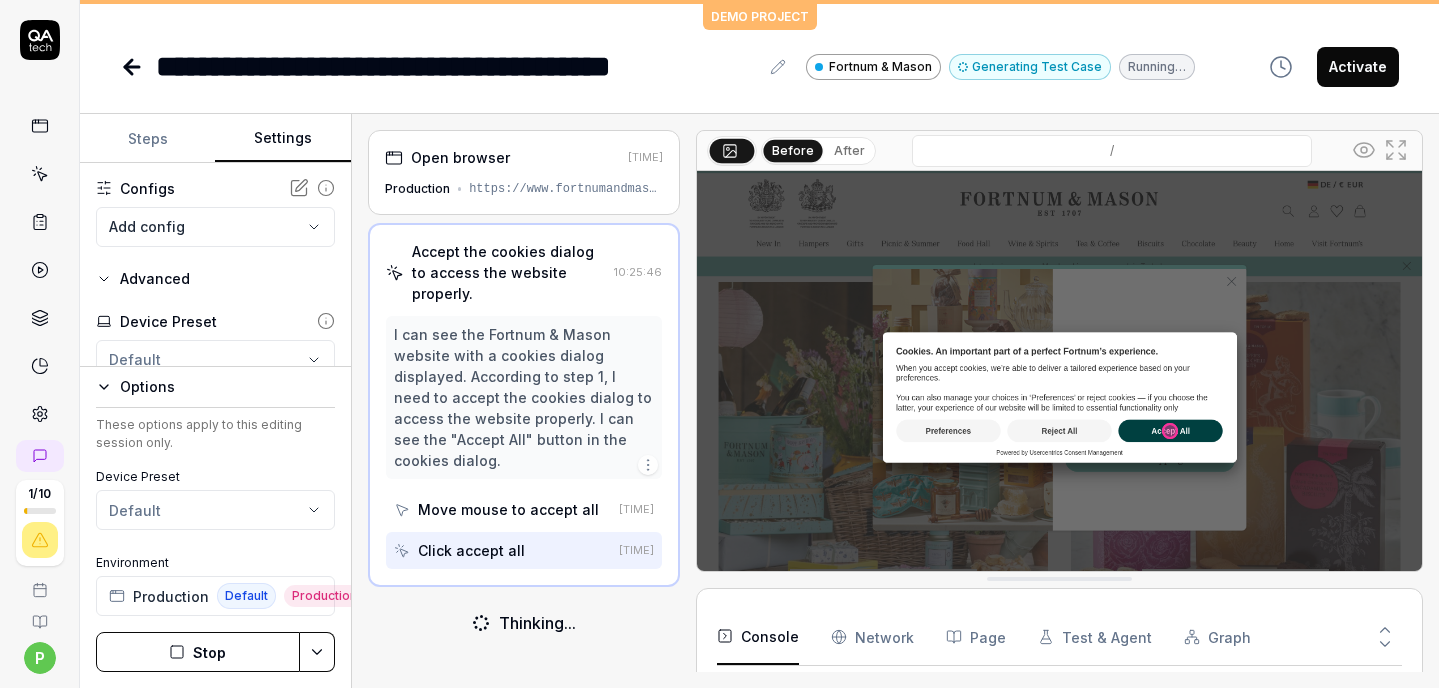click on "Click accept all" at bounding box center (471, 550) 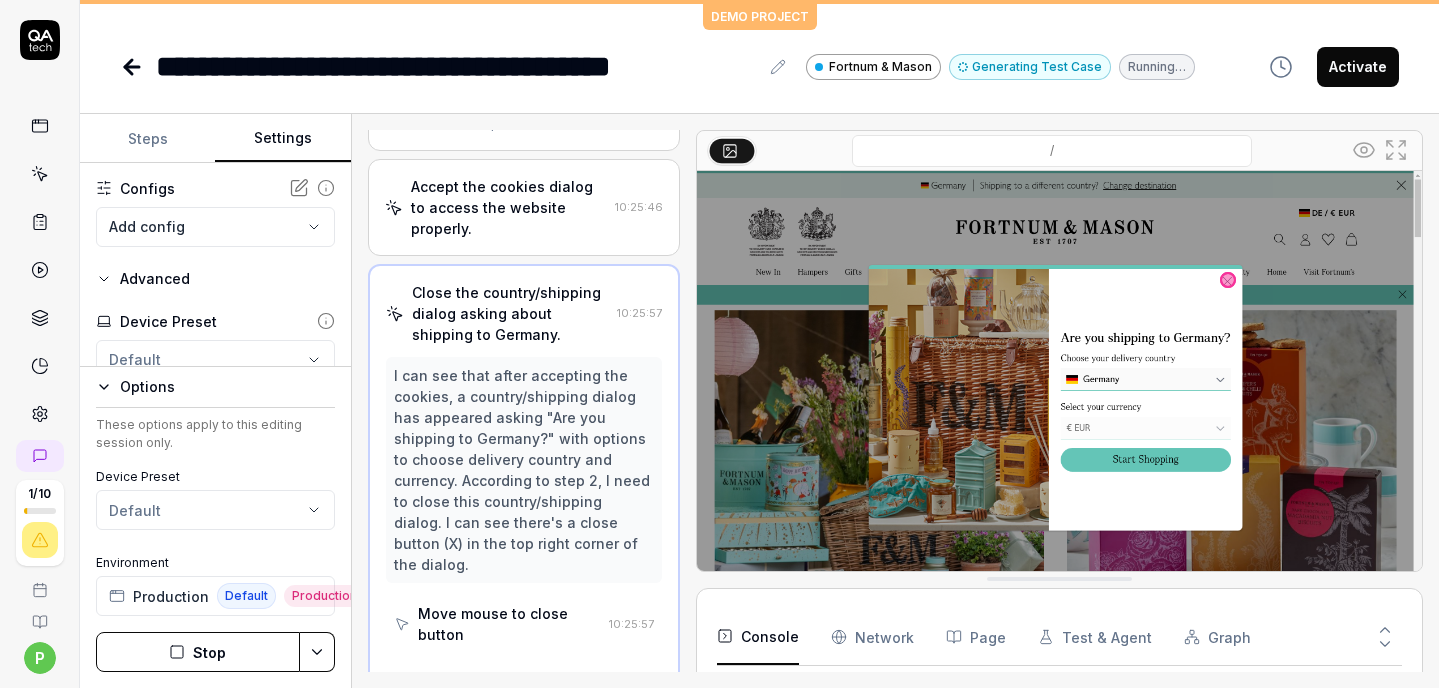 scroll, scrollTop: 62, scrollLeft: 0, axis: vertical 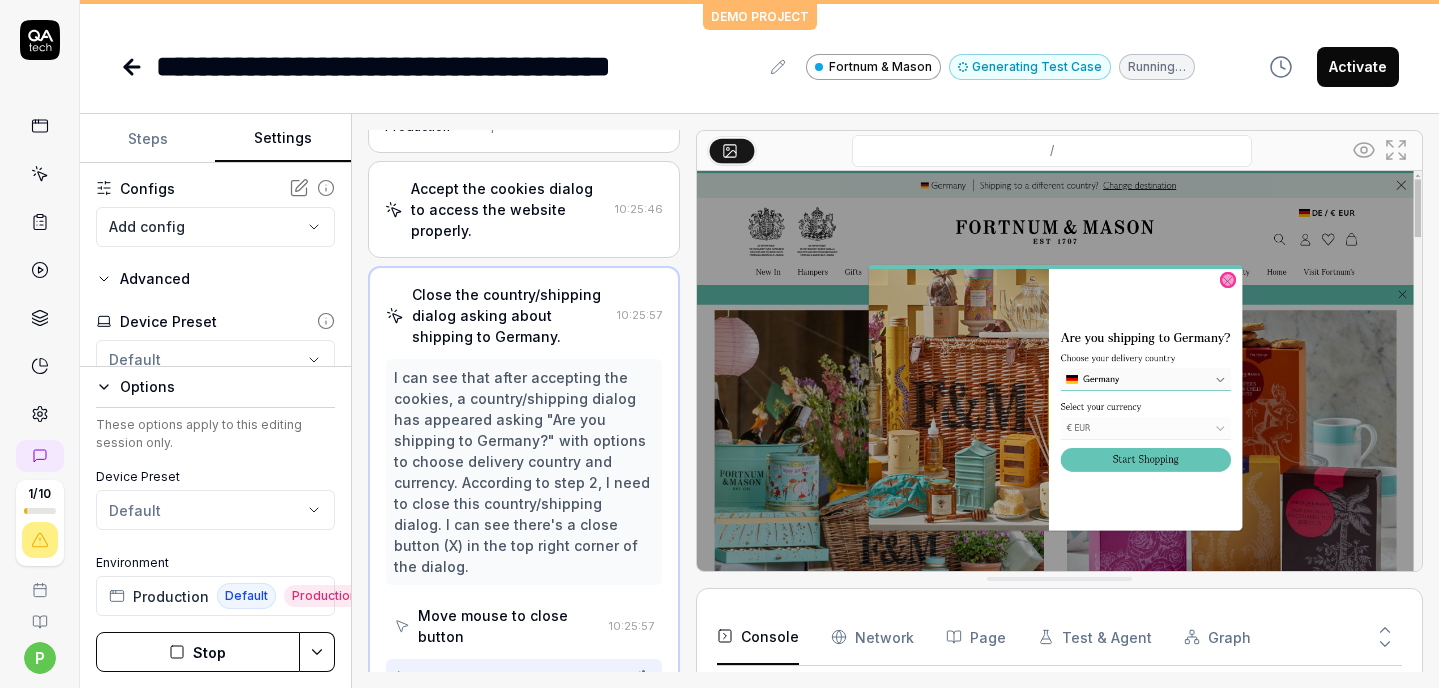 click on "Click close button" at bounding box center [481, 677] 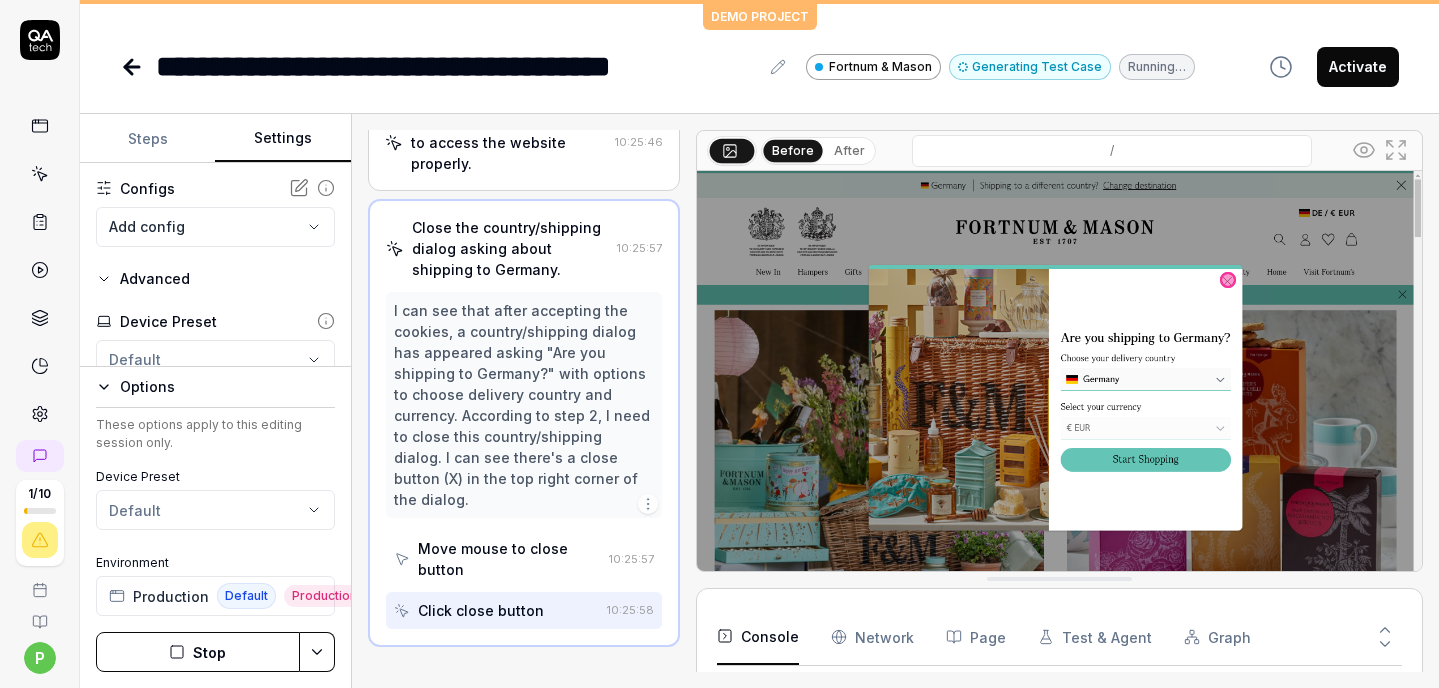 scroll, scrollTop: 126, scrollLeft: 0, axis: vertical 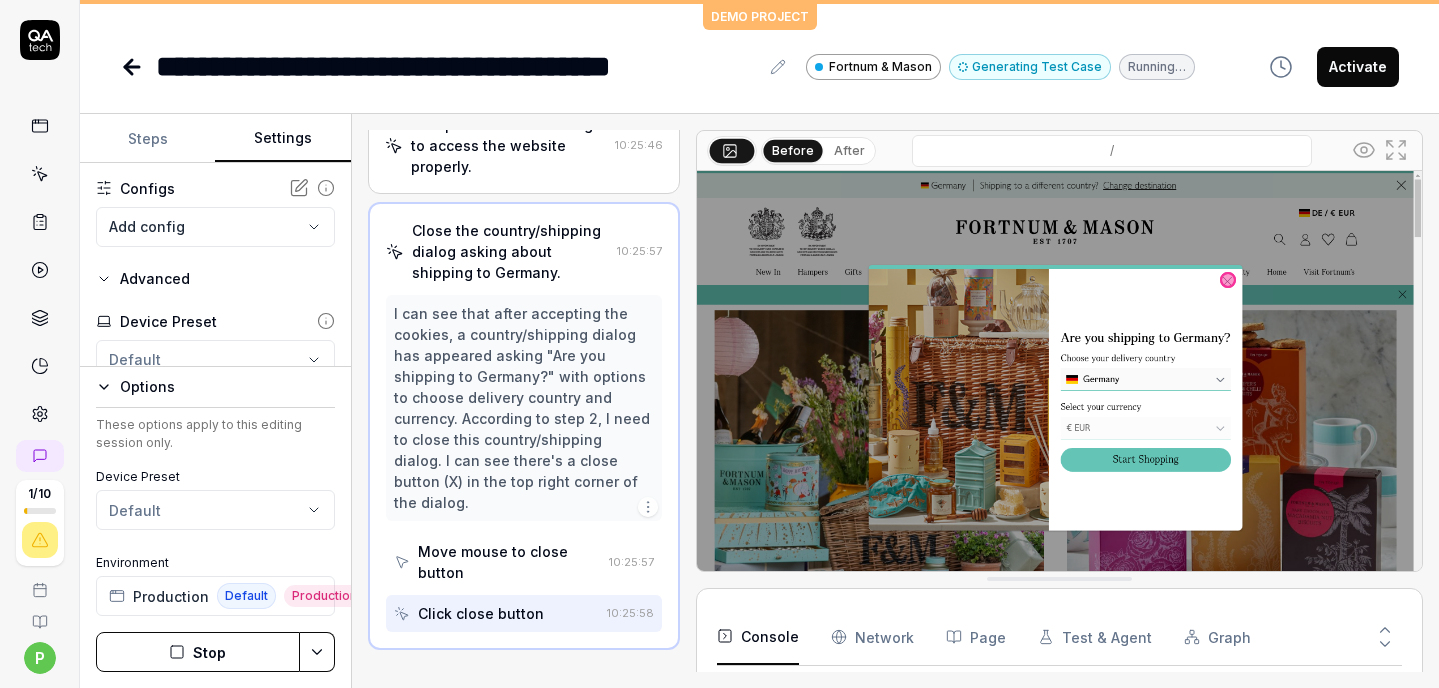 click on "Click close button" at bounding box center [481, 613] 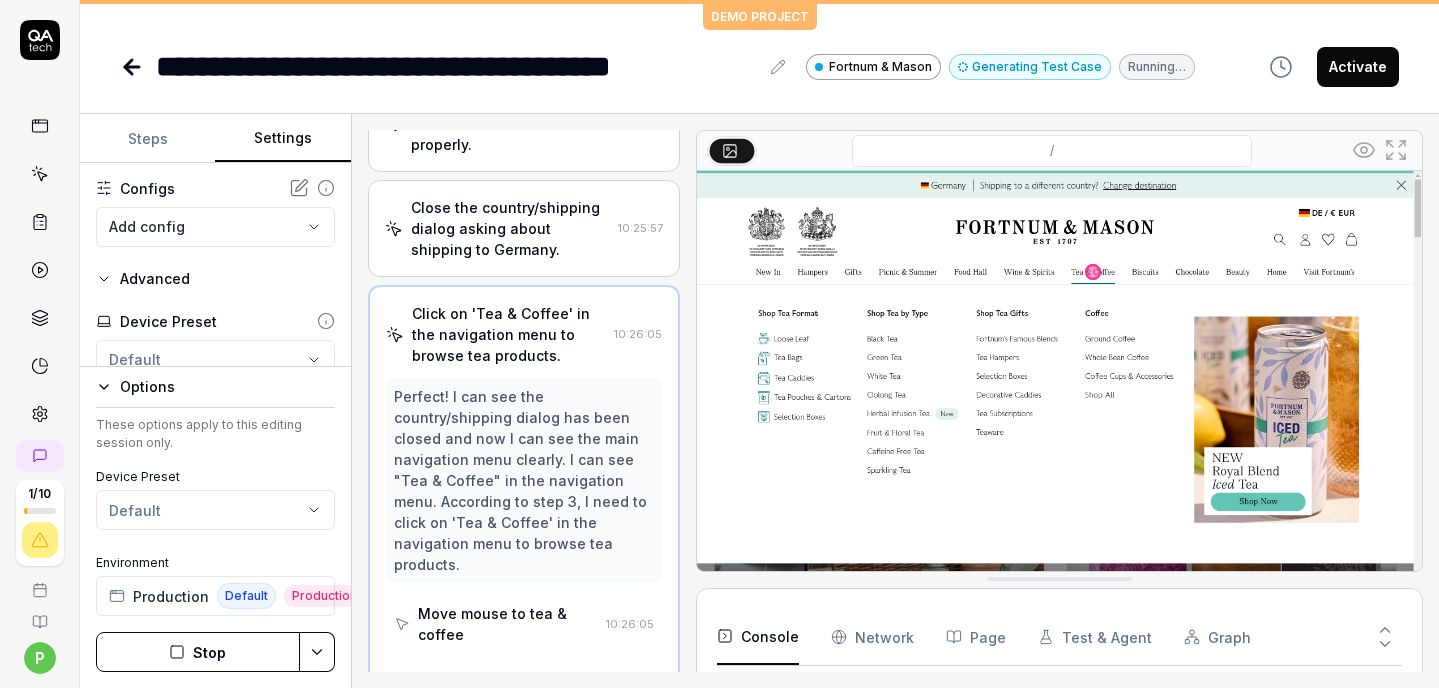 scroll, scrollTop: 146, scrollLeft: 0, axis: vertical 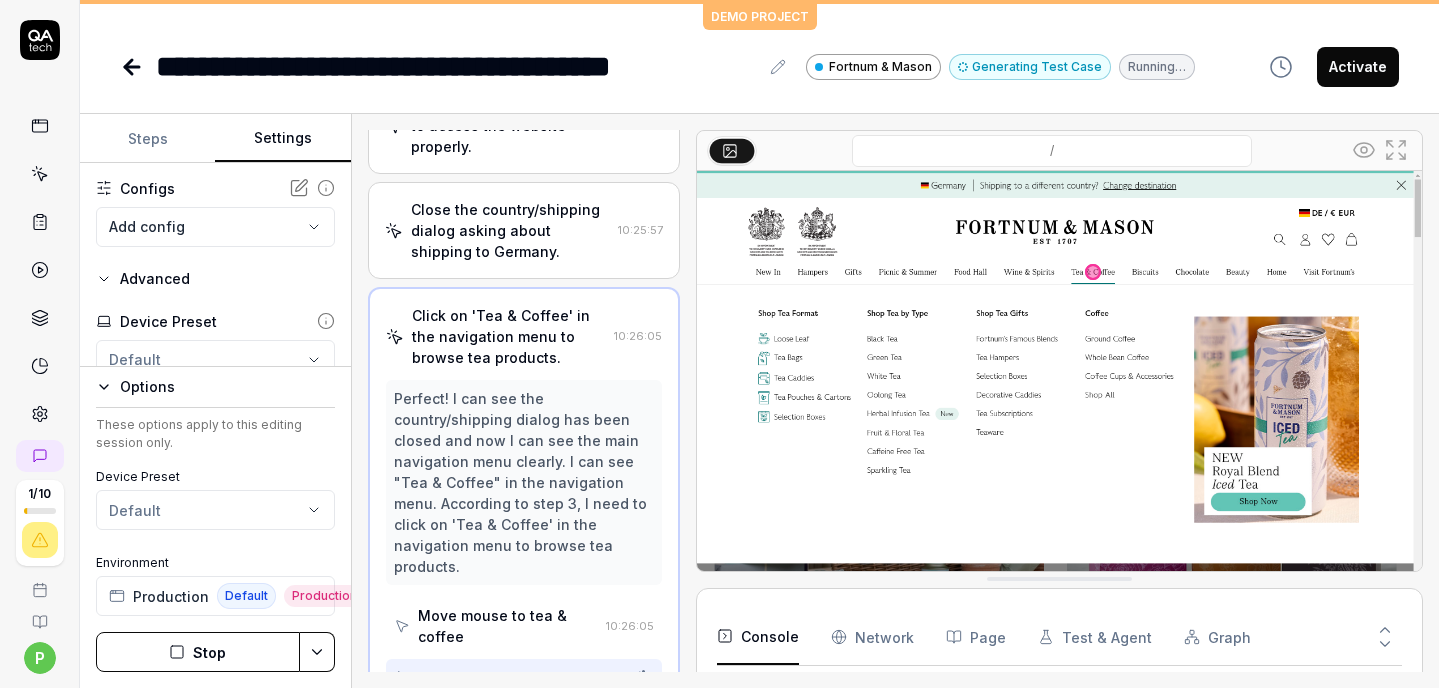 click on "Click tea & coffee" at bounding box center (480, 677) 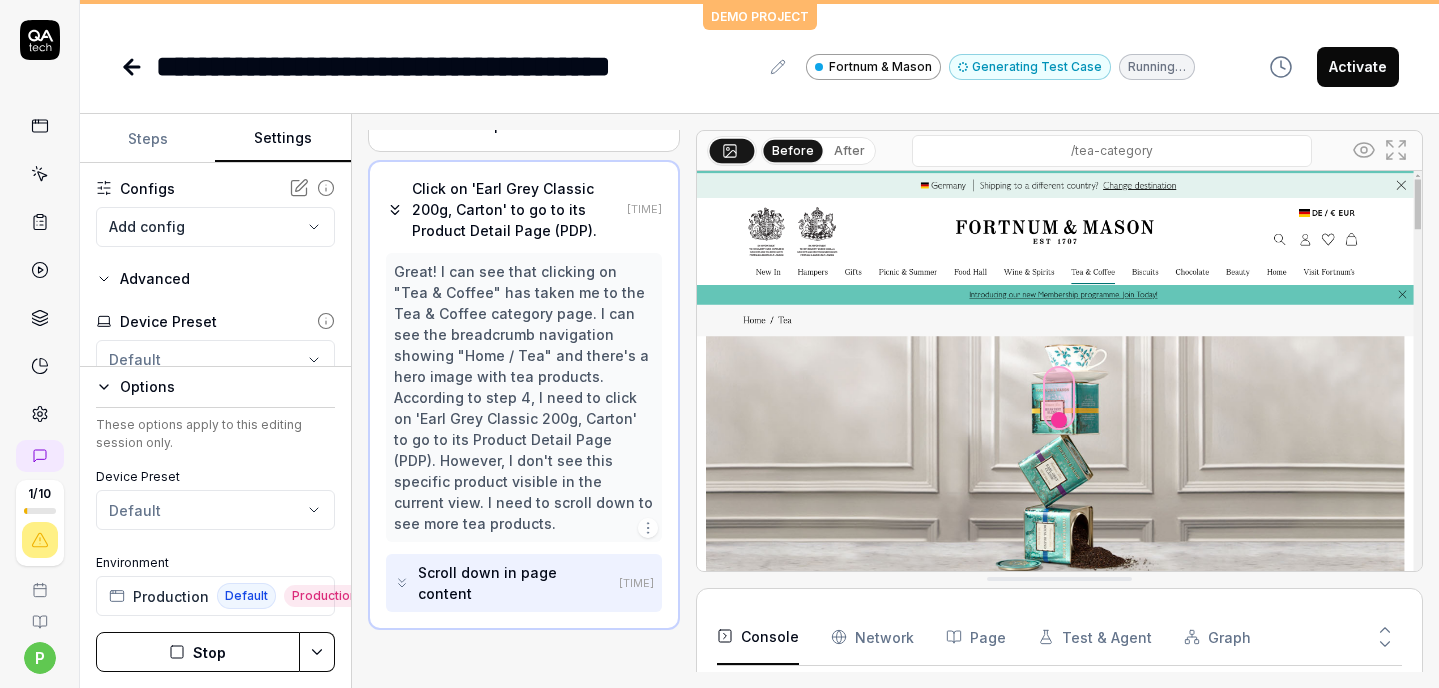 scroll, scrollTop: 358, scrollLeft: 0, axis: vertical 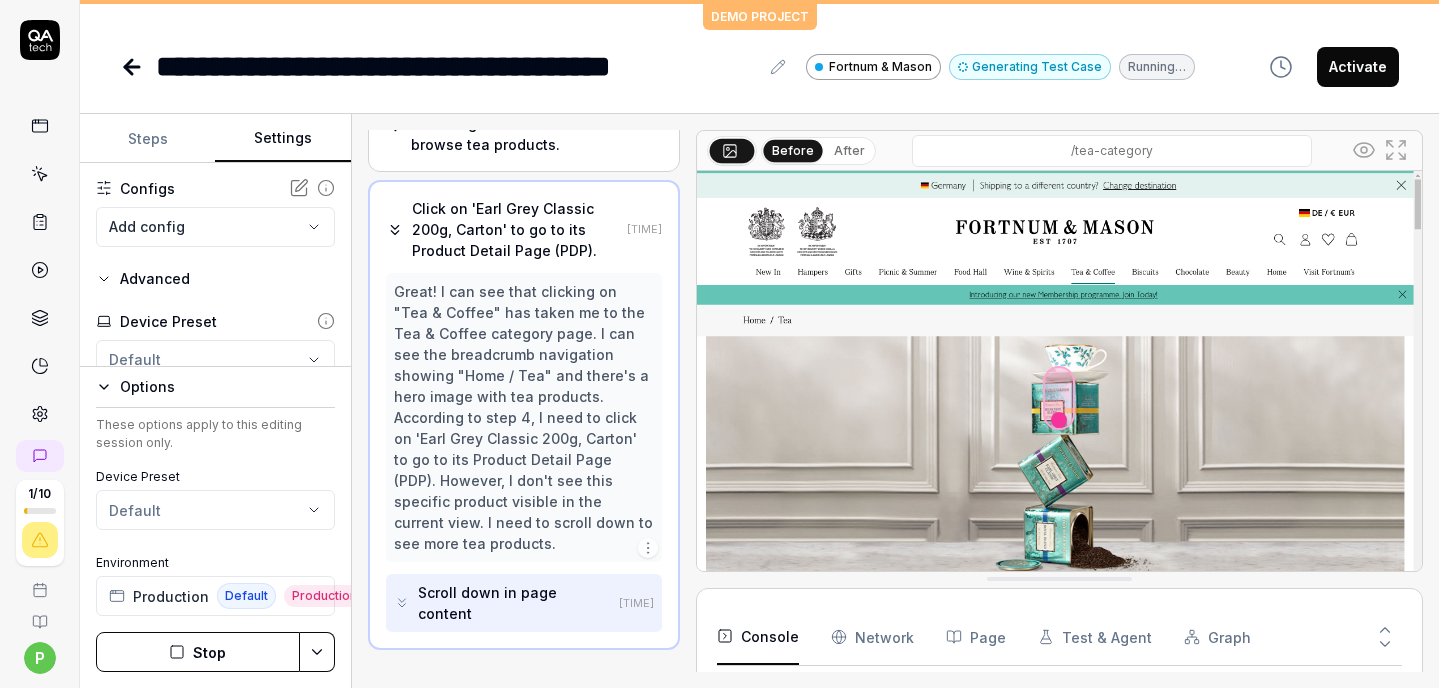 click on "Scroll down in page content" at bounding box center [514, 603] 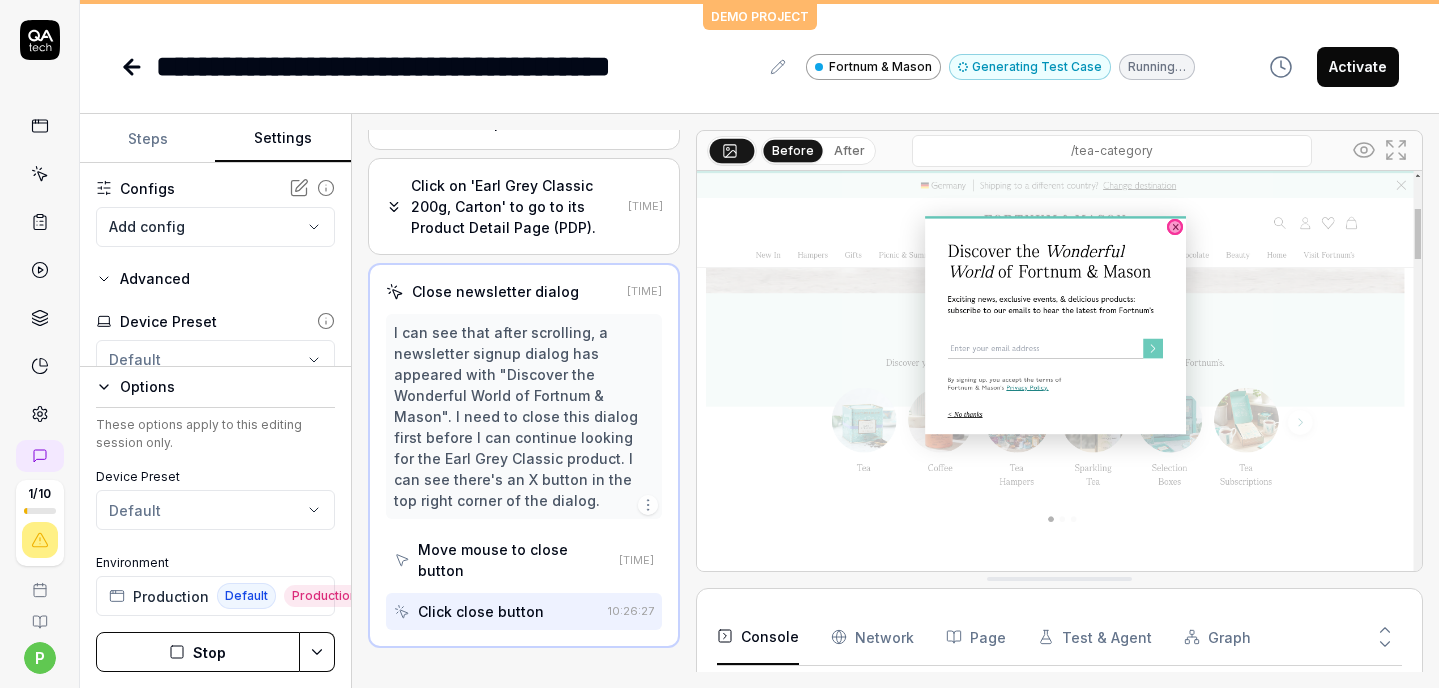 scroll, scrollTop: 378, scrollLeft: 0, axis: vertical 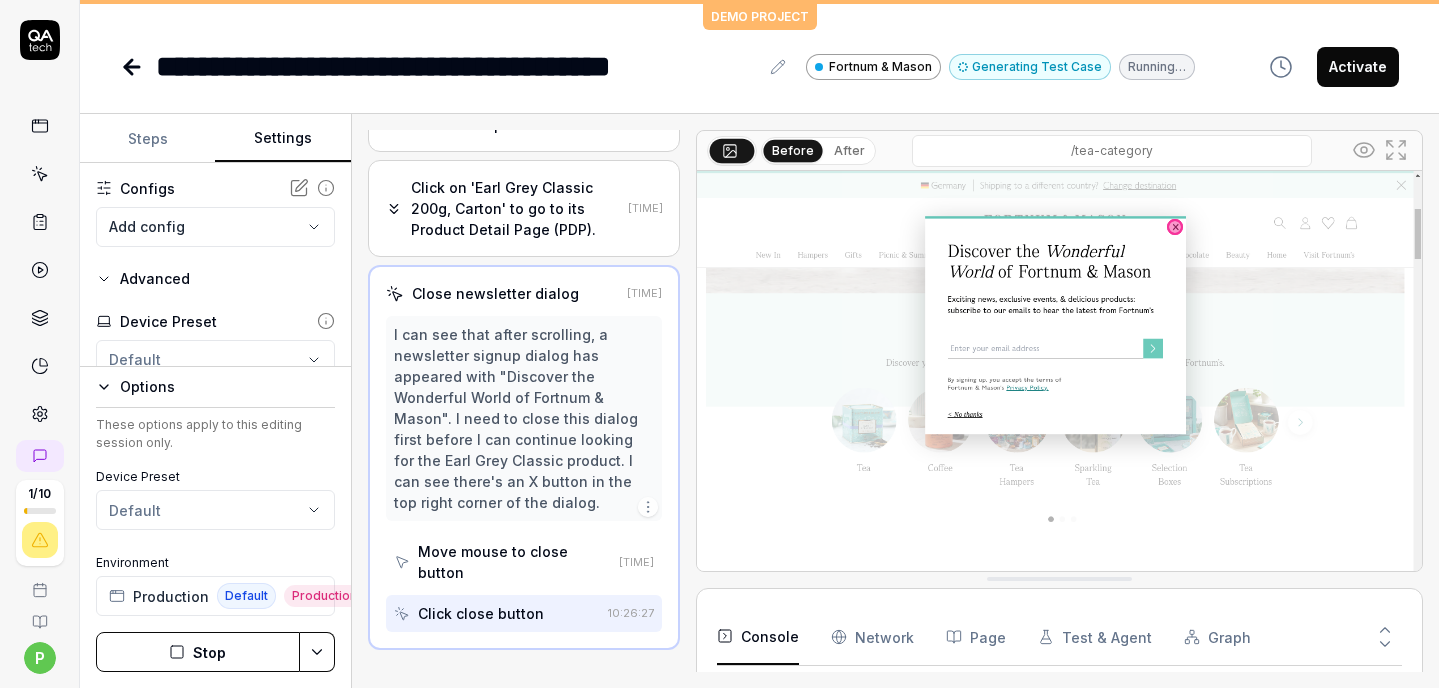 click on "Click close button" at bounding box center [481, 613] 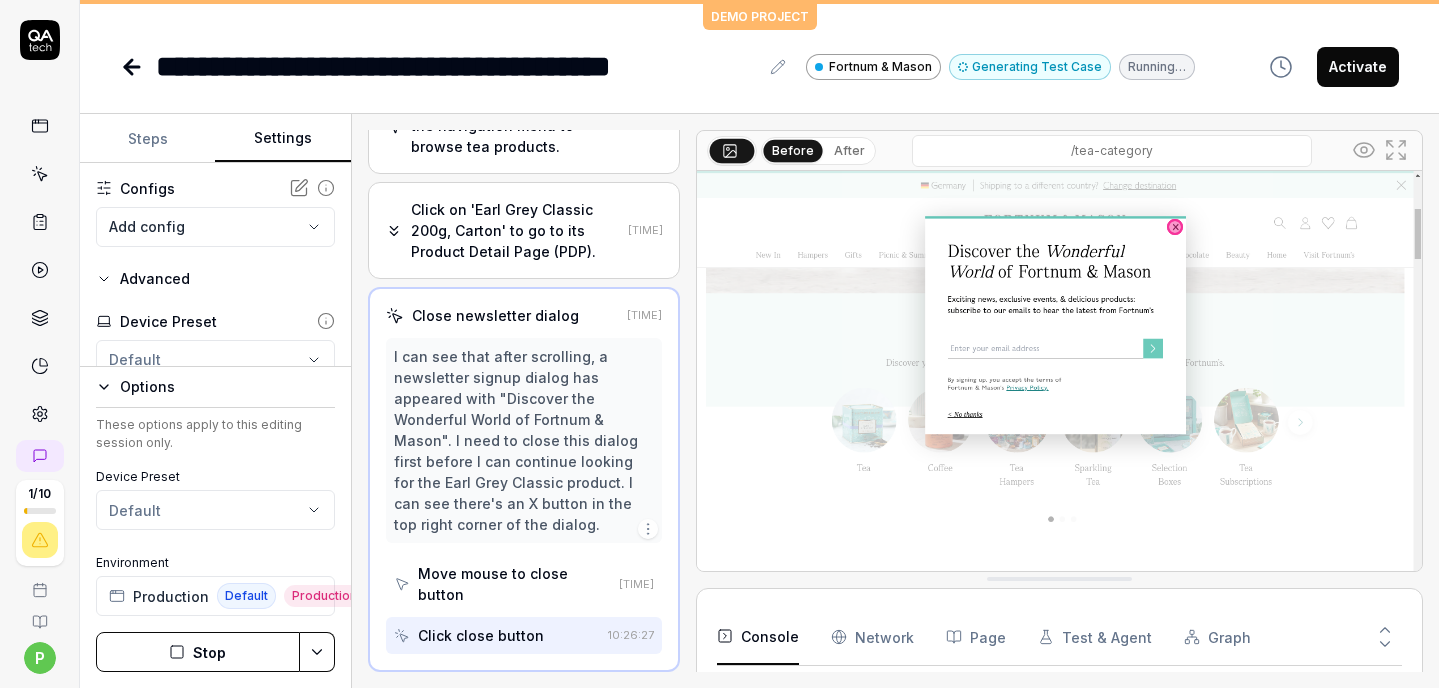 click on "I can see that after scrolling, a newsletter signup dialog has appeared with "Discover the Wonderful World of Fortnum & Mason". I need to close this dialog first before I can continue looking for the Earl Grey Classic product. I can see there's an X button in the top right corner of the dialog. Move mouse to close button [TIME] Click close button [TIME]" at bounding box center [524, 496] 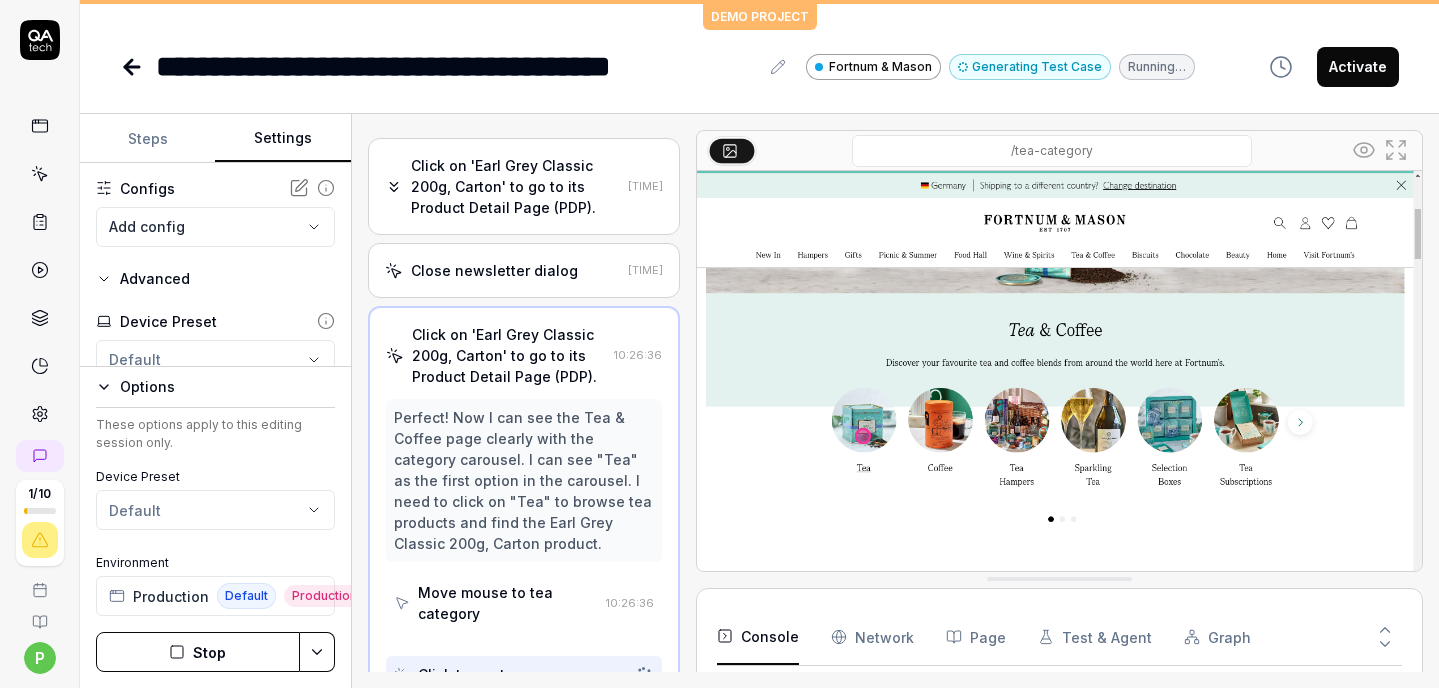 scroll, scrollTop: 398, scrollLeft: 0, axis: vertical 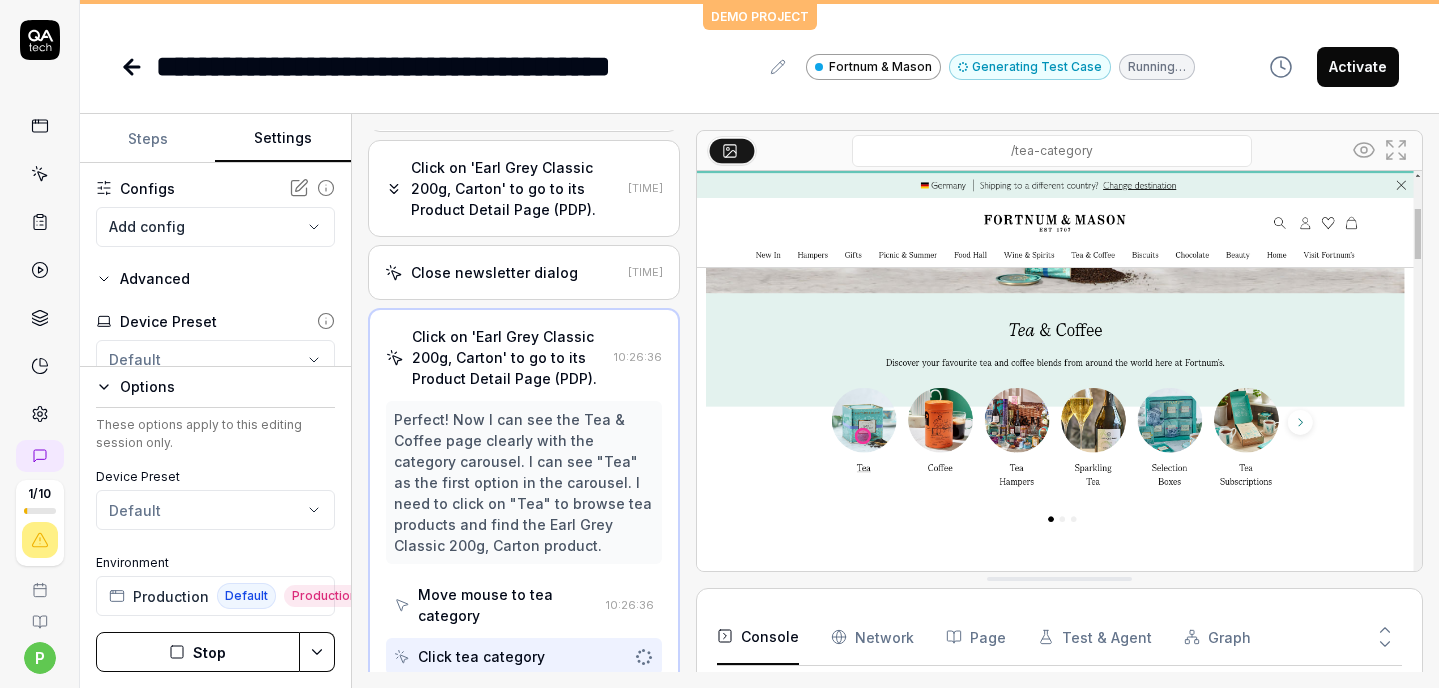 click on "Click tea category" at bounding box center [481, 656] 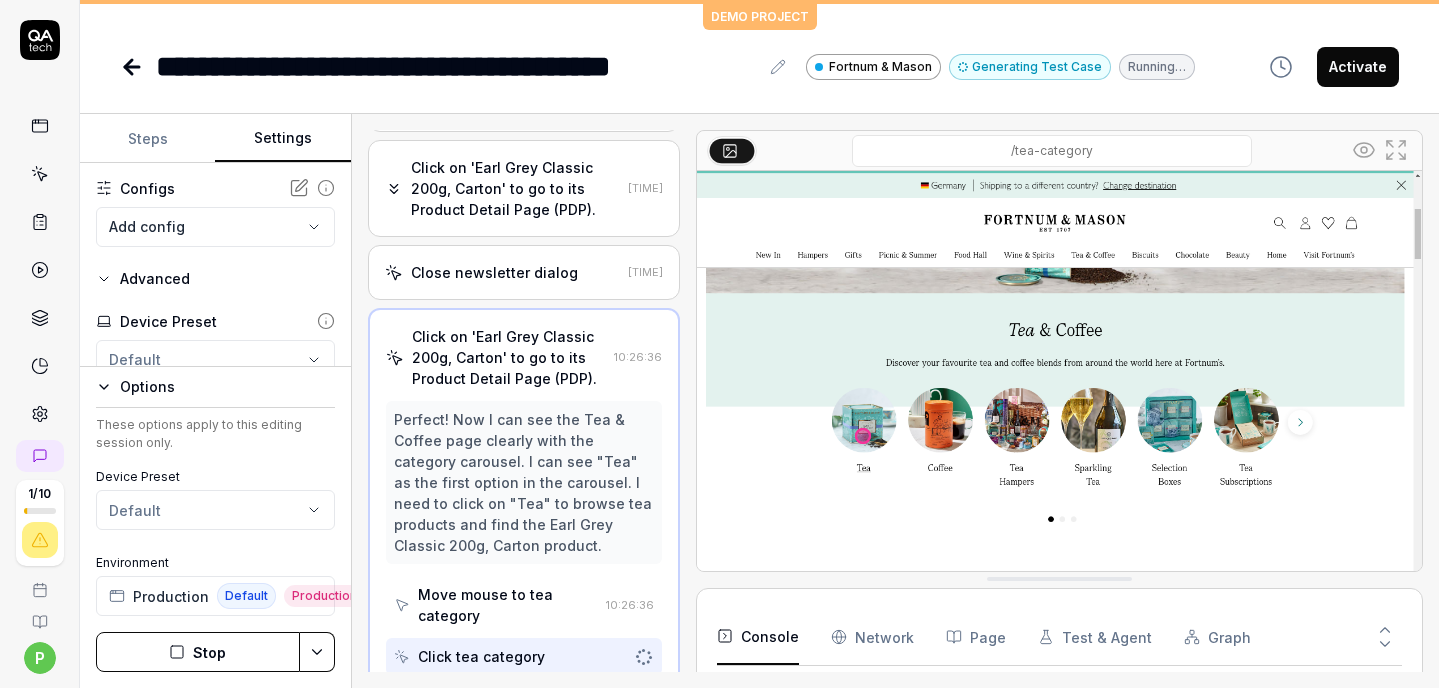 scroll, scrollTop: 203, scrollLeft: 0, axis: vertical 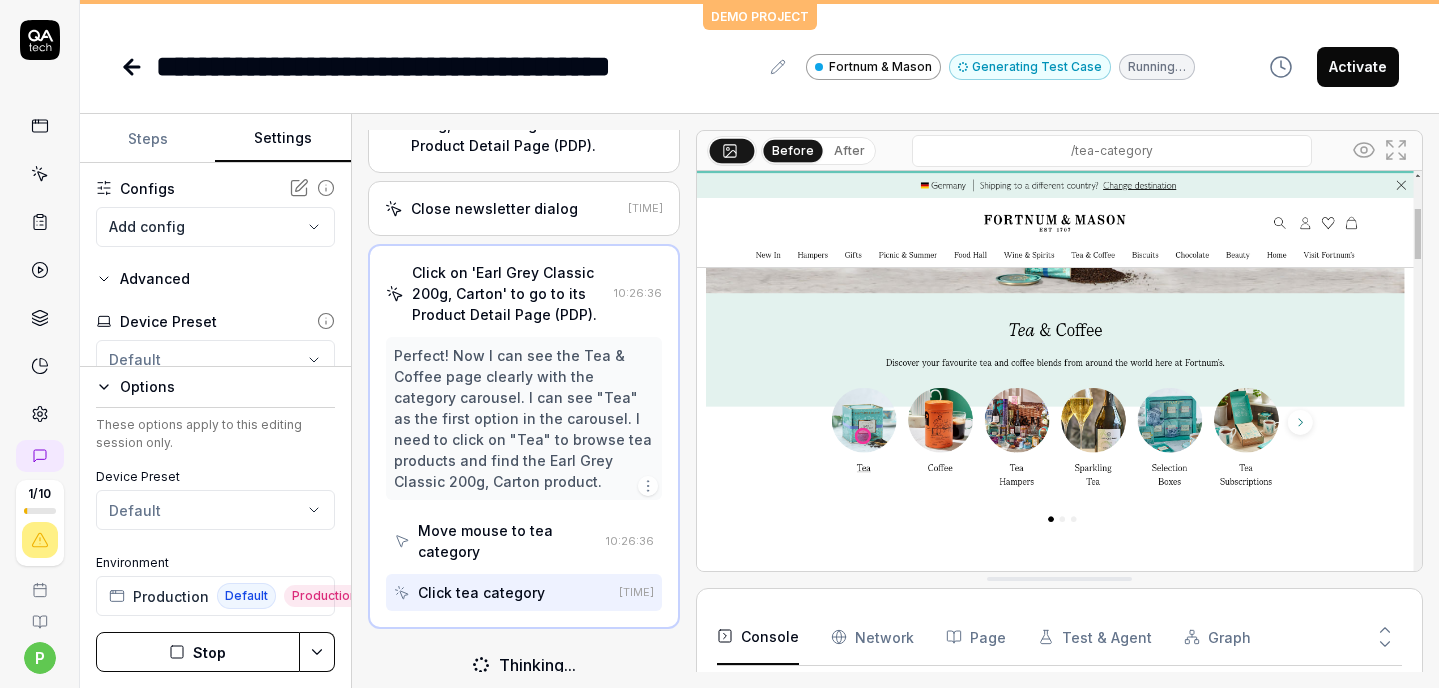 click on "Click tea category" at bounding box center [481, 592] 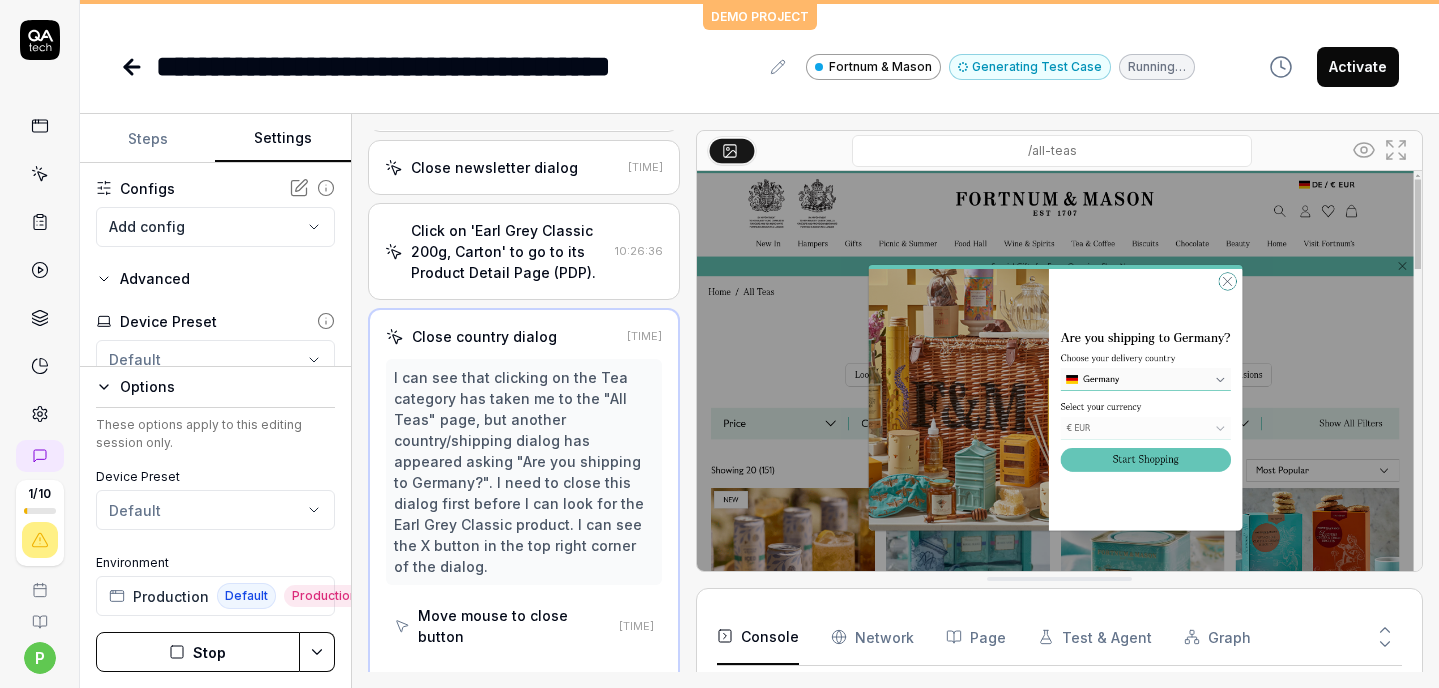 scroll, scrollTop: 503, scrollLeft: 0, axis: vertical 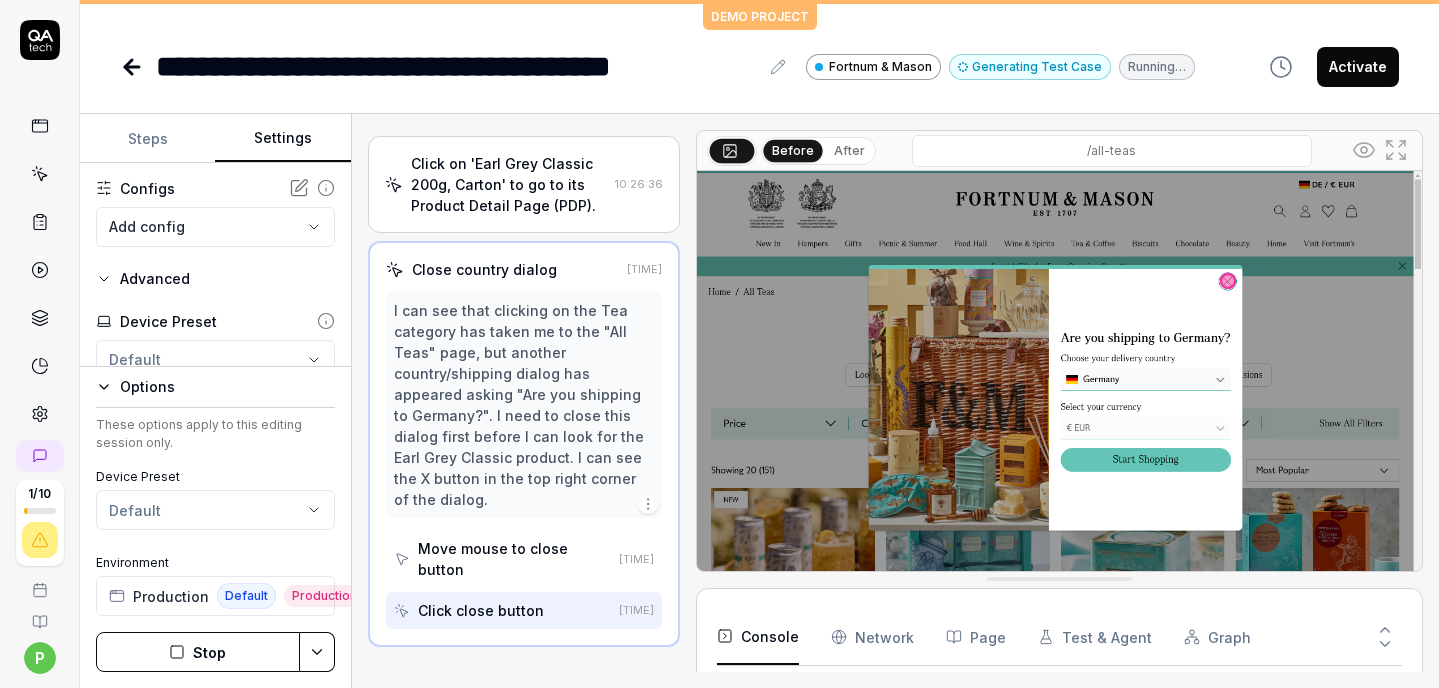 click on "Thinking..." at bounding box center [537, 694] 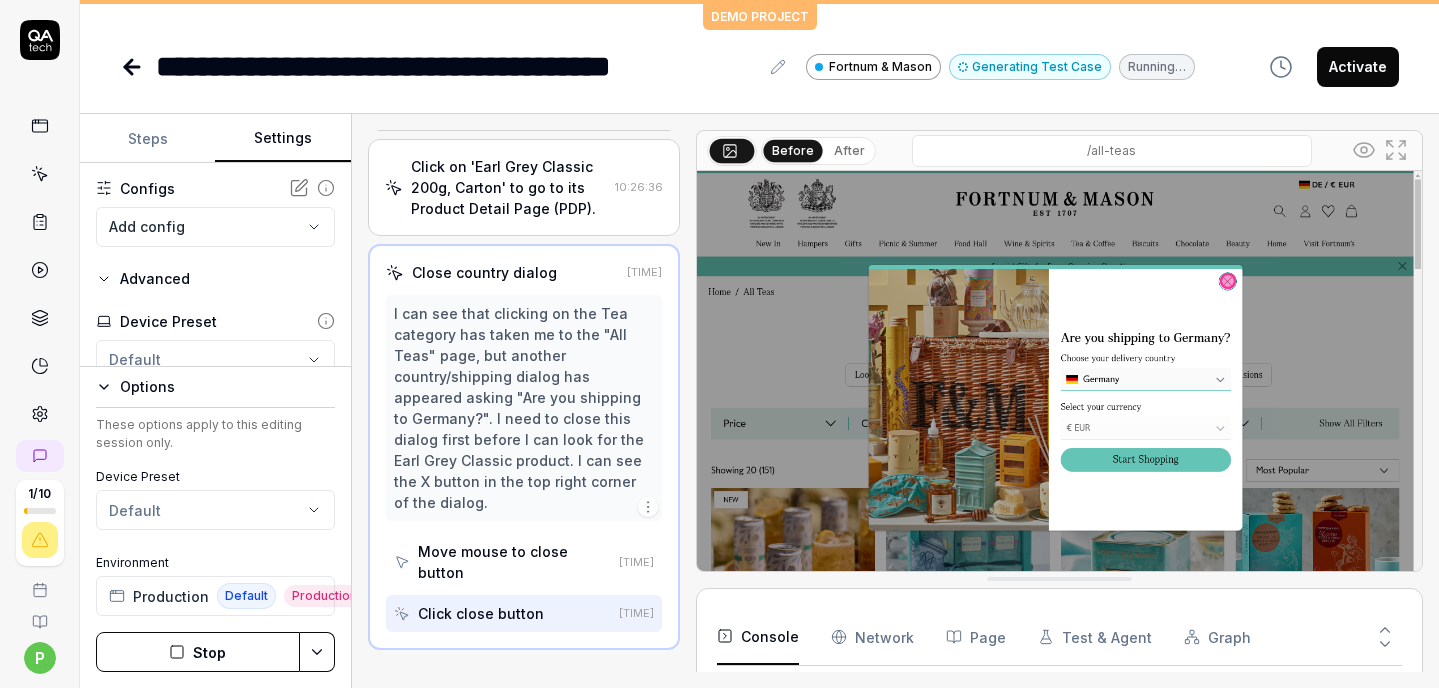 click on "Click close button" at bounding box center [502, 613] 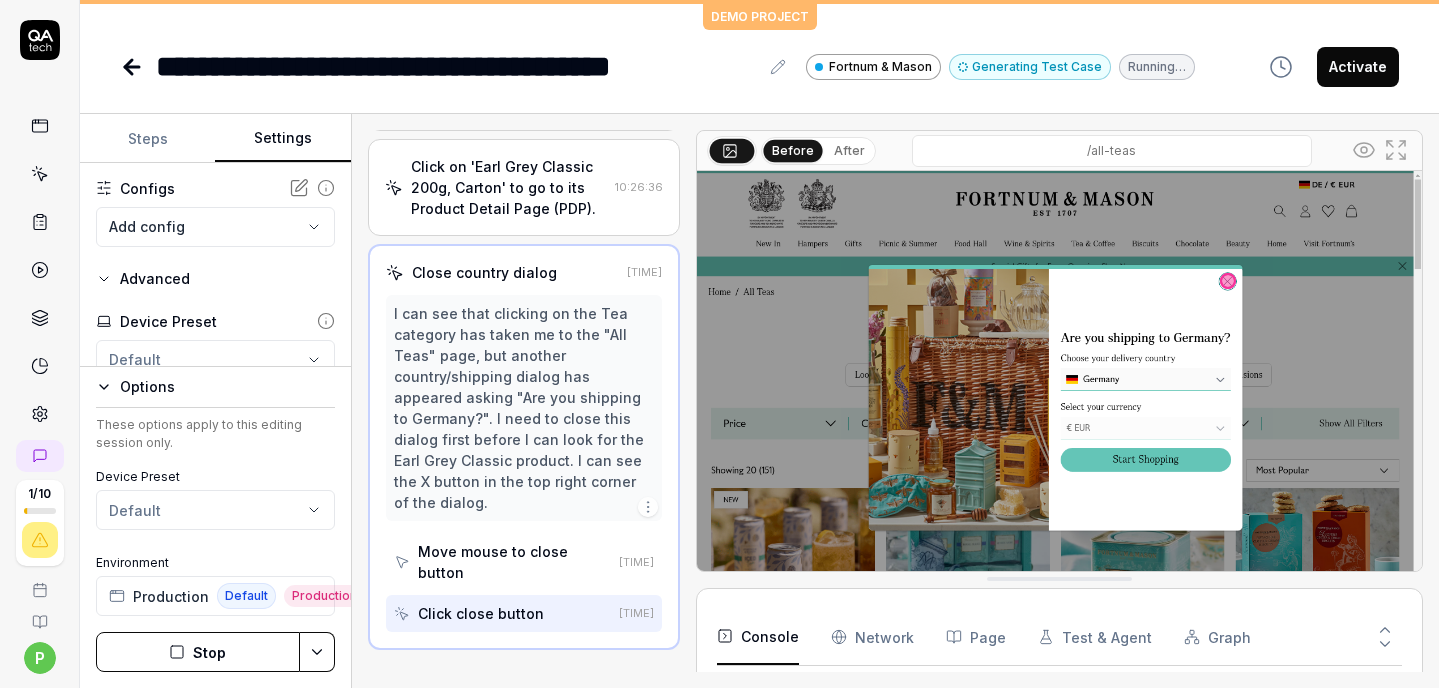 click on "Click close button" at bounding box center (481, 613) 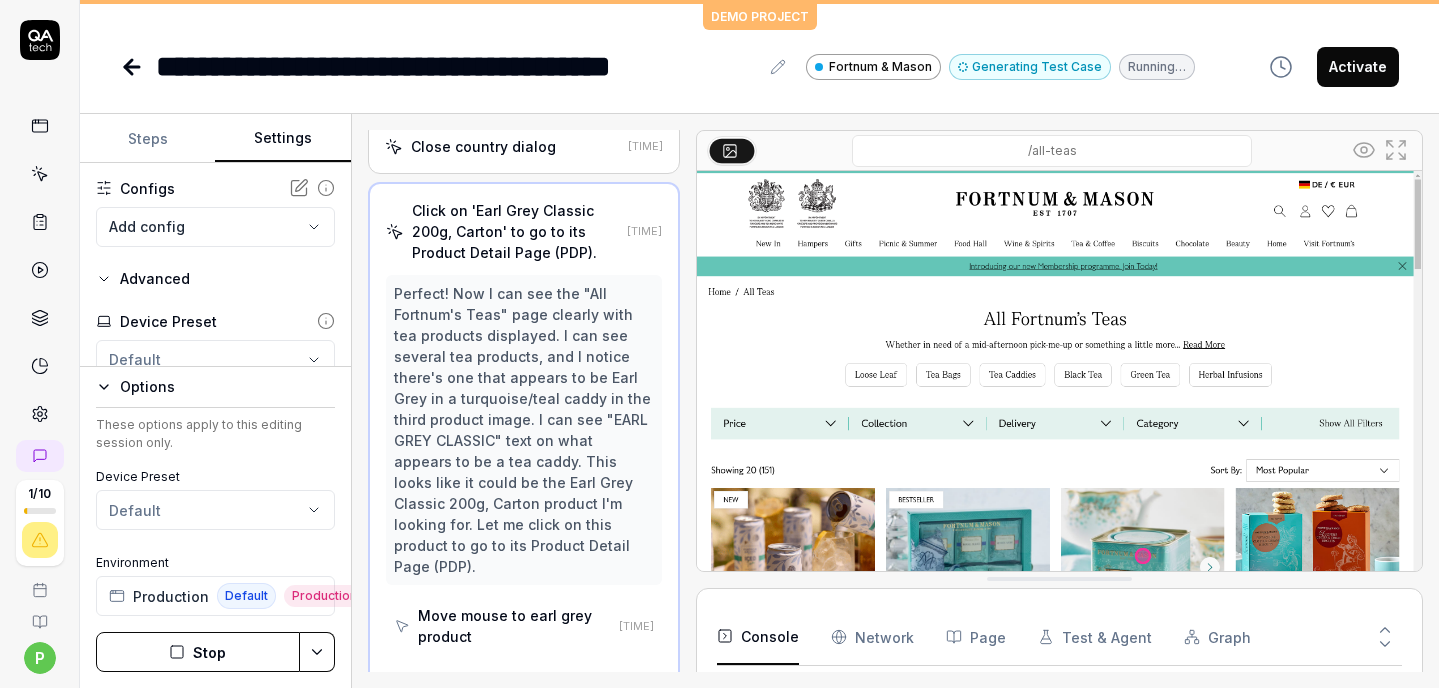 click on "Move mouse to earl grey product" at bounding box center (502, 626) 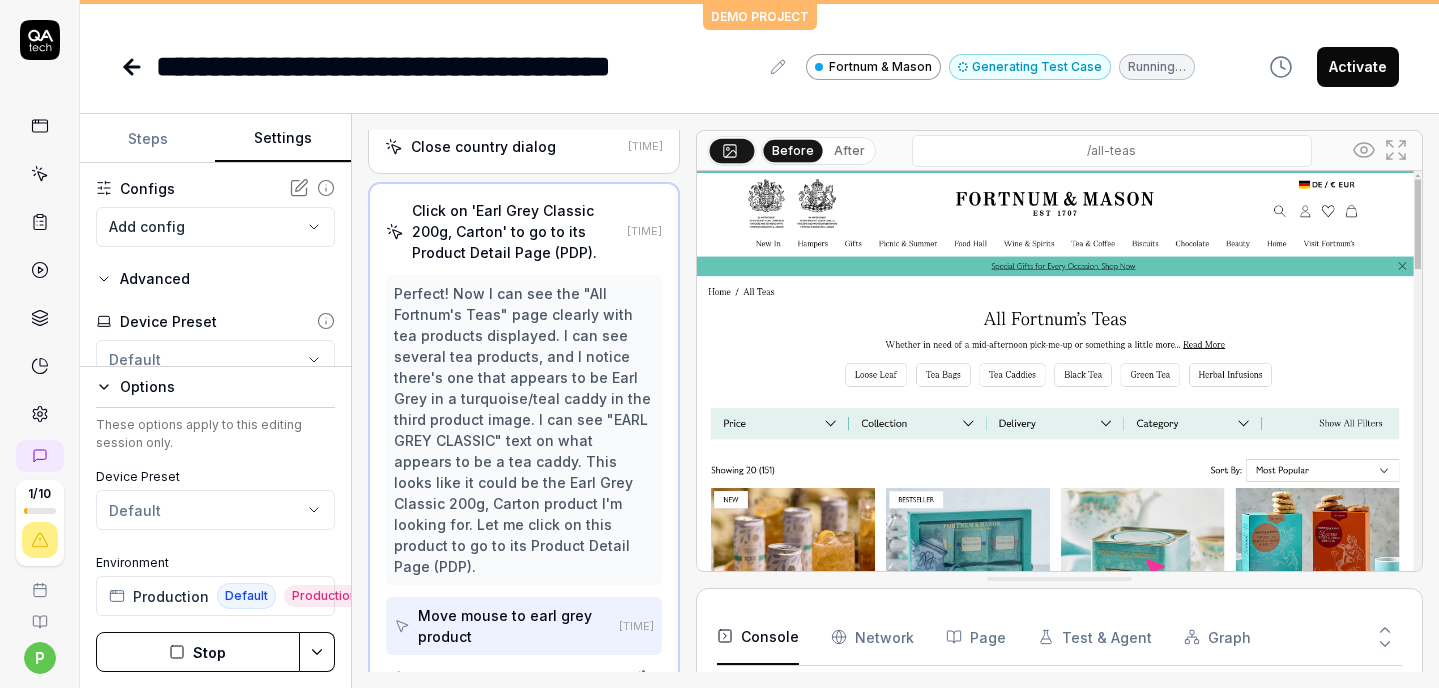 scroll, scrollTop: 691, scrollLeft: 0, axis: vertical 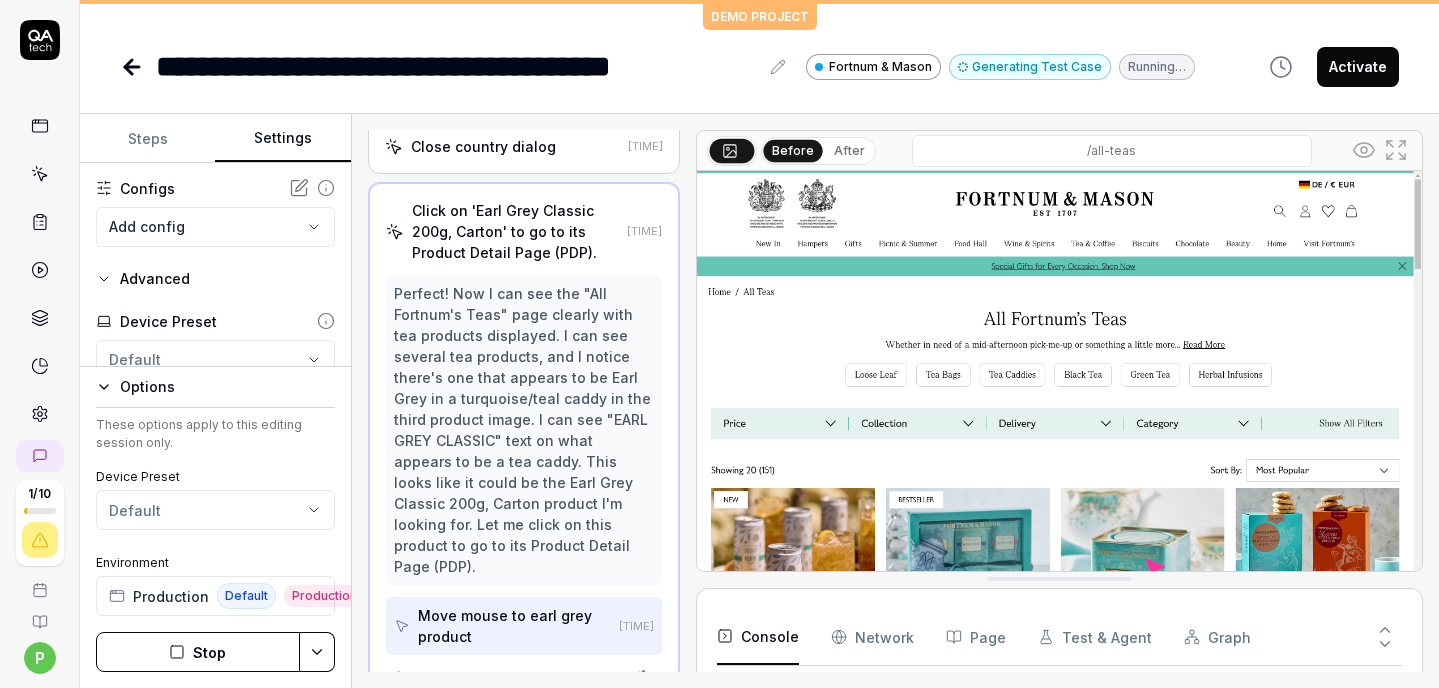 click on "Click earl grey product" at bounding box center (497, 677) 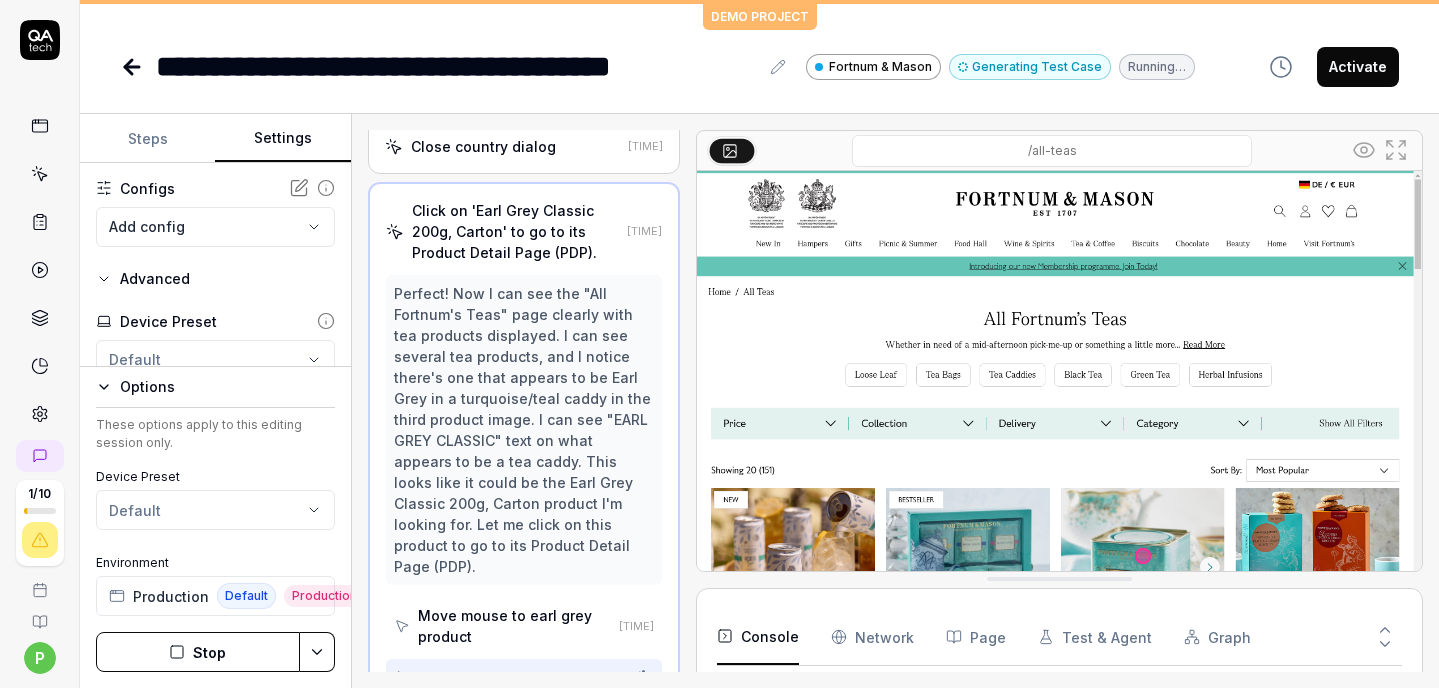 click on "Click earl grey product" at bounding box center (497, 677) 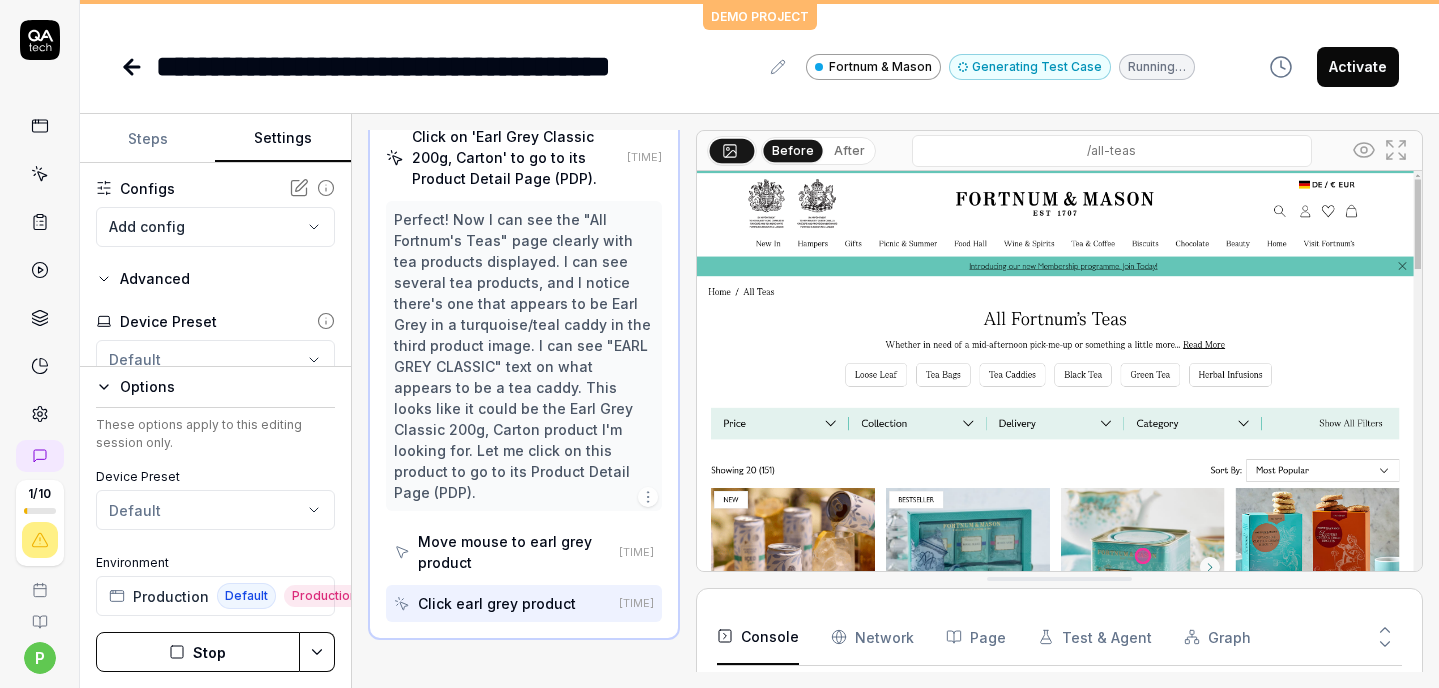 scroll, scrollTop: 756, scrollLeft: 0, axis: vertical 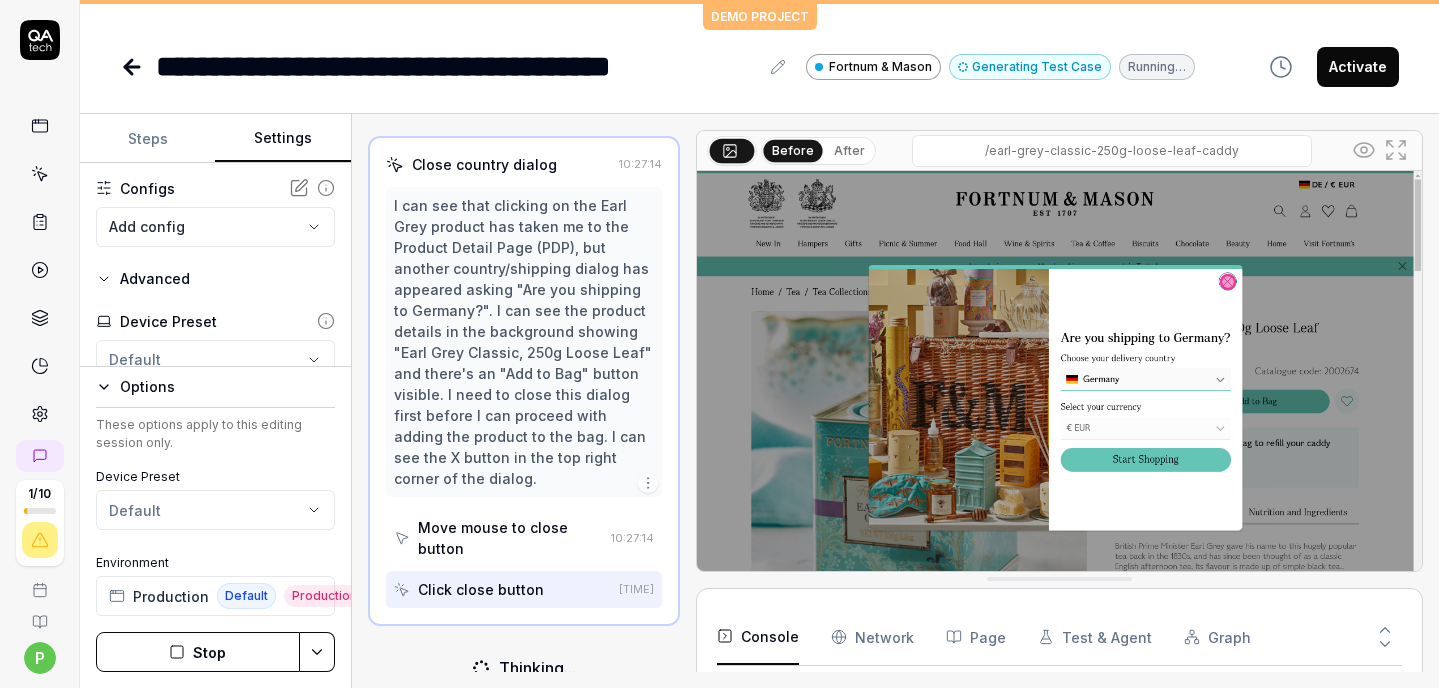 click on "Thinking..." at bounding box center (537, 668) 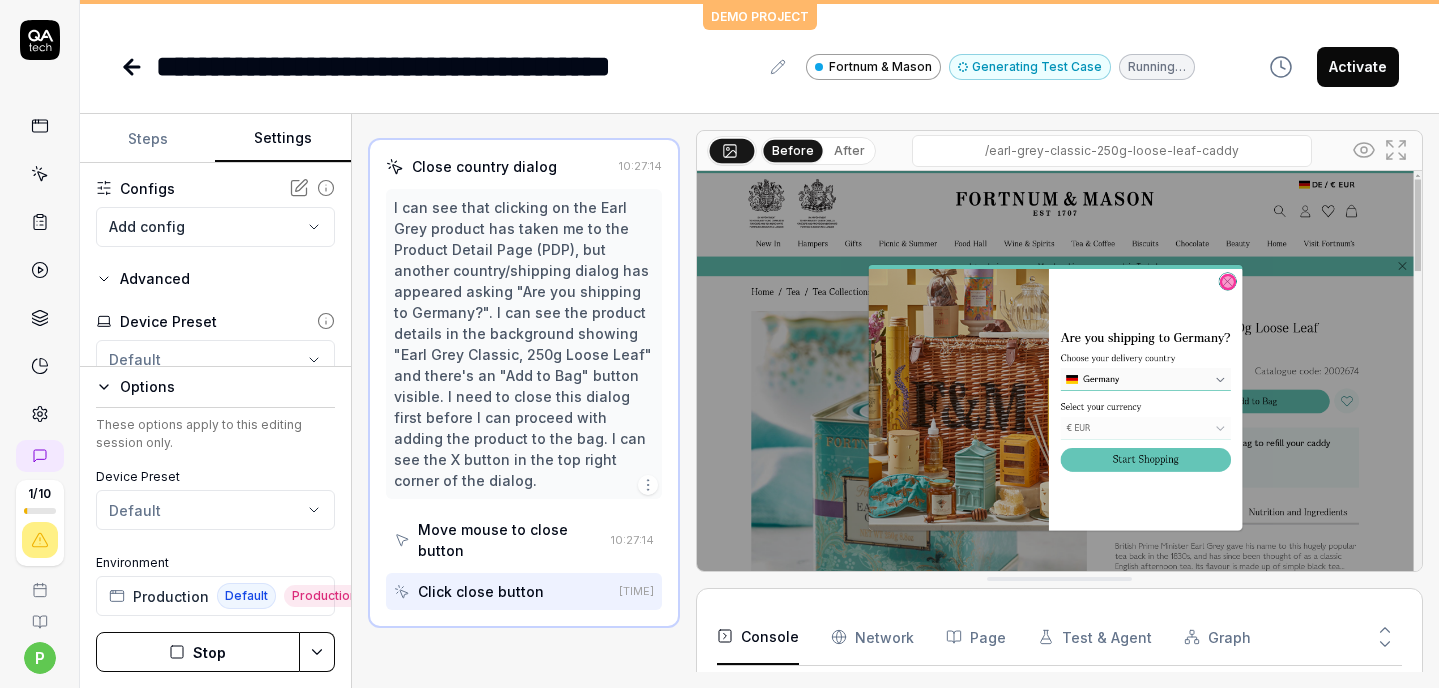 scroll, scrollTop: 840, scrollLeft: 0, axis: vertical 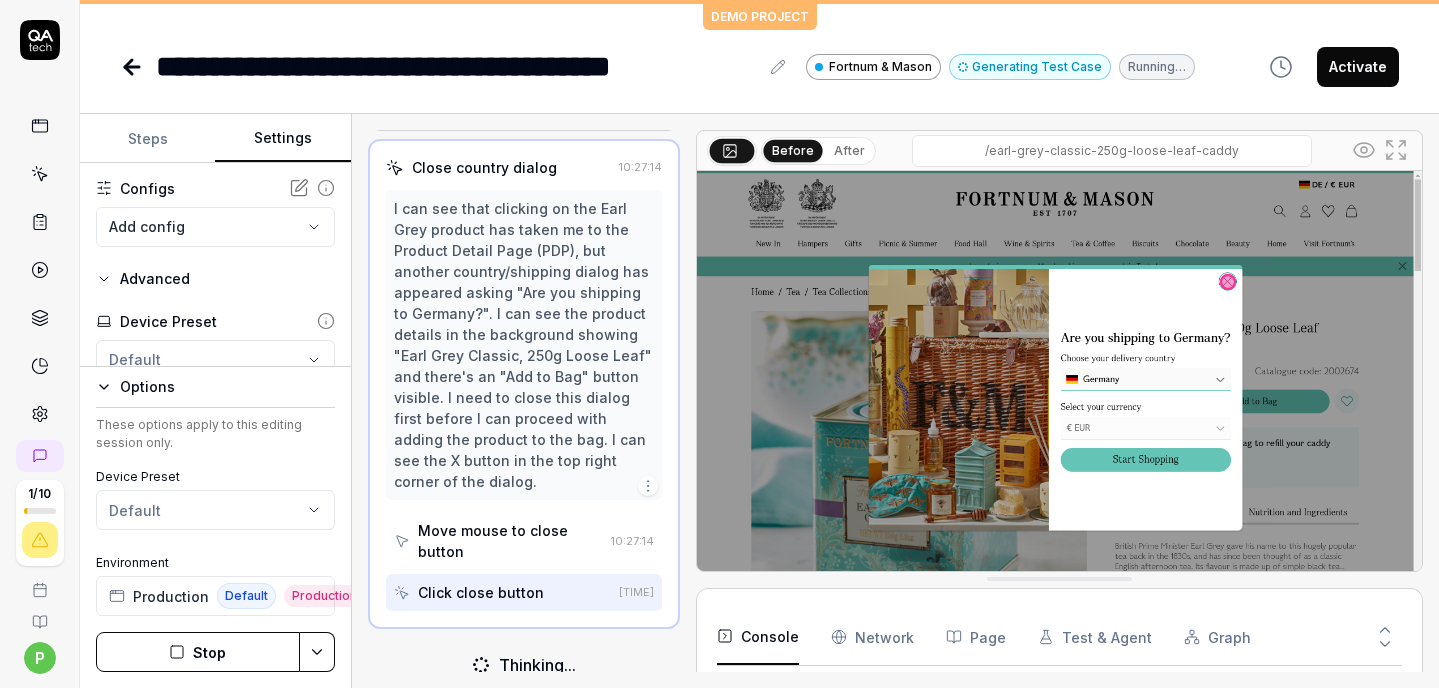 click on "Click close button" at bounding box center [502, 592] 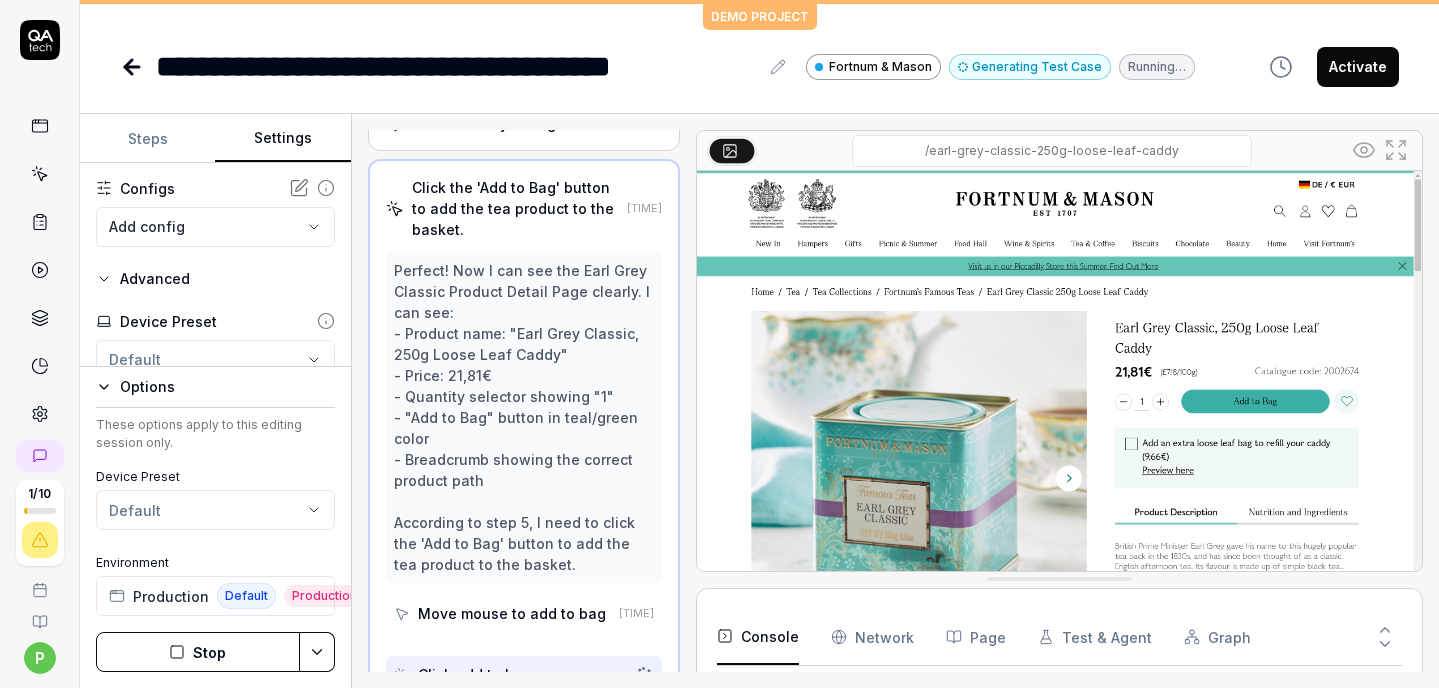 scroll, scrollTop: 881, scrollLeft: 0, axis: vertical 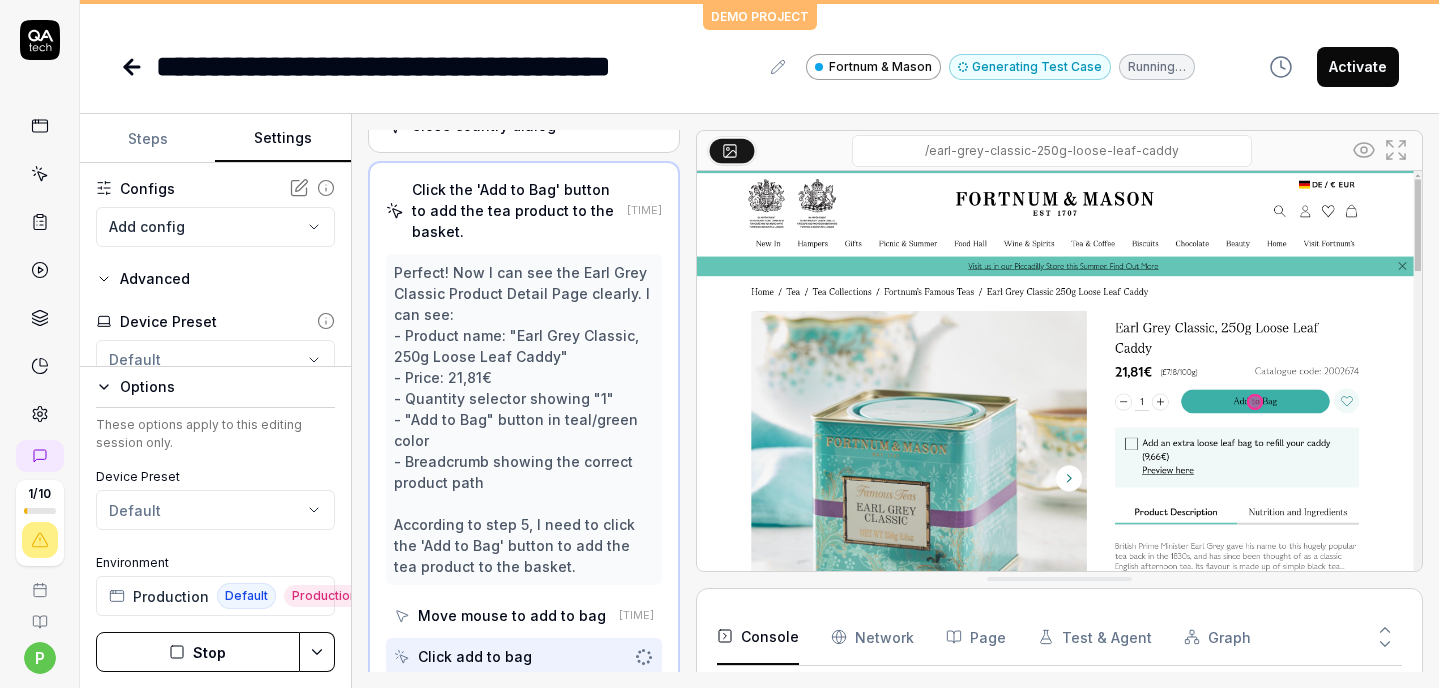 click on "Click add to bag" at bounding box center (475, 656) 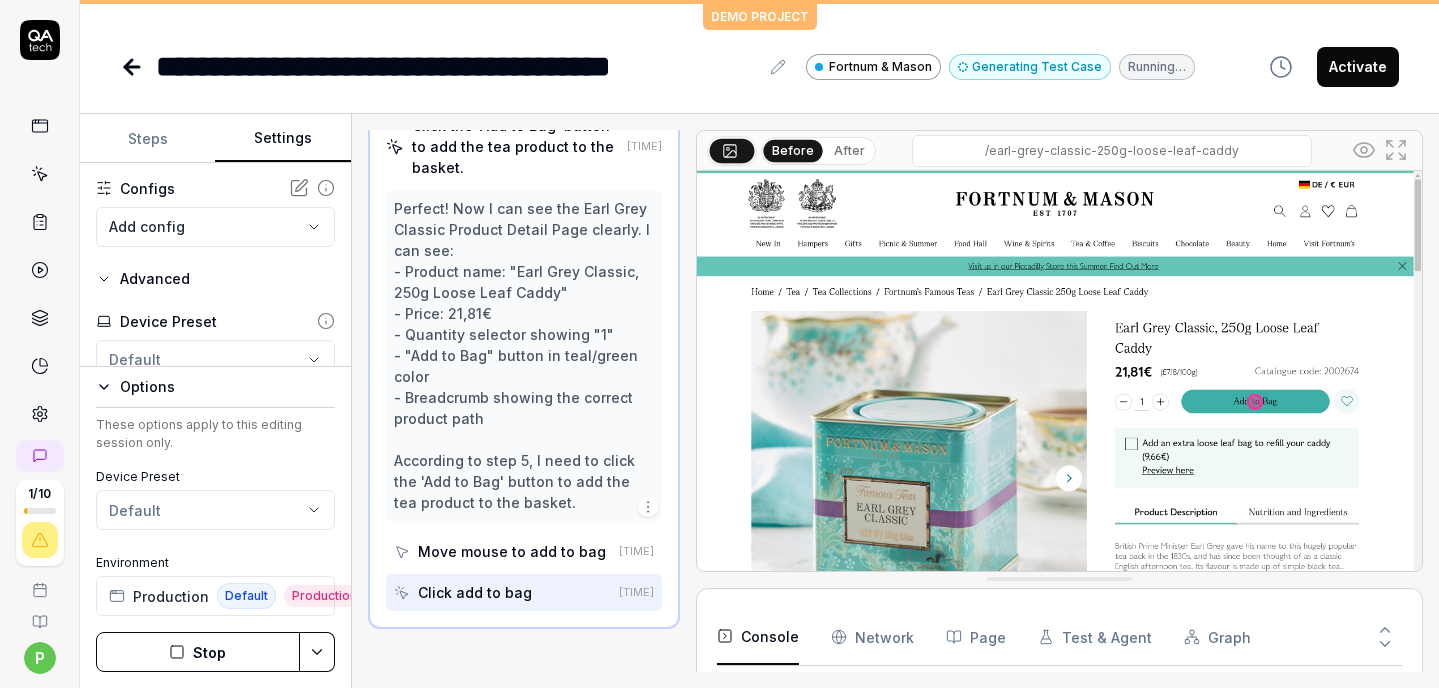 scroll, scrollTop: 945, scrollLeft: 0, axis: vertical 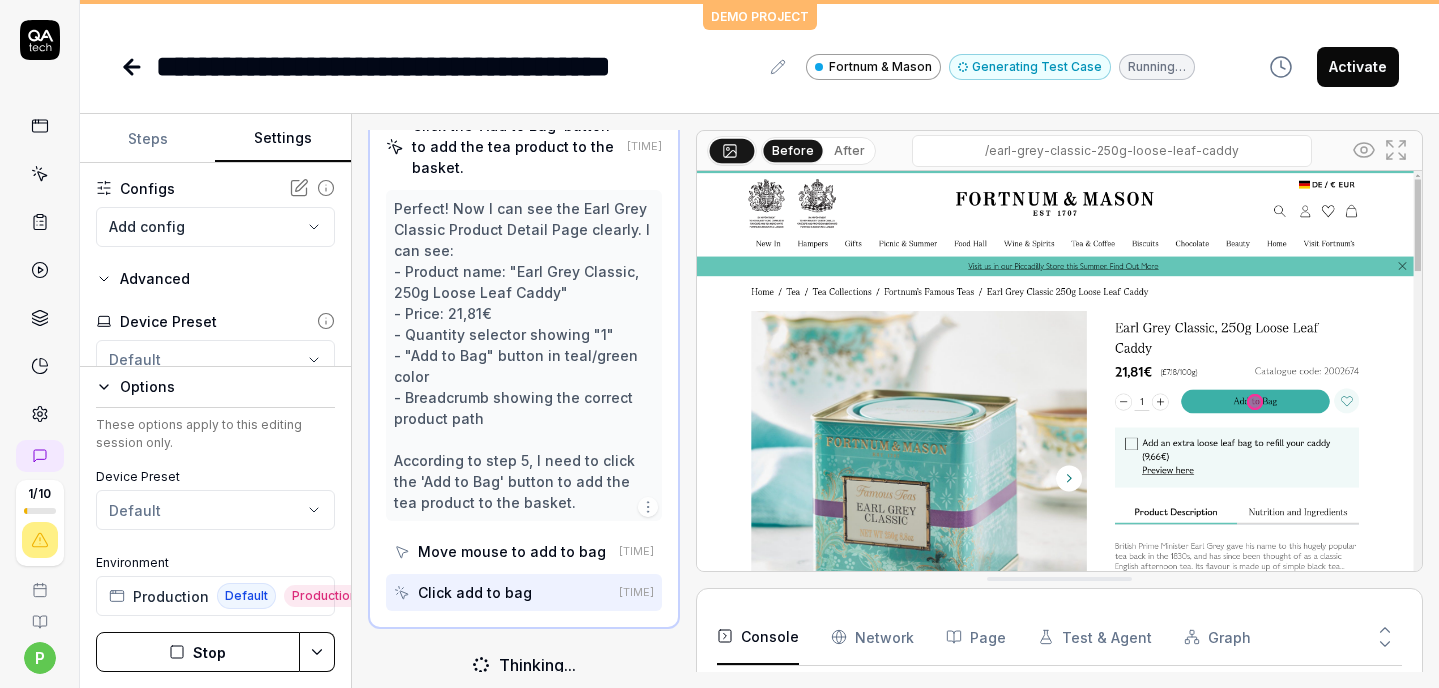 click on "Click add to bag" at bounding box center [475, 592] 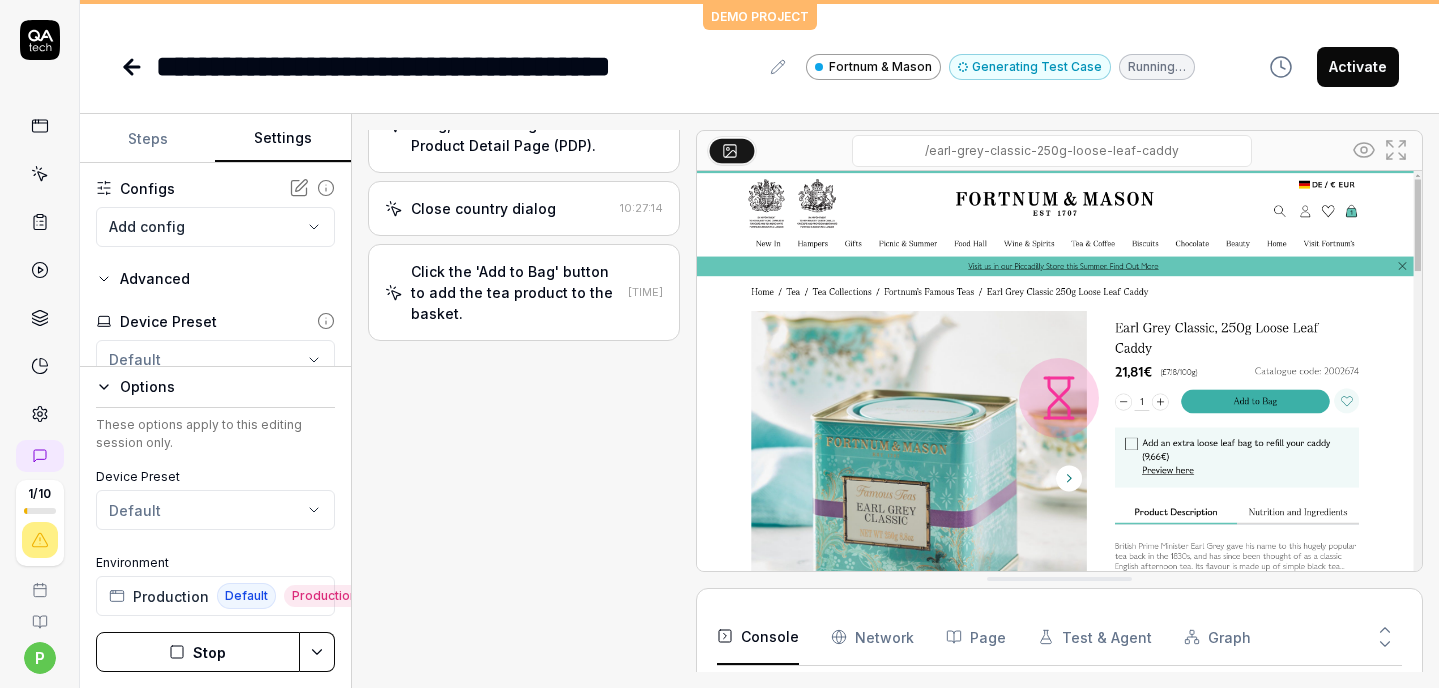 scroll, scrollTop: 798, scrollLeft: 0, axis: vertical 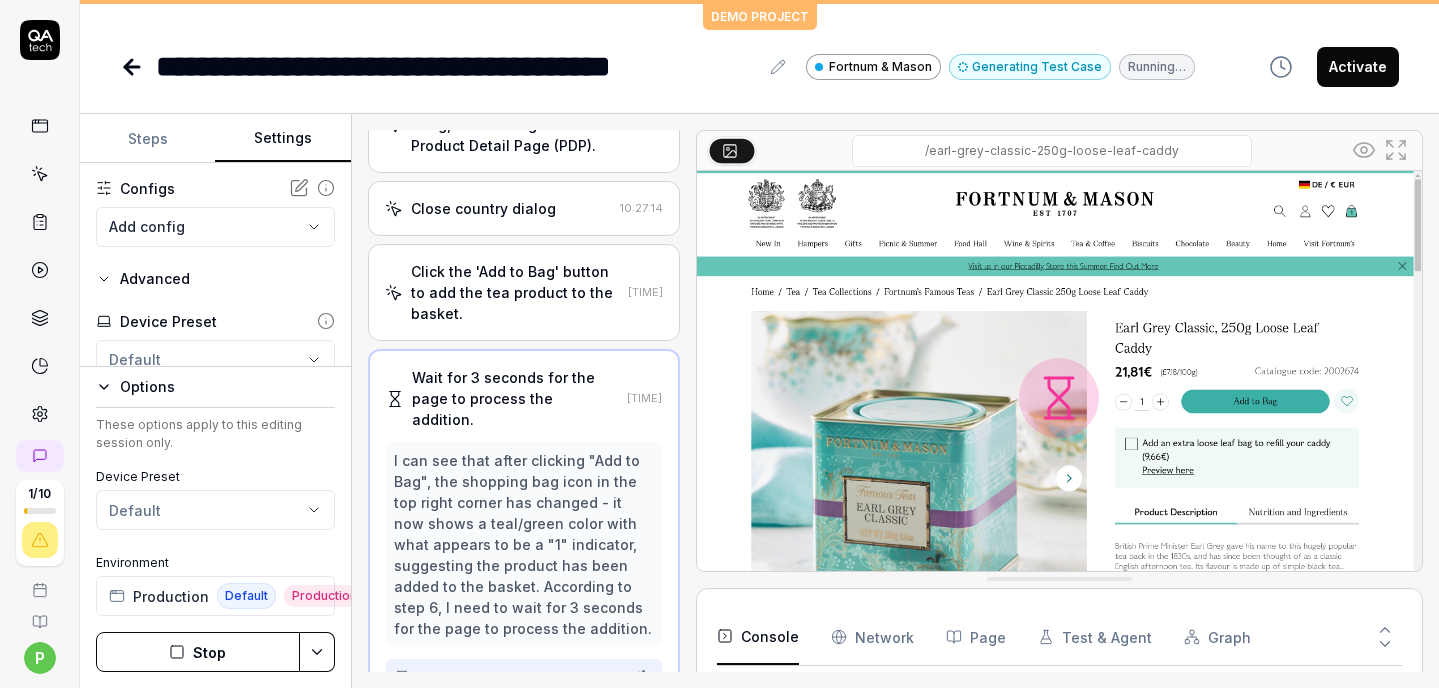 click on "Wait 3 seconds" at bounding box center (510, 677) 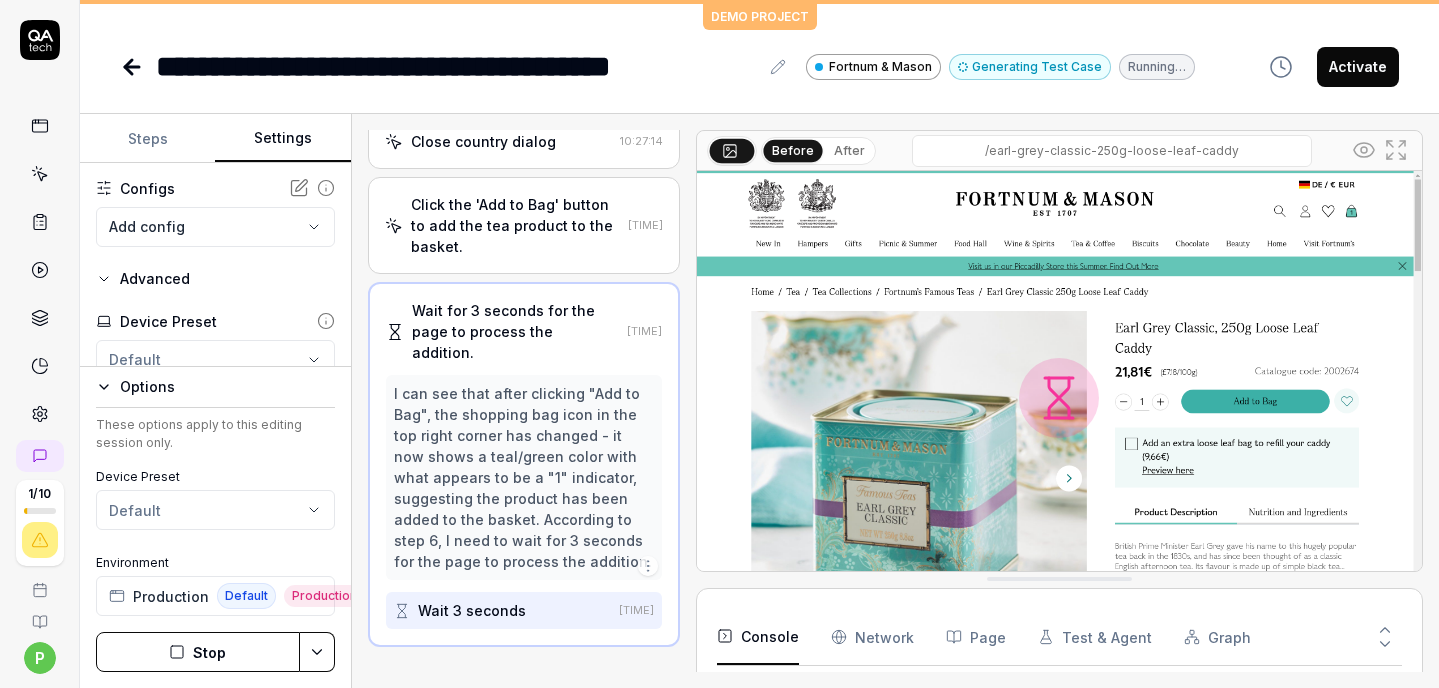 scroll, scrollTop: 862, scrollLeft: 0, axis: vertical 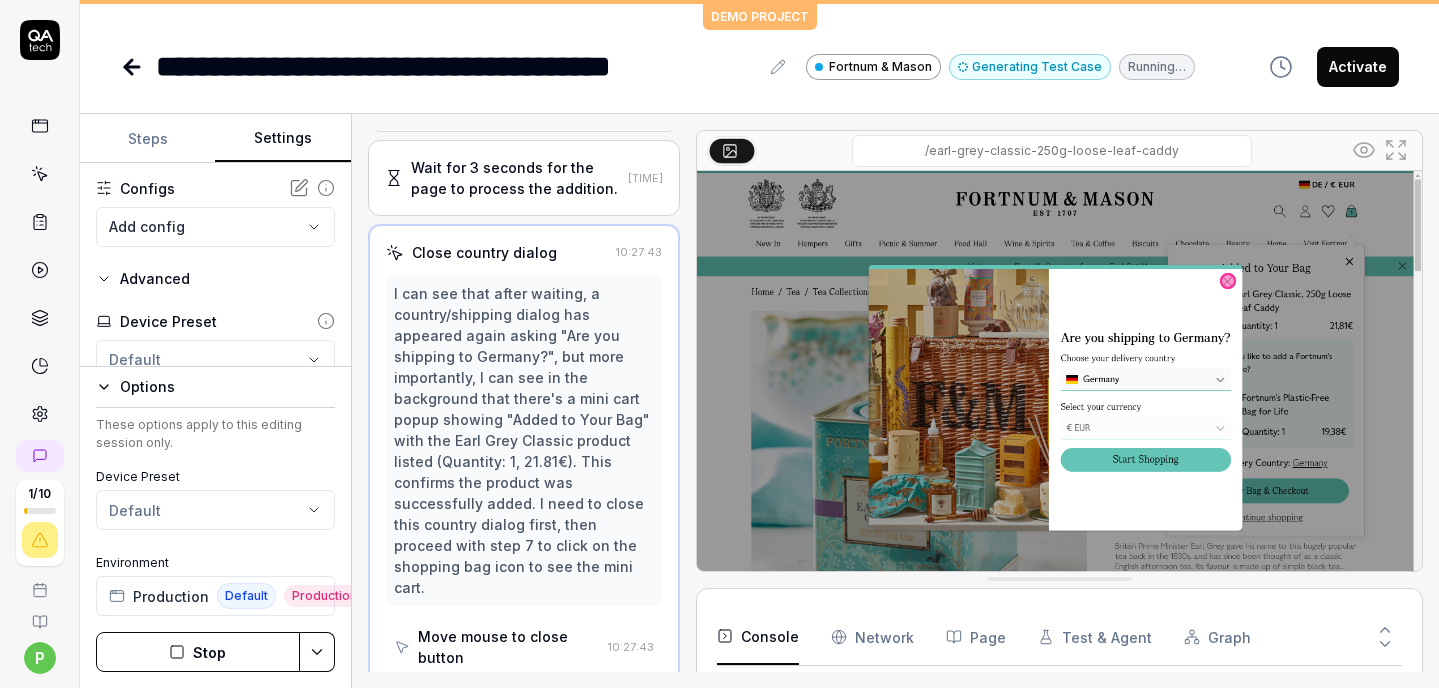 click on "Close country dialog 10:27:43 I can see that after waiting, a country/shipping dialog has appeared again asking "Are you shipping to Germany?", but more importantly, I can see in the background that there's a mini cart popup showing "Added to Your Bag" with the Earl Grey Classic product listed (Quantity: 1, 21.81€). This confirms the product was successfully added. I need to close this country dialog first, then proceed with step 7 to click on the shopping bag icon to see the mini cart. Move mouse to close button 10:27:43 Click close button" at bounding box center [524, 479] 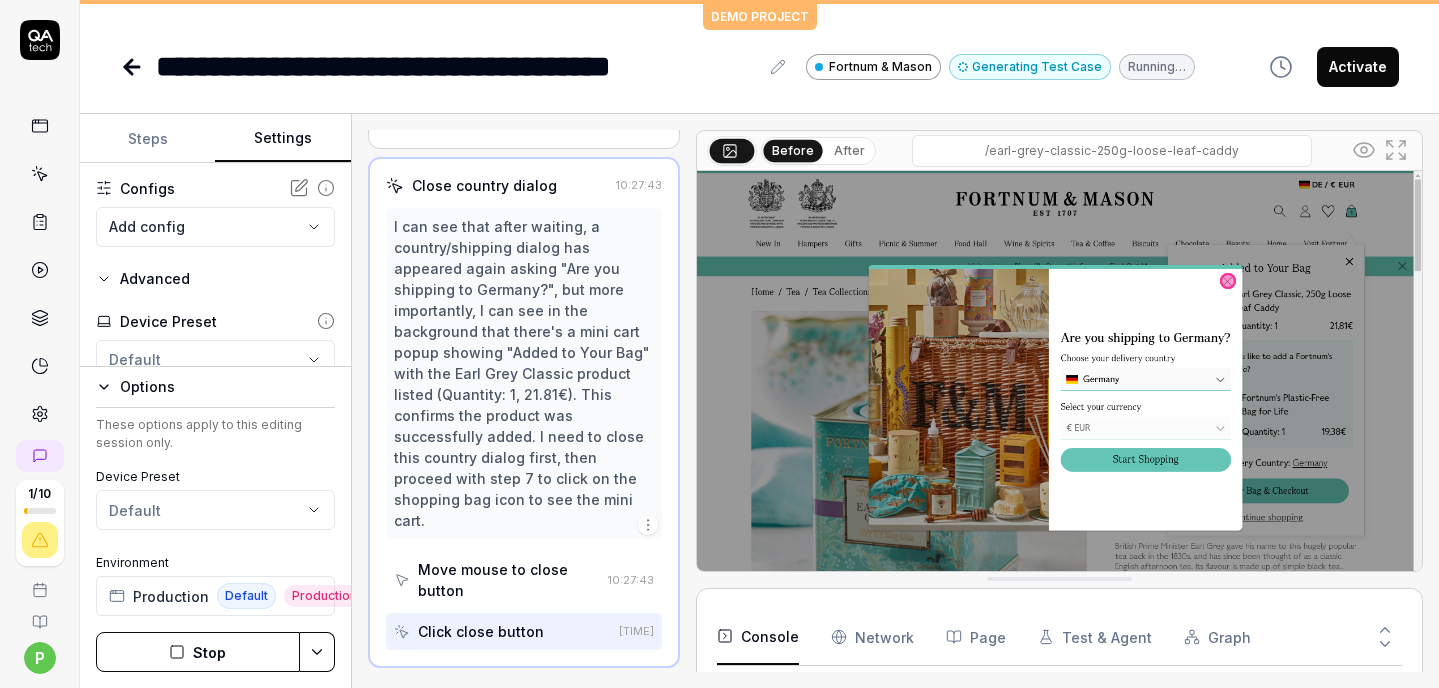 scroll, scrollTop: 1071, scrollLeft: 0, axis: vertical 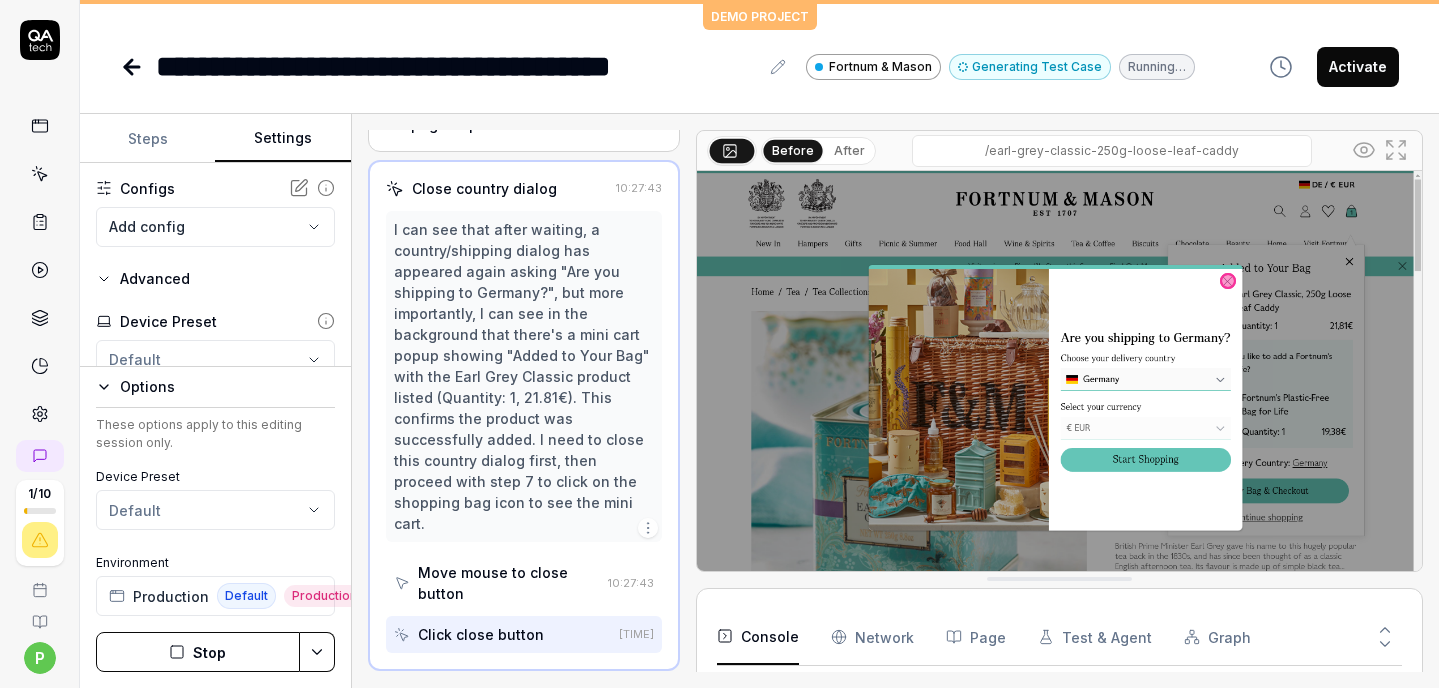 click on "Click close button" at bounding box center [481, 634] 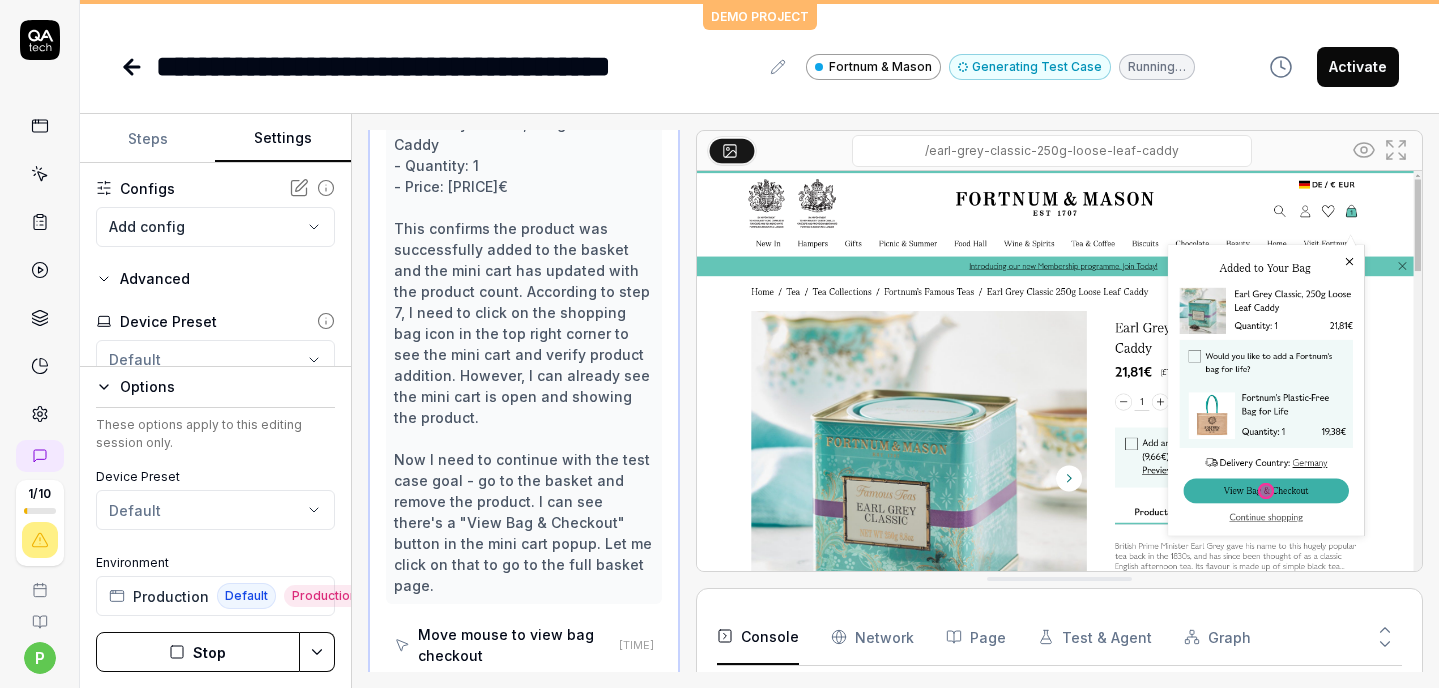 scroll, scrollTop: 1343, scrollLeft: 0, axis: vertical 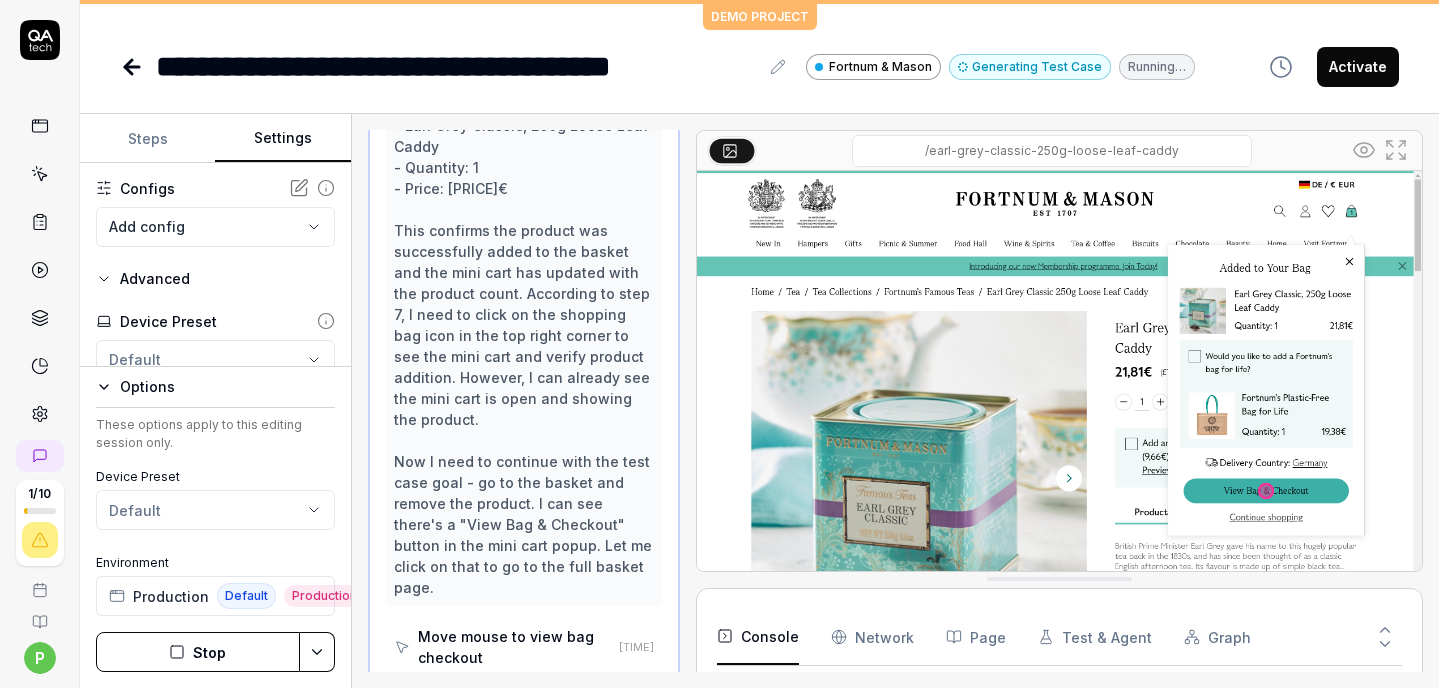 click on "Click view bag checkout" at bounding box center (503, 698) 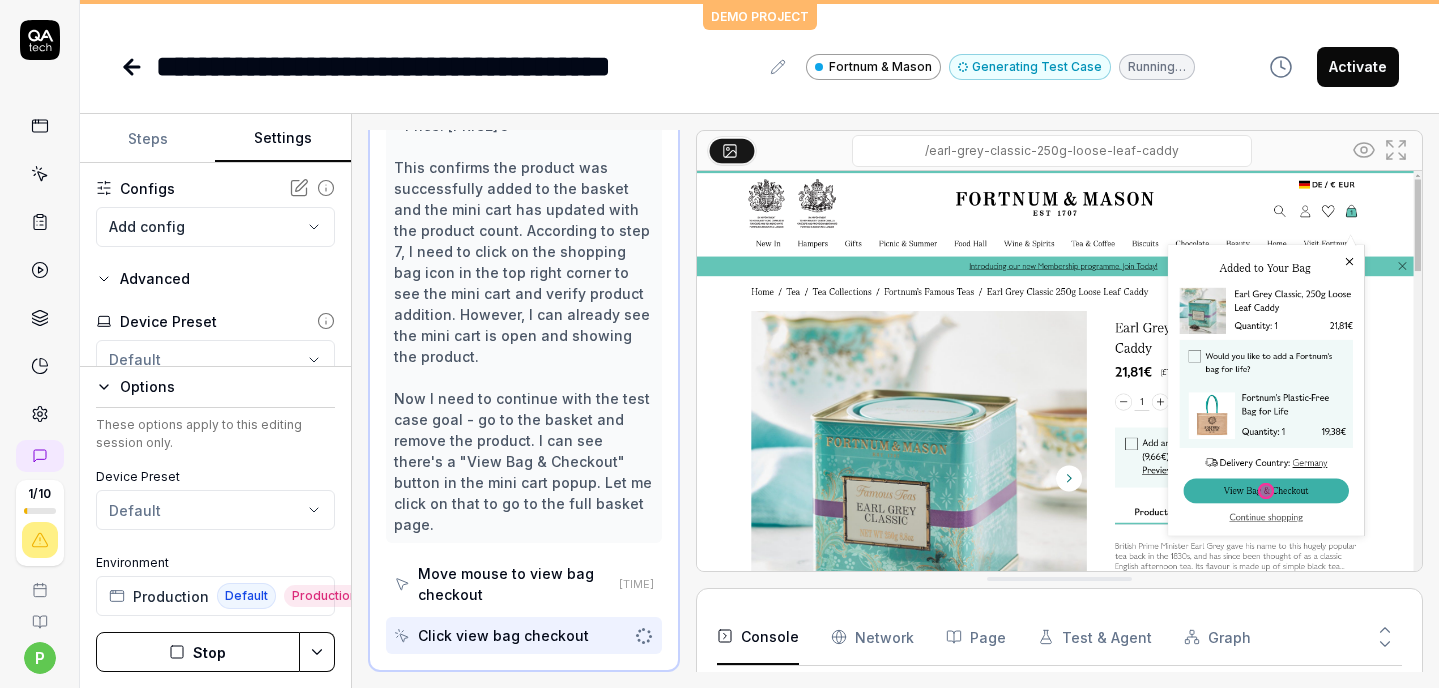 scroll, scrollTop: 752, scrollLeft: 0, axis: vertical 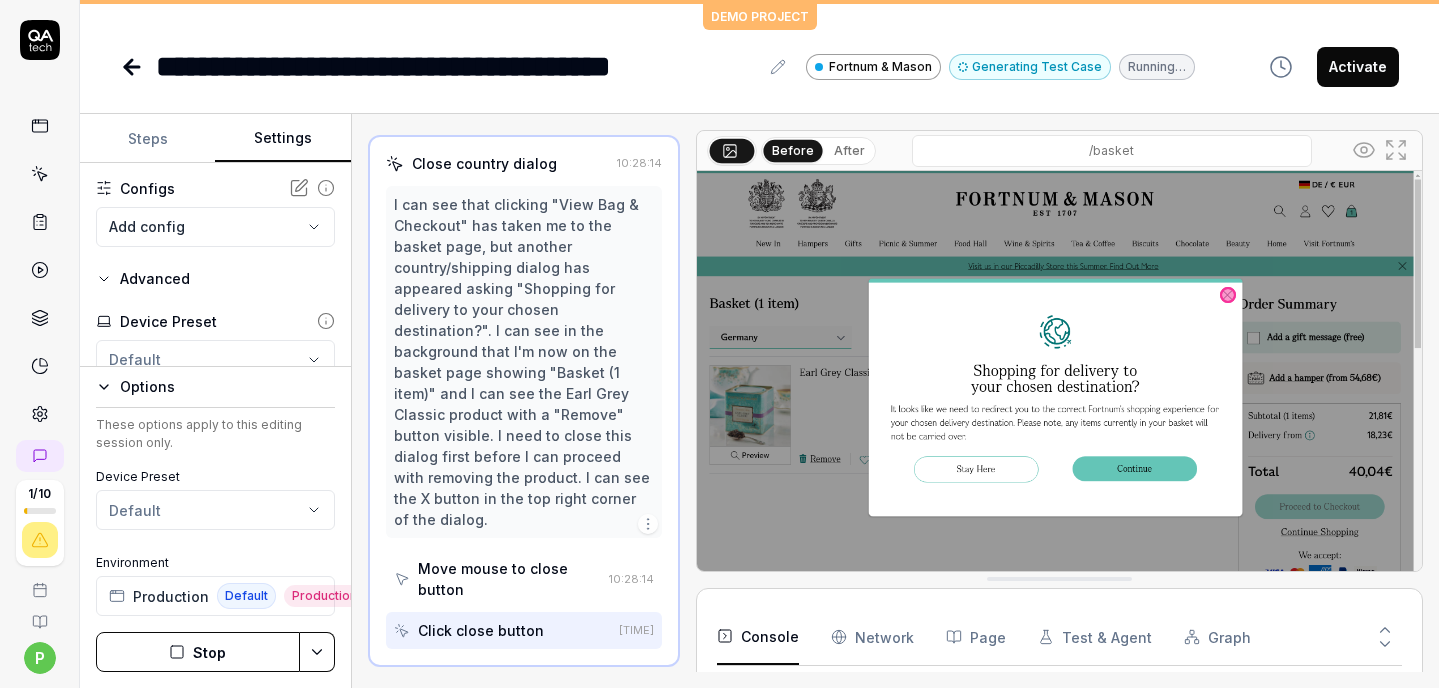 click on "Thinking..." at bounding box center [537, 713] 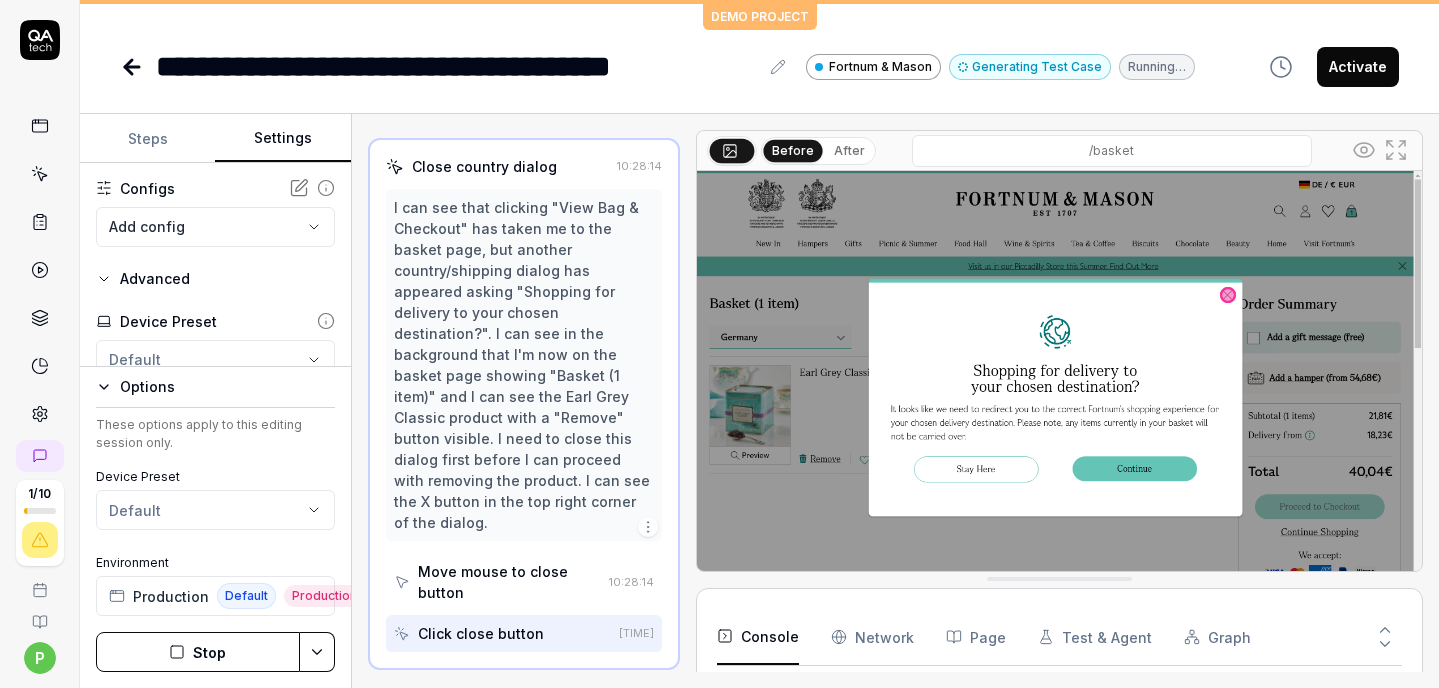 scroll, scrollTop: 1218, scrollLeft: 0, axis: vertical 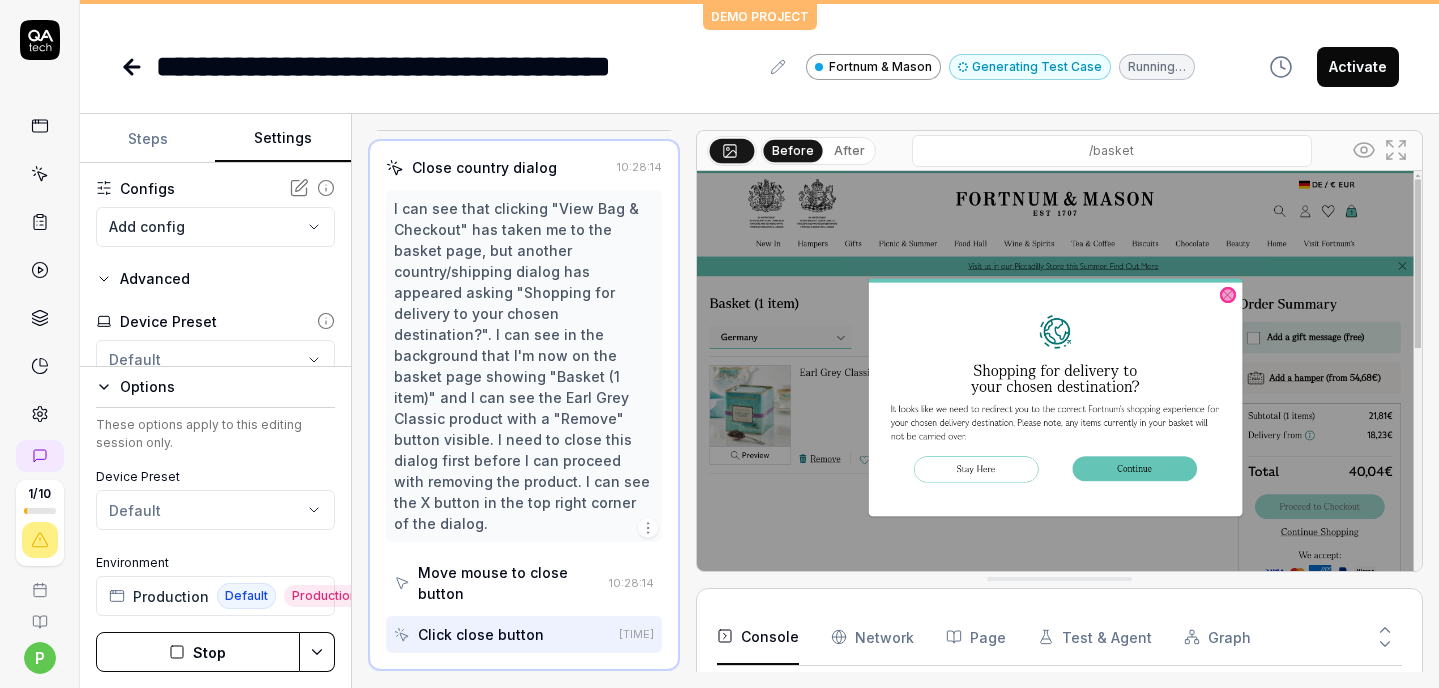 click on "Click close button" at bounding box center (481, 634) 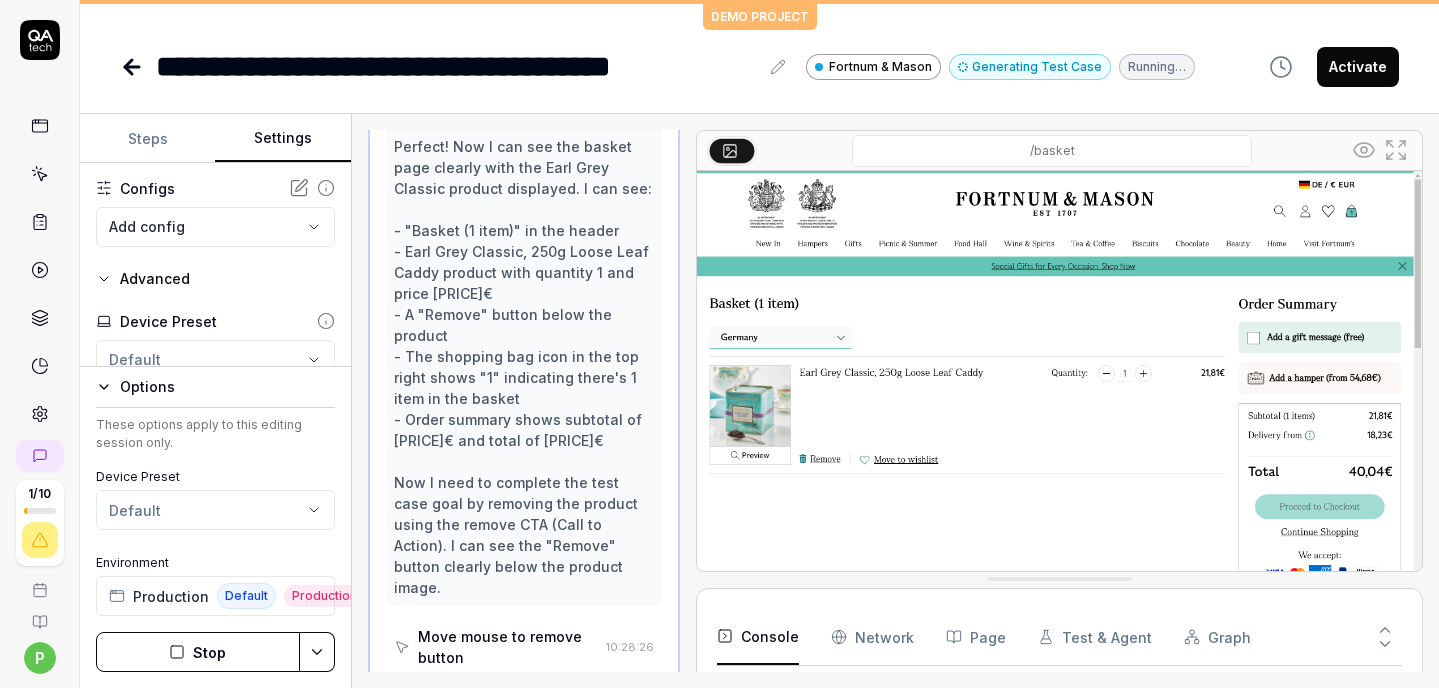 scroll, scrollTop: 1364, scrollLeft: 0, axis: vertical 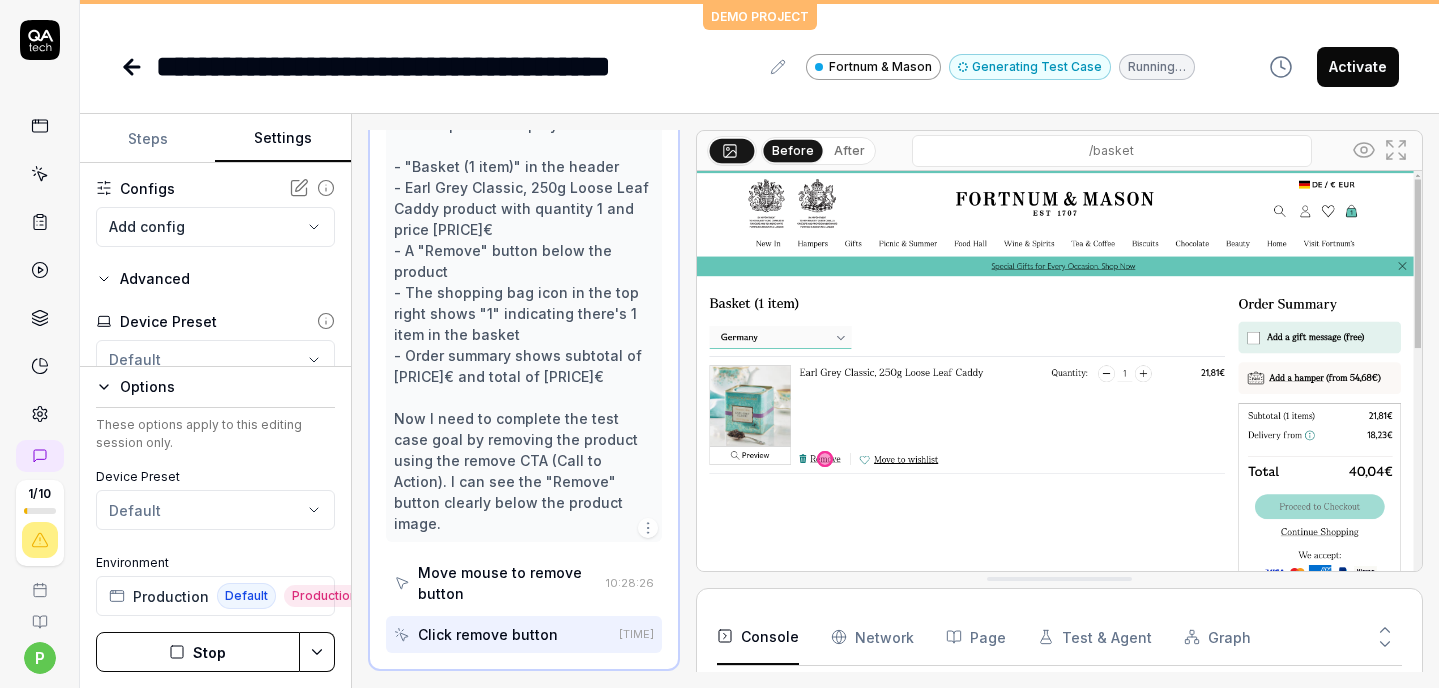 click on "Click remove button" at bounding box center [488, 634] 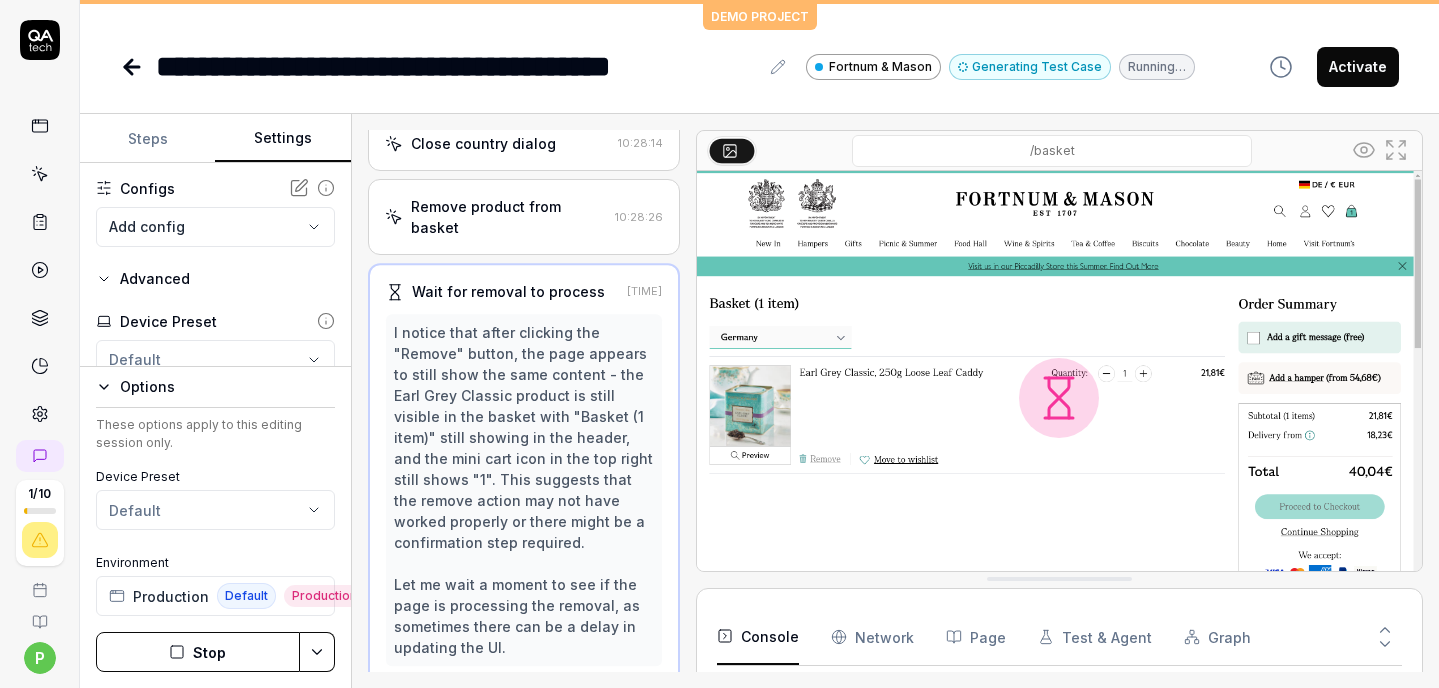 scroll, scrollTop: 1239, scrollLeft: 0, axis: vertical 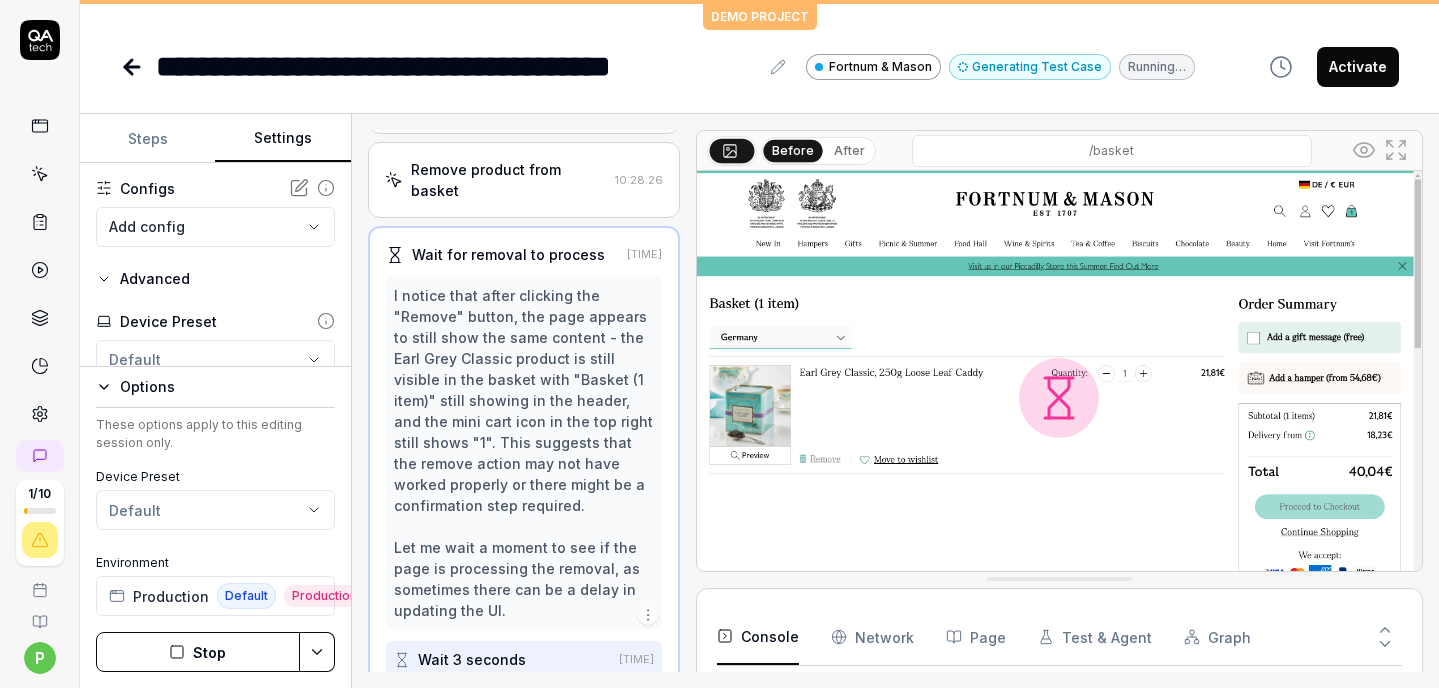 click on "Wait for removal to process [TIME] I notice that after clicking the "Remove" button, the page appears to still show the same content - the Earl Grey Classic product is still visible in the basket with "Basket (1 item)" still showing in the header, and the mini cart icon in the top right still shows "1". This suggests that the remove action may not have worked properly or there might be a confirmation step required.
Let me wait a moment to see if the page is processing the removal, as sometimes there can be a delay in updating the UI. Wait [DURATION] [TIME]" at bounding box center (524, 461) 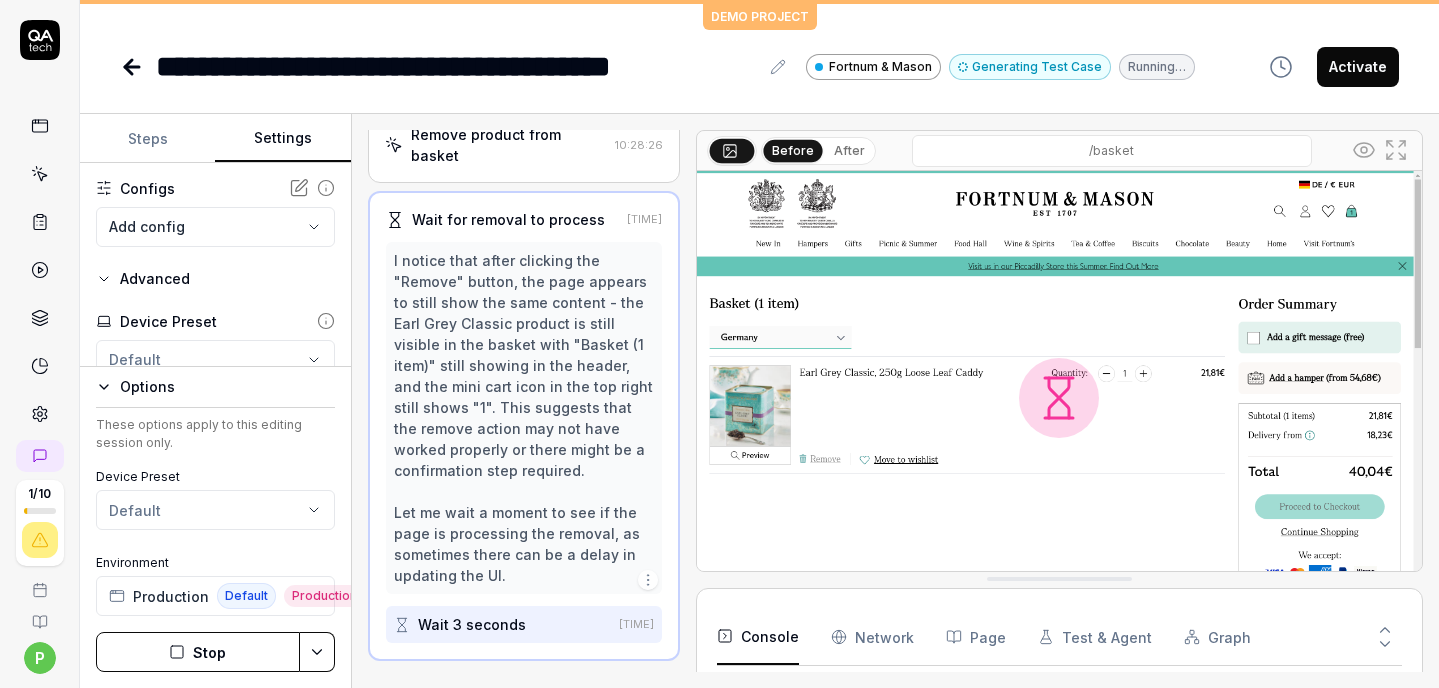 scroll, scrollTop: 1303, scrollLeft: 0, axis: vertical 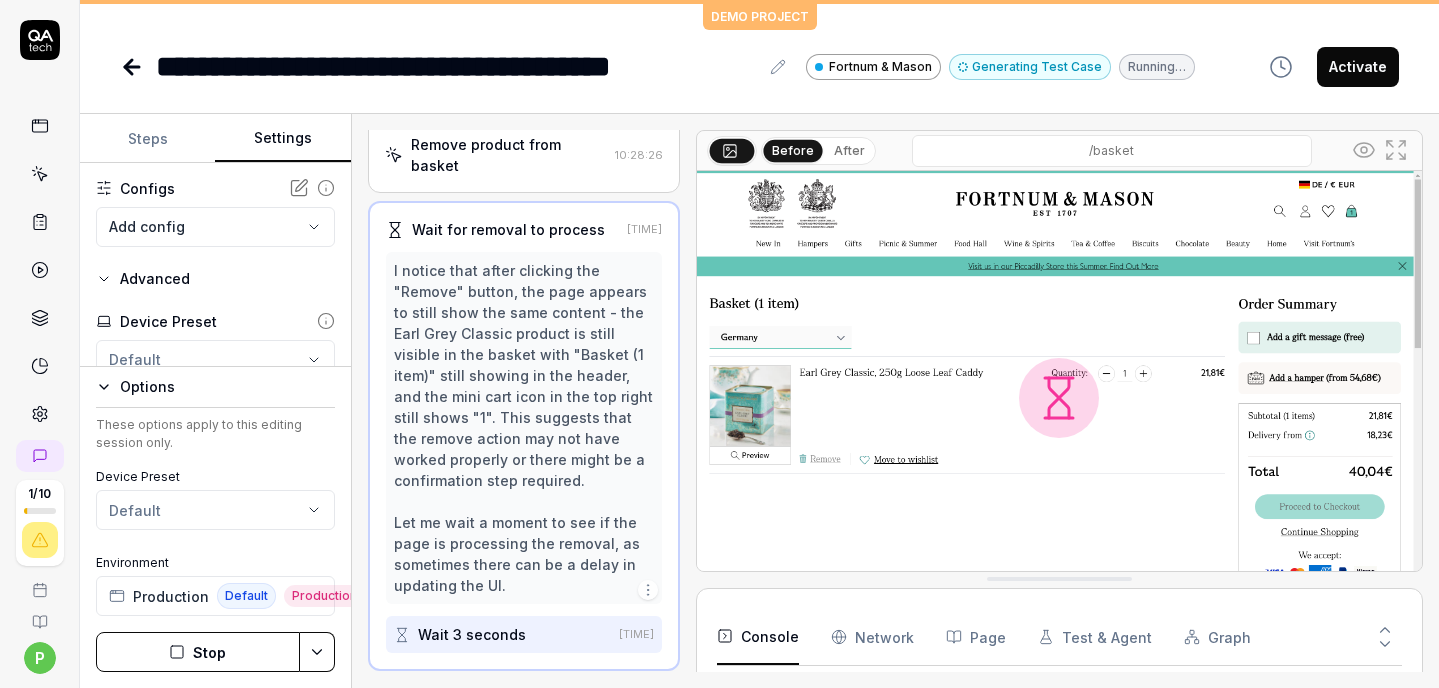 click on "Wait 3 seconds" at bounding box center [502, 634] 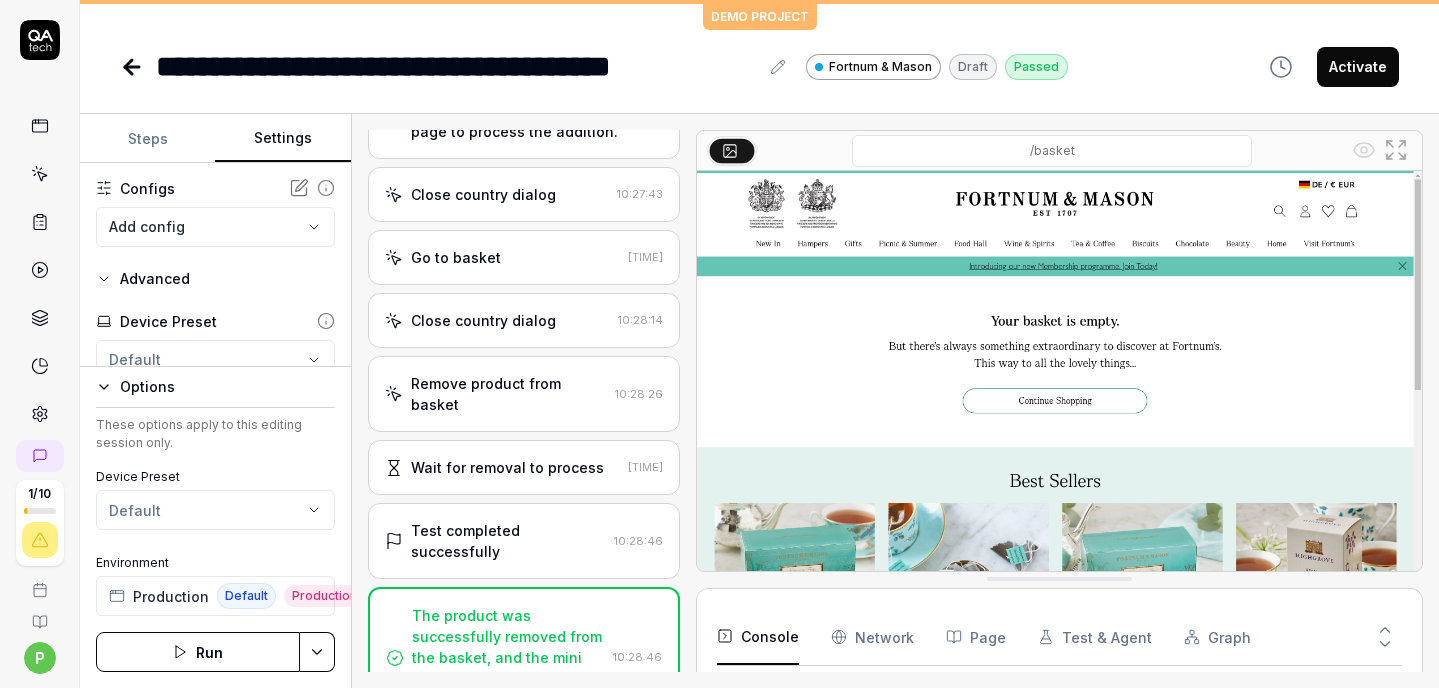 scroll, scrollTop: 1060, scrollLeft: 0, axis: vertical 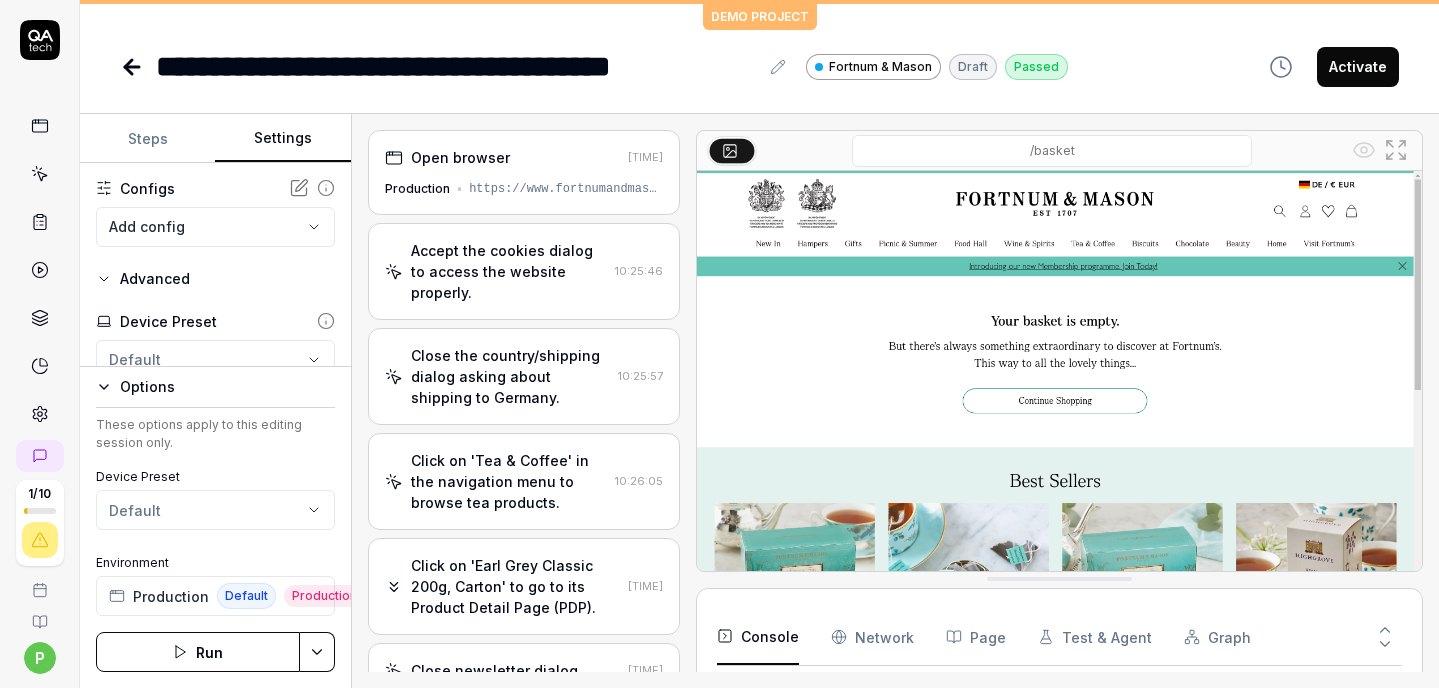 click on "Run" at bounding box center (198, 652) 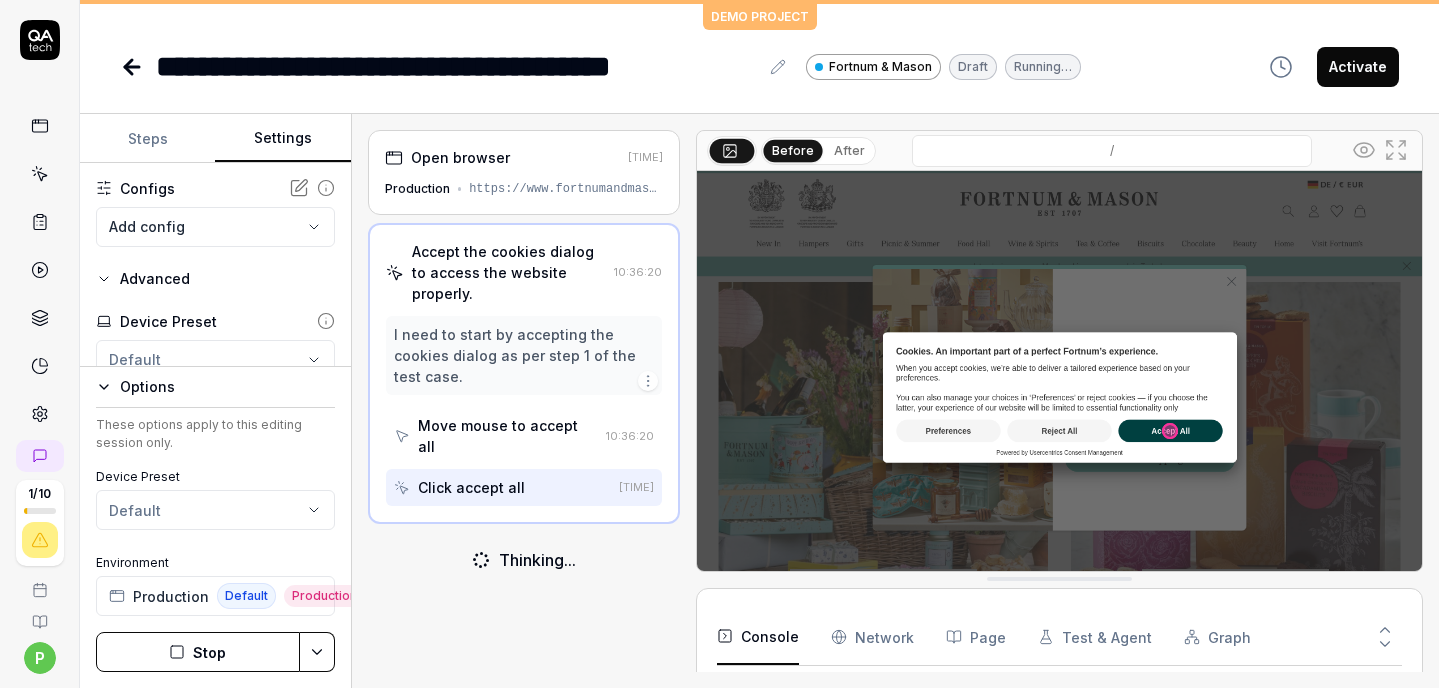 scroll, scrollTop: 122, scrollLeft: 0, axis: vertical 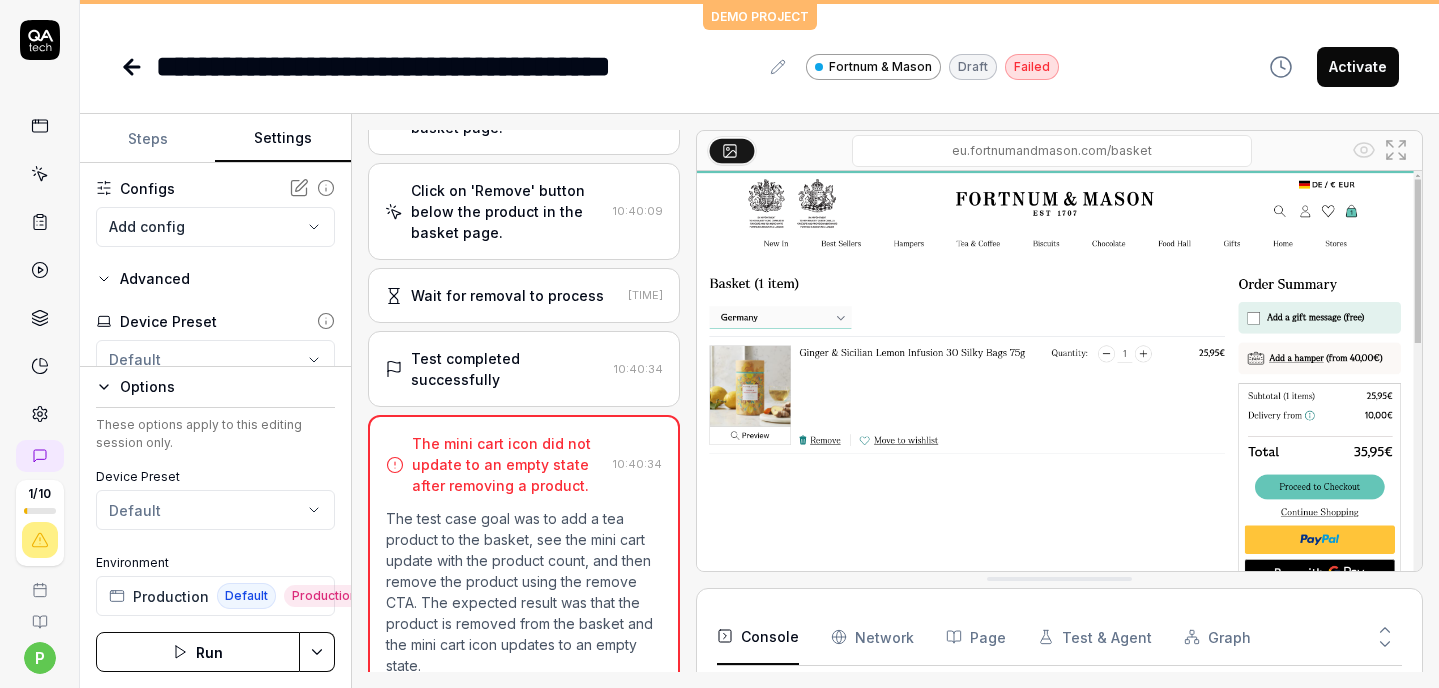 click on "Wait for removal to process" at bounding box center [507, 295] 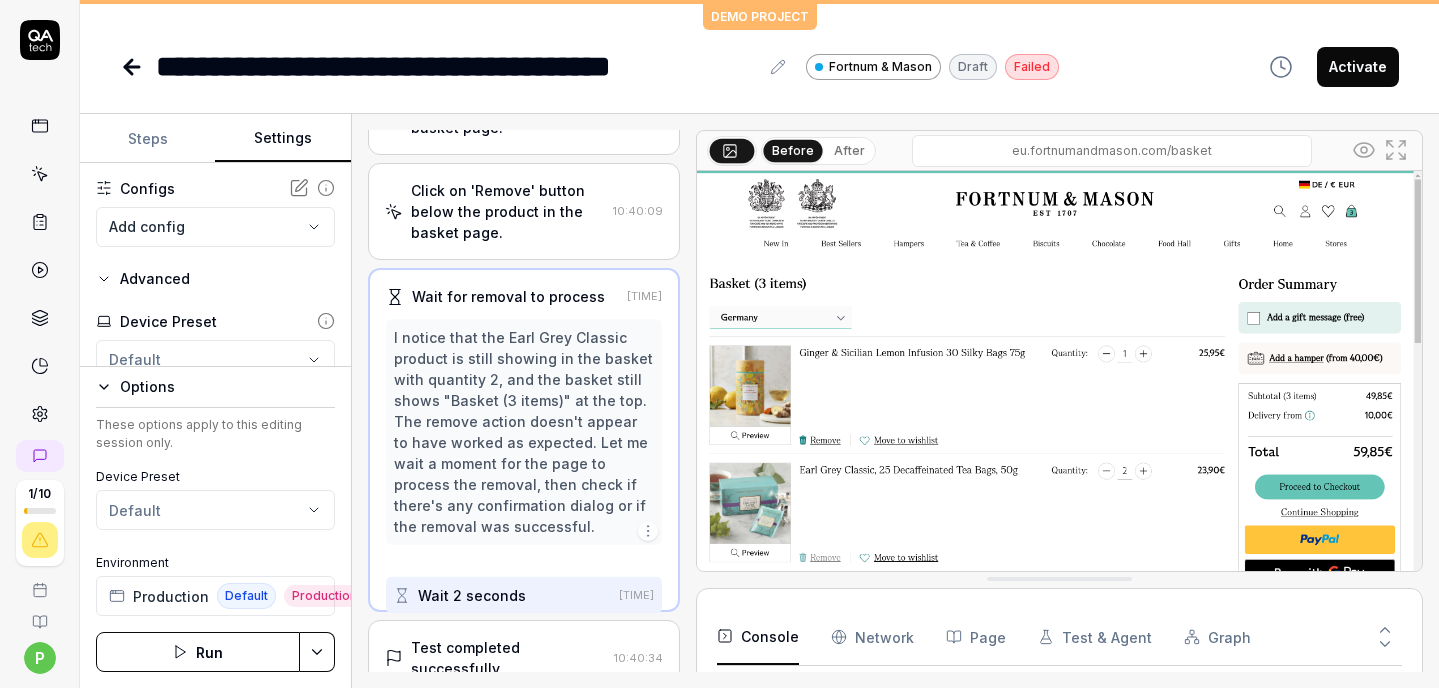 scroll, scrollTop: 1260, scrollLeft: 0, axis: vertical 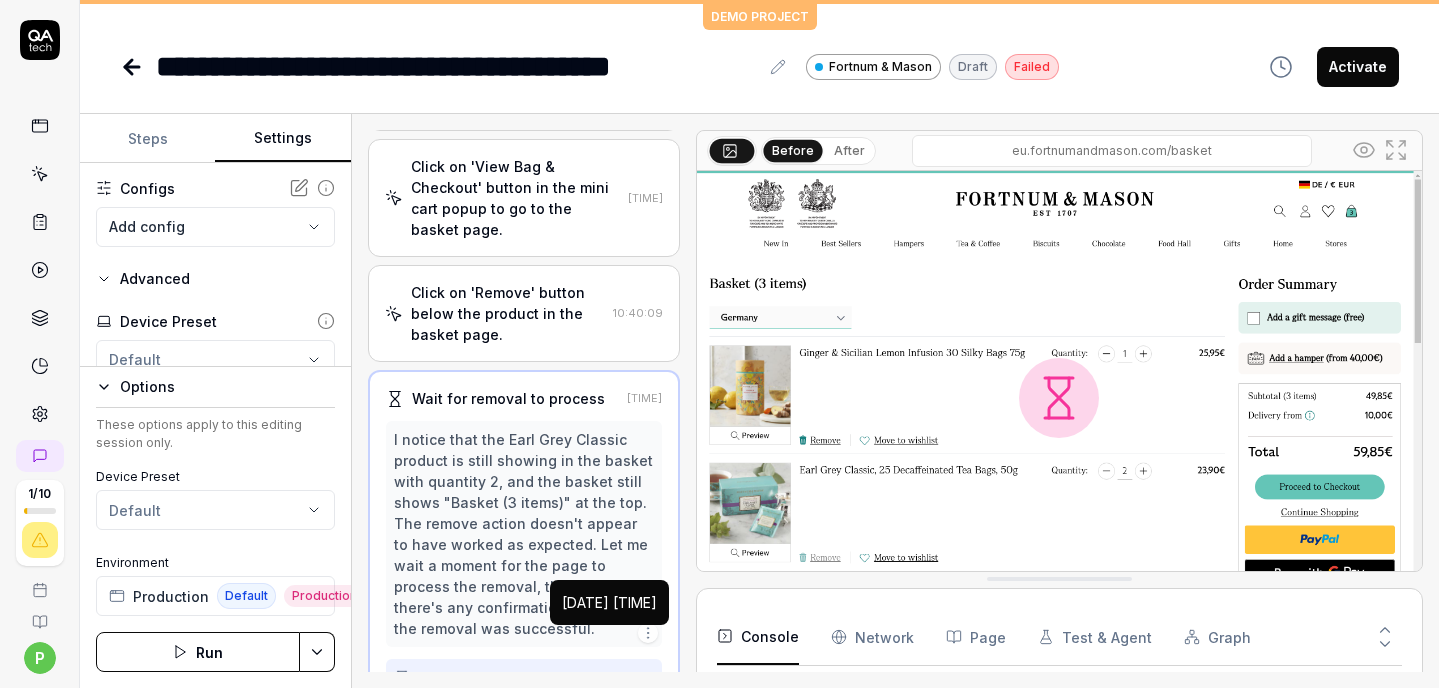 click on "[TIME]" at bounding box center [636, 677] 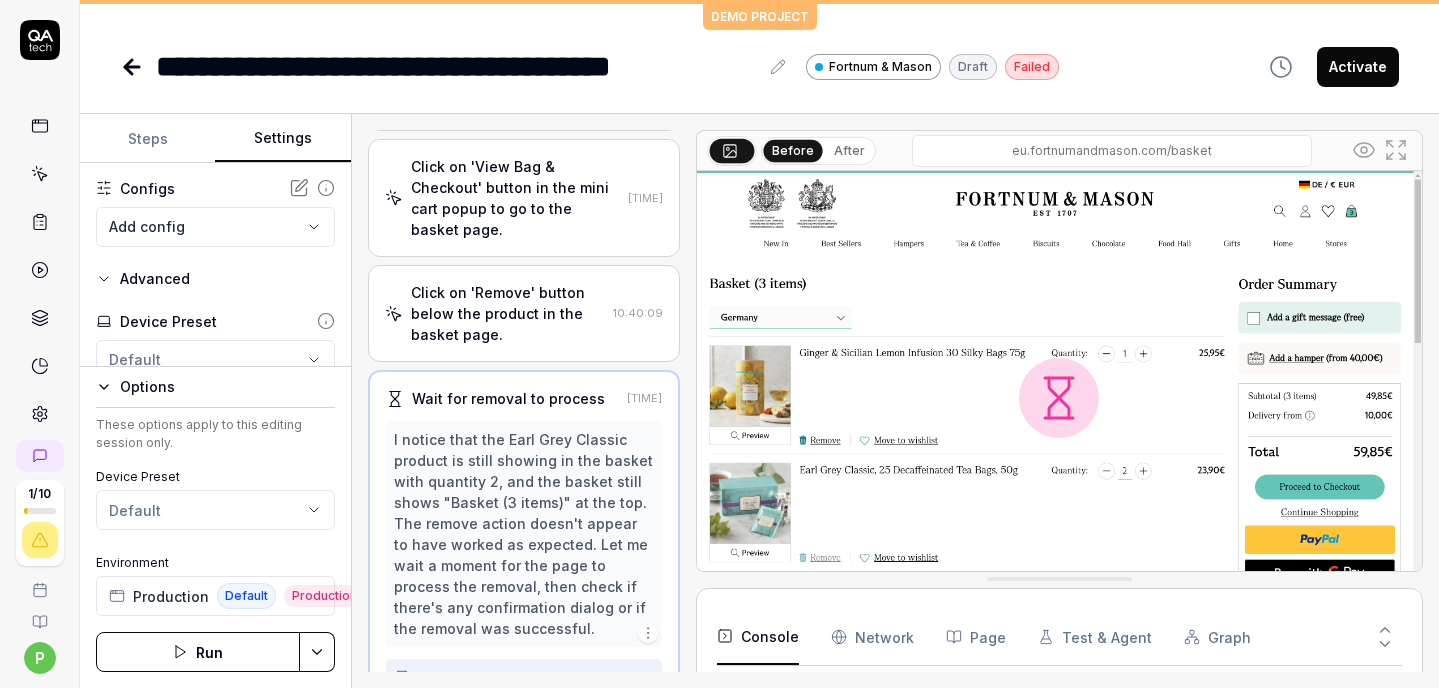 drag, startPoint x: 613, startPoint y: 641, endPoint x: 625, endPoint y: 627, distance: 18.439089 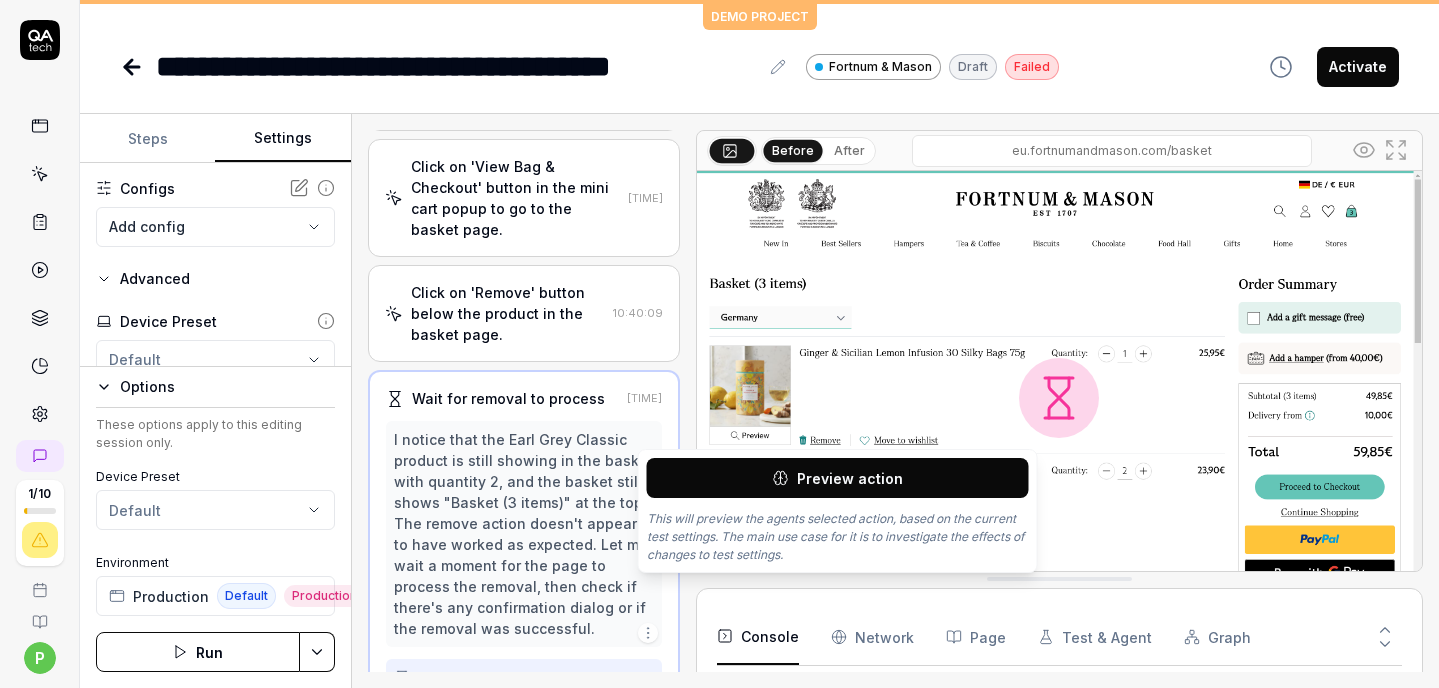 click on "Preview action" at bounding box center [838, 478] 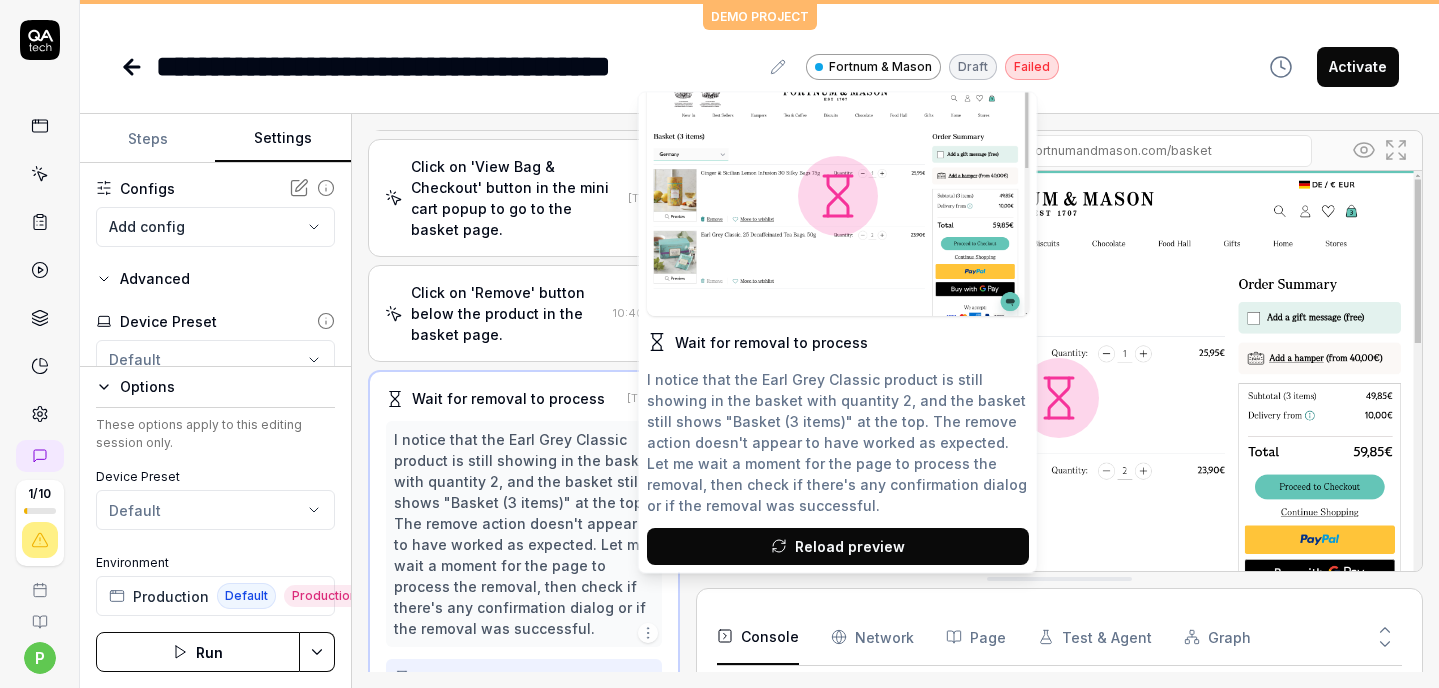 scroll, scrollTop: 0, scrollLeft: 0, axis: both 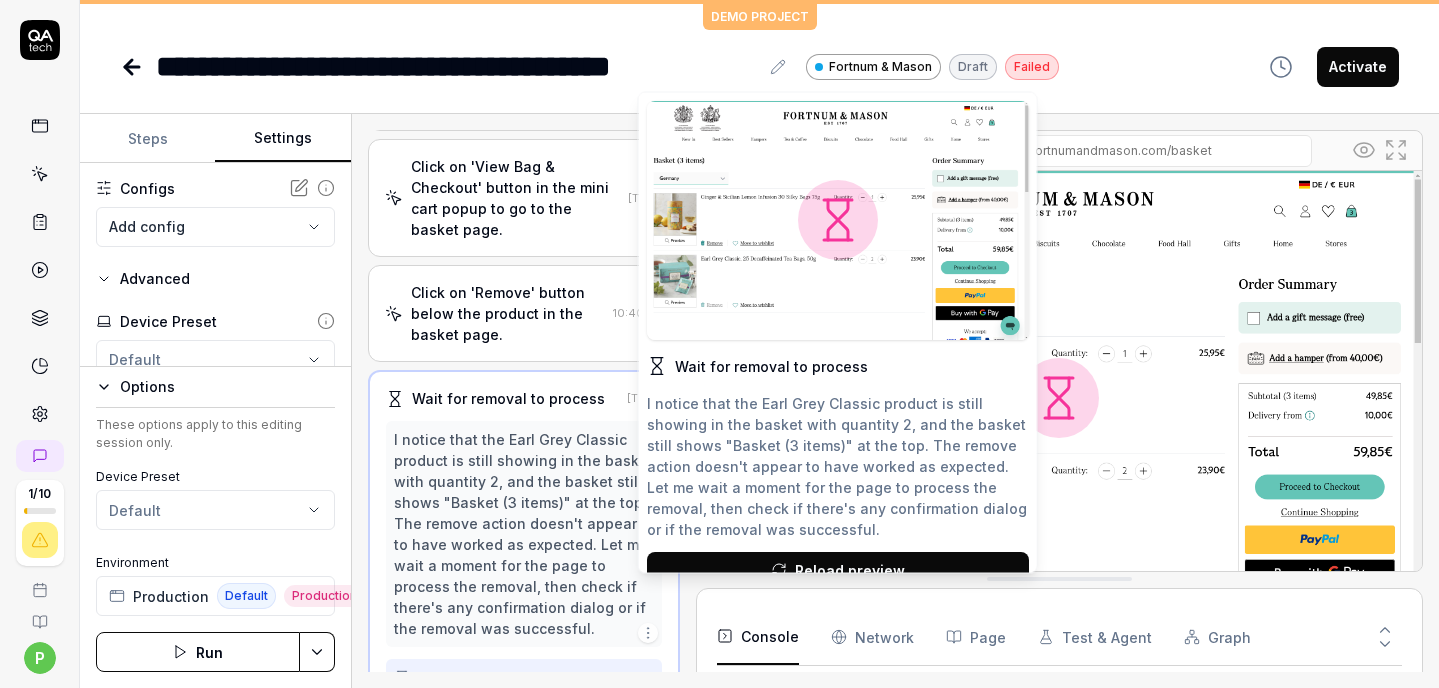 click 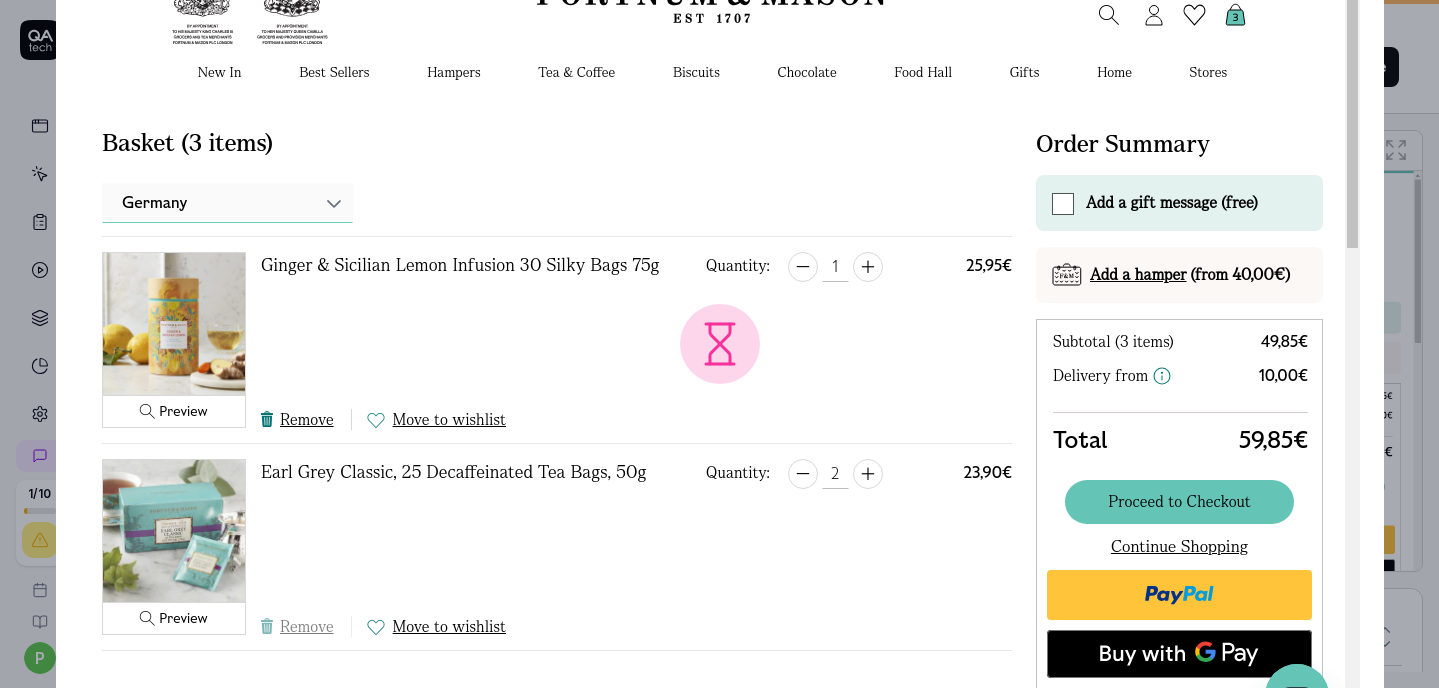 click at bounding box center [720, 344] 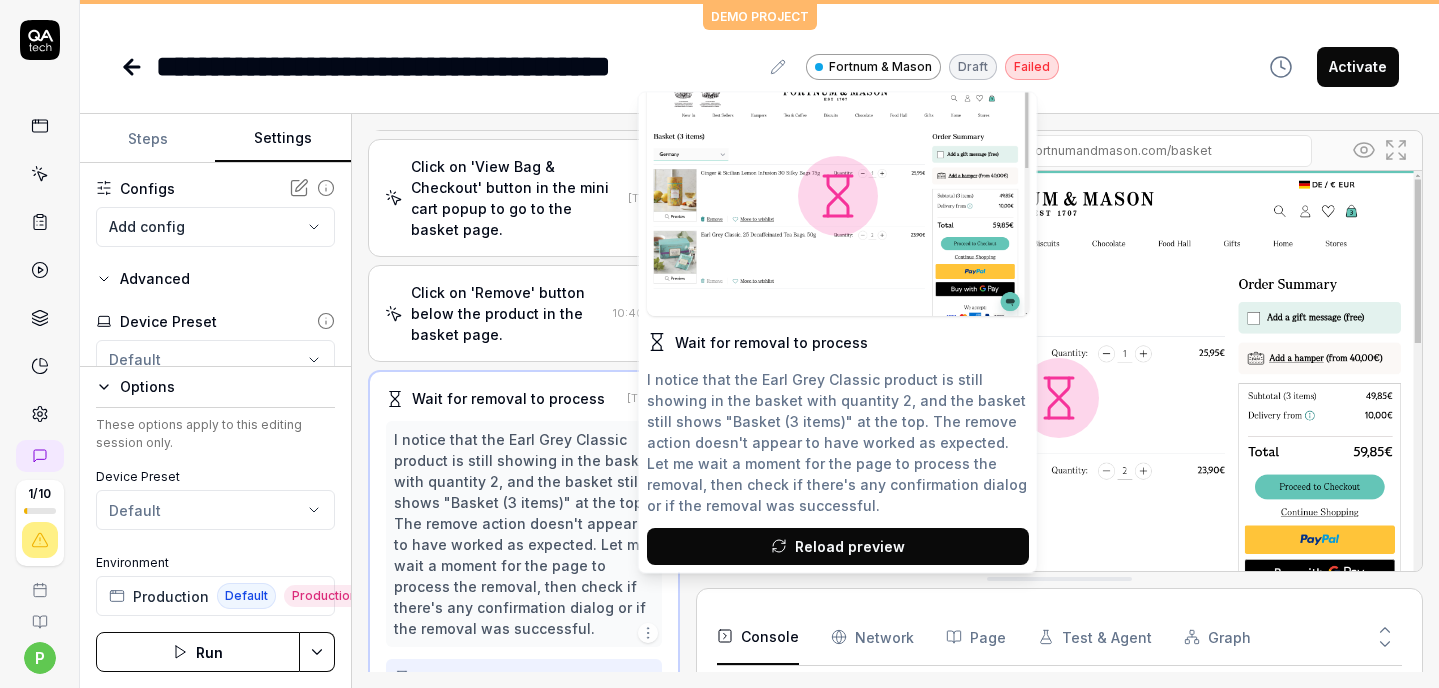 scroll, scrollTop: 0, scrollLeft: 0, axis: both 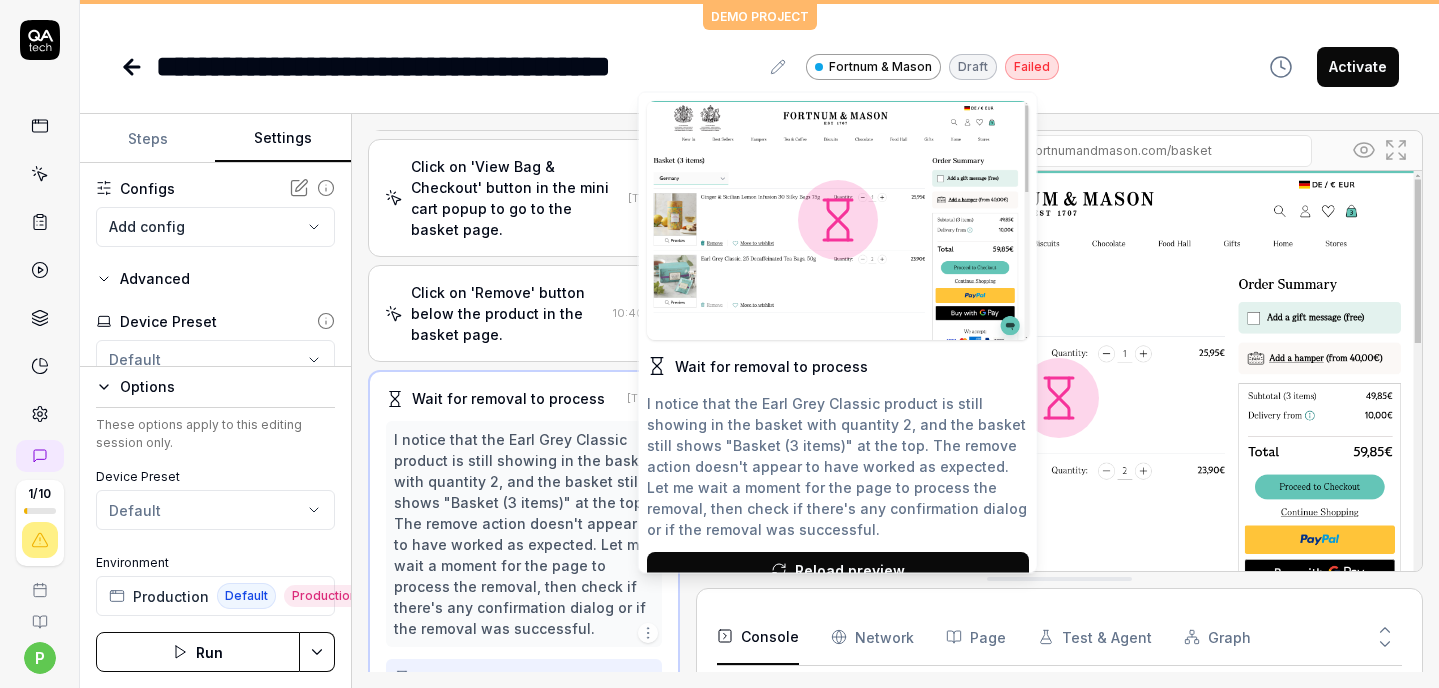 click on "**********" at bounding box center [759, 46] 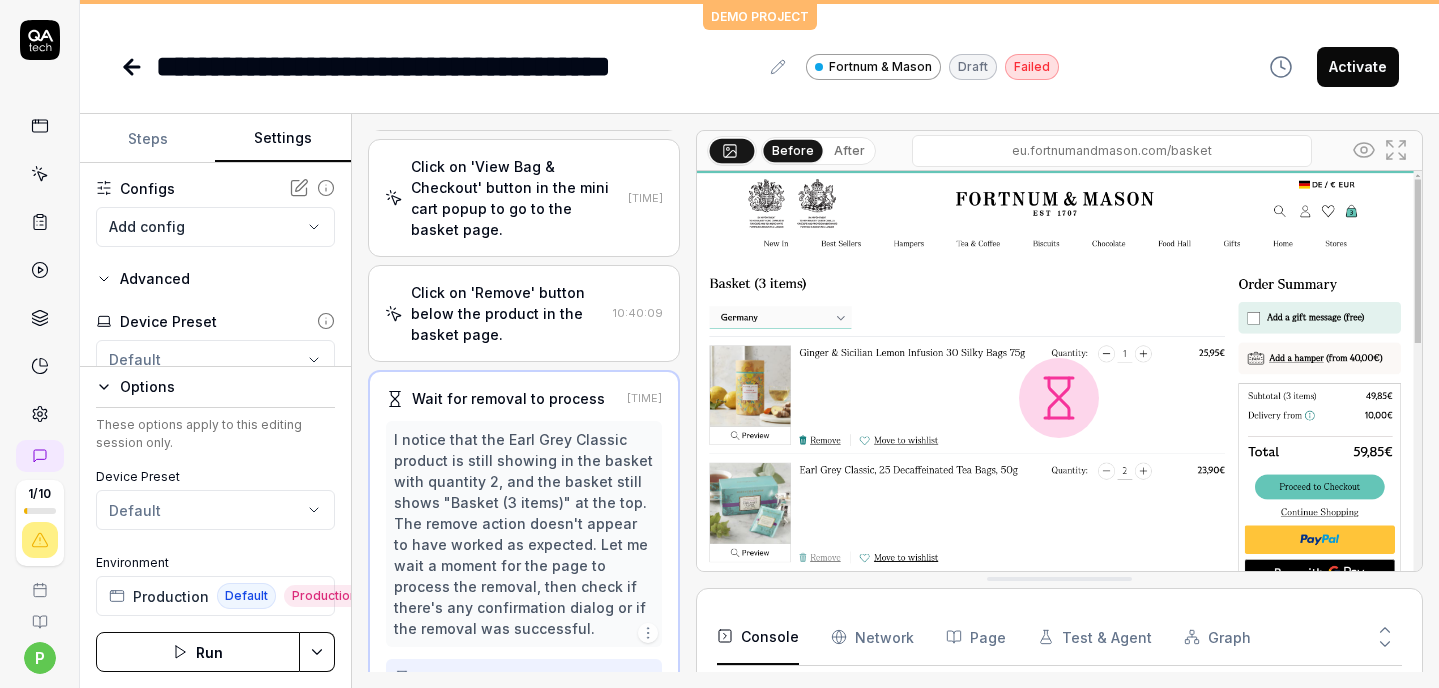 click 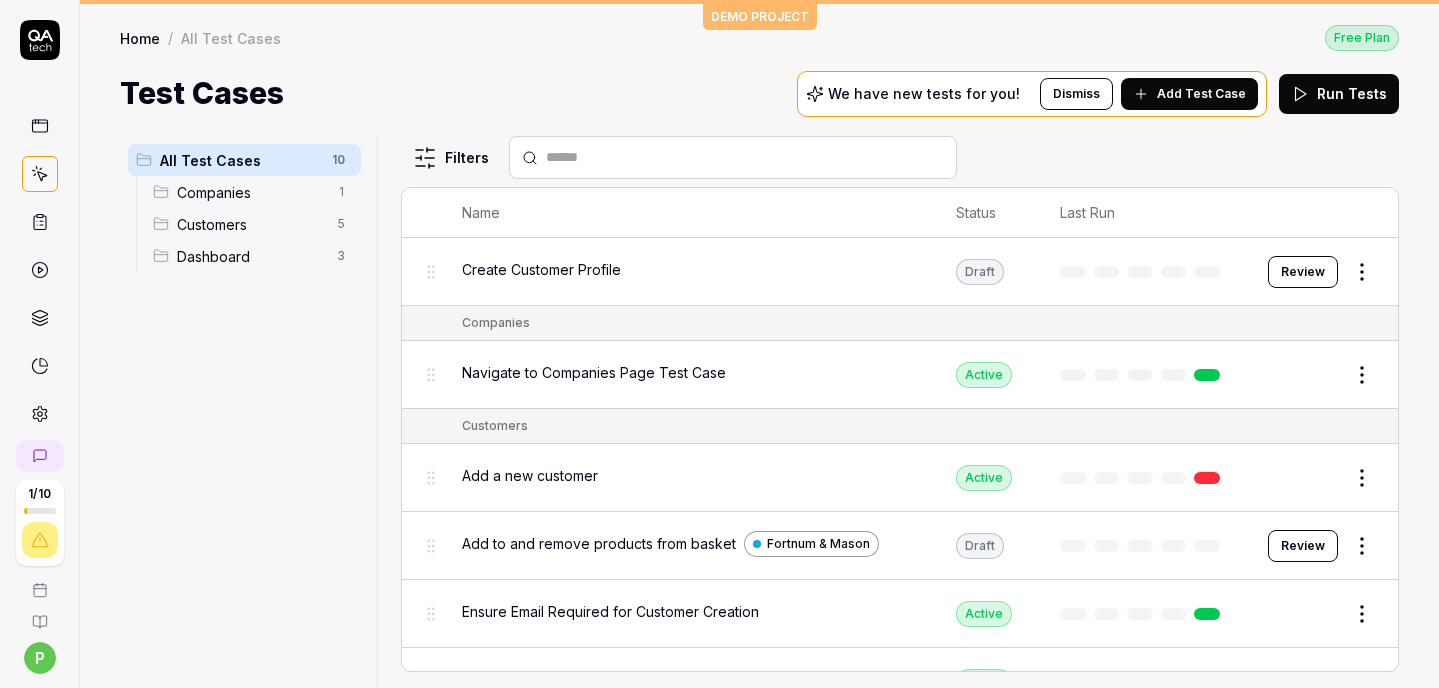 click on "Add to and remove products from basket" at bounding box center (599, 543) 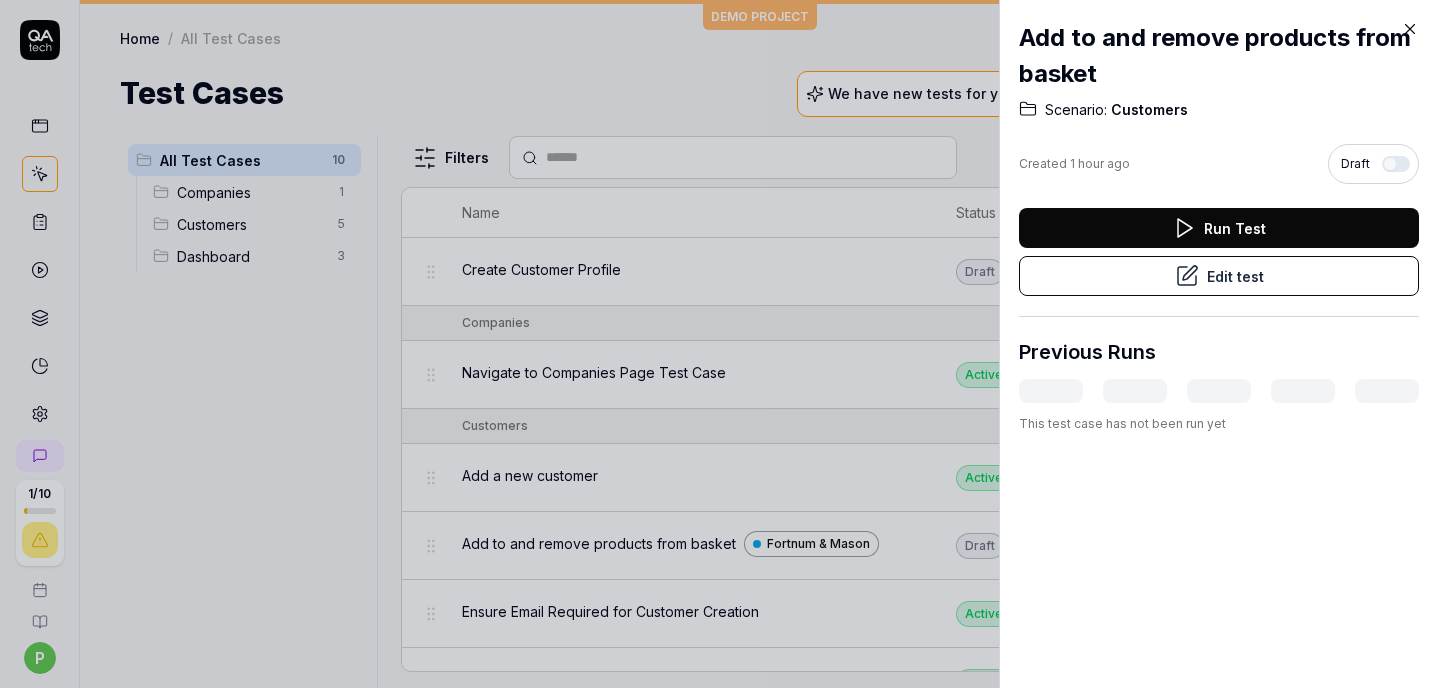 click 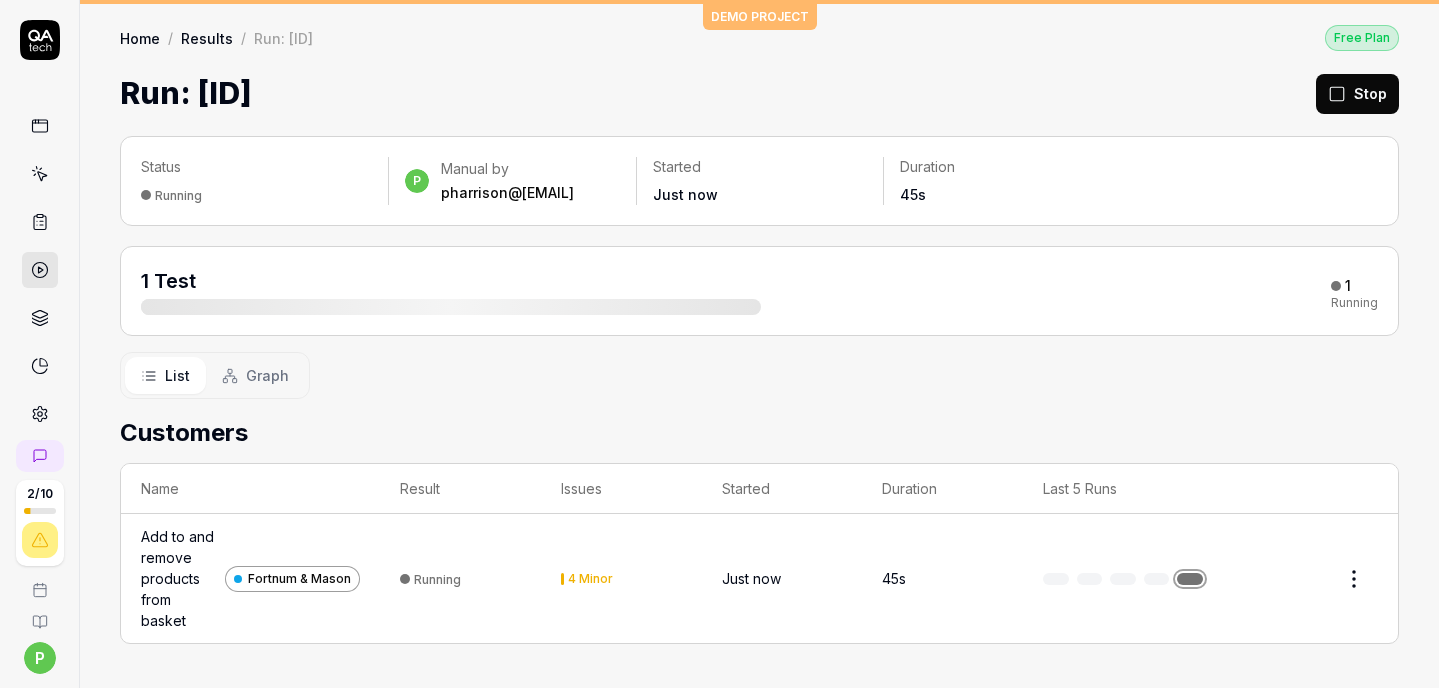 click on "Add to and remove products from basket" at bounding box center [179, 578] 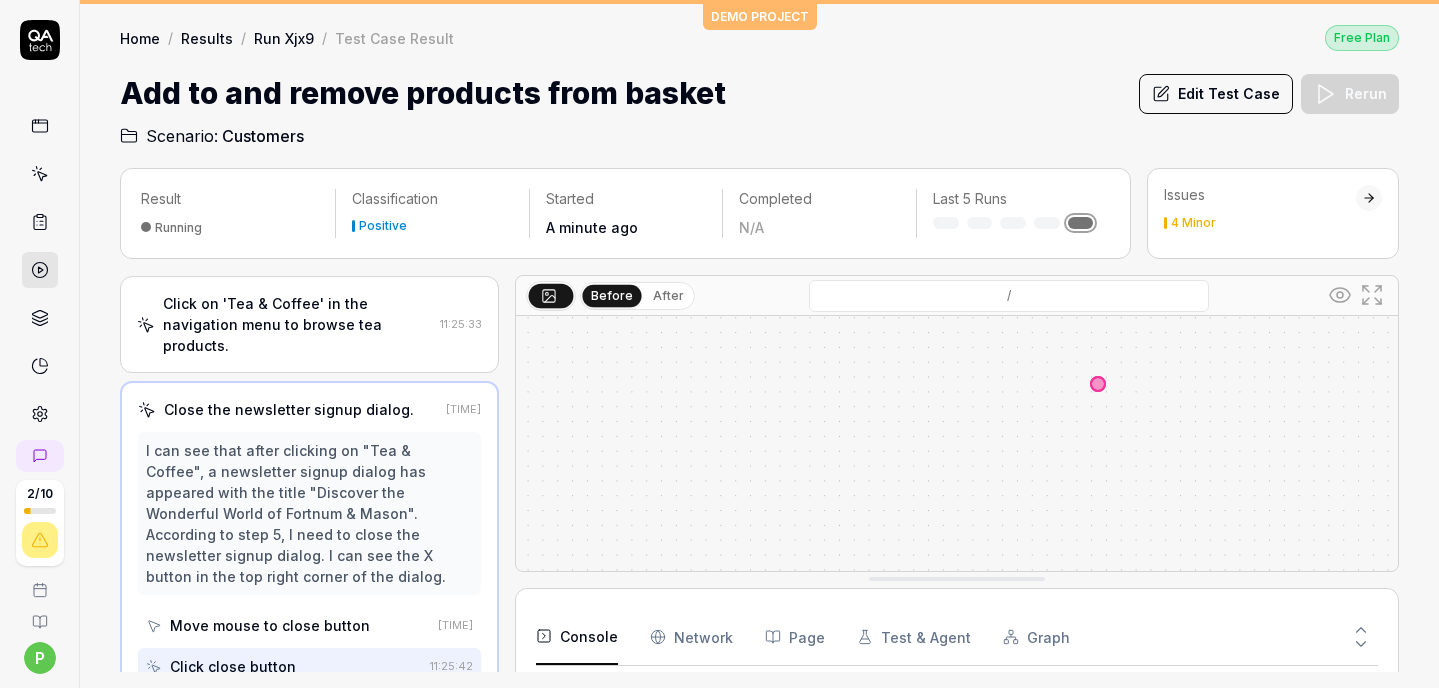 scroll, scrollTop: 267, scrollLeft: 0, axis: vertical 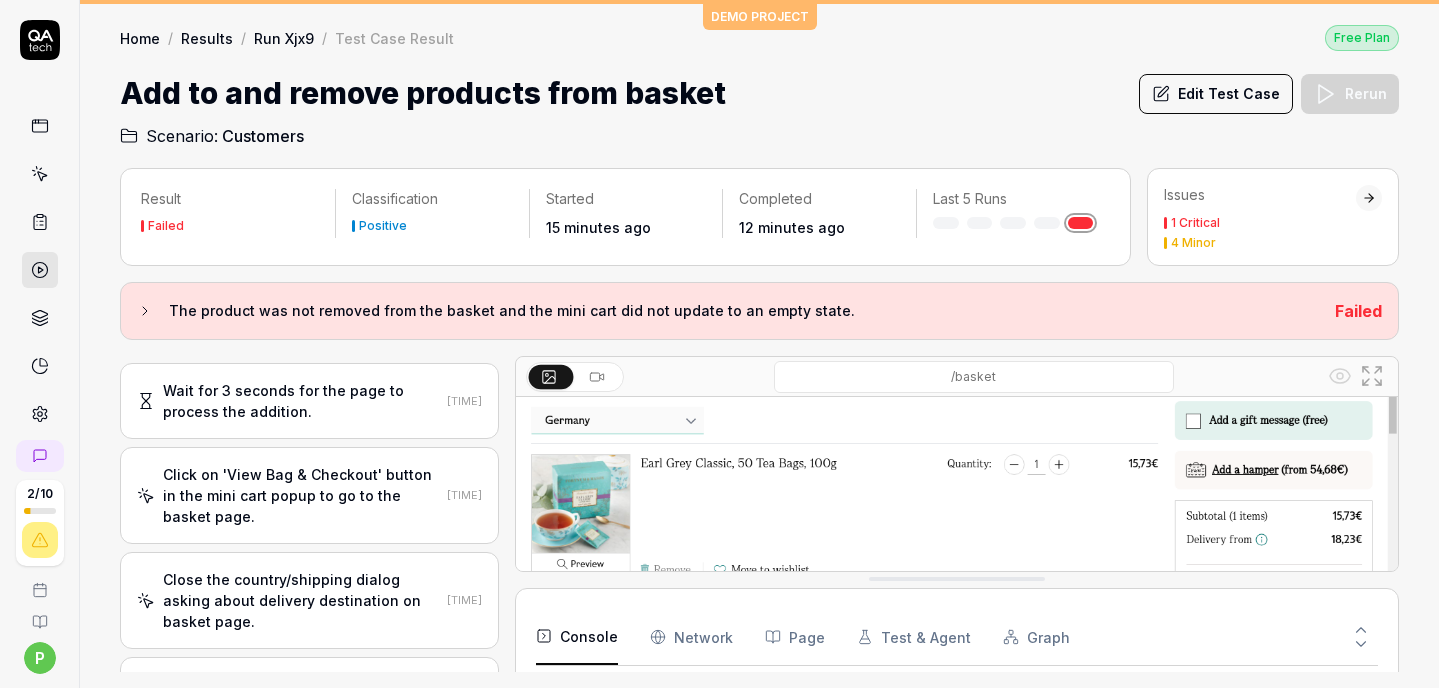 click 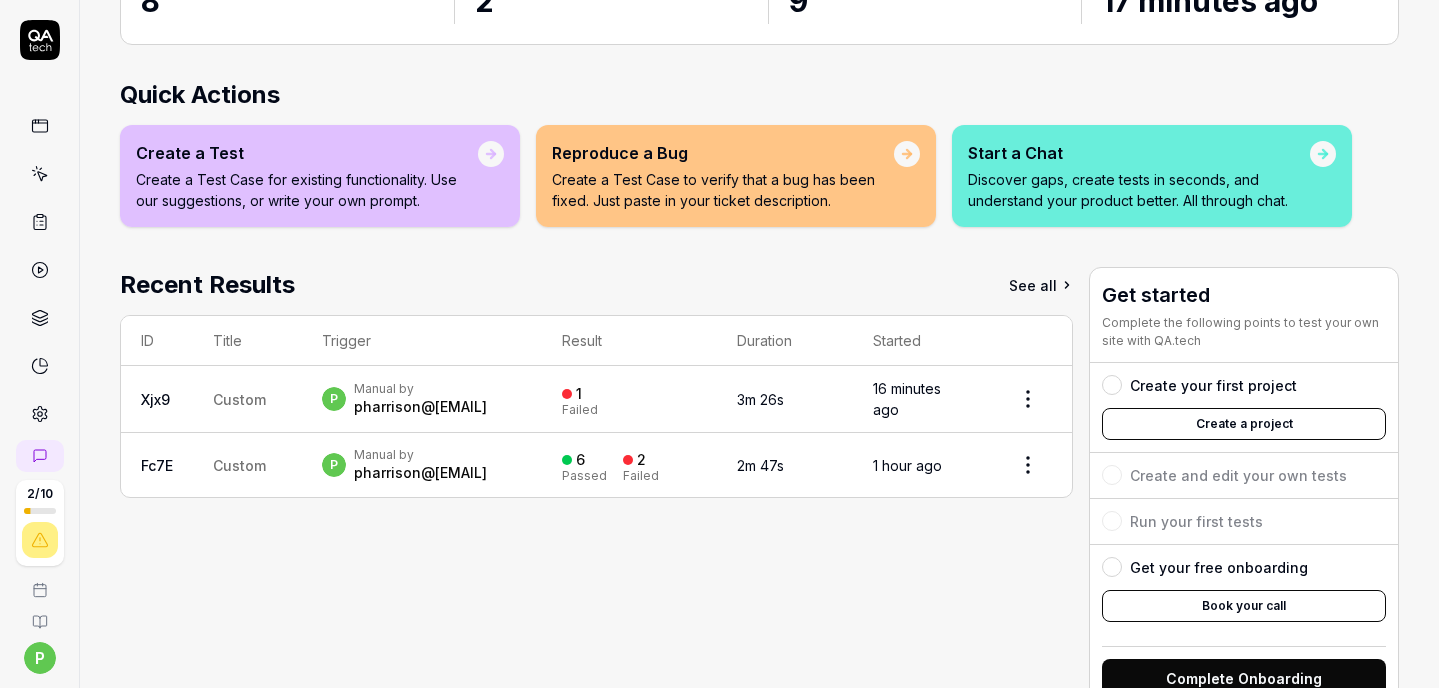 scroll, scrollTop: 284, scrollLeft: 0, axis: vertical 